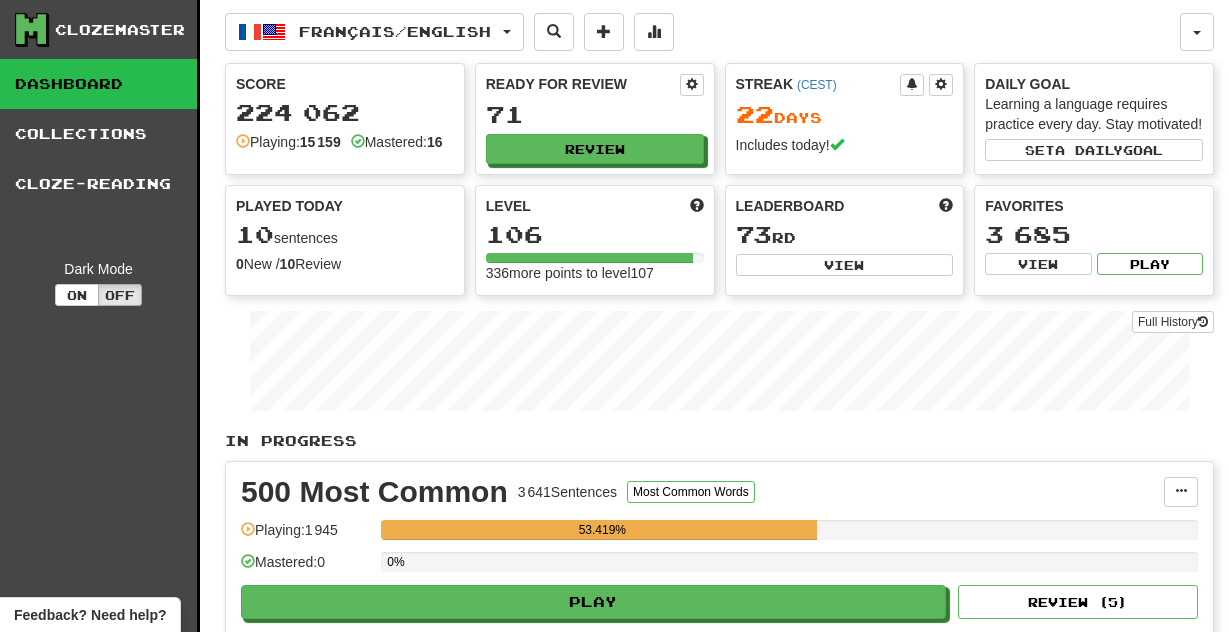 scroll, scrollTop: 0, scrollLeft: 0, axis: both 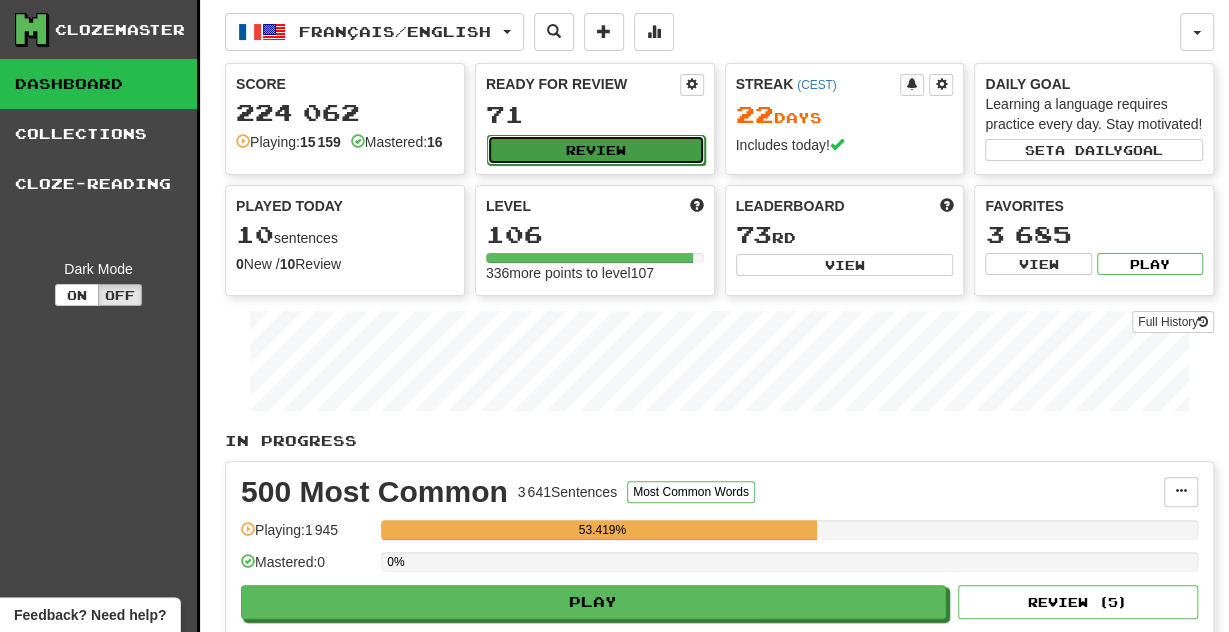 click on "Review" at bounding box center (596, 150) 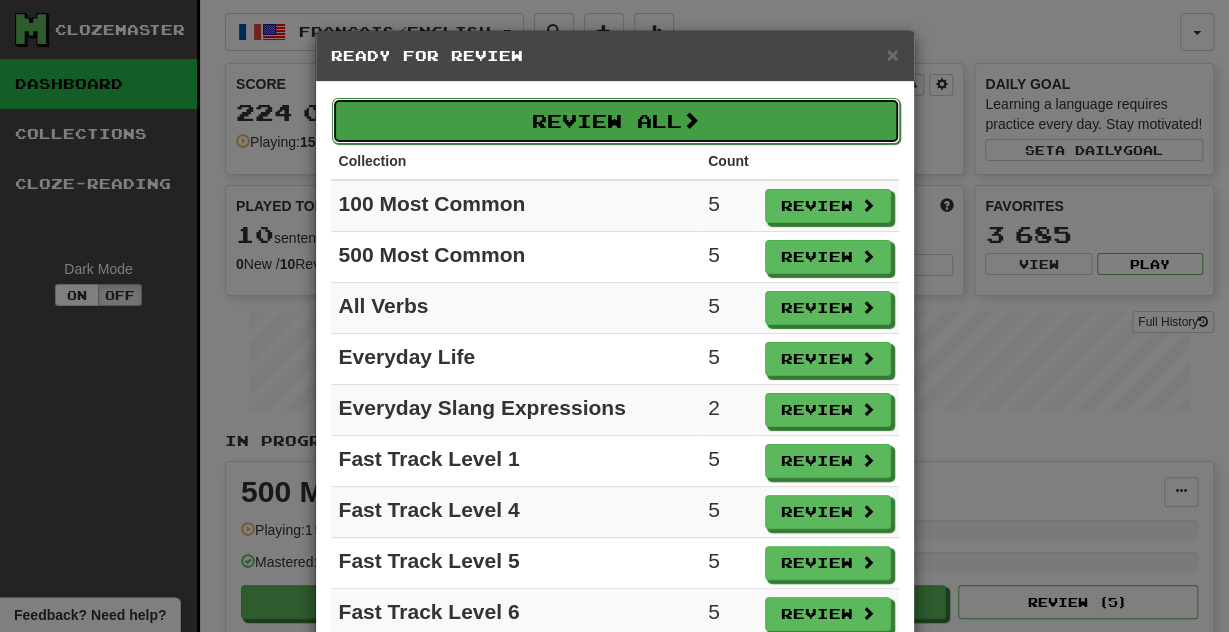 click on "Review All" at bounding box center [616, 121] 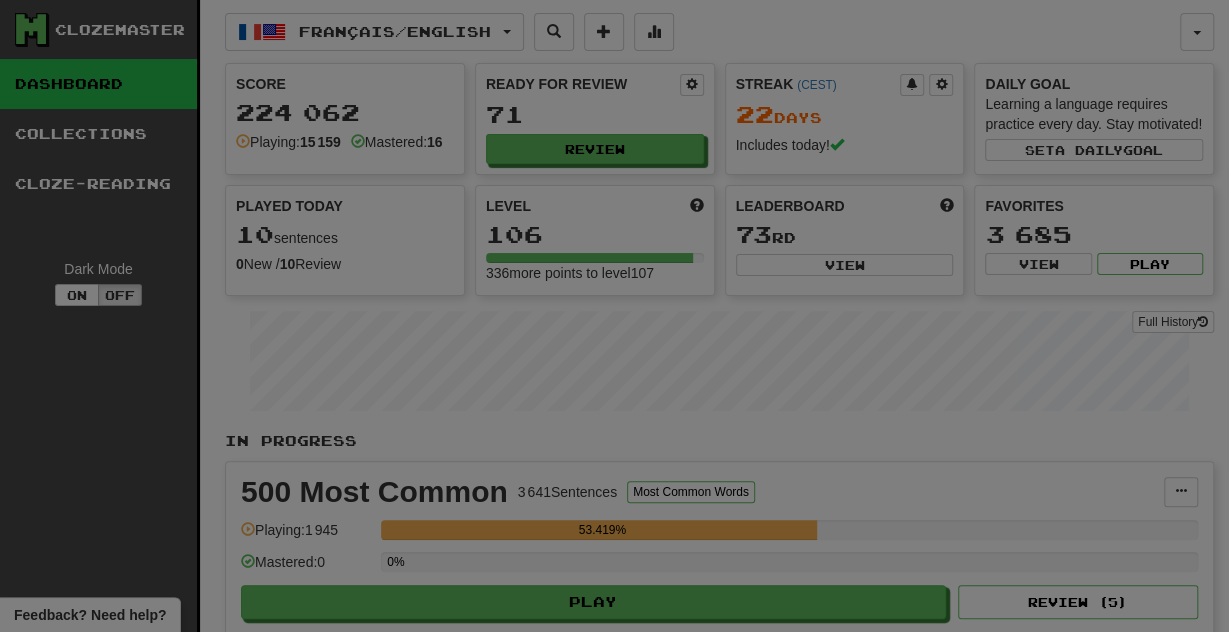 select on "**" 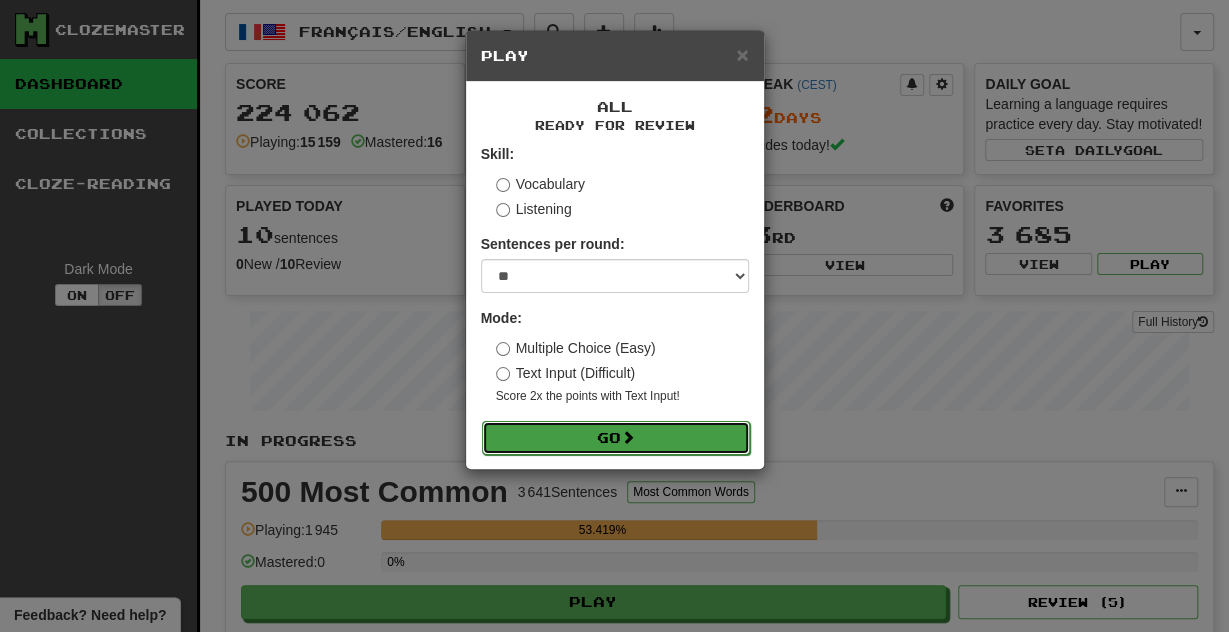 click on "Go" at bounding box center (616, 438) 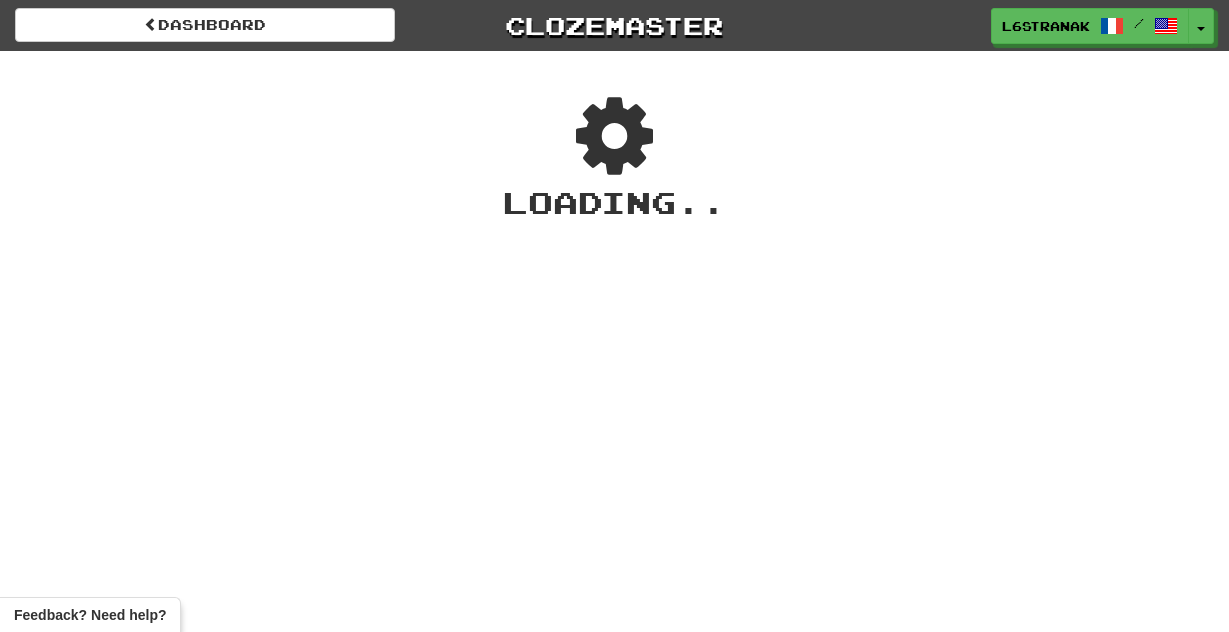 scroll, scrollTop: 0, scrollLeft: 0, axis: both 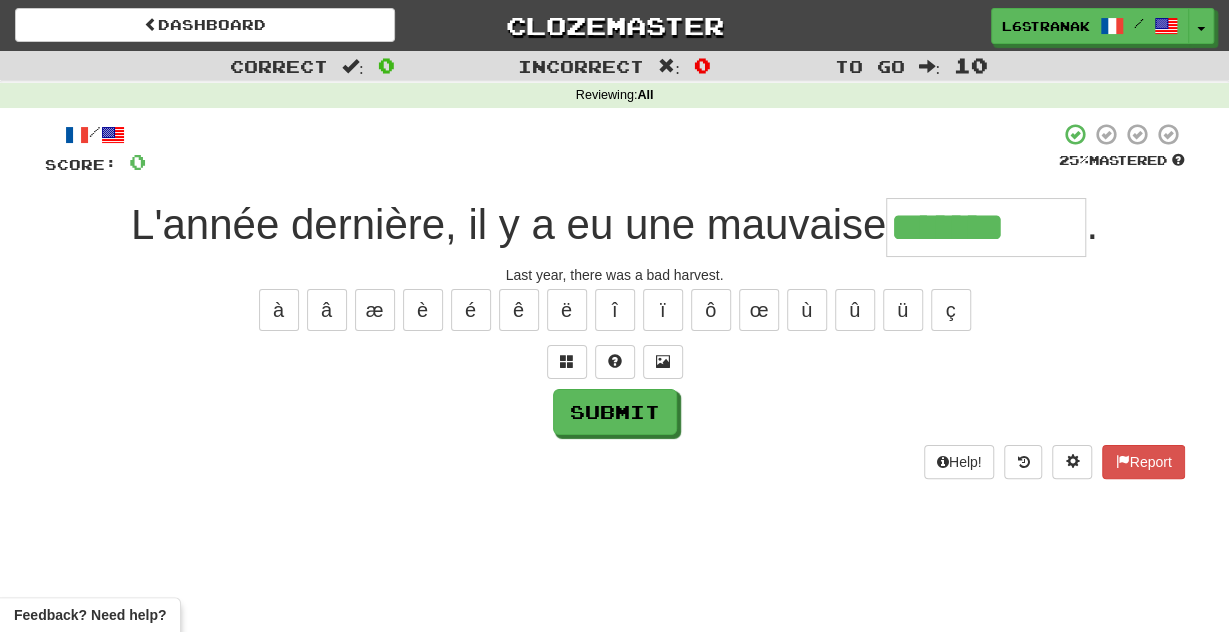 type on "*******" 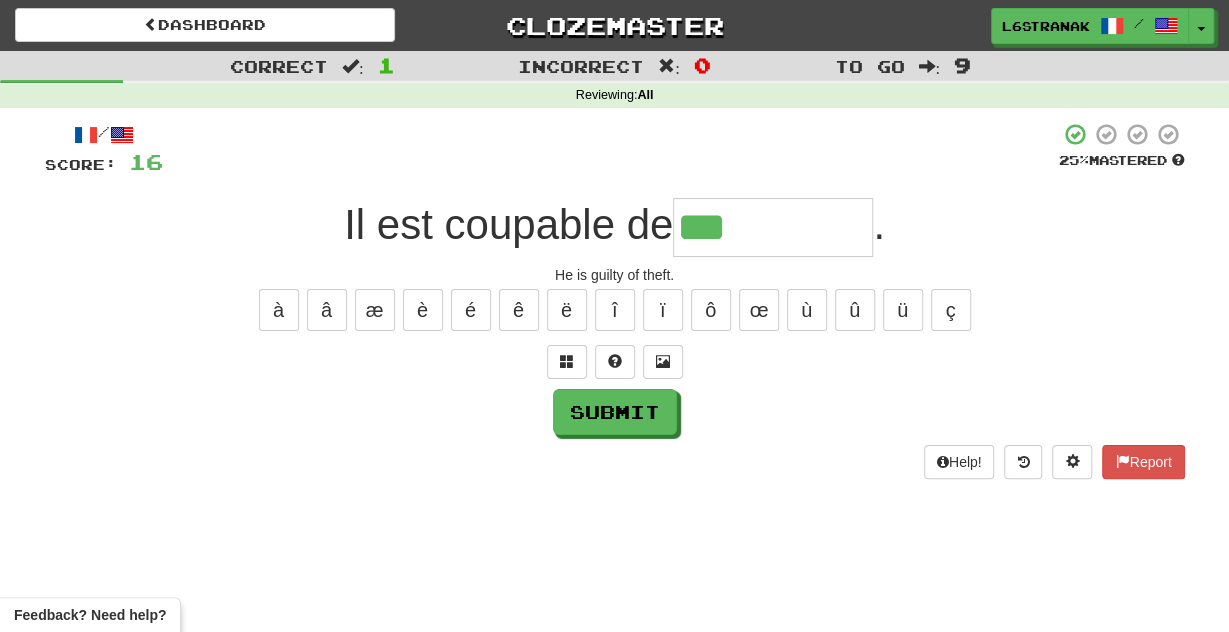 type on "***" 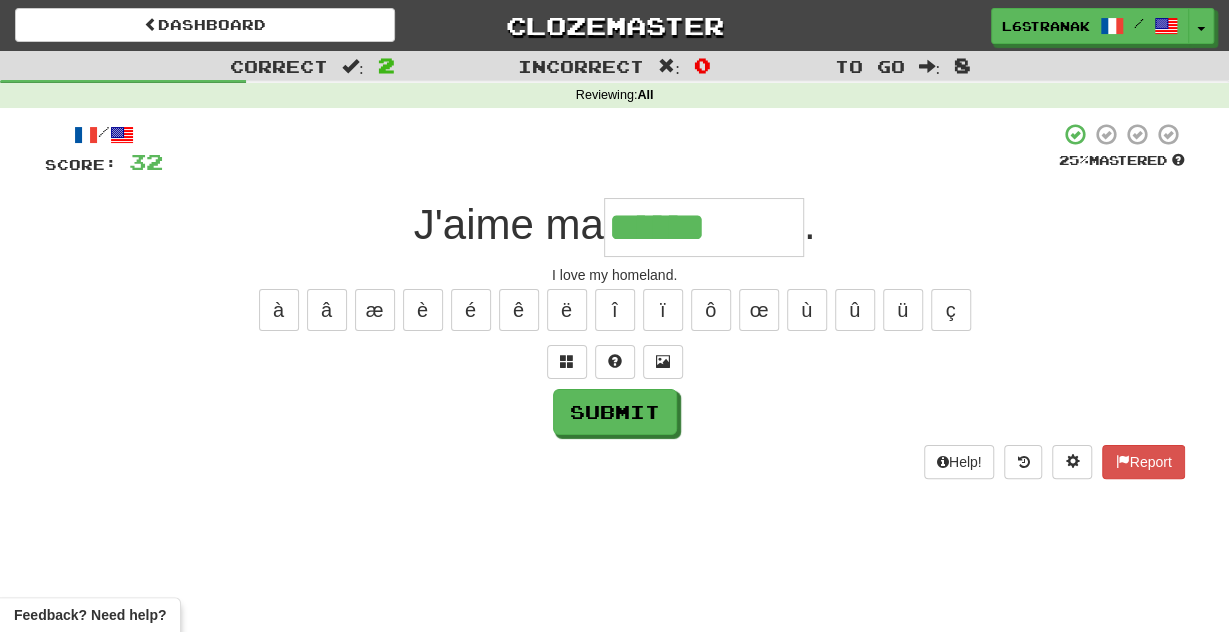 type on "******" 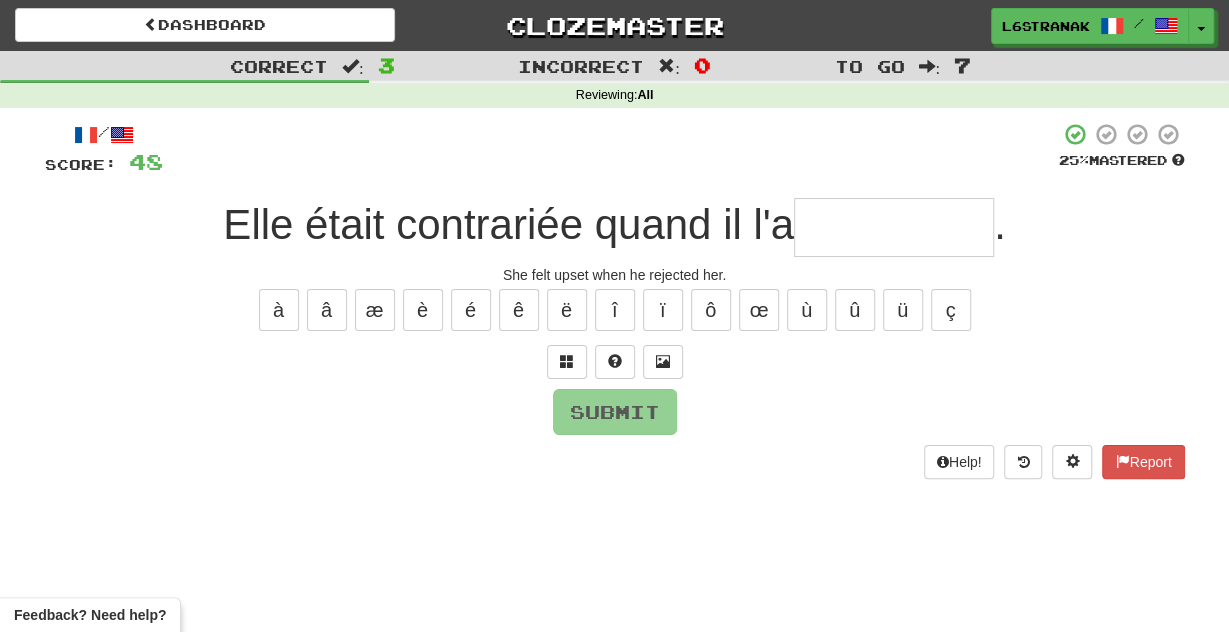 click on "/  Score:   48 25 %  Mastered Elle était contrariée quand il l'a  . She felt upset when he rejected her. à â æ è é ê ë î ï ô œ ù û ü ç Submit  Help!  Report" at bounding box center (615, 300) 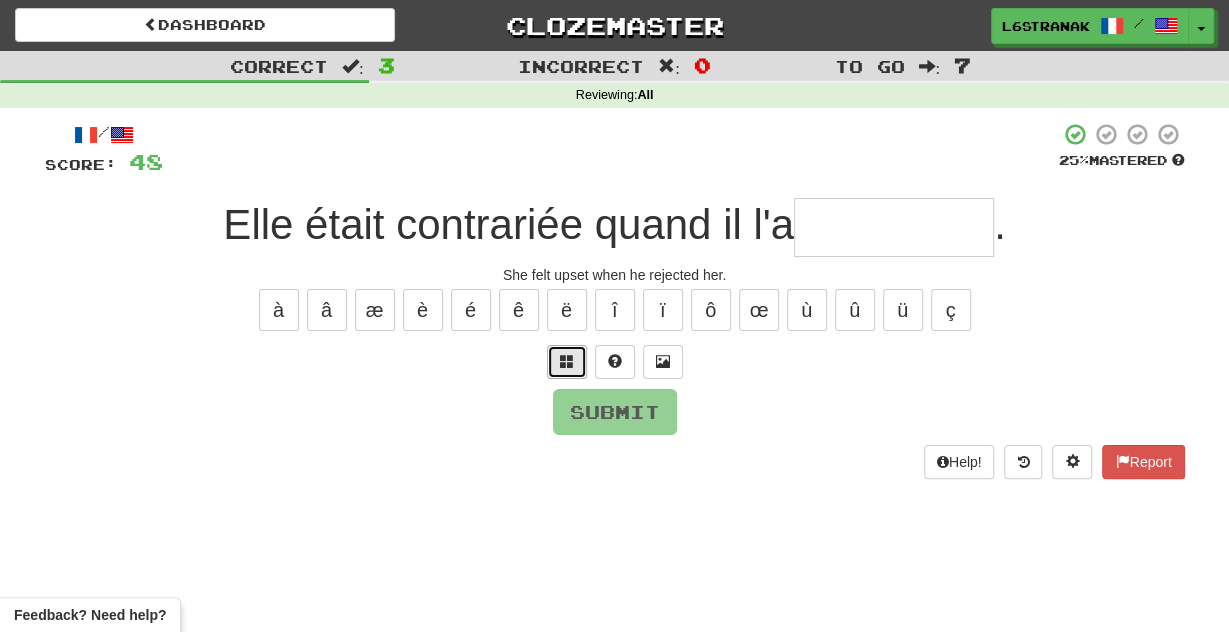 click at bounding box center (567, 362) 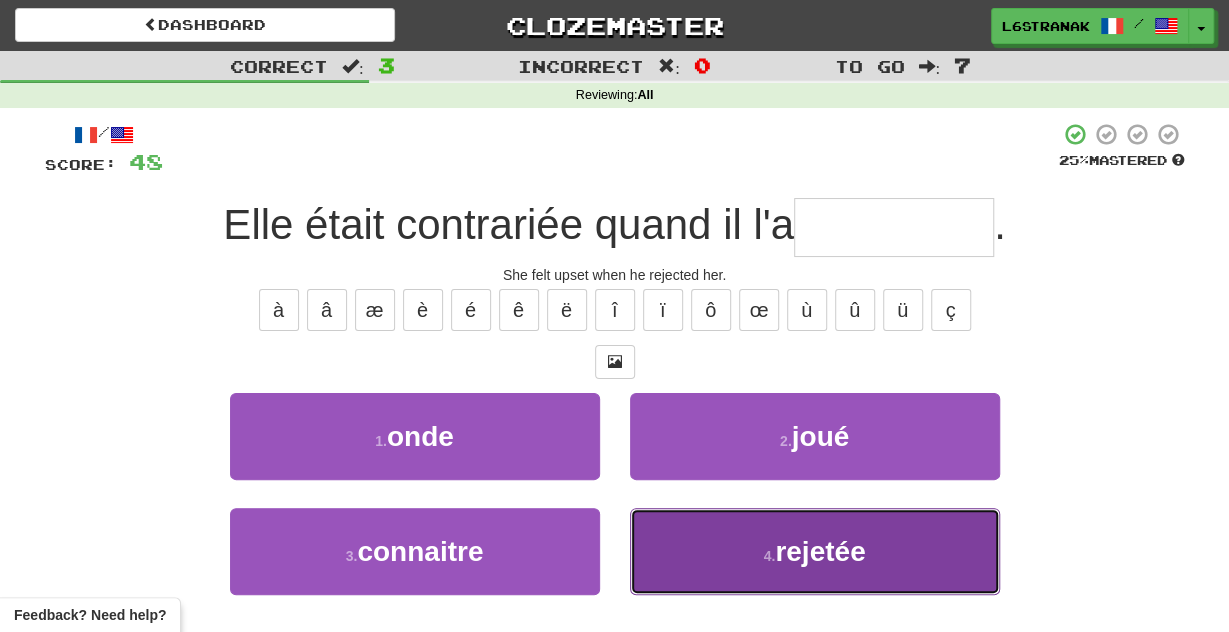 click on "4 .  rejetée" at bounding box center (815, 551) 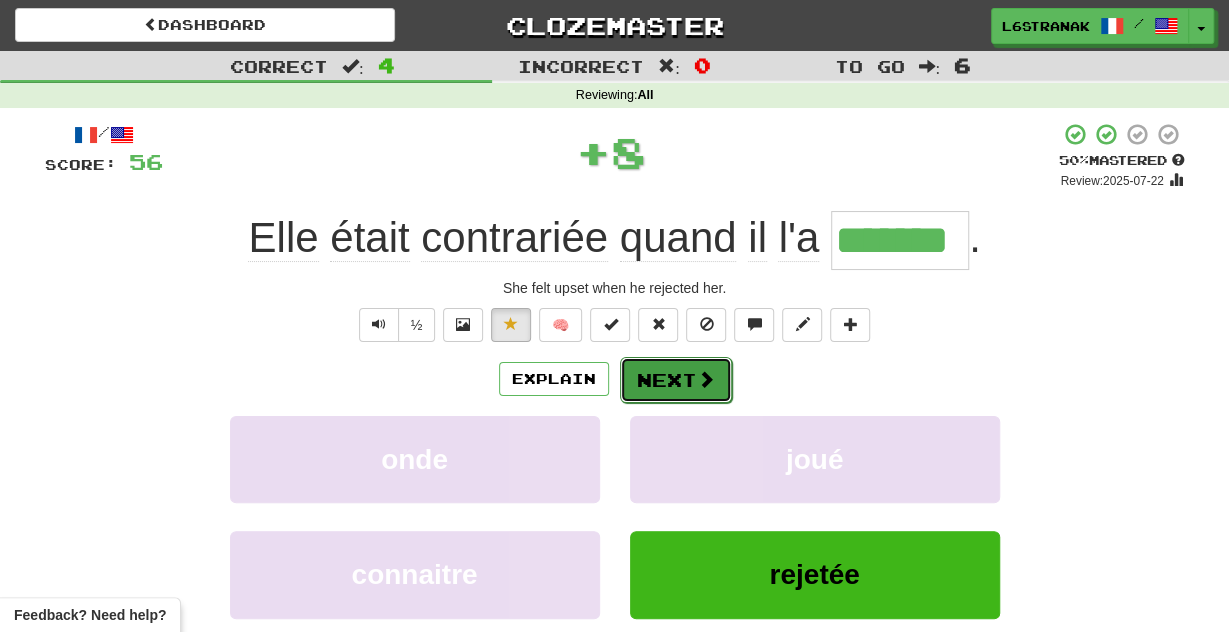 click on "Next" at bounding box center [676, 380] 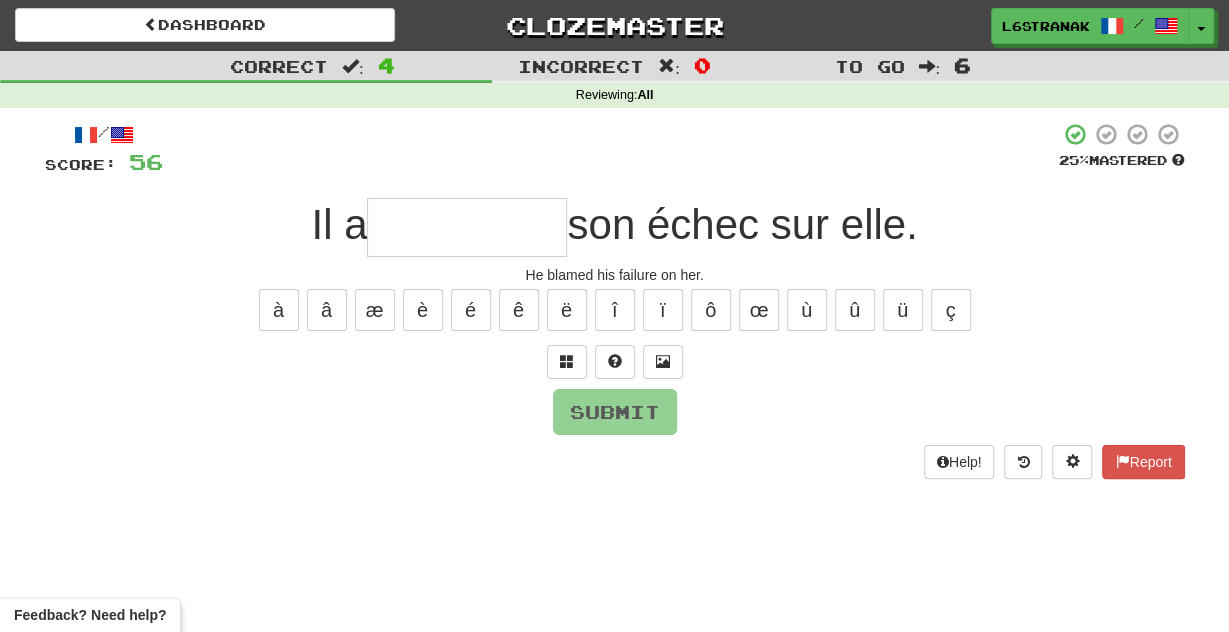 type on "*" 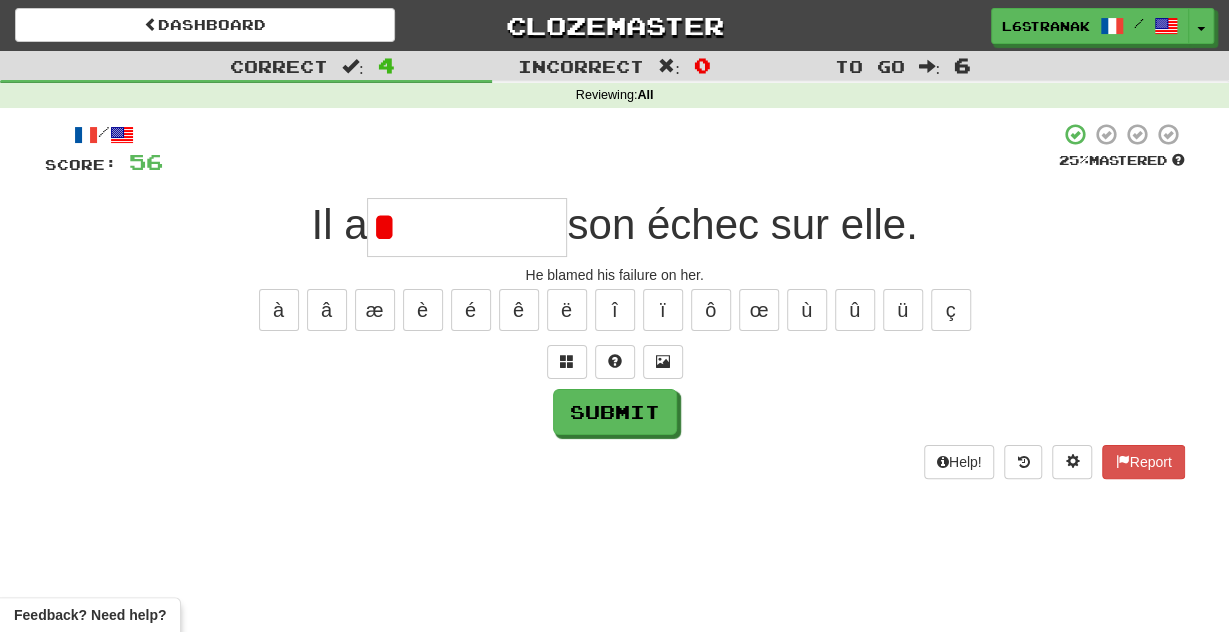 click at bounding box center (615, 362) 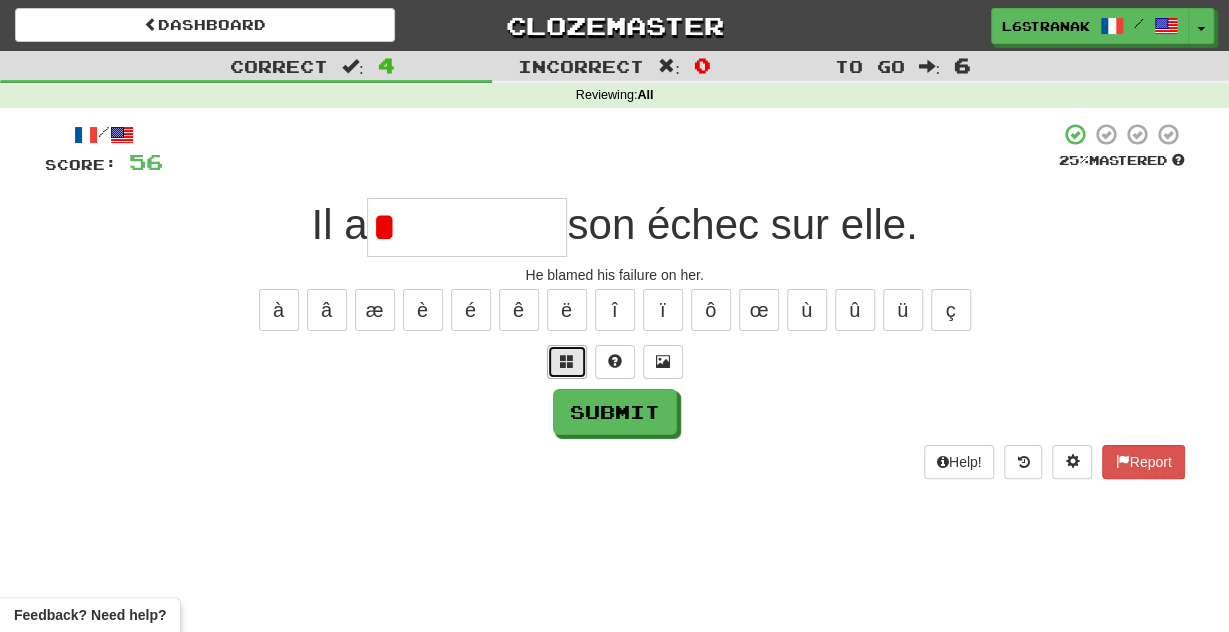 click at bounding box center (567, 362) 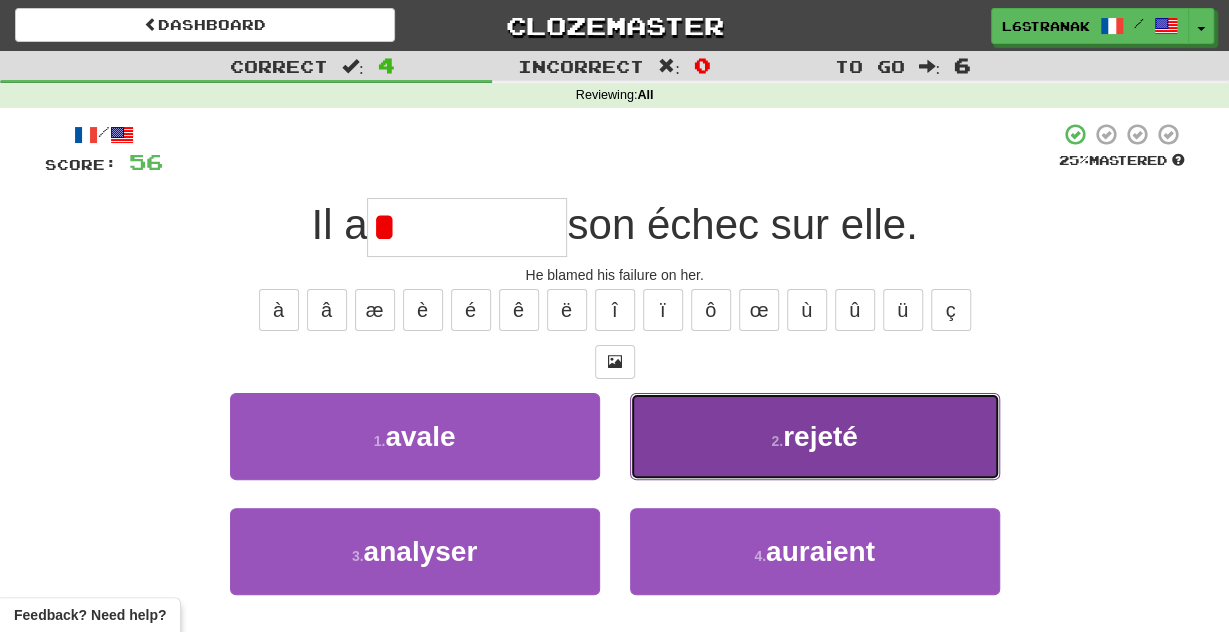 click on "2 .  rejeté" at bounding box center [815, 436] 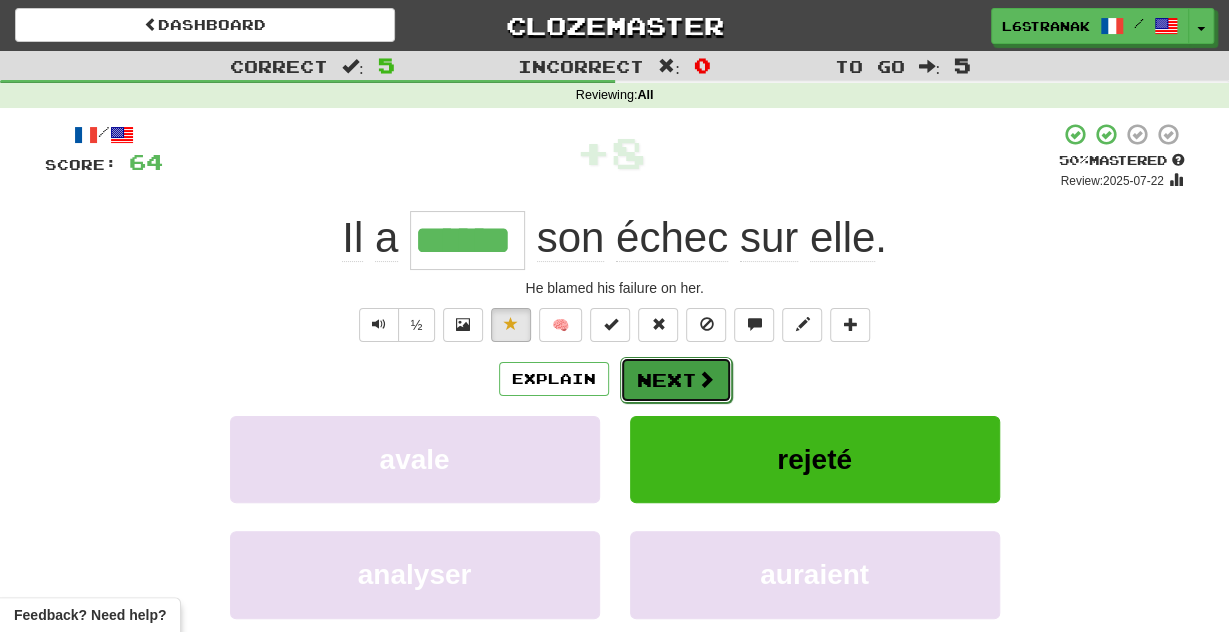 click on "Next" at bounding box center (676, 380) 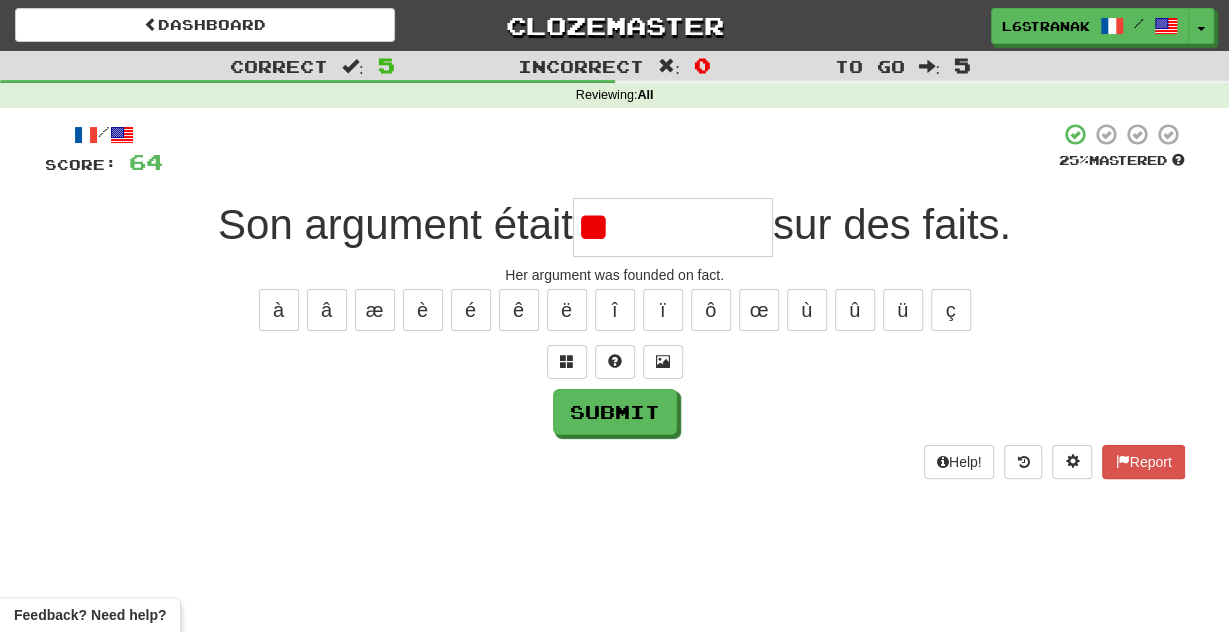 type on "*" 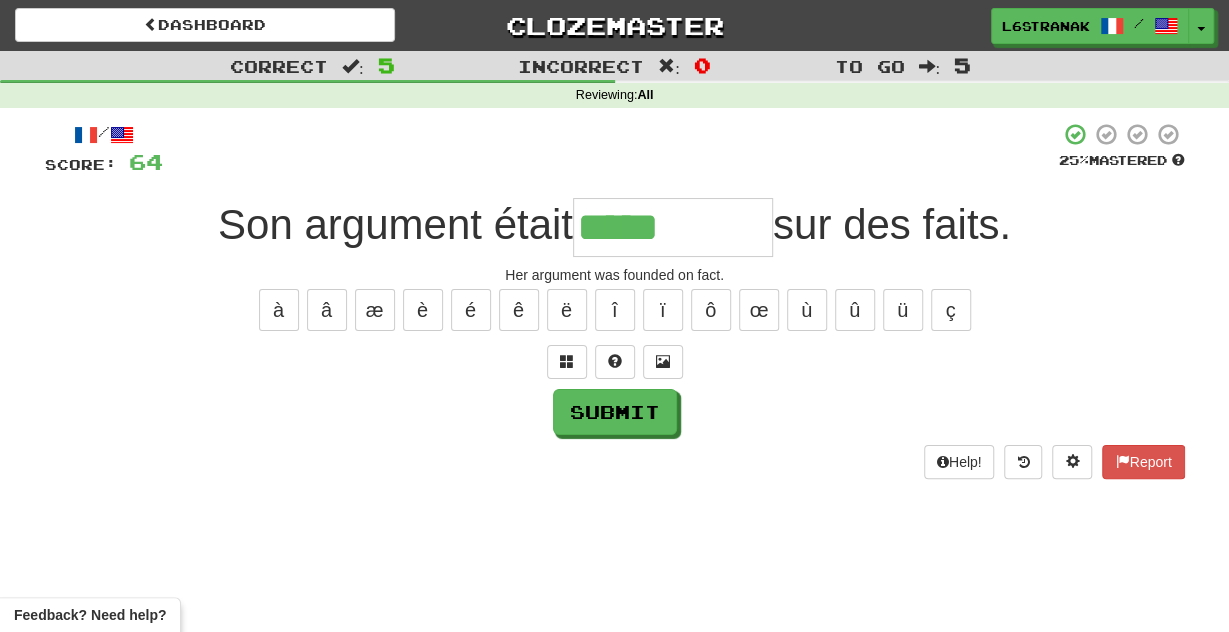 type on "*****" 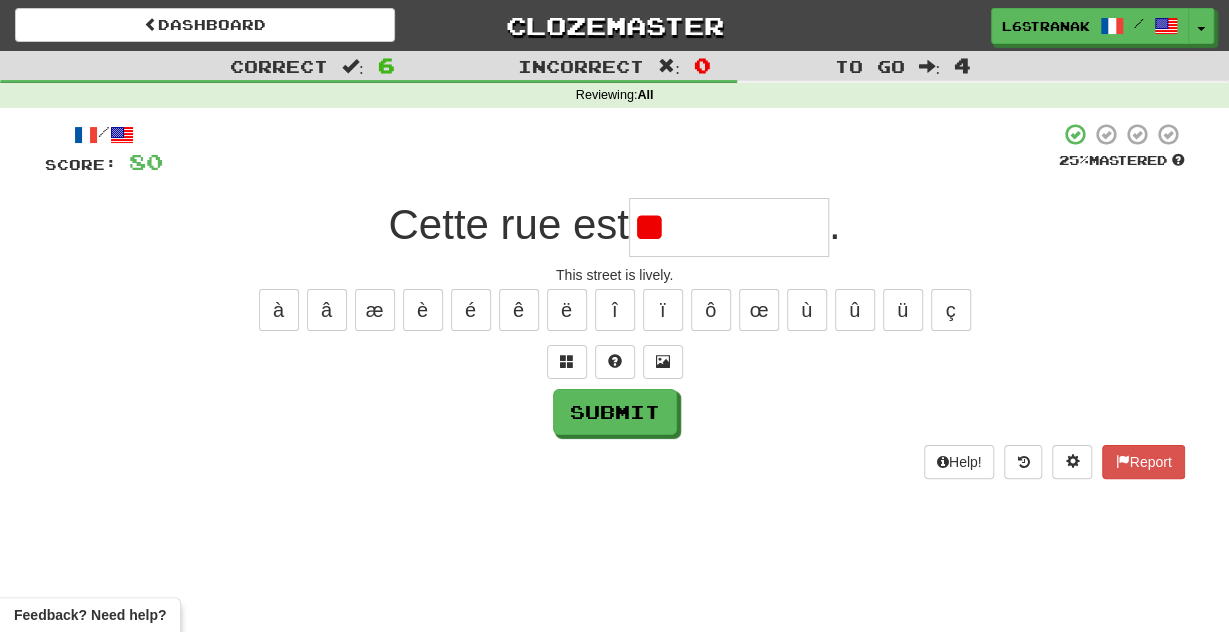 type on "*" 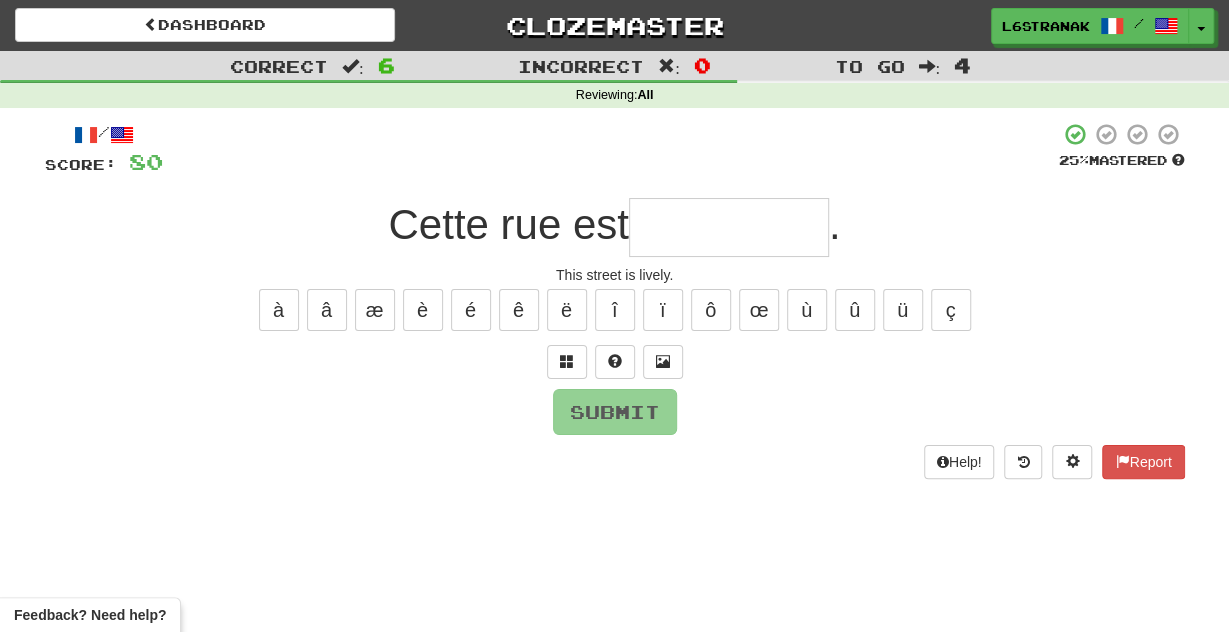 click on "/  Score:   80 25 %  Mastered Cette rue est  . This street is lively. à â æ è é ê ë î ï ô œ ù û ü ç Submit  Help!  Report" at bounding box center (615, 300) 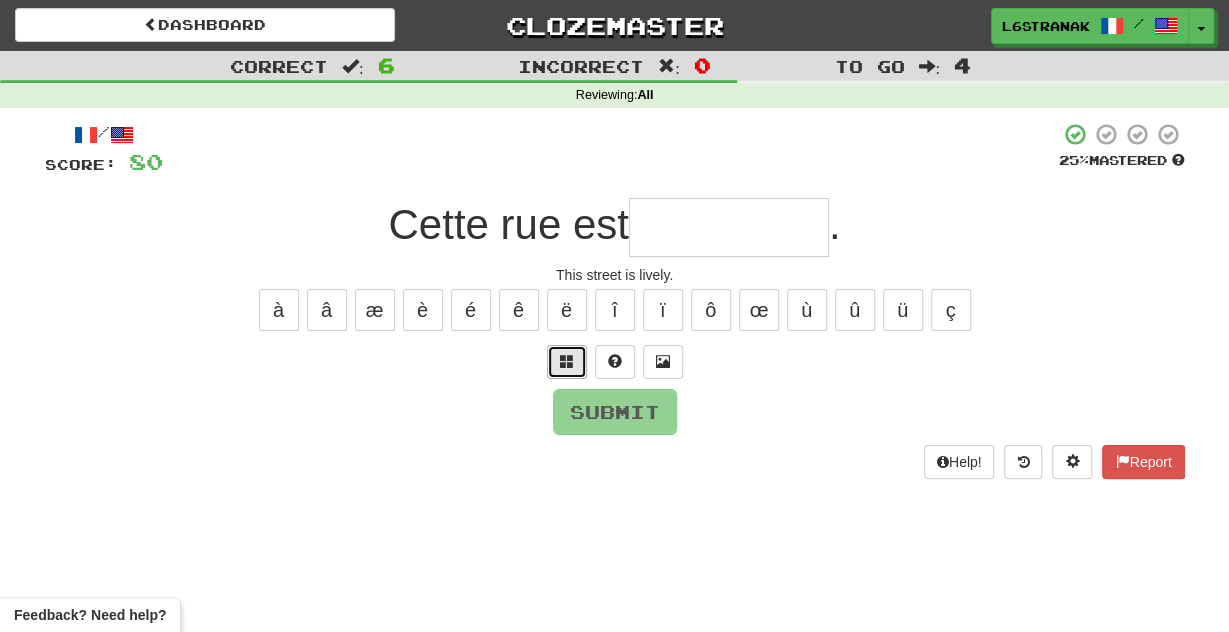 click at bounding box center (567, 361) 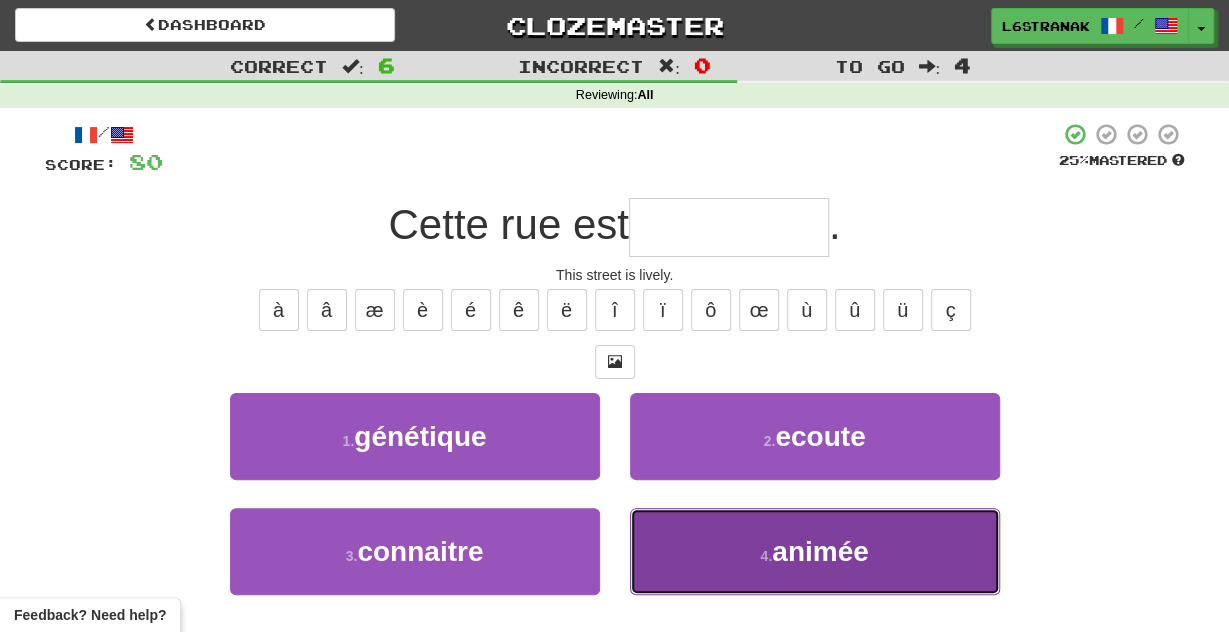 click on "4 .  animée" at bounding box center [815, 551] 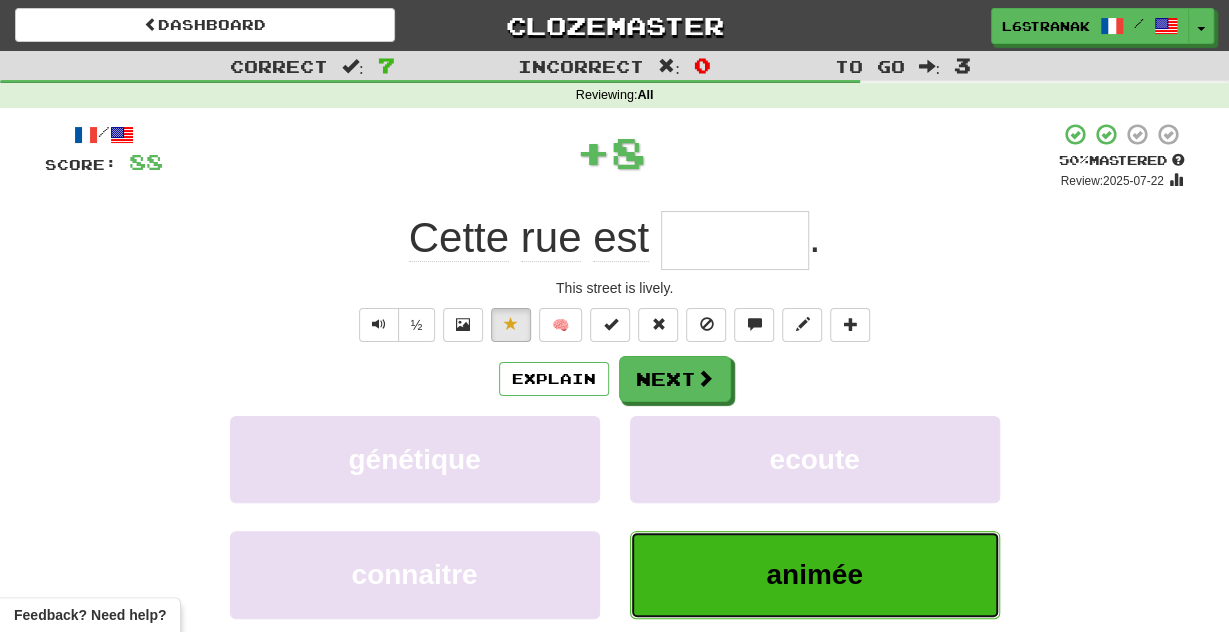 type on "******" 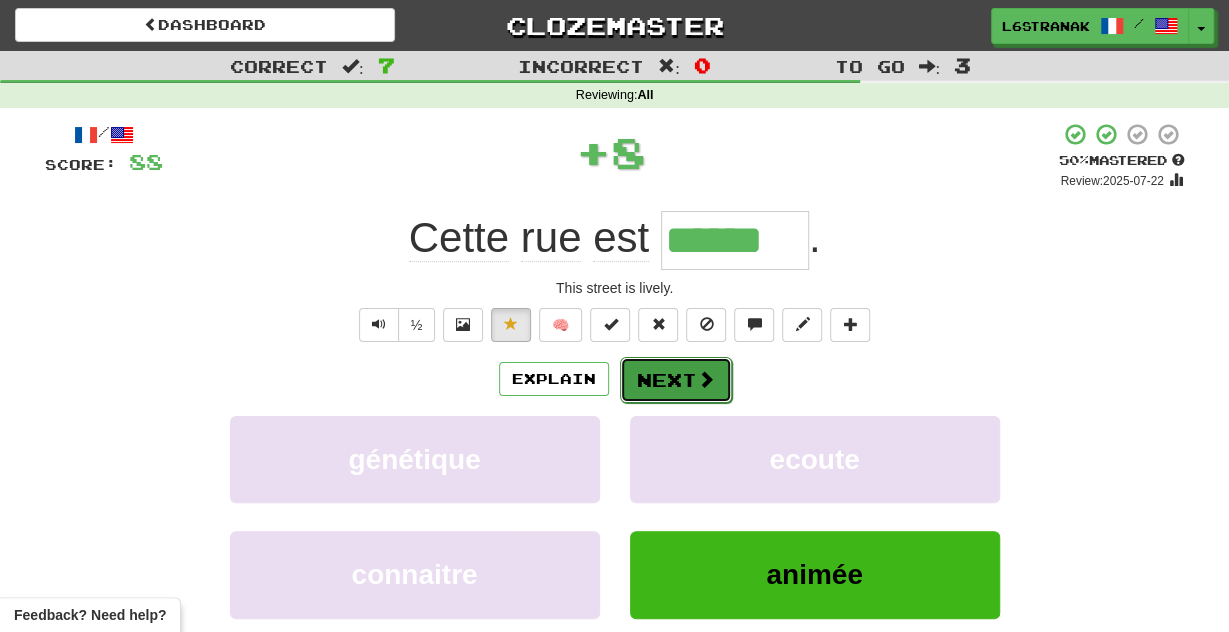 click on "Next" at bounding box center [676, 380] 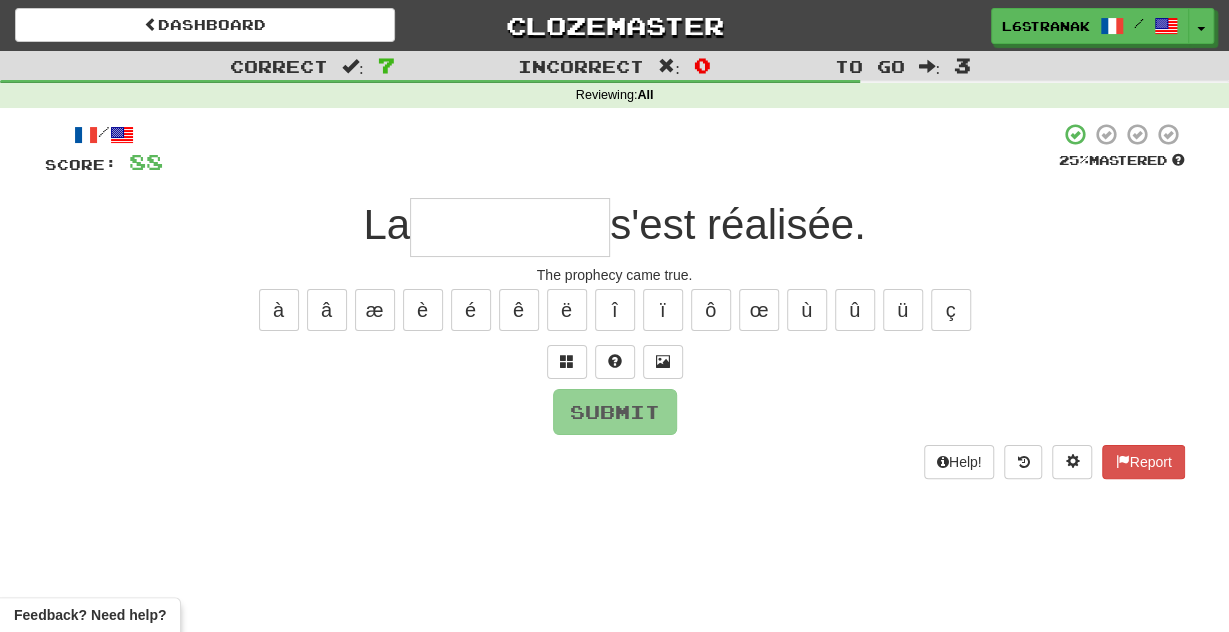 type on "*" 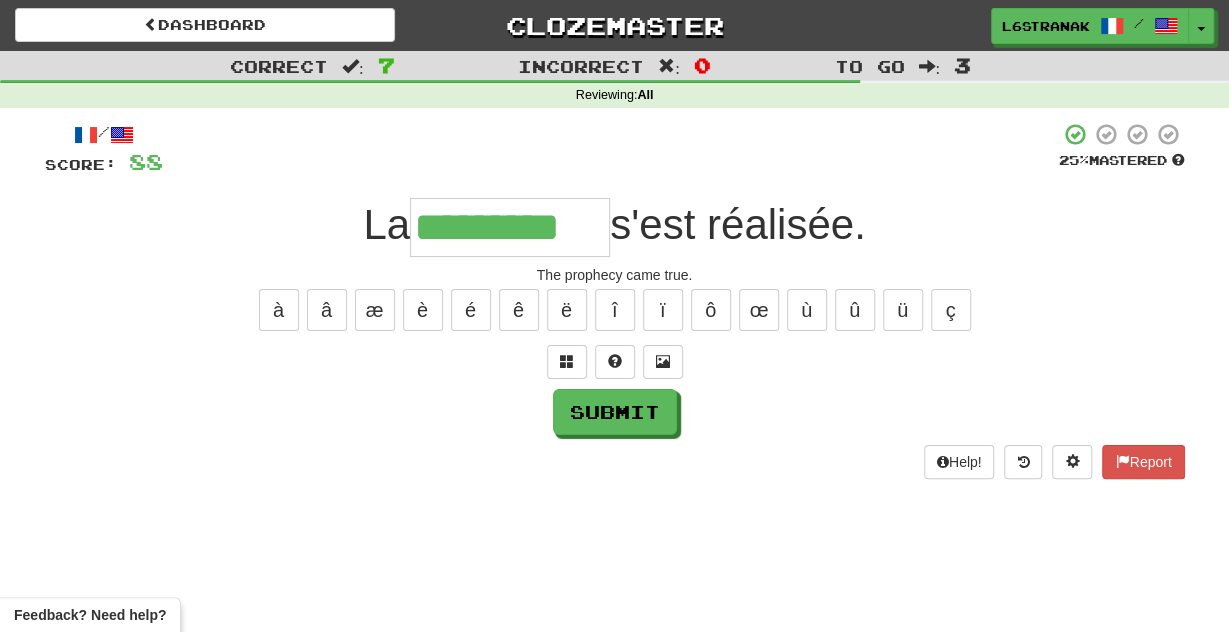 type on "*********" 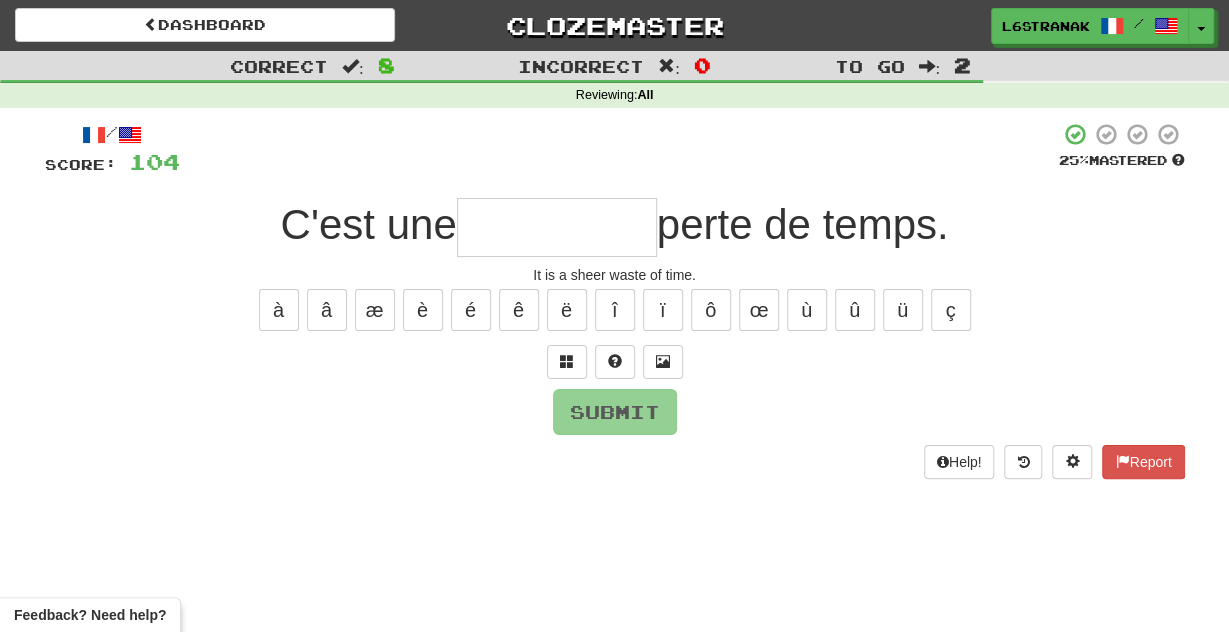 type on "*" 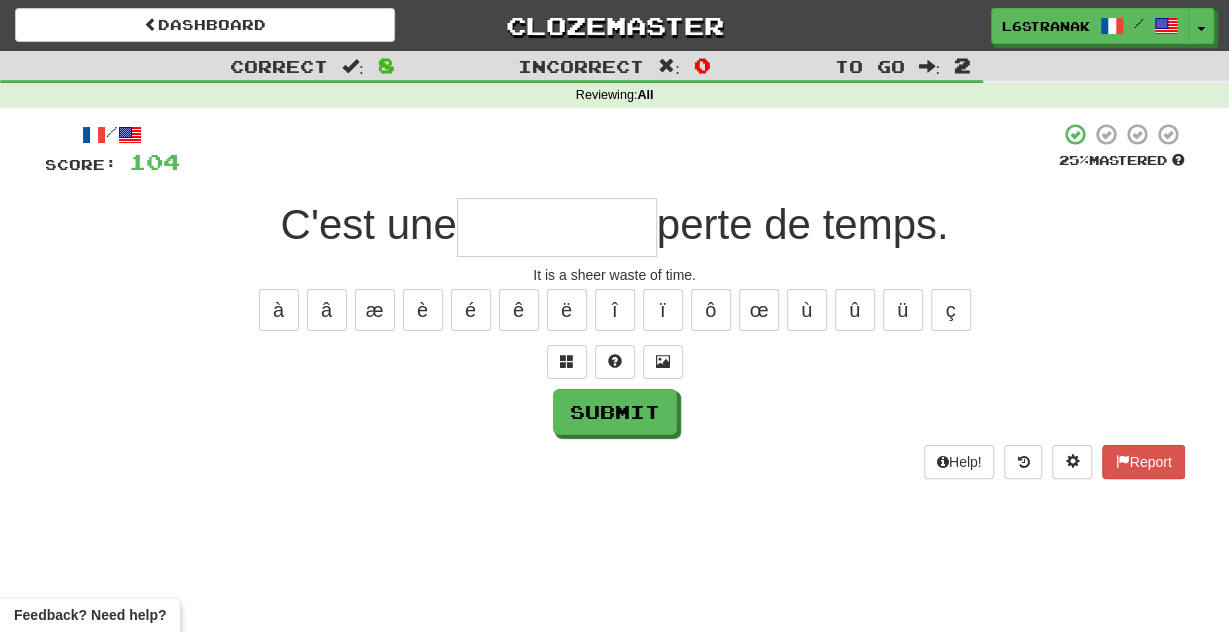 type on "*" 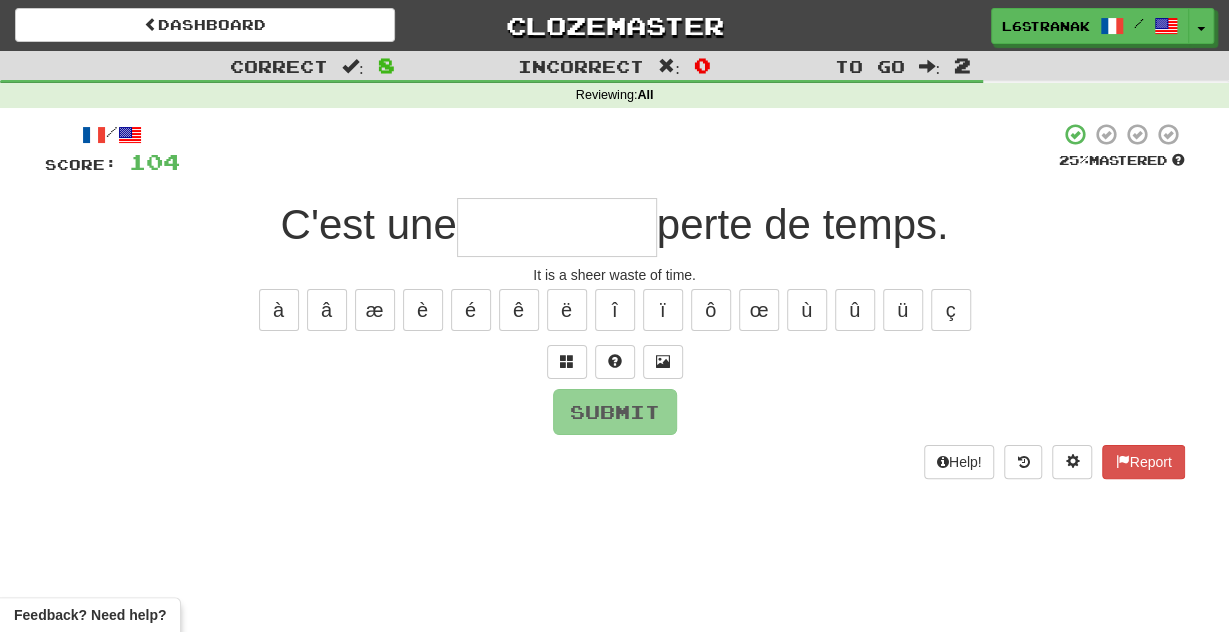 type on "*" 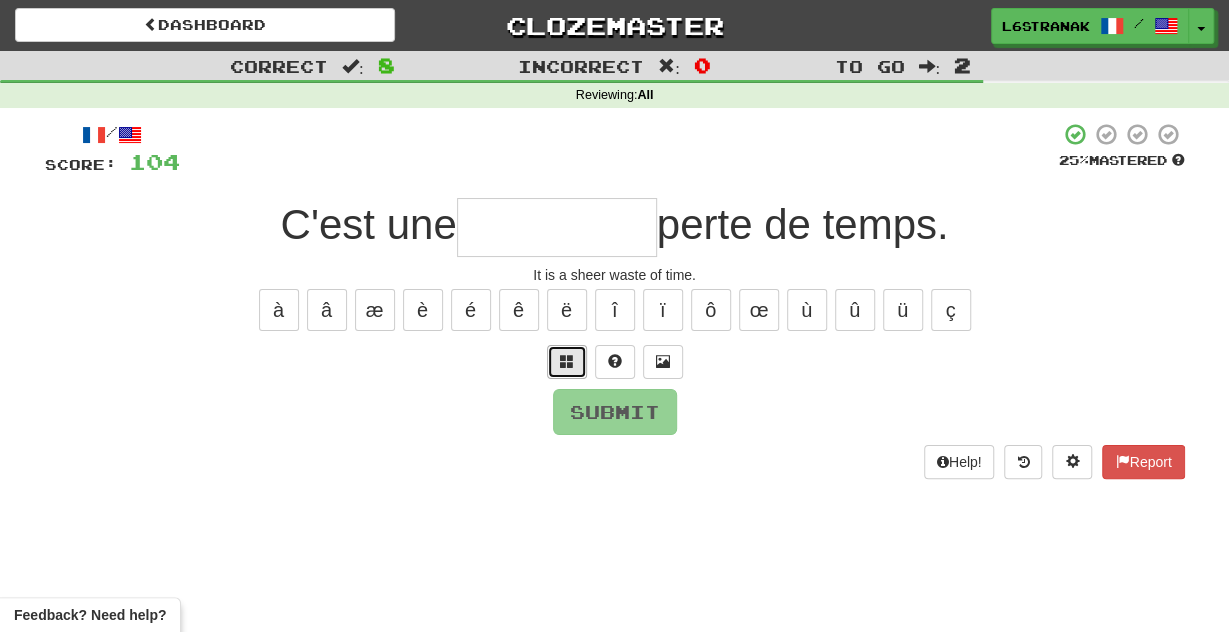 click at bounding box center (567, 362) 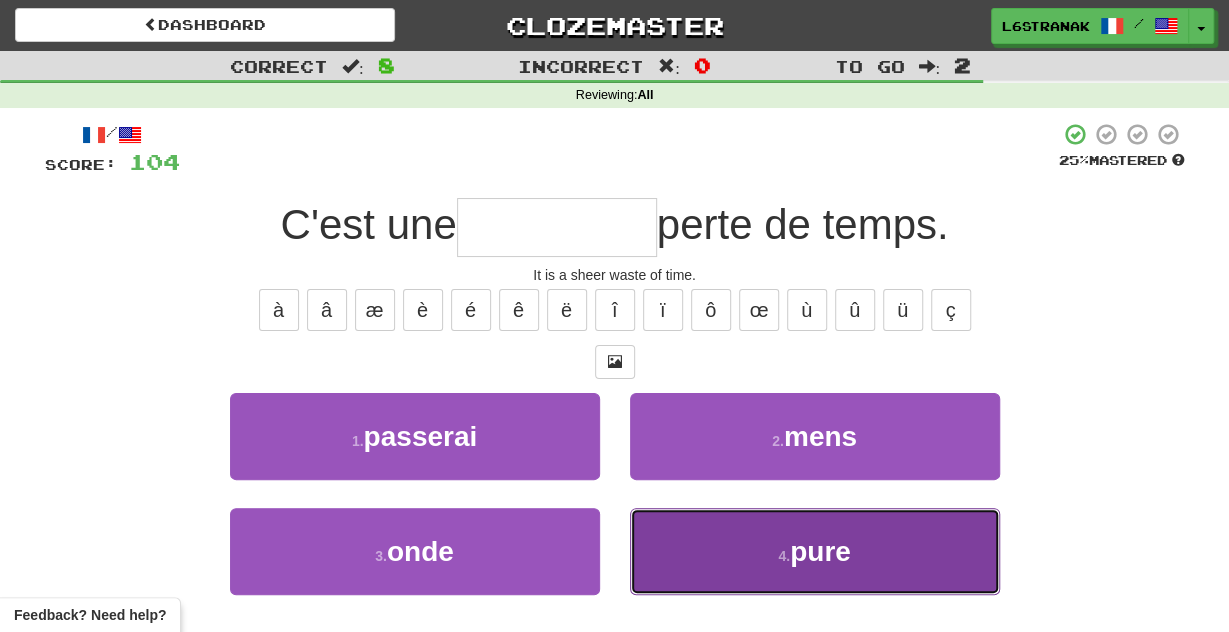 click on "4 .  pure" at bounding box center [815, 551] 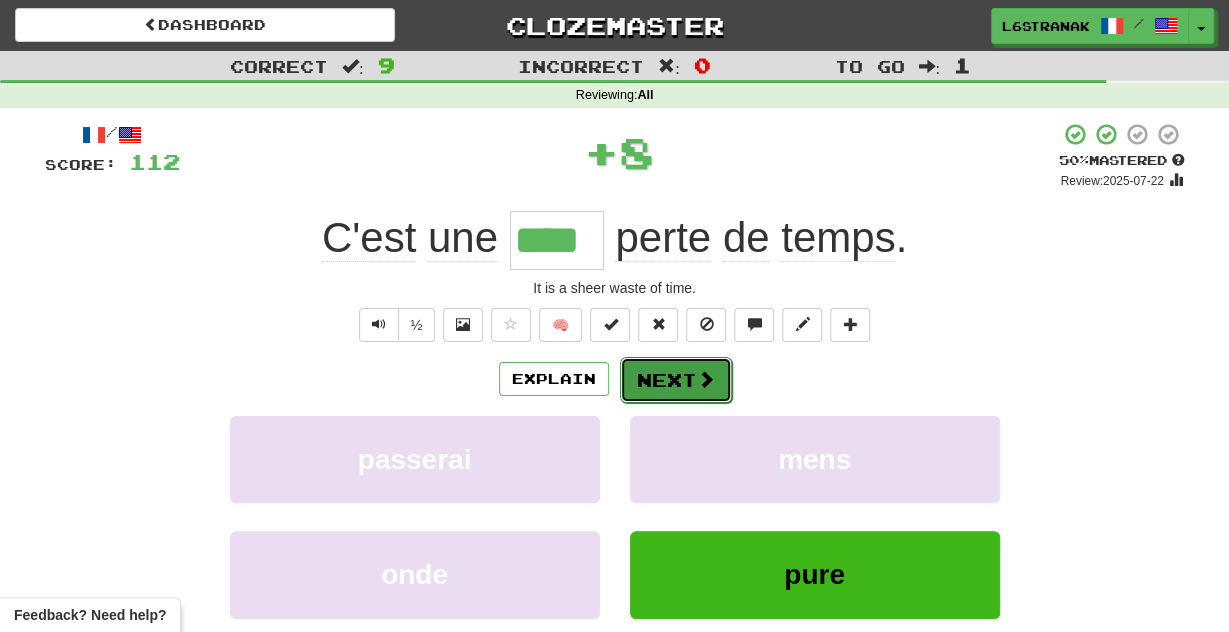 click on "Next" at bounding box center (676, 380) 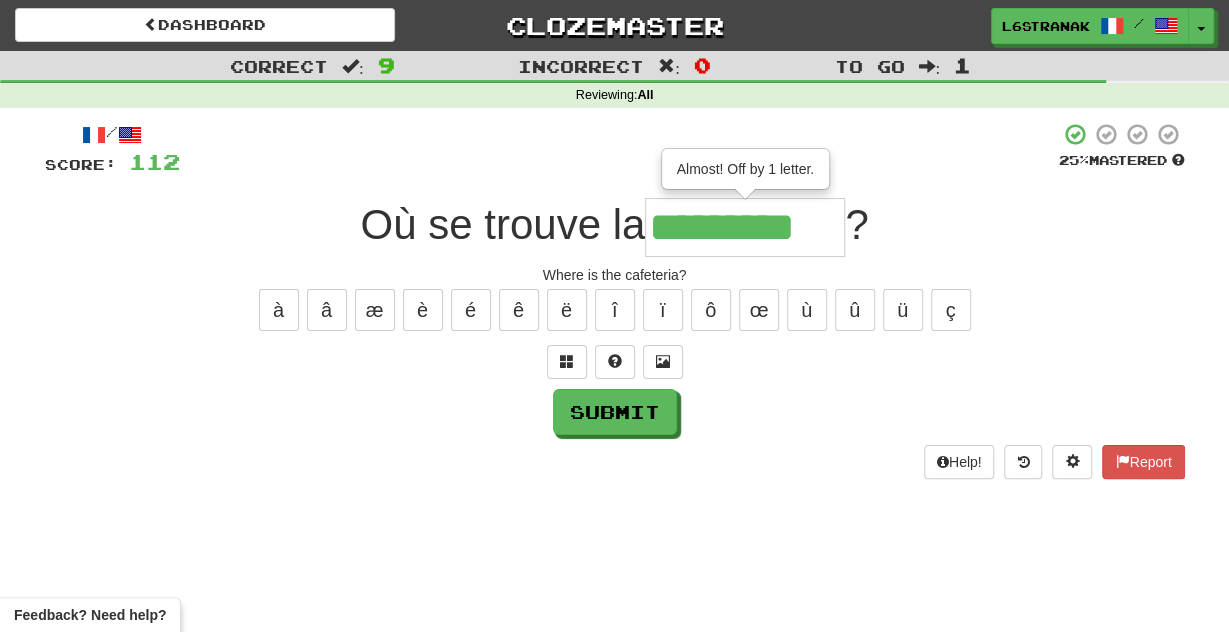 type on "*********" 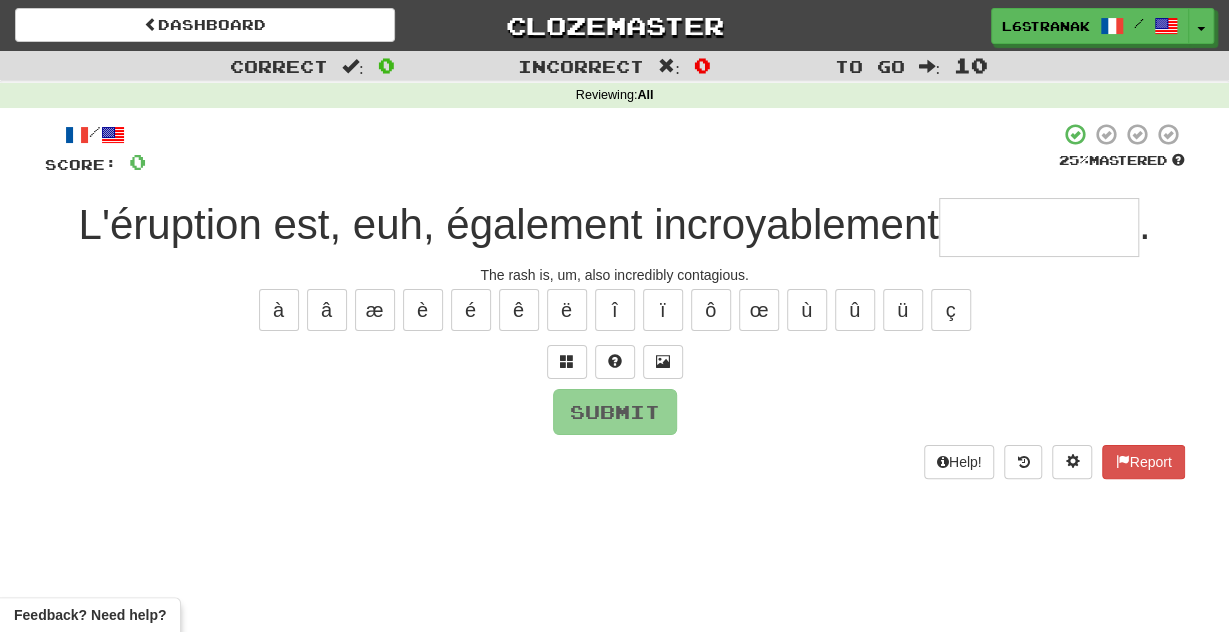 type on "*" 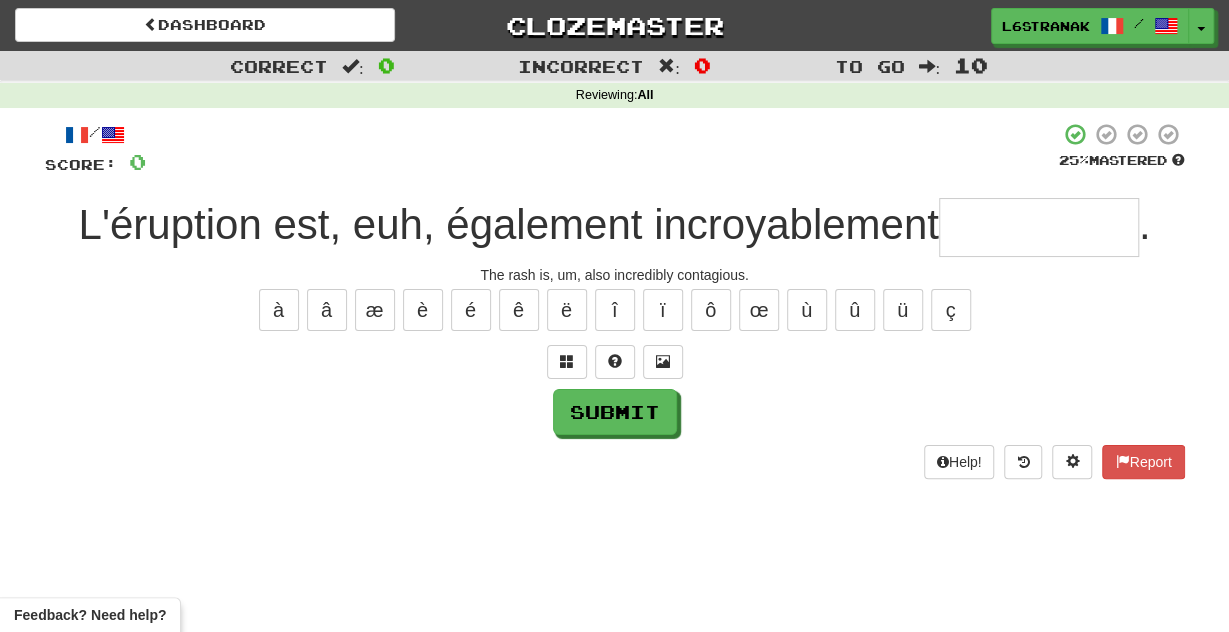type on "*" 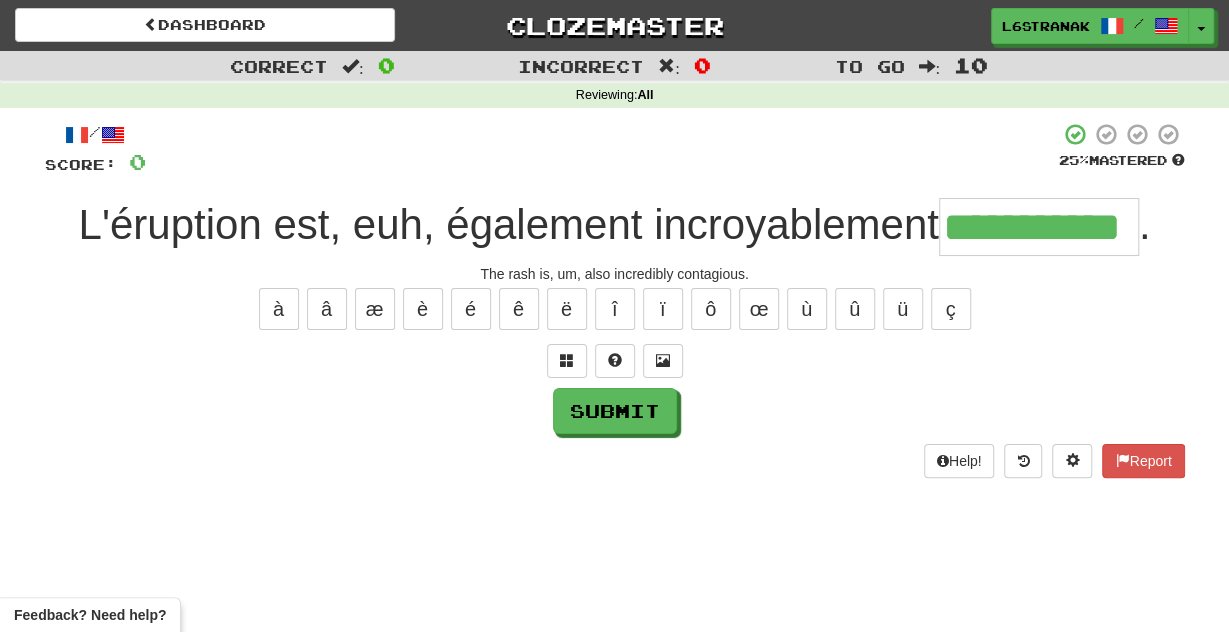 scroll, scrollTop: 0, scrollLeft: 34, axis: horizontal 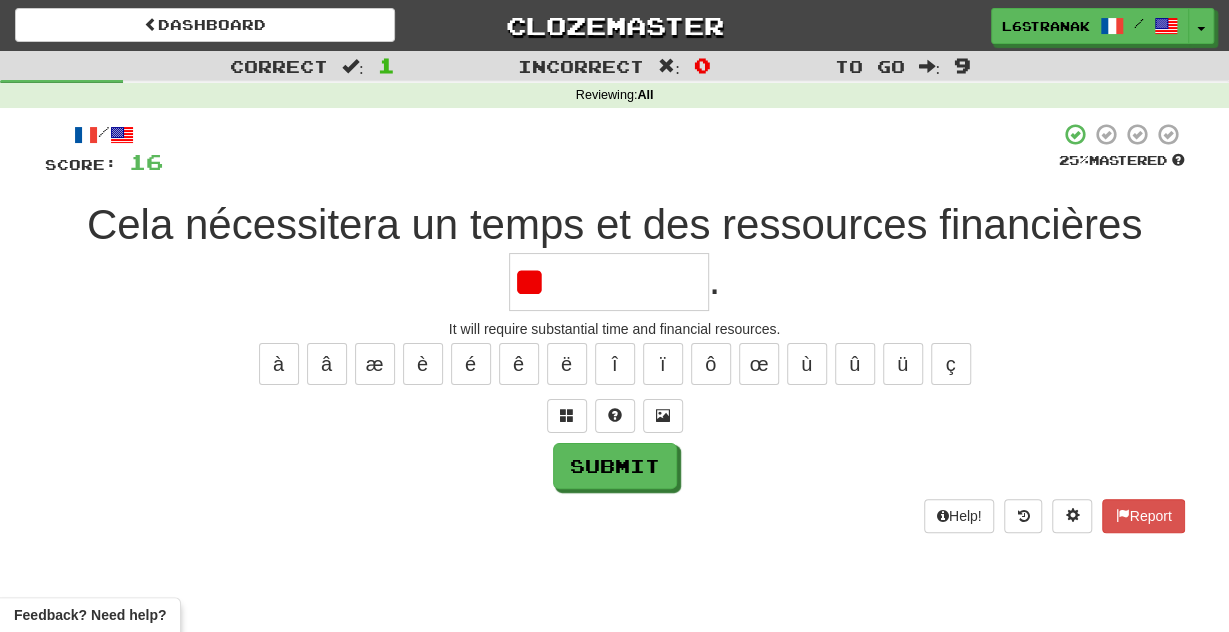 type on "*" 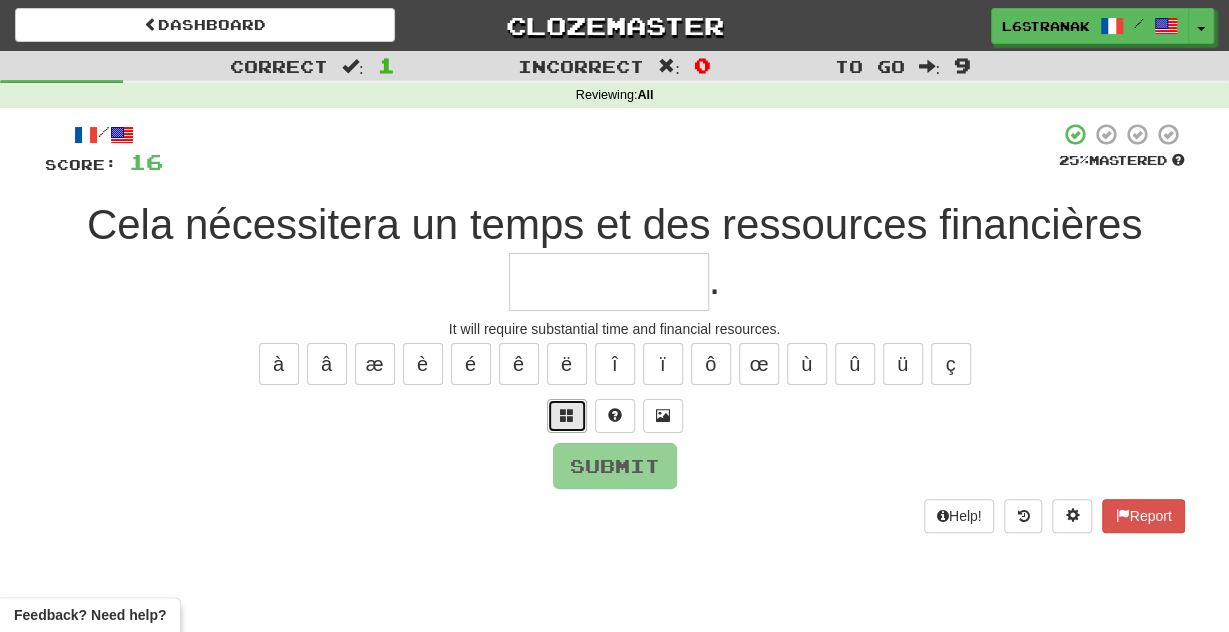 click at bounding box center (567, 415) 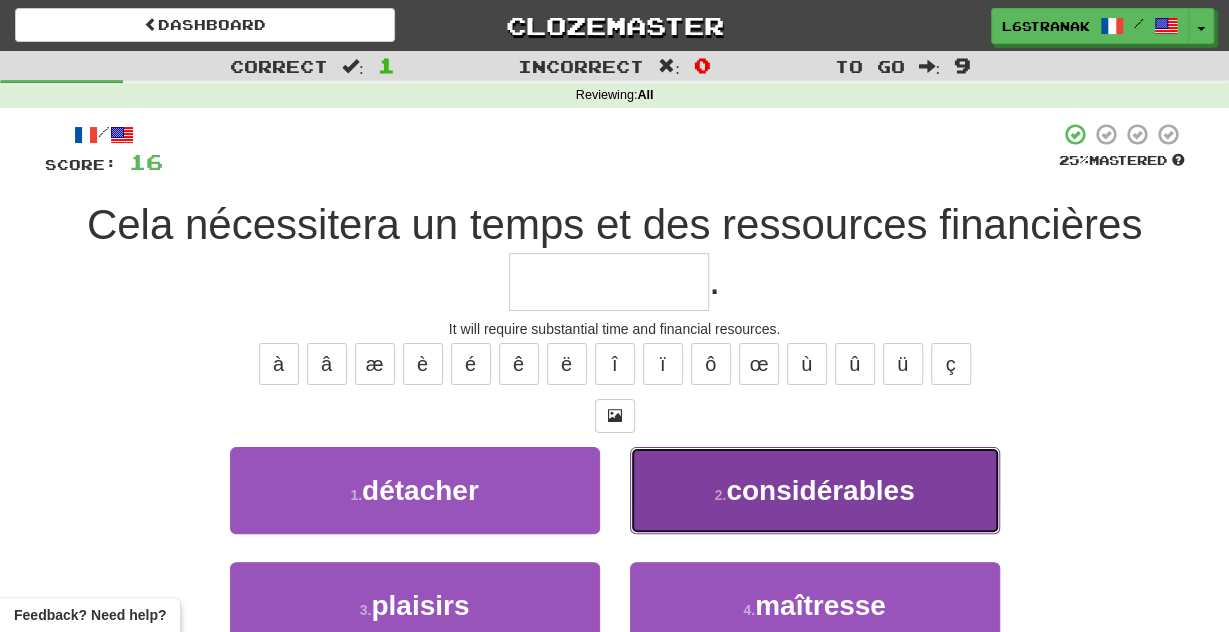 click on "2 .  considérables" at bounding box center (815, 490) 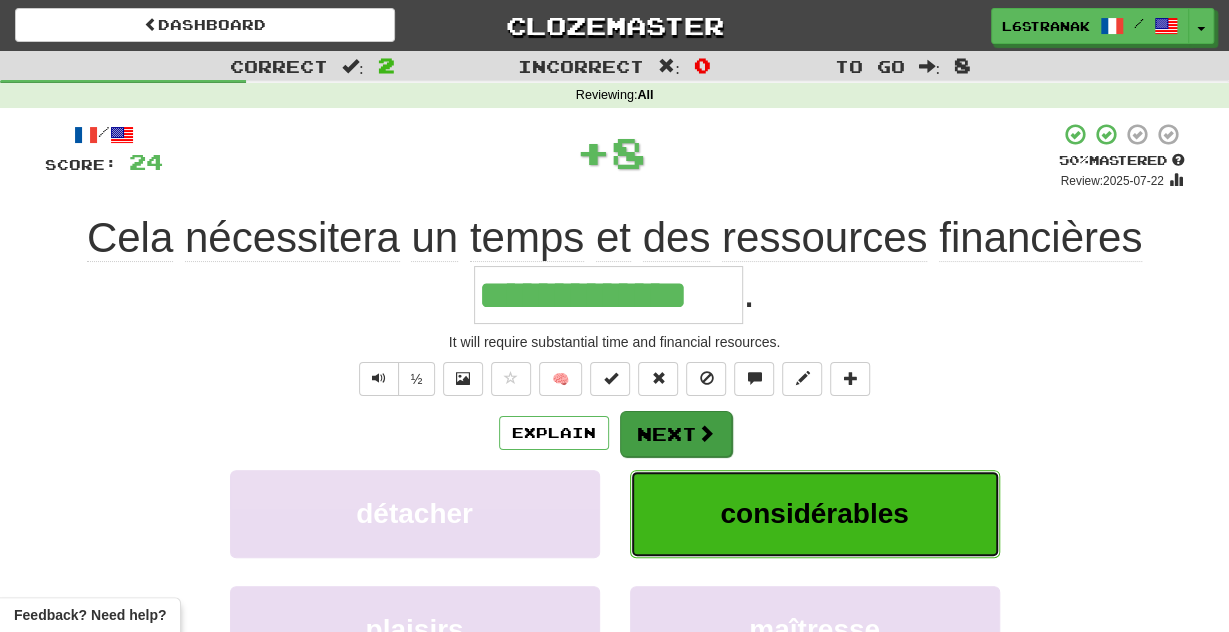 type 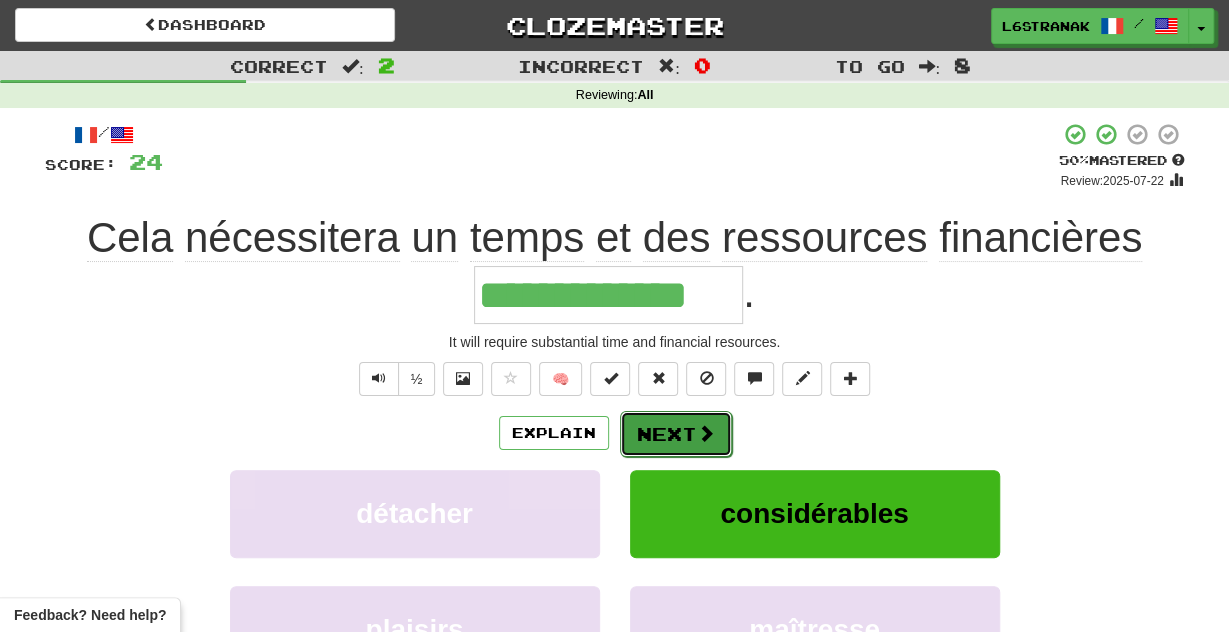 click on "Next" at bounding box center [676, 434] 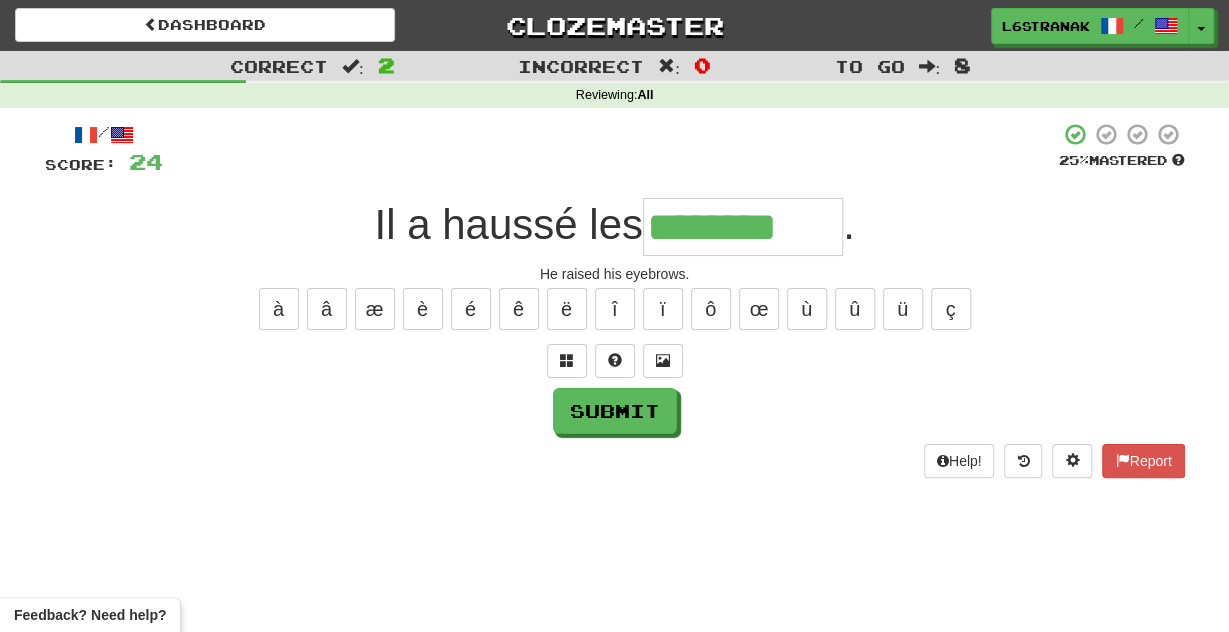 type on "********" 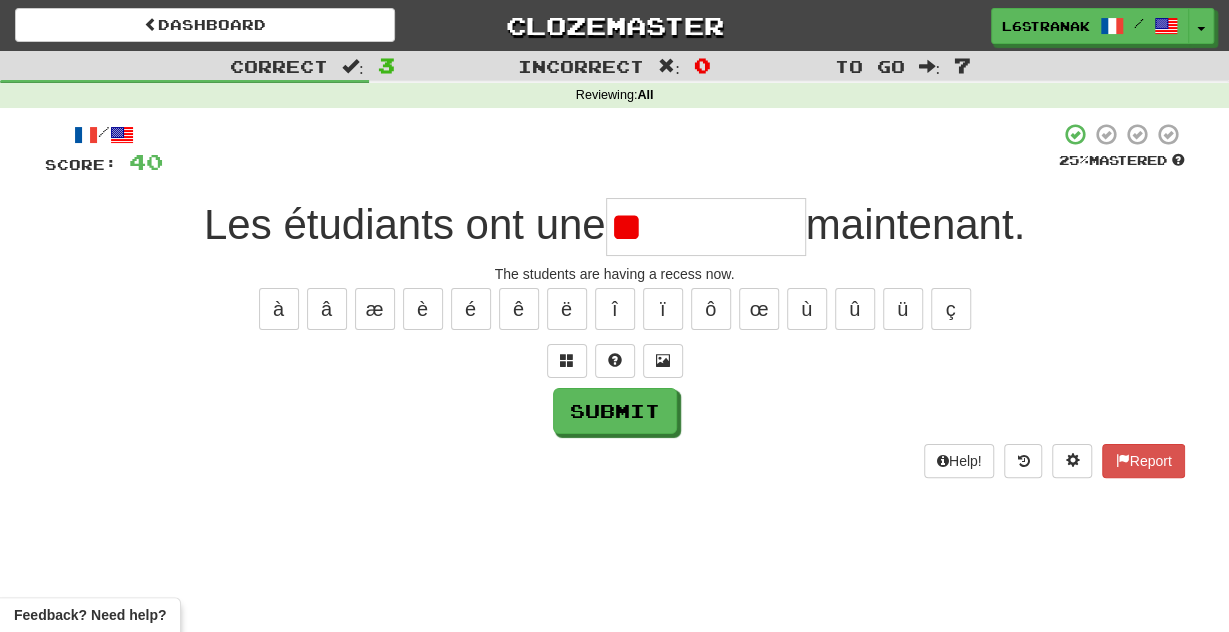 type on "*" 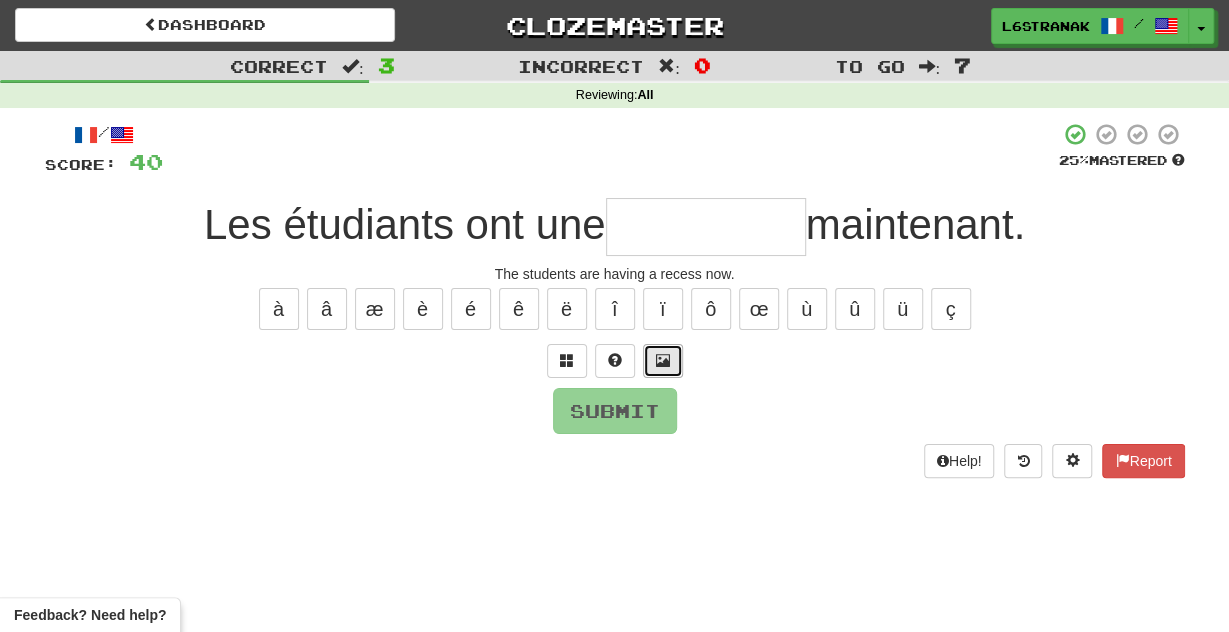 click at bounding box center (663, 361) 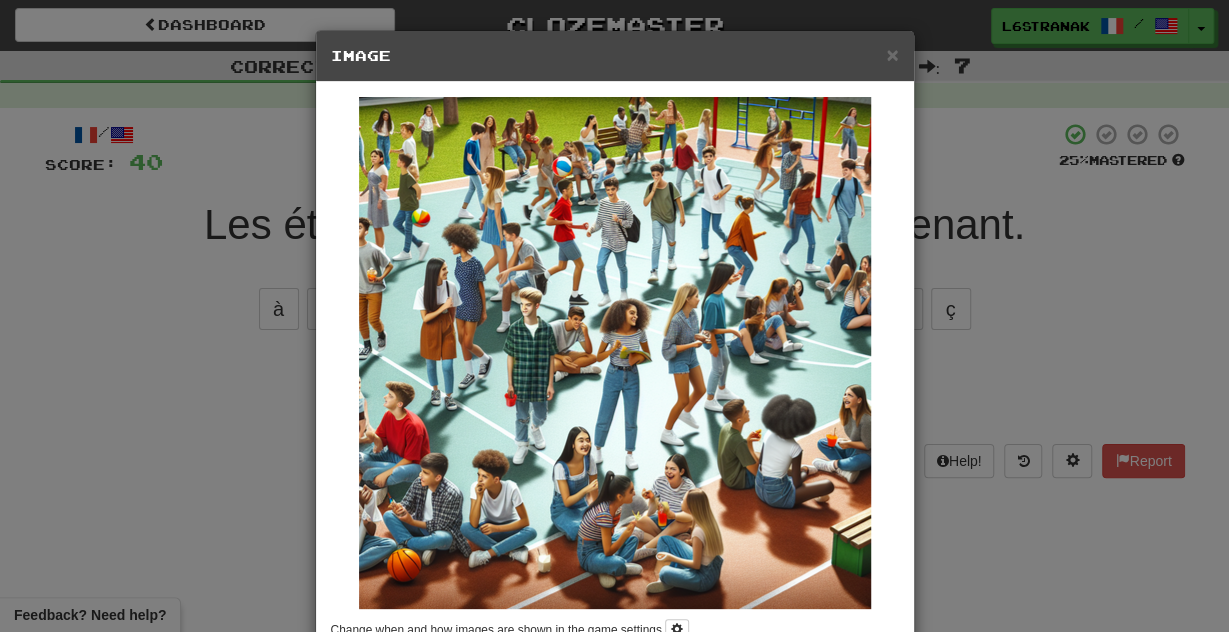 click on "× Image Change when and how images are shown in the game settings.  Images are in beta. Like them? Hate them?  Let us know ! Close" at bounding box center (614, 316) 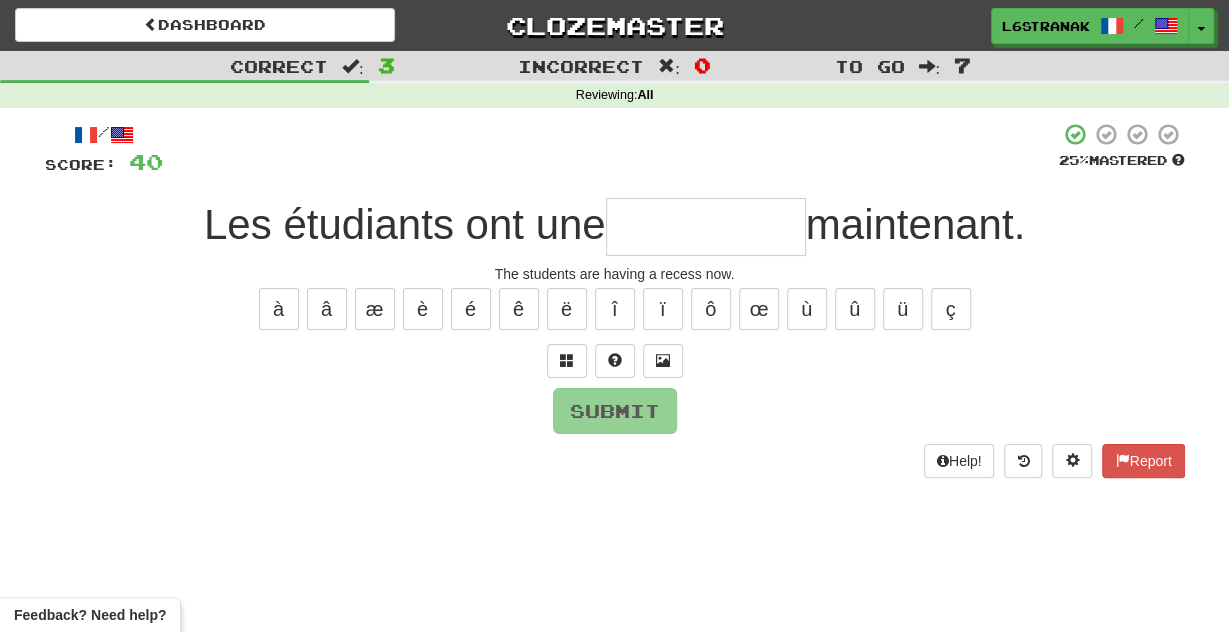 click at bounding box center [706, 227] 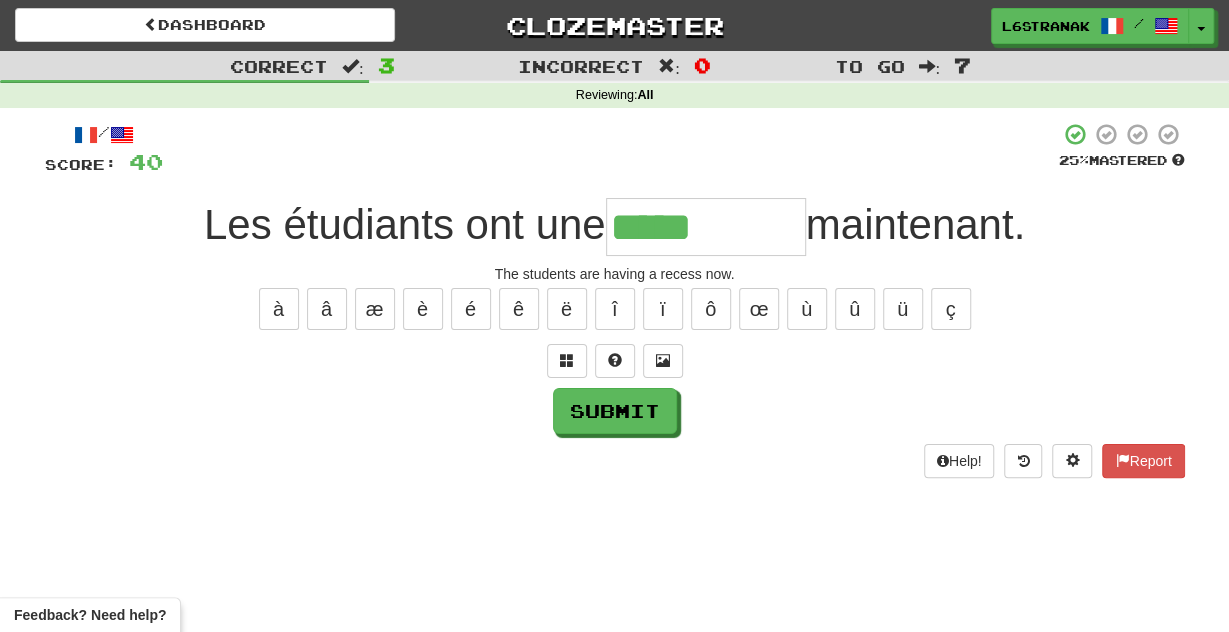 type on "*****" 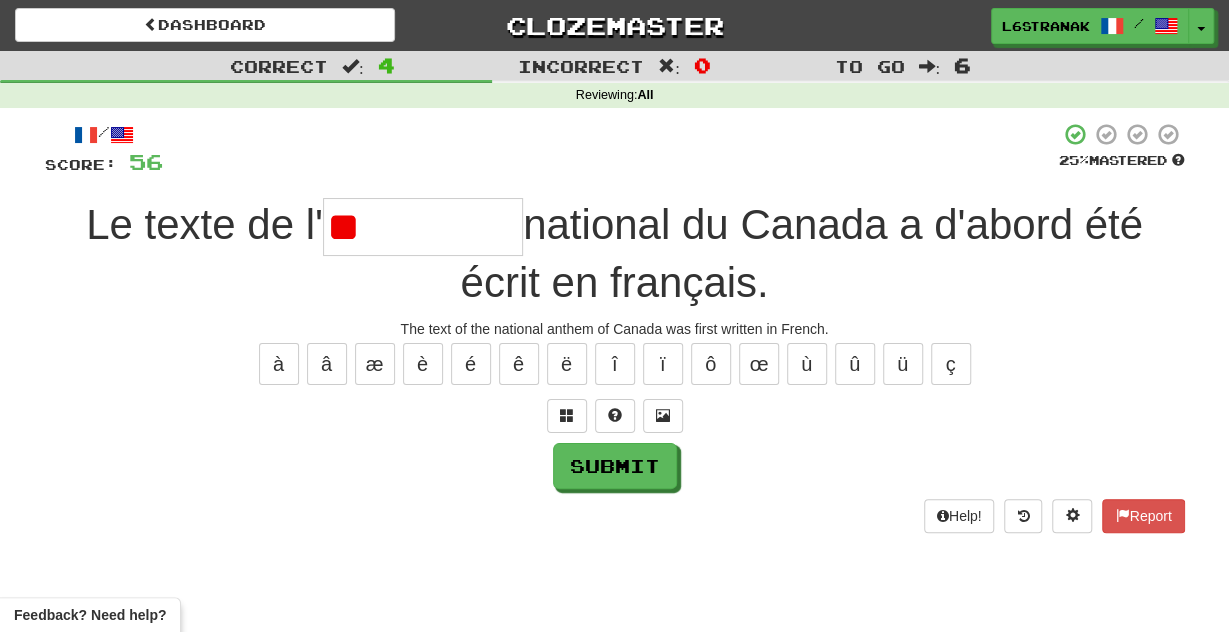 type on "*" 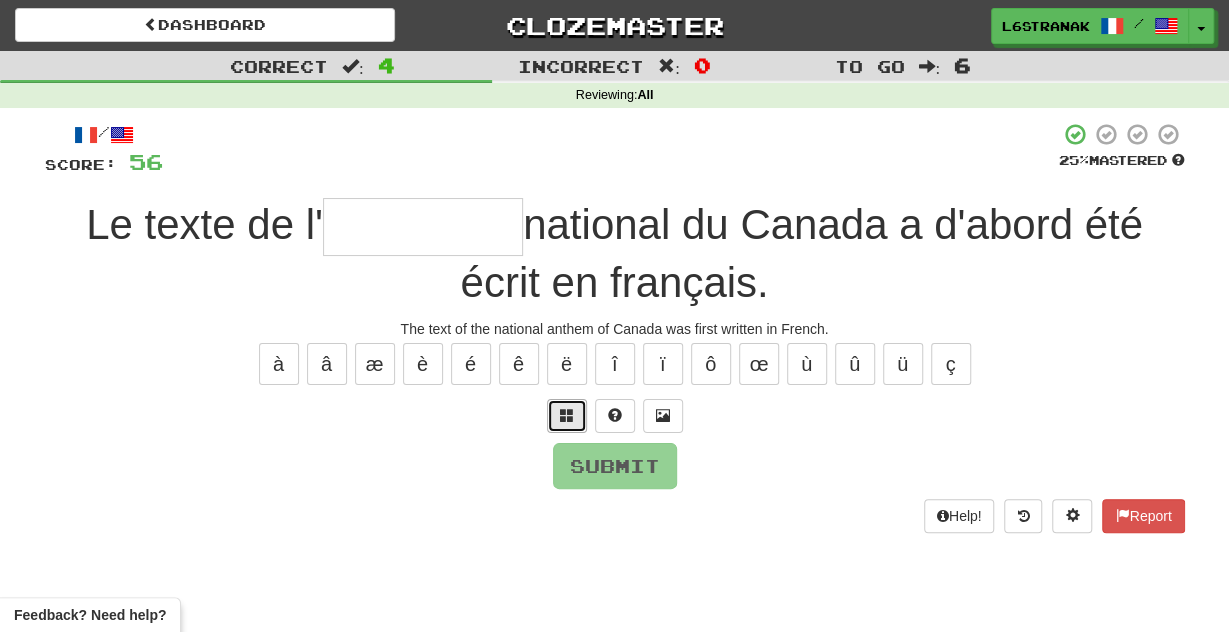 click at bounding box center (567, 416) 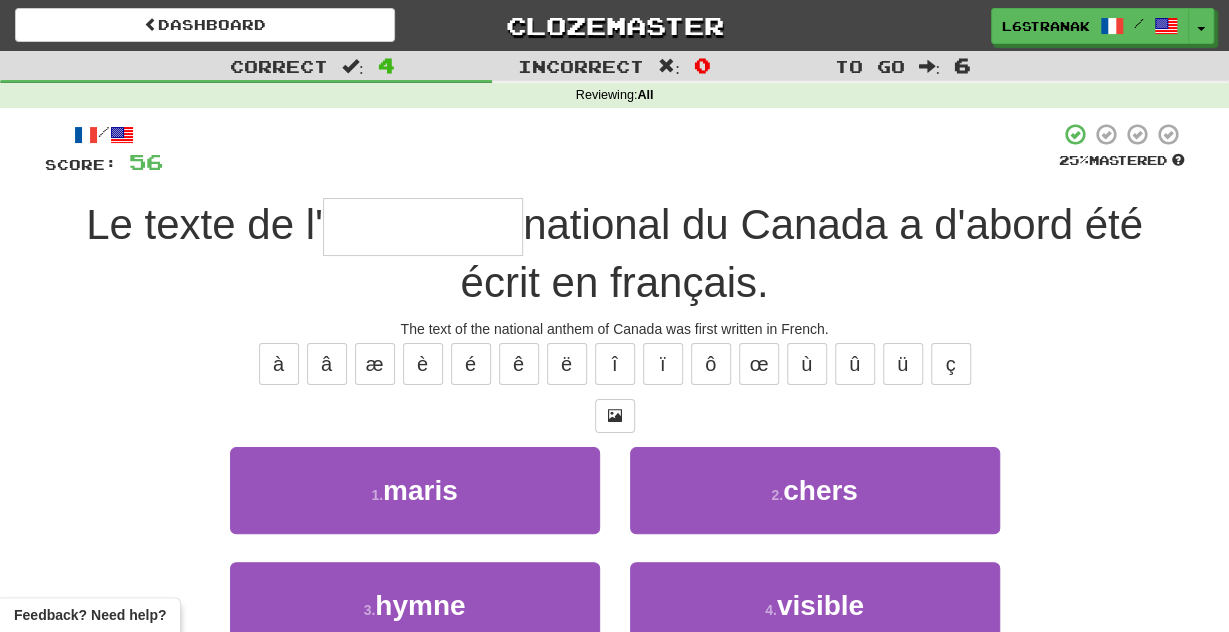 click on "1 .  maris" at bounding box center [415, 504] 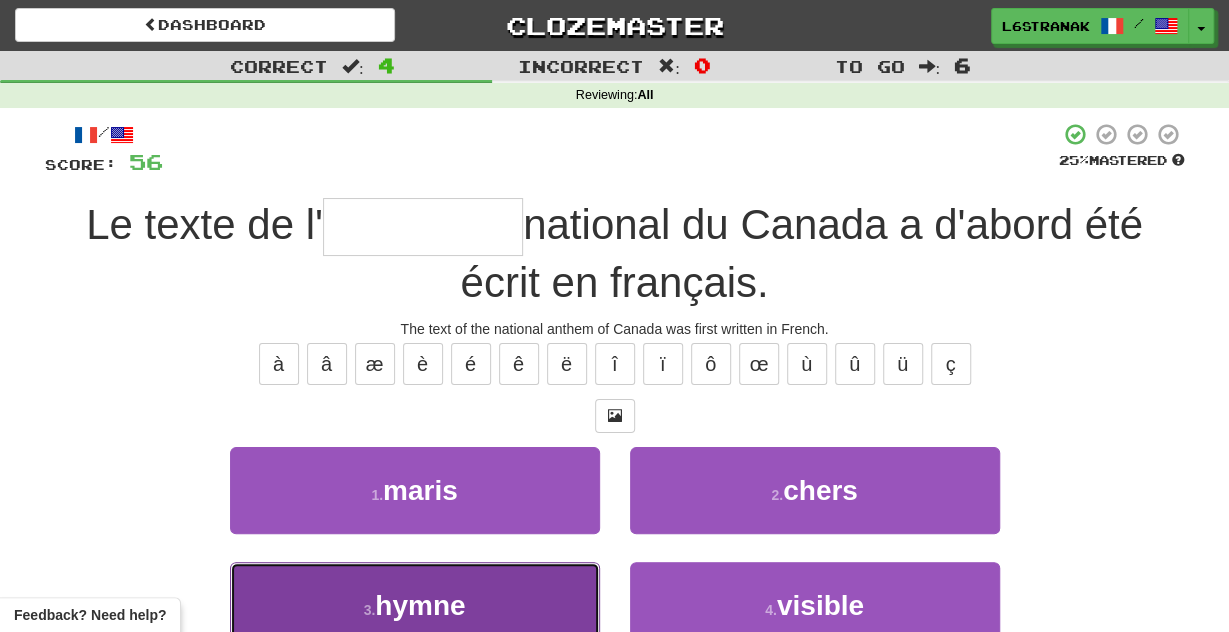 click on "3 .  hymne" at bounding box center (415, 605) 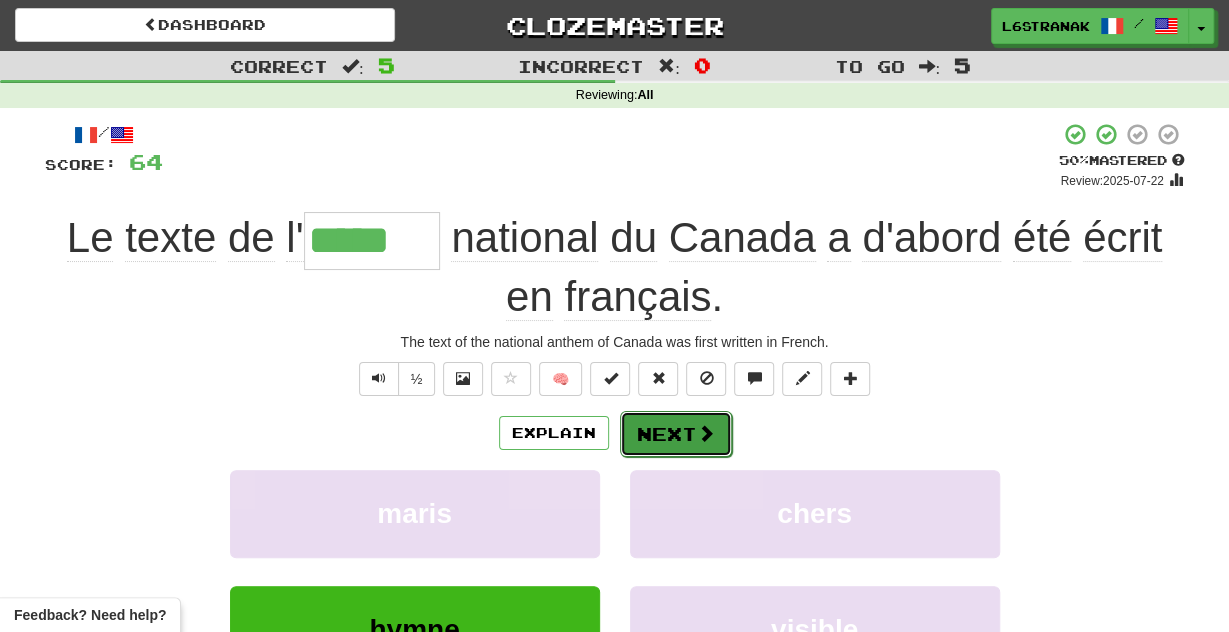 click on "Next" at bounding box center (676, 434) 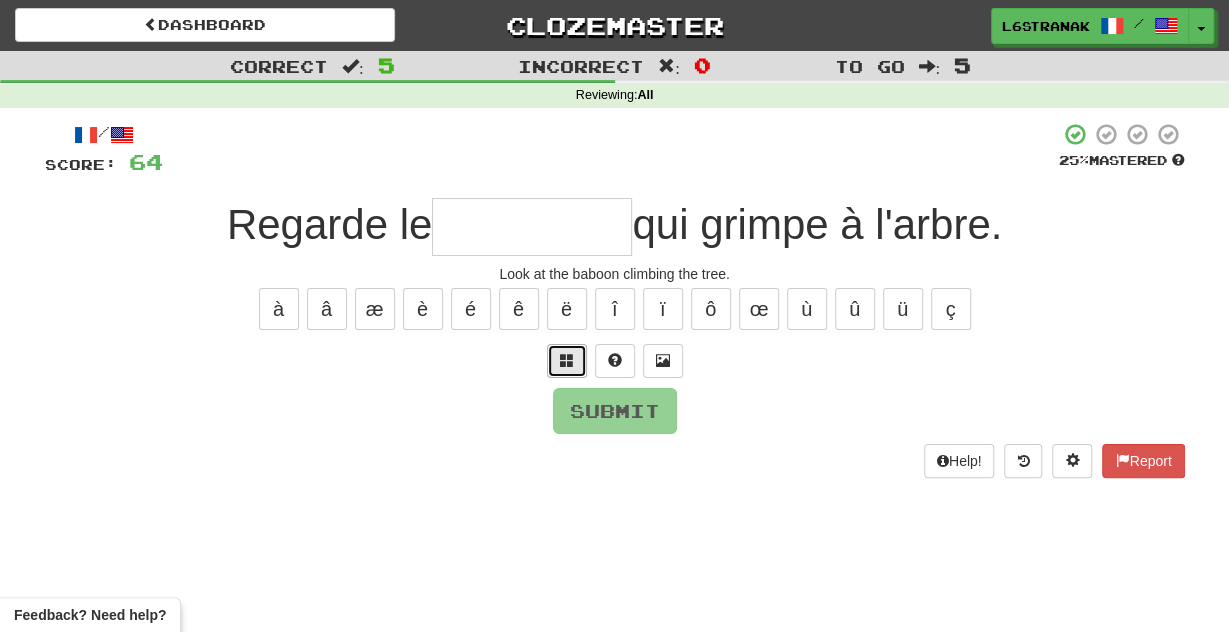 click at bounding box center (567, 360) 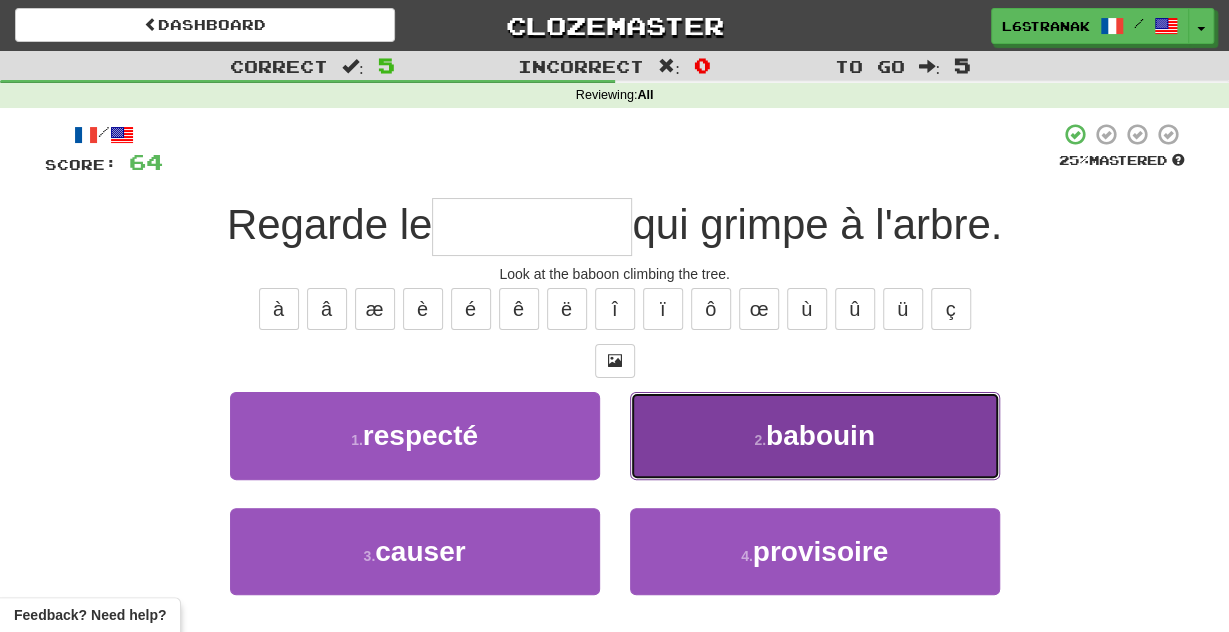 click on "2 .  babouin" at bounding box center [815, 435] 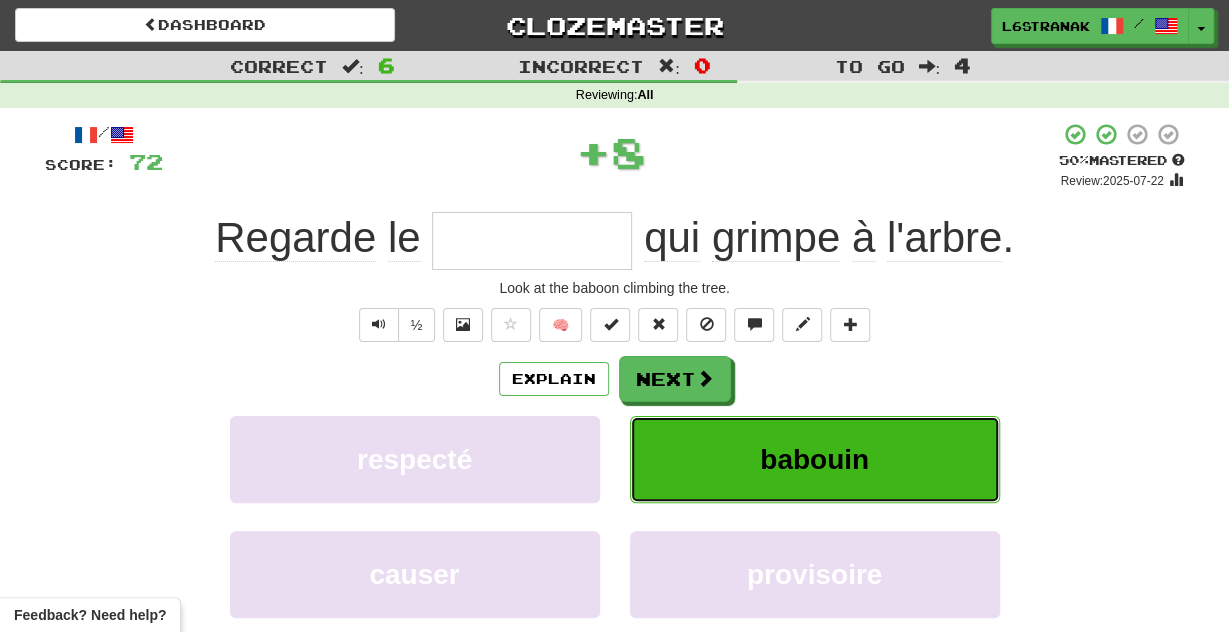 type on "*******" 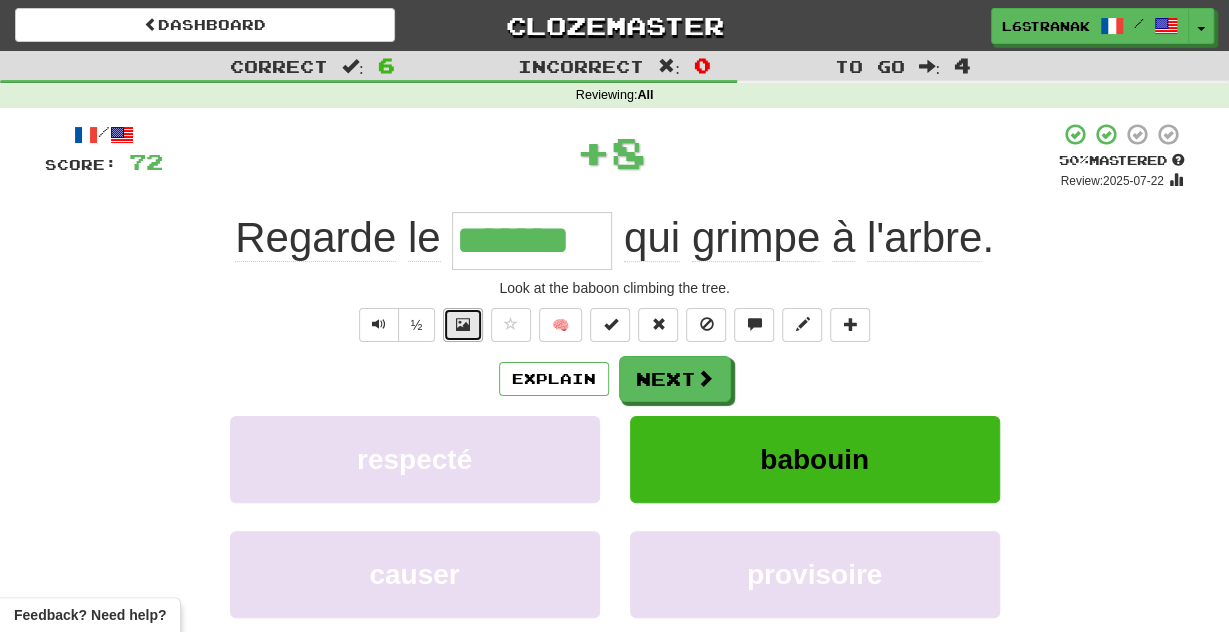 click at bounding box center [463, 324] 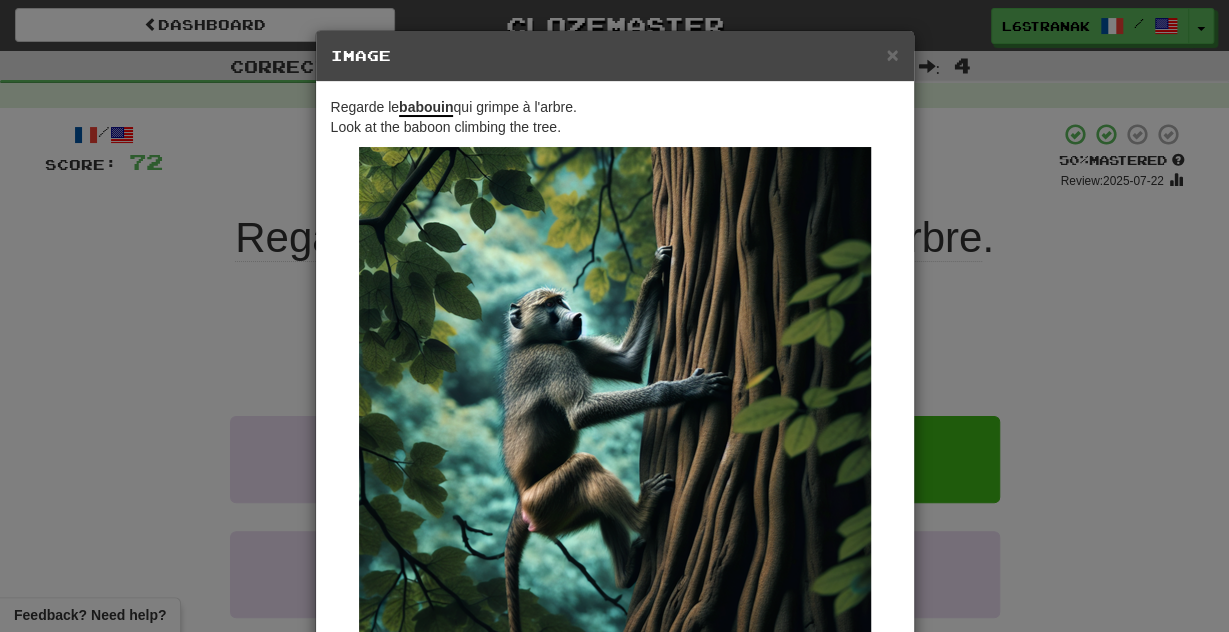 click on "× Image Regarde le  babouin  qui grimpe à l'arbre. Look at the baboon climbing the tree. Change when and how images are shown in the game settings.  Images are in beta. Like them? Hate them?  Let us know ! Close" at bounding box center [614, 316] 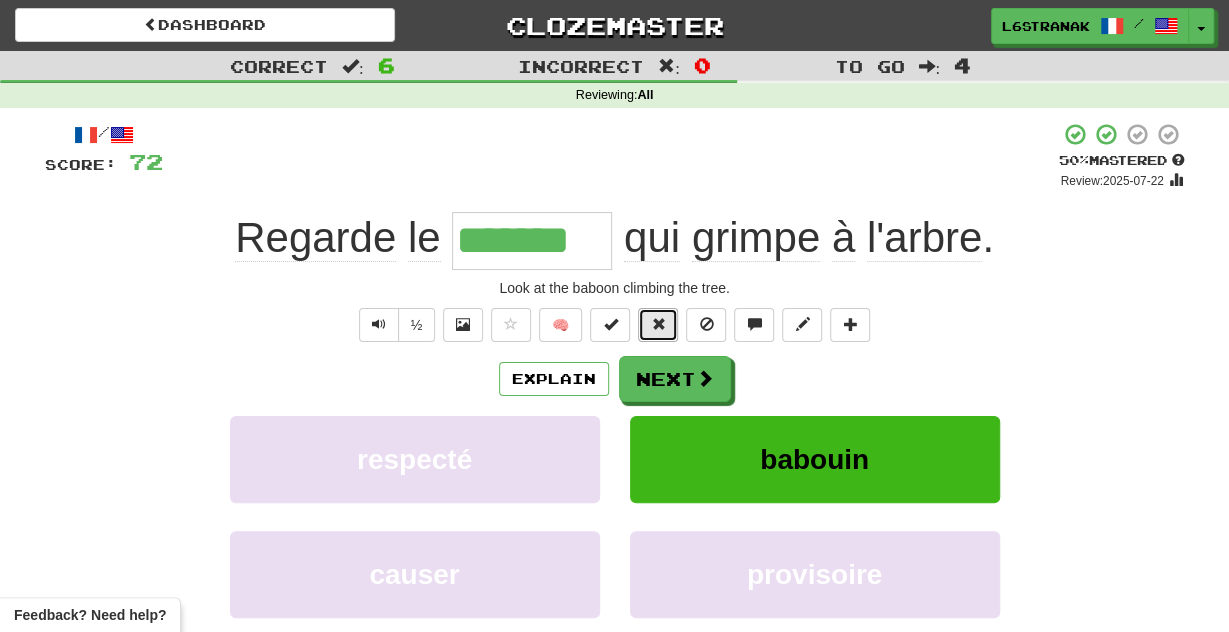 click at bounding box center (658, 325) 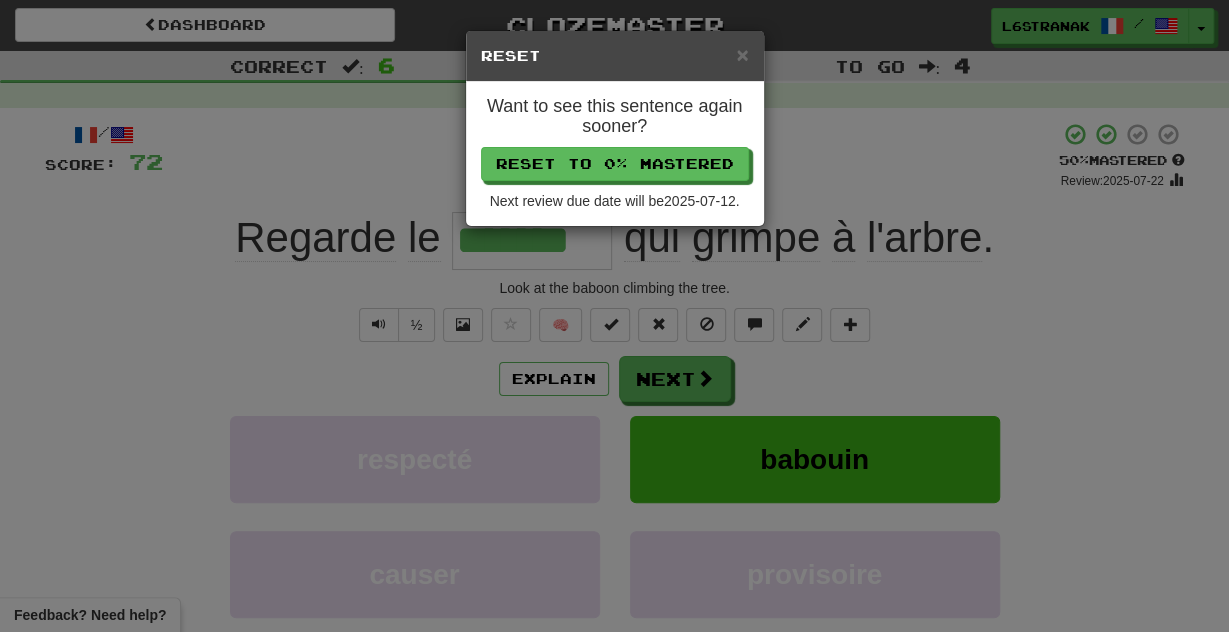 click on "× Reset Want to see this sentence again sooner? Reset to 0% Mastered Next review due date will be  2025-07-12 ." at bounding box center [614, 316] 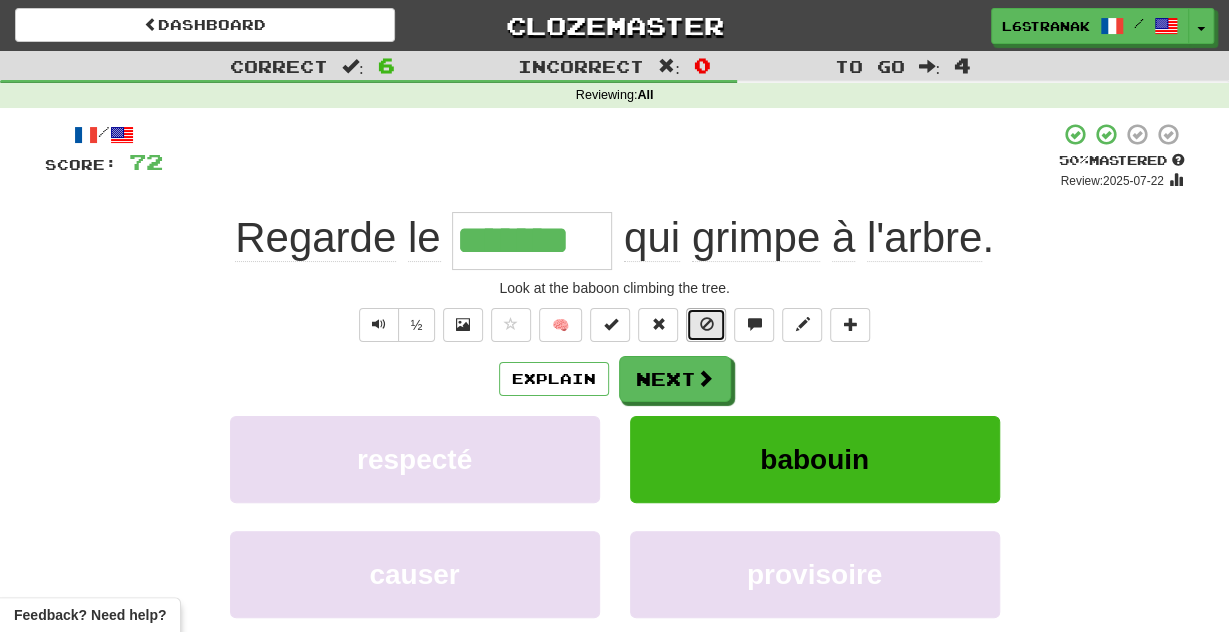 click at bounding box center (706, 325) 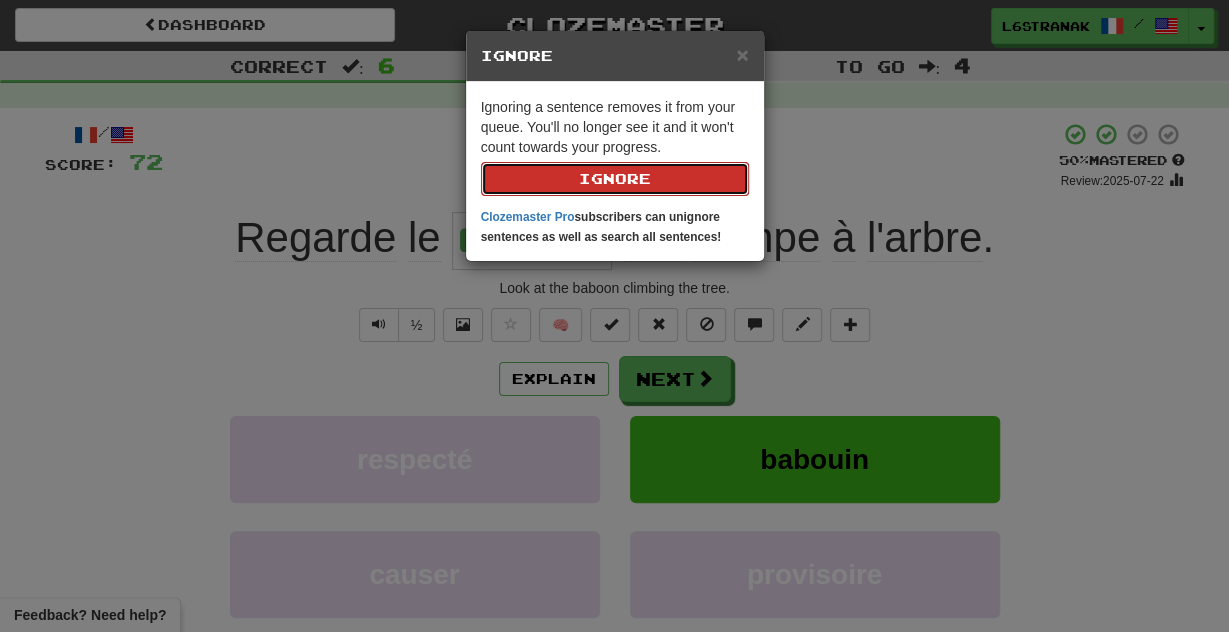 click on "Ignore" at bounding box center (615, 179) 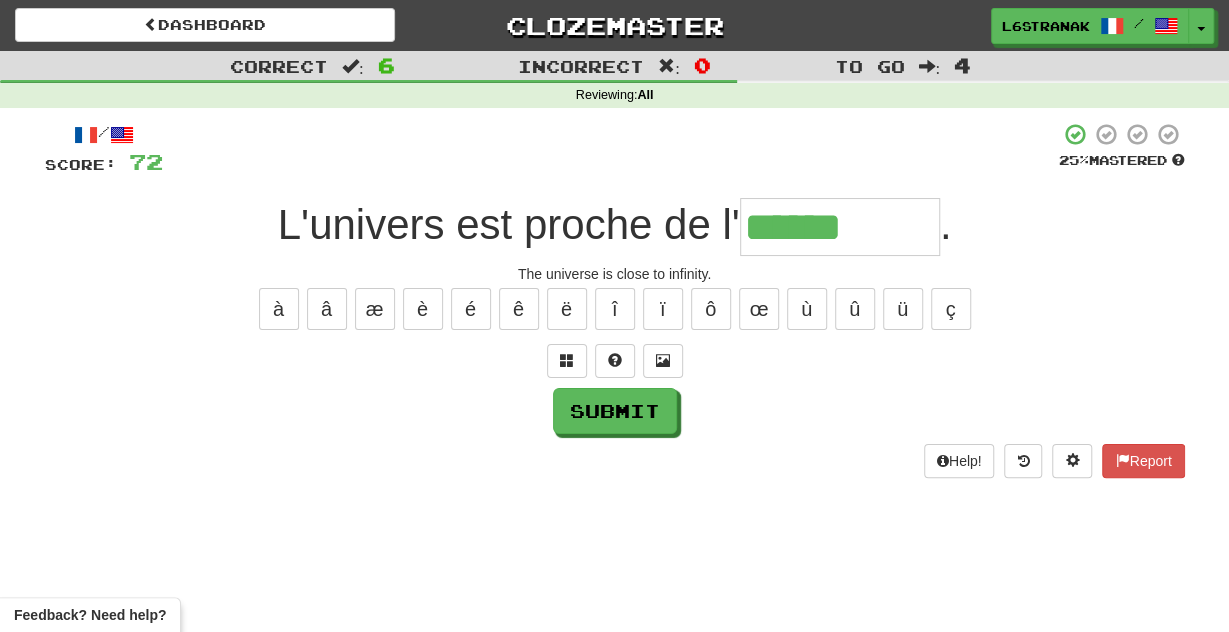 type on "******" 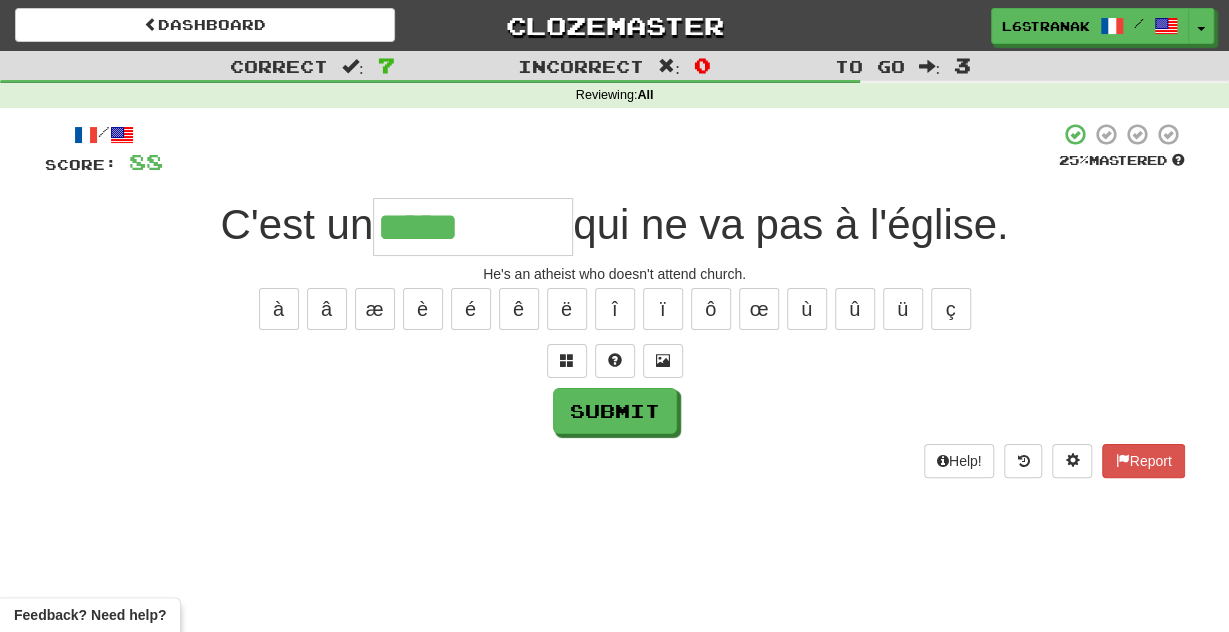 type on "*****" 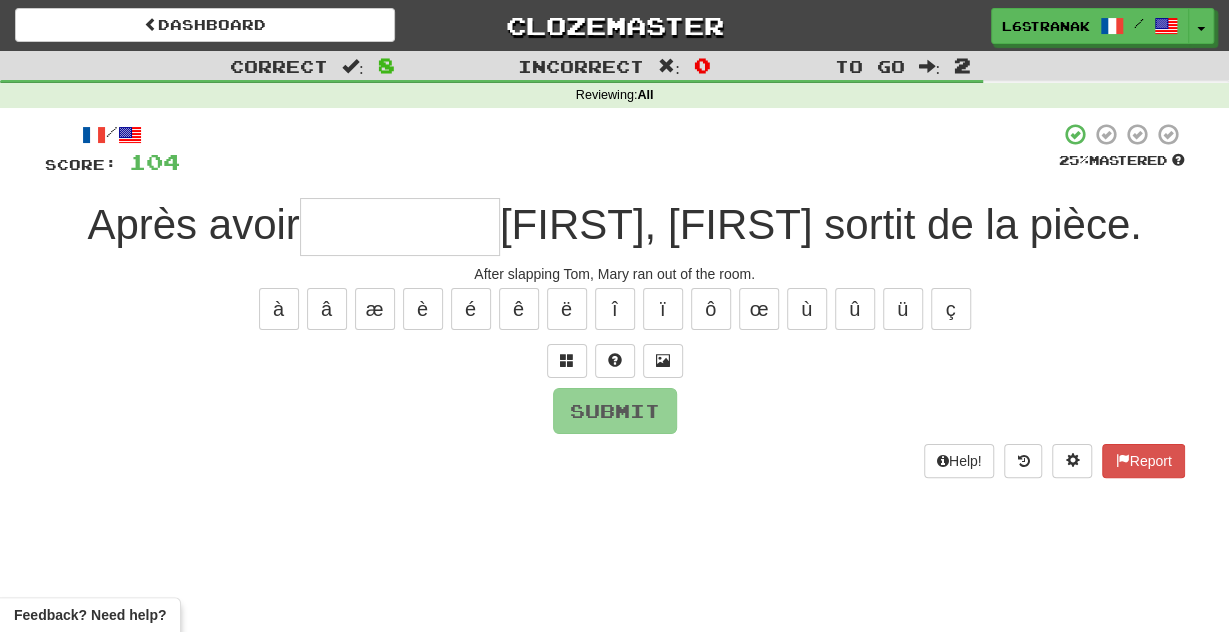 type on "*" 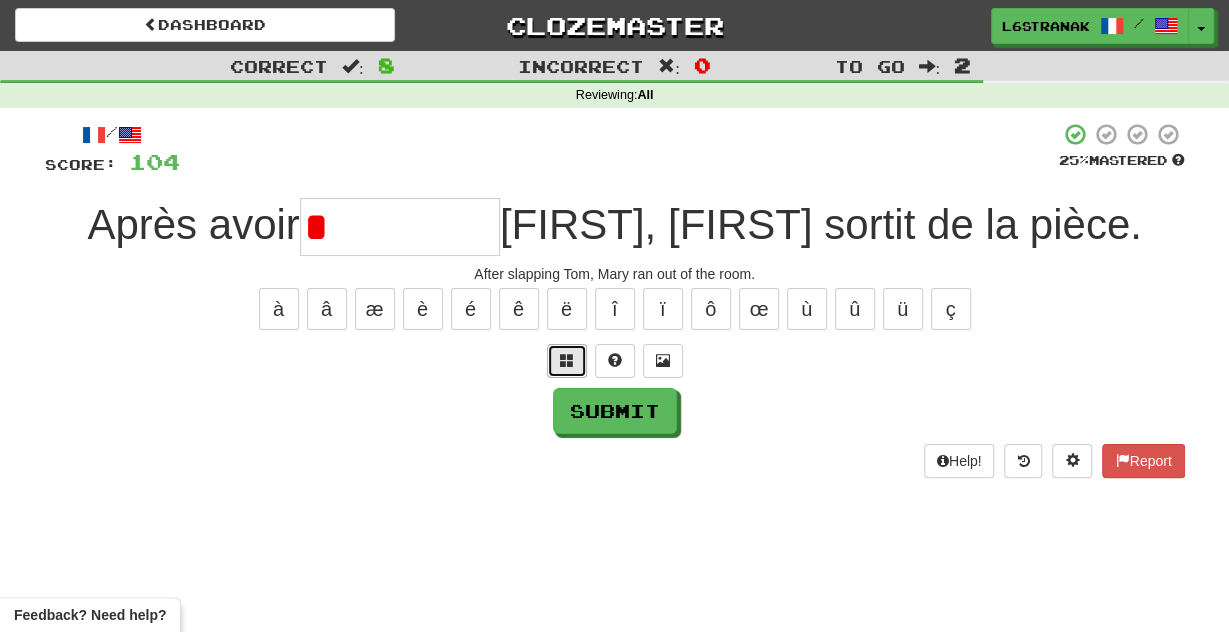 click at bounding box center [567, 361] 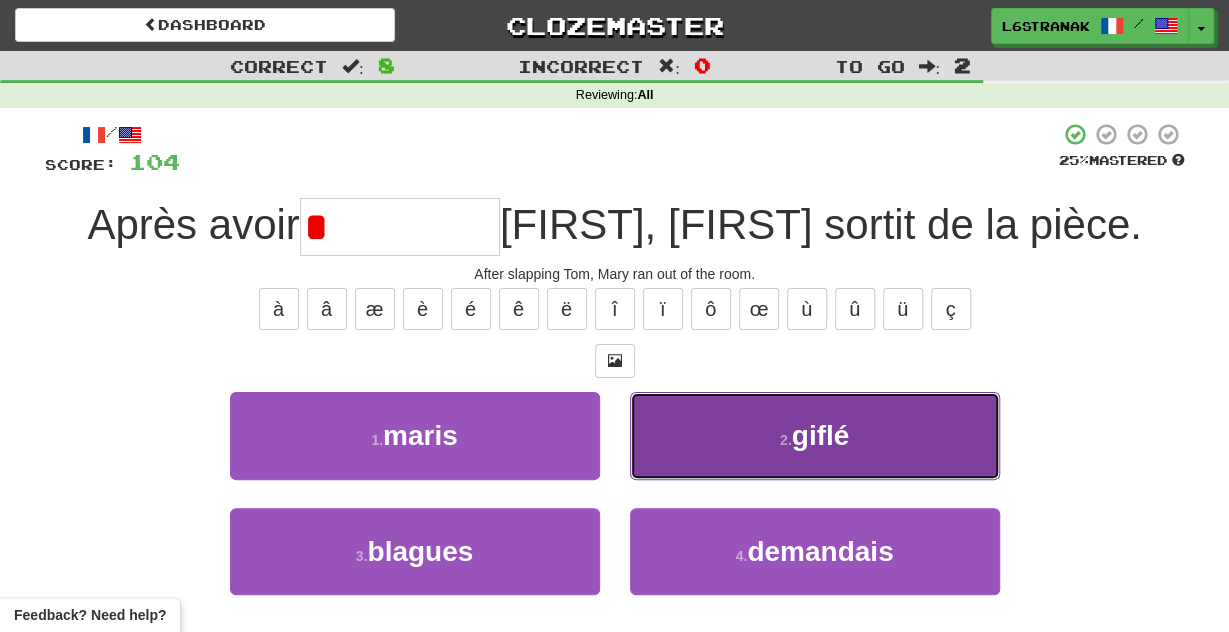 click on "2 .  giflé" at bounding box center (815, 435) 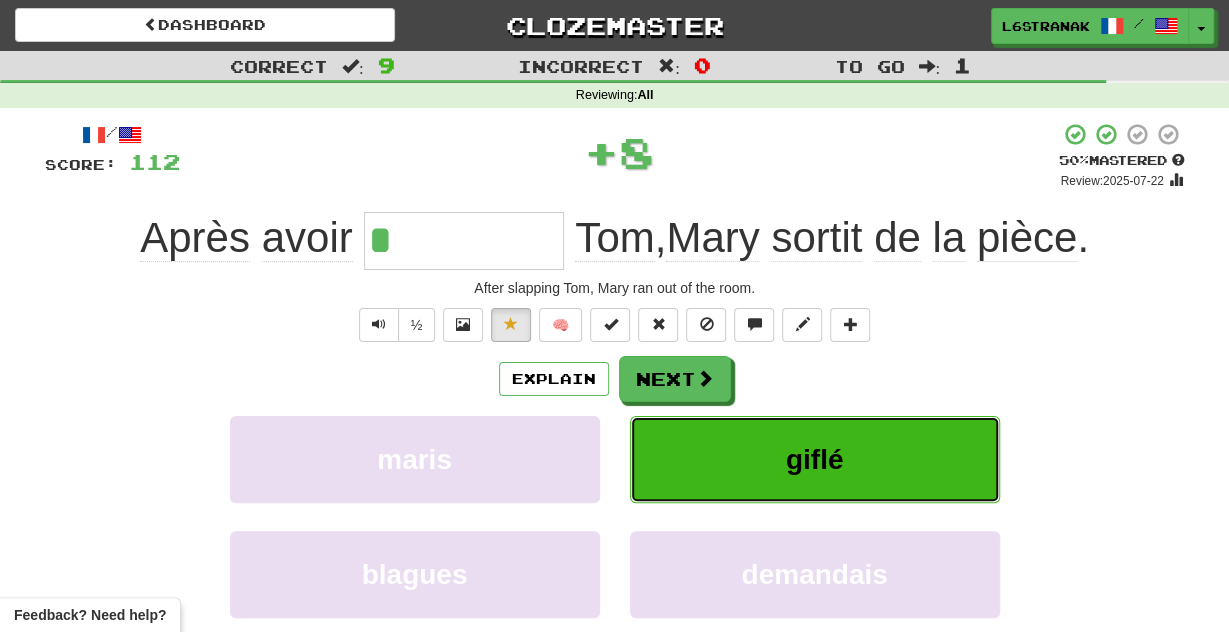 type on "*****" 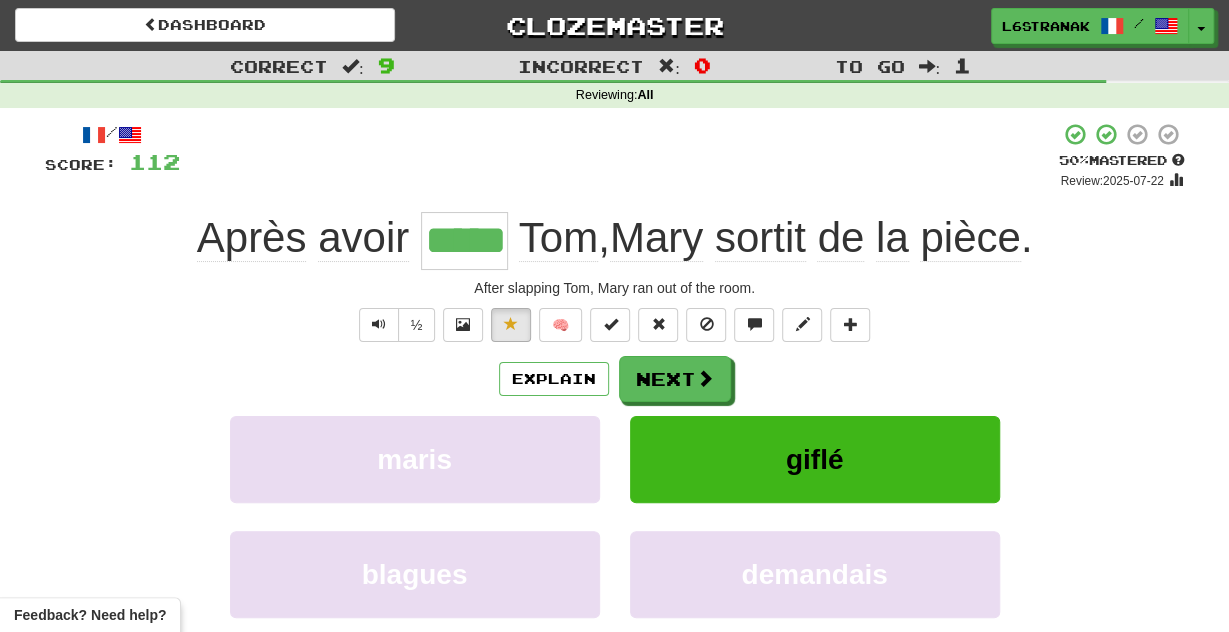 click on "½ 🧠" at bounding box center (615, 325) 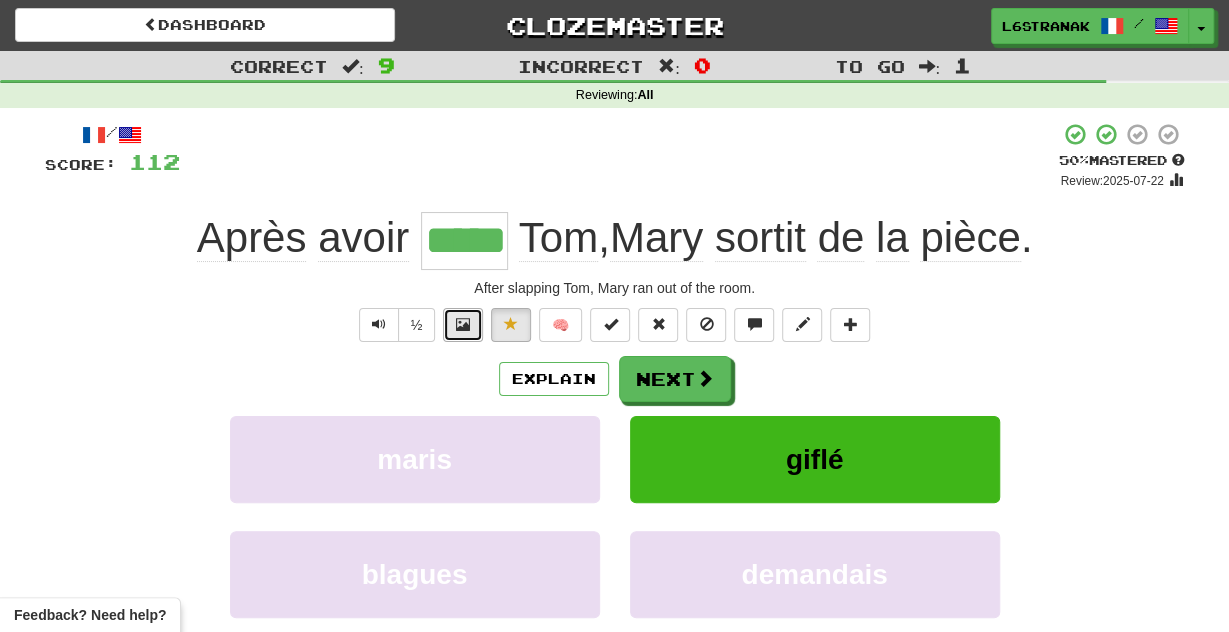 click at bounding box center (463, 325) 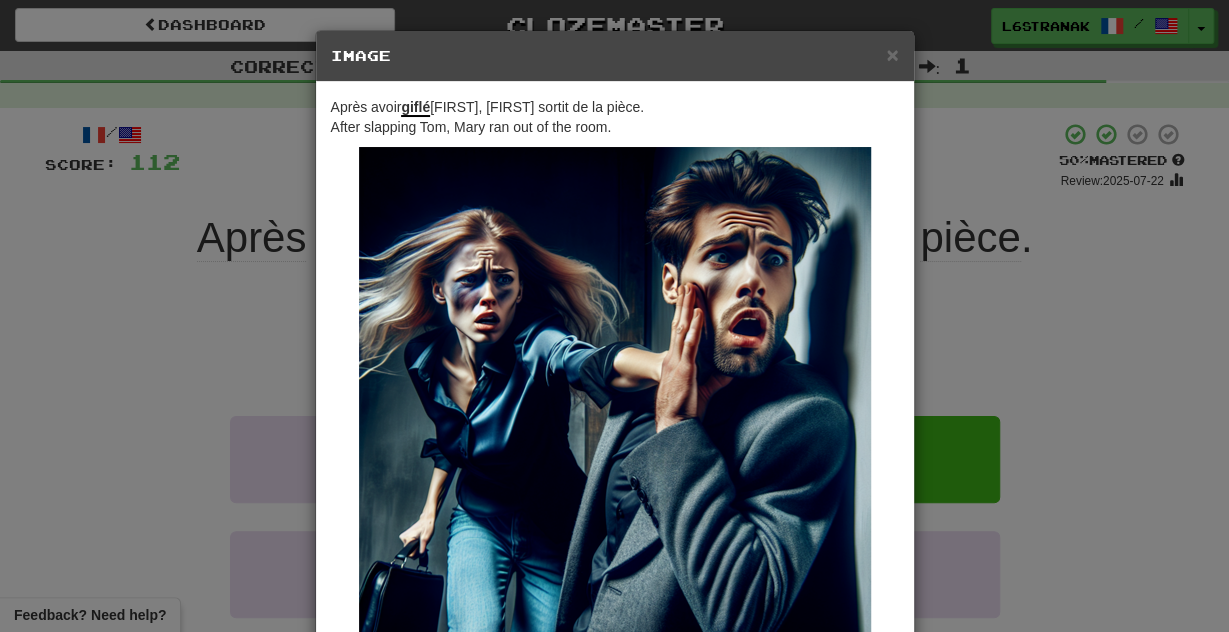 click on "× Image Après avoir  giflé  Tom, Mary sortit de la pièce. After slapping Tom, Mary ran out of the room. Change when and how images are shown in the game settings.  Images are in beta. Like them? Hate them?  Let us know ! Close" at bounding box center [614, 316] 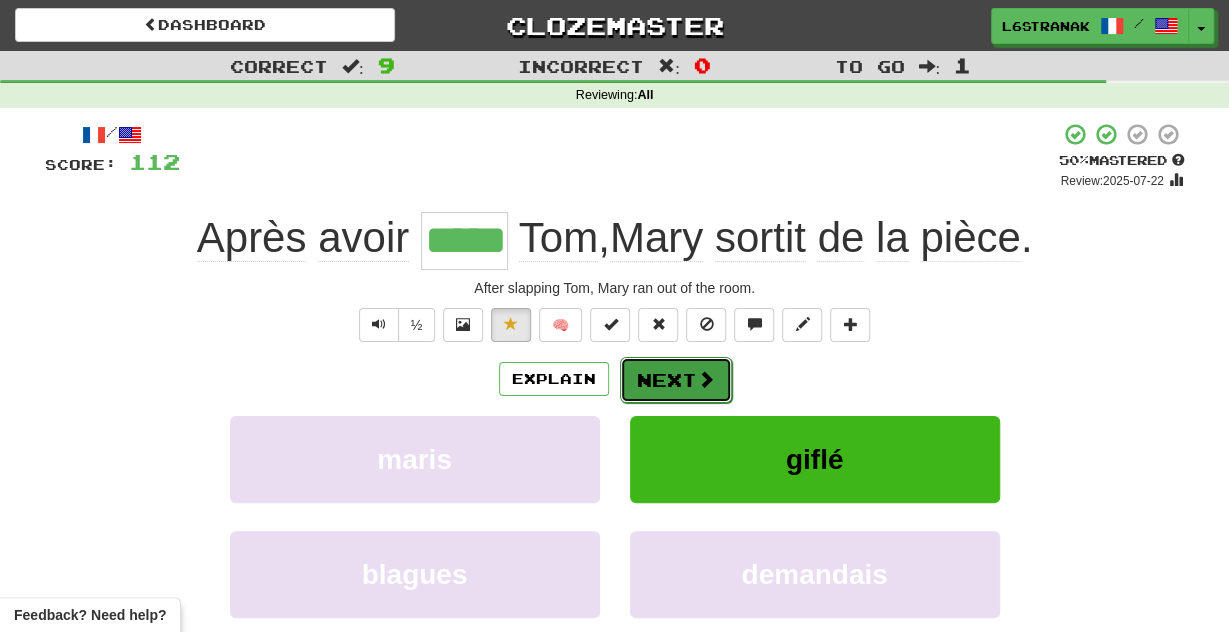 click at bounding box center (706, 379) 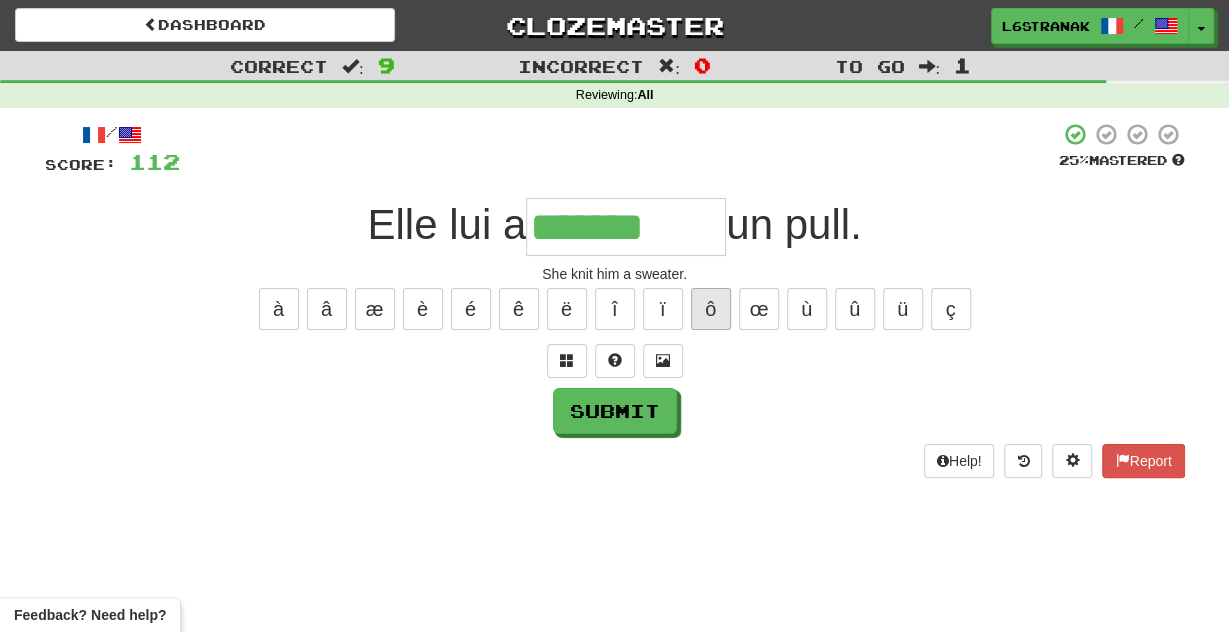 type on "*******" 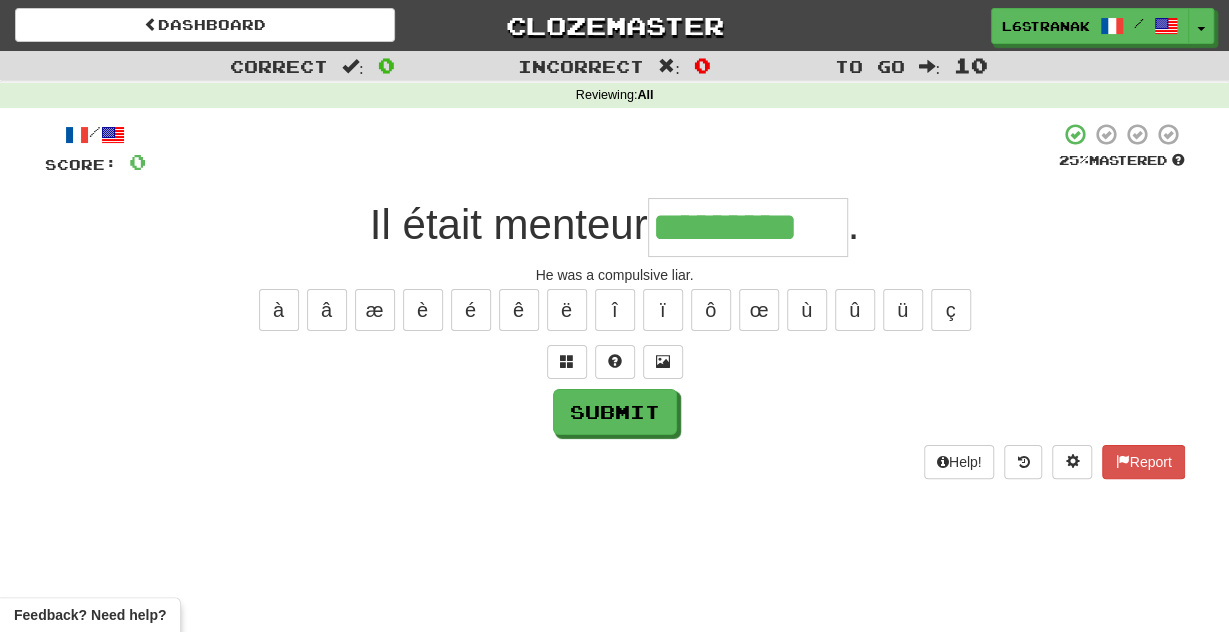 type on "*********" 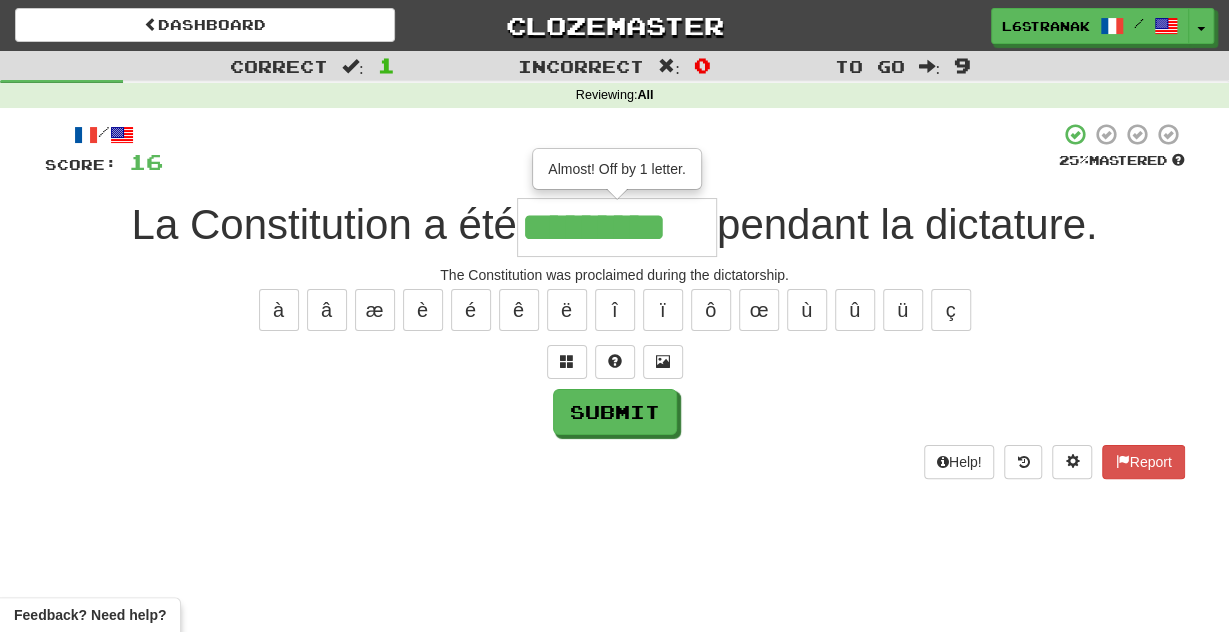 scroll, scrollTop: 0, scrollLeft: 3, axis: horizontal 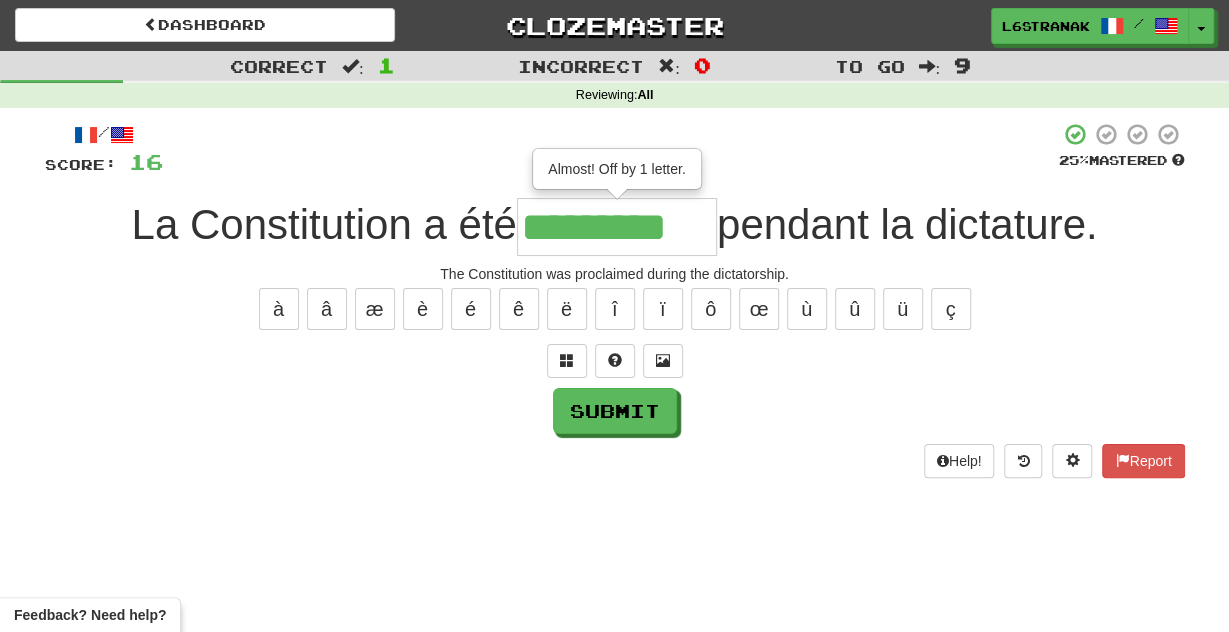 type on "*********" 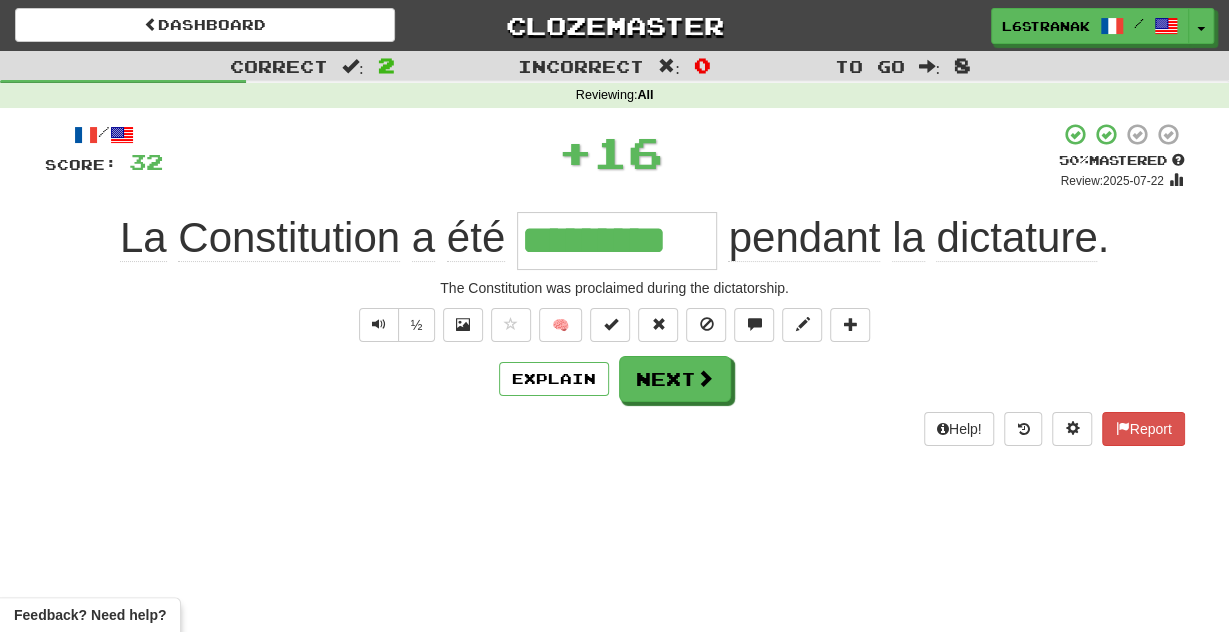 scroll, scrollTop: 0, scrollLeft: 0, axis: both 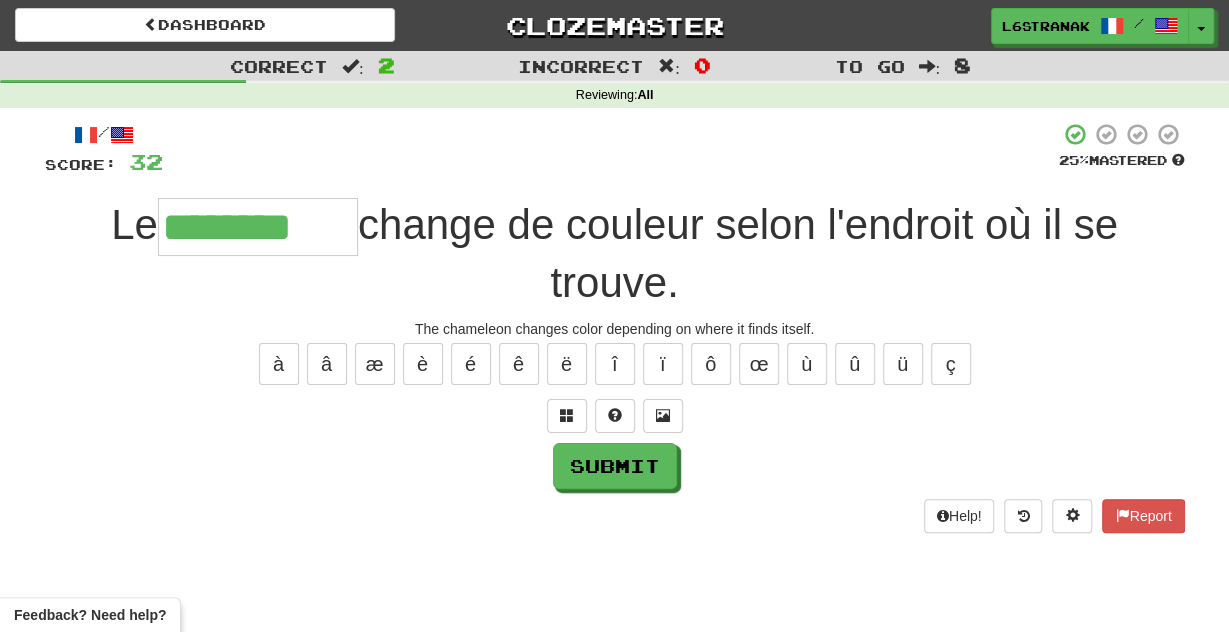 type on "********" 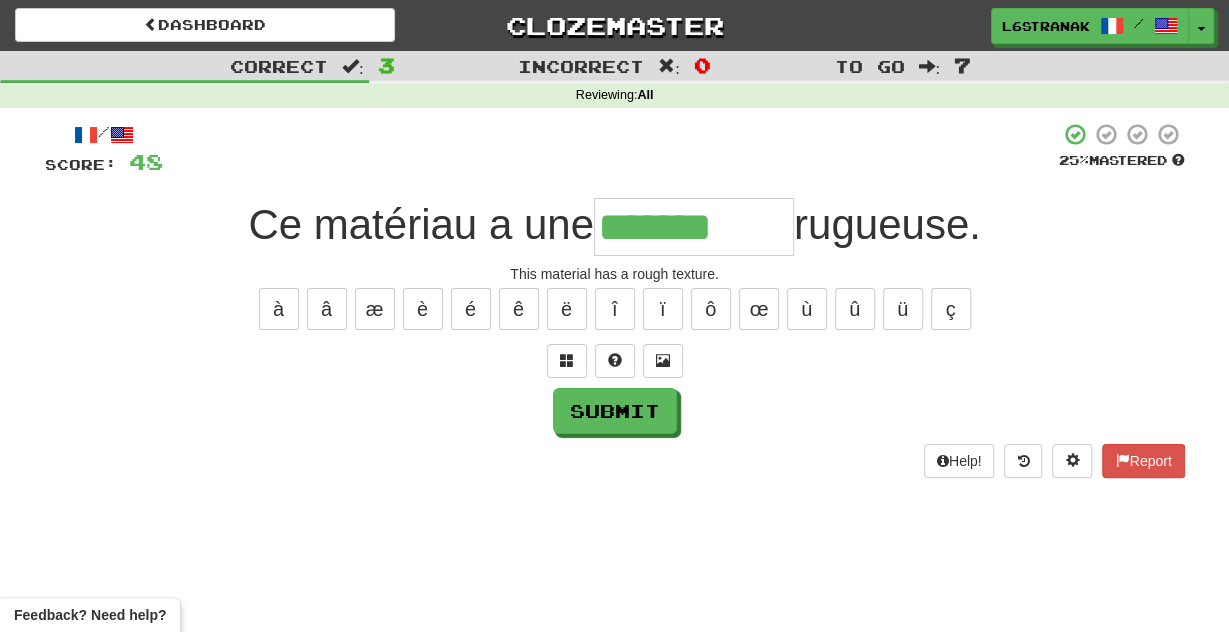 type on "*******" 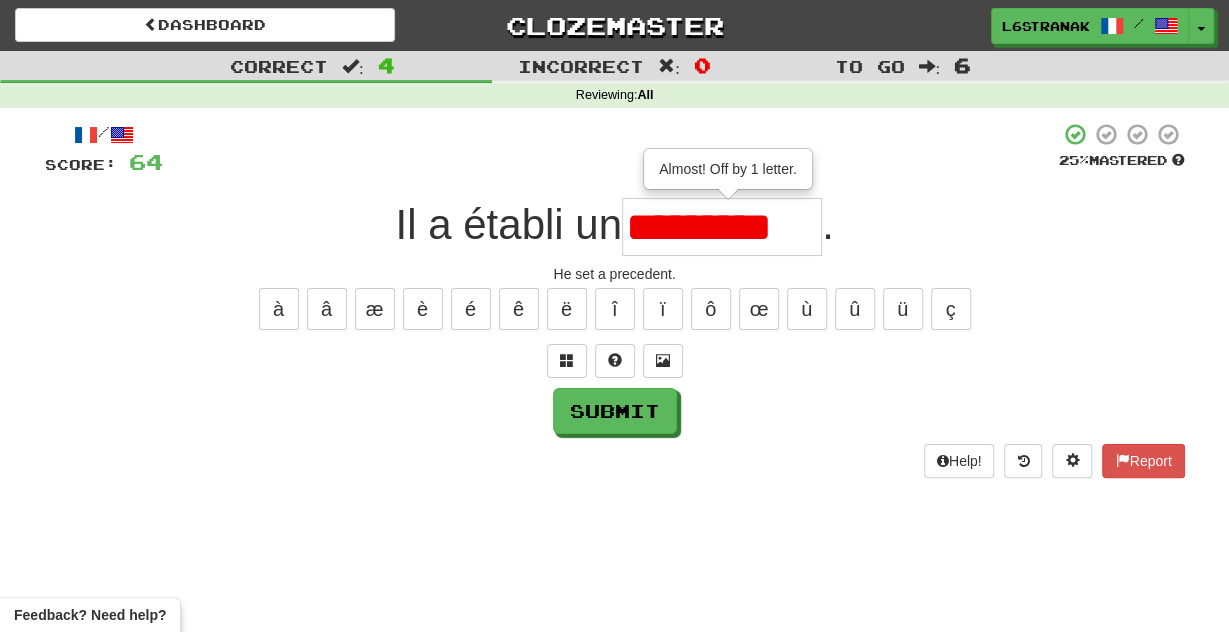 scroll, scrollTop: 0, scrollLeft: 0, axis: both 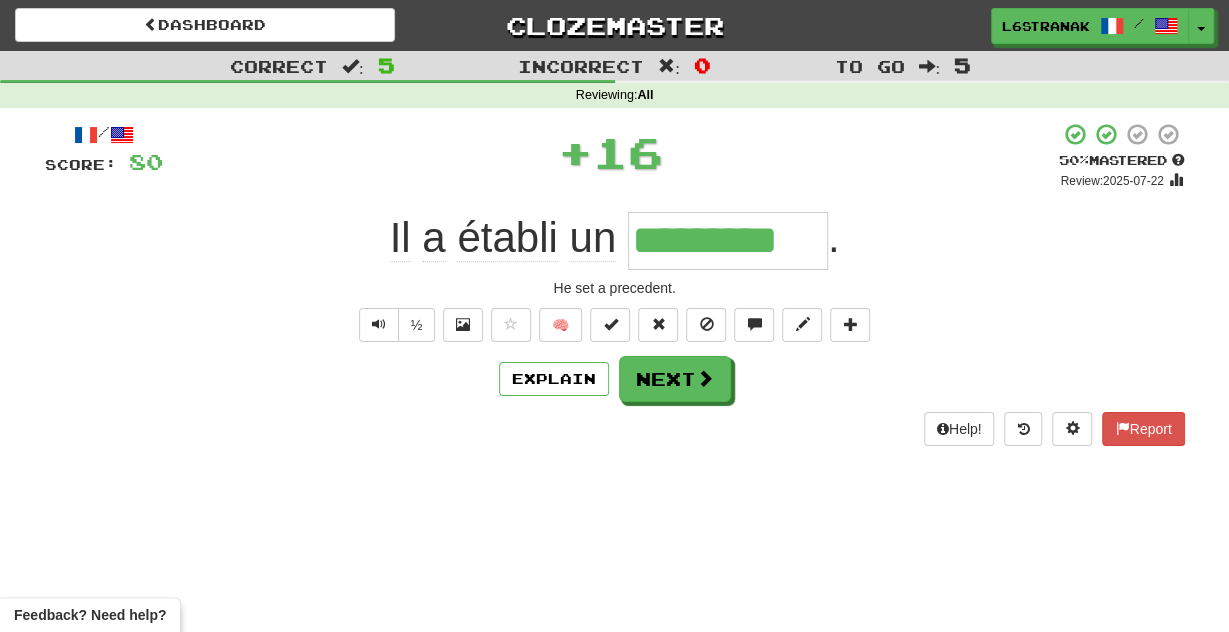 type 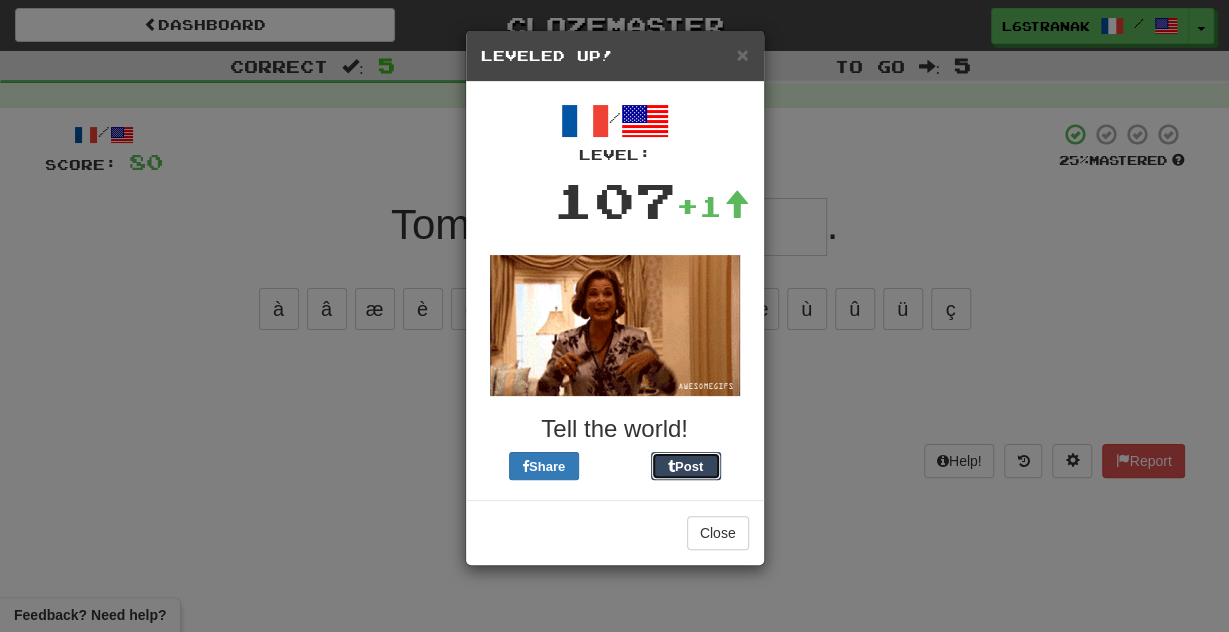 click on "Post" at bounding box center (686, 466) 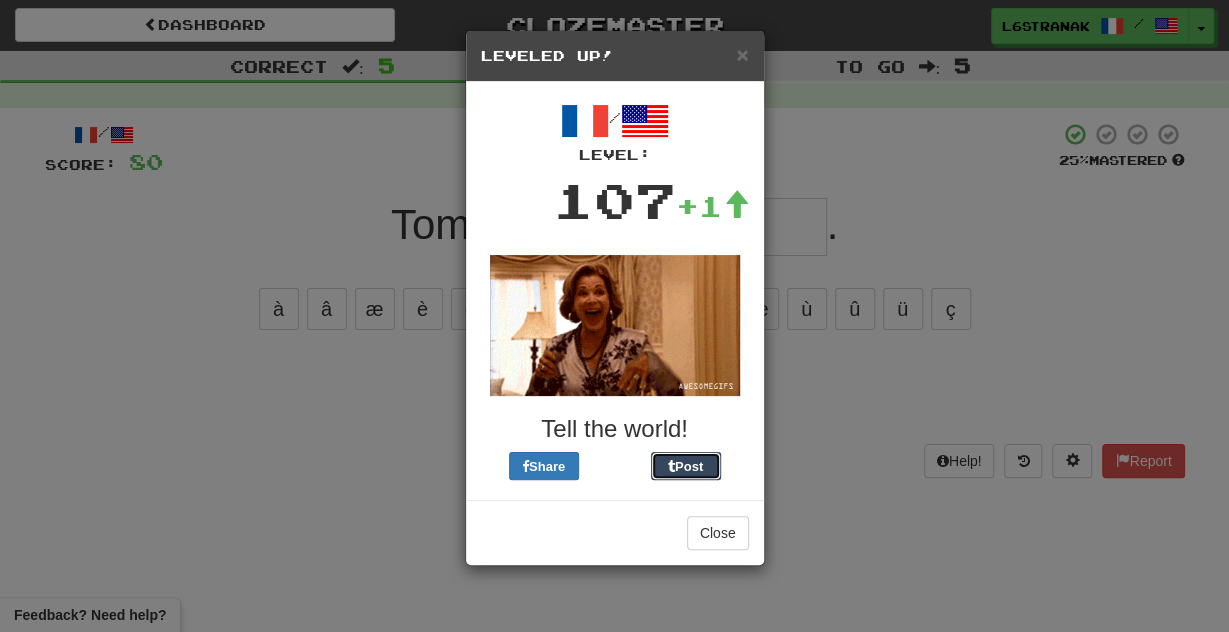 click on "Post" at bounding box center [686, 466] 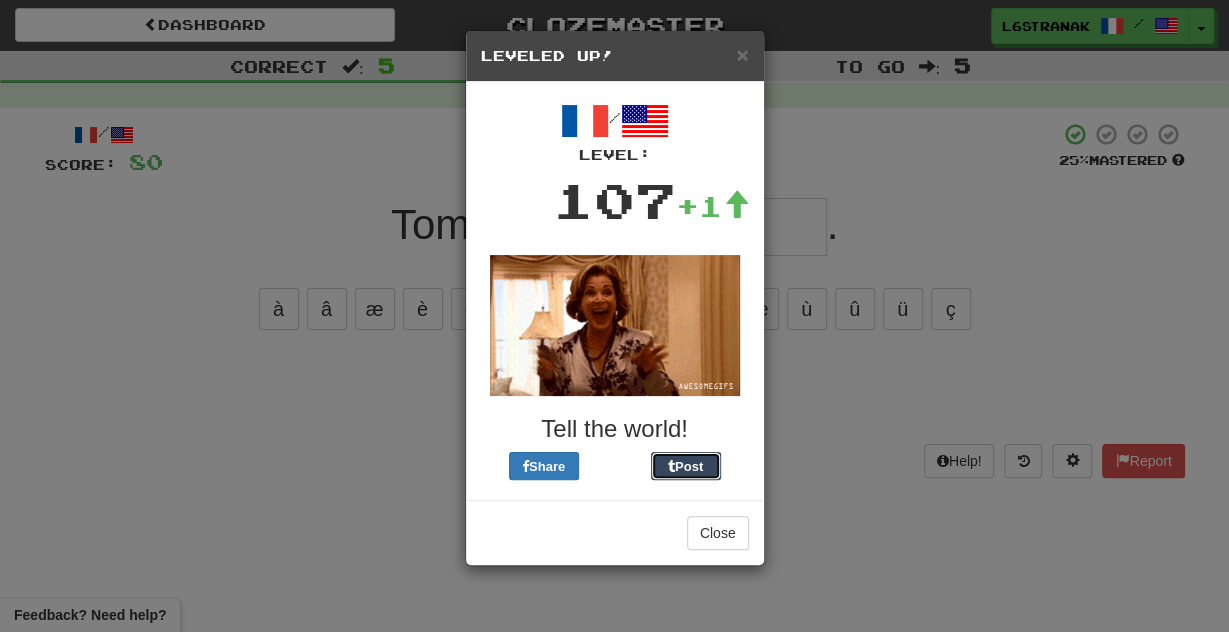 type 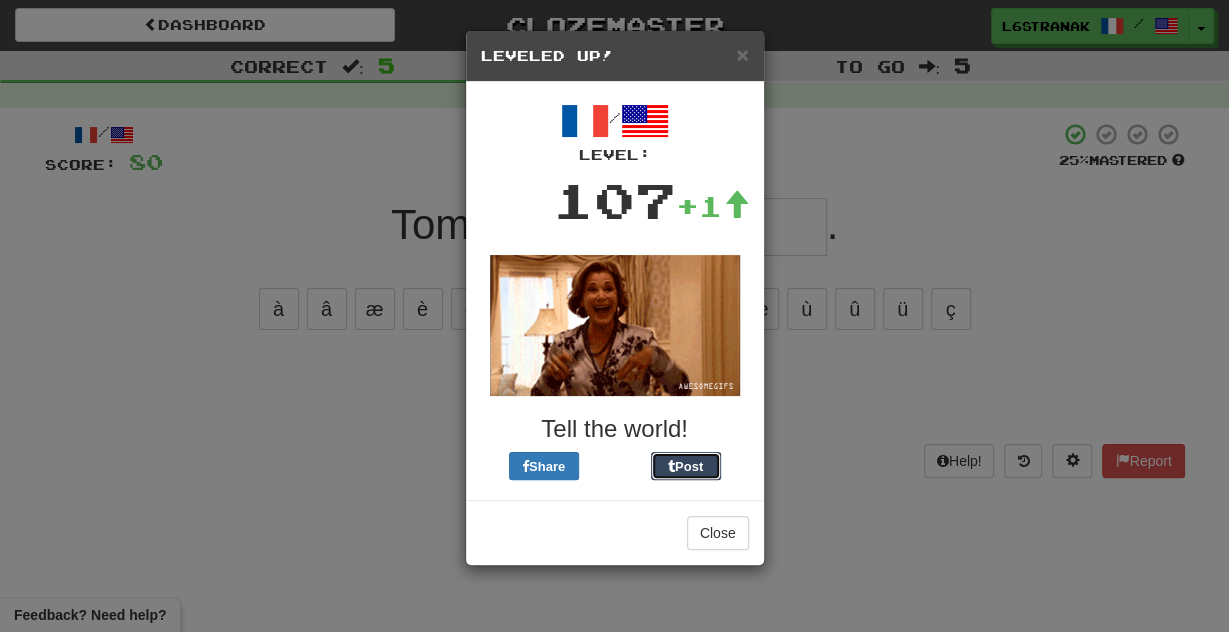 click on "Post" at bounding box center [686, 466] 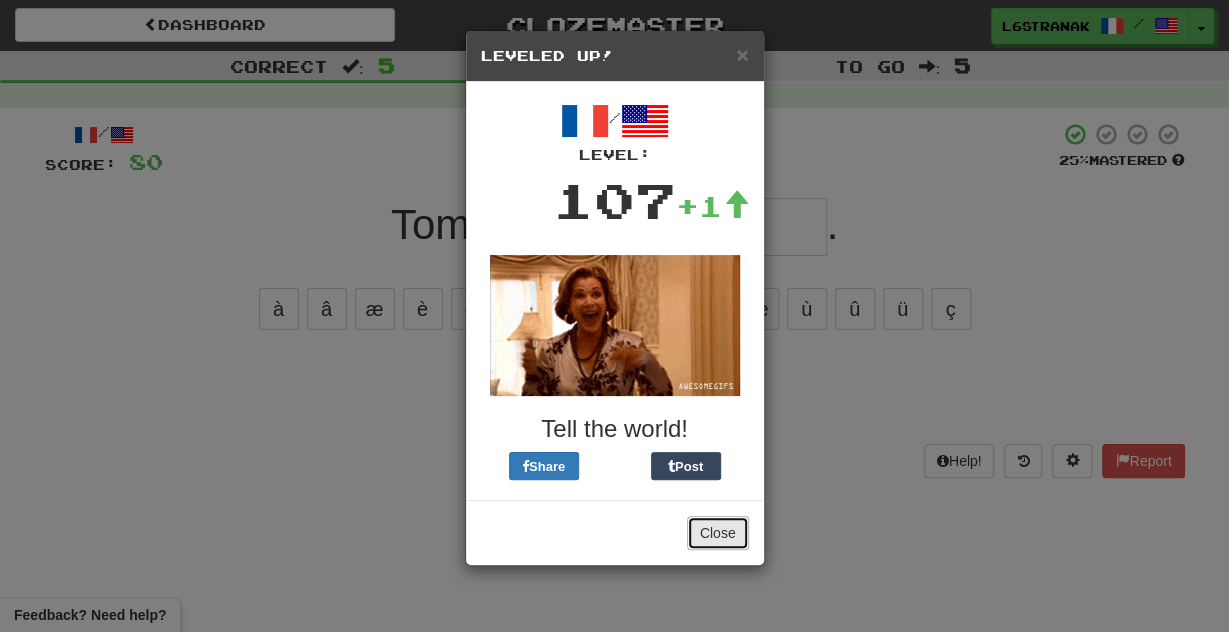 click on "Close" at bounding box center (718, 533) 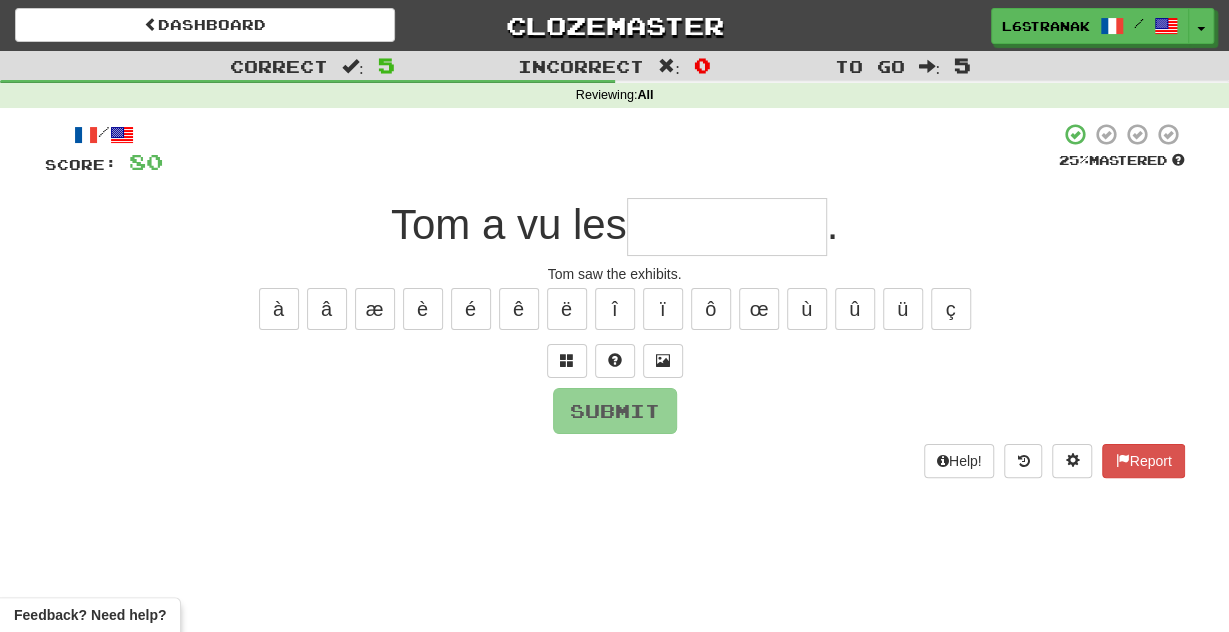 click at bounding box center (727, 227) 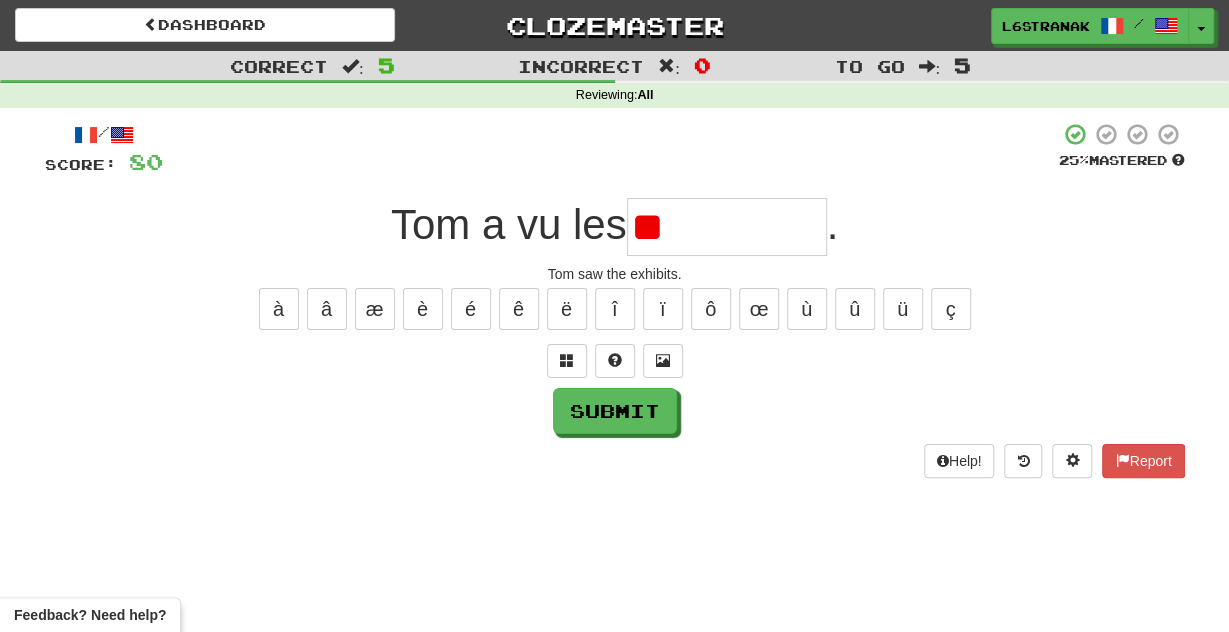 type on "*" 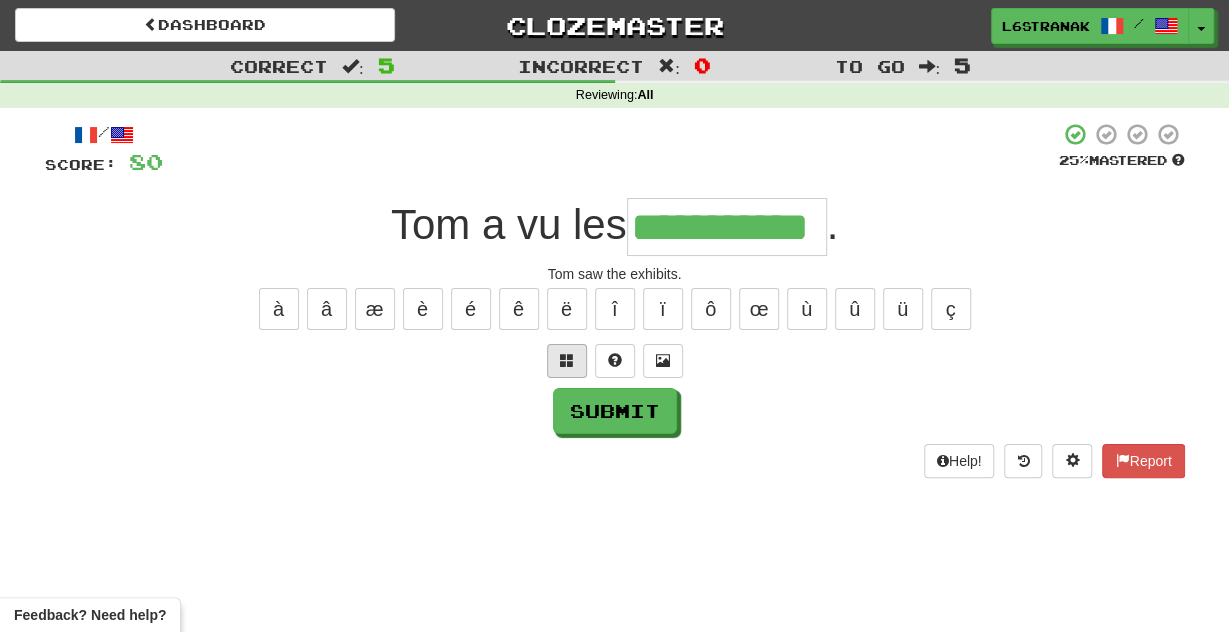 scroll, scrollTop: 0, scrollLeft: 18, axis: horizontal 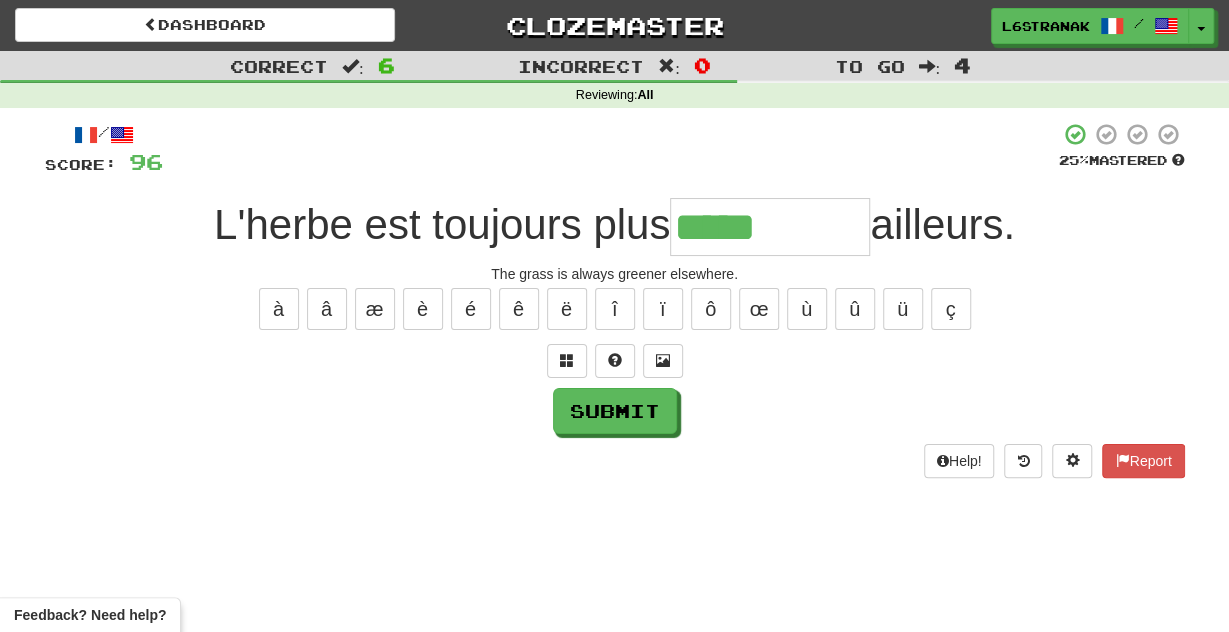 type on "*****" 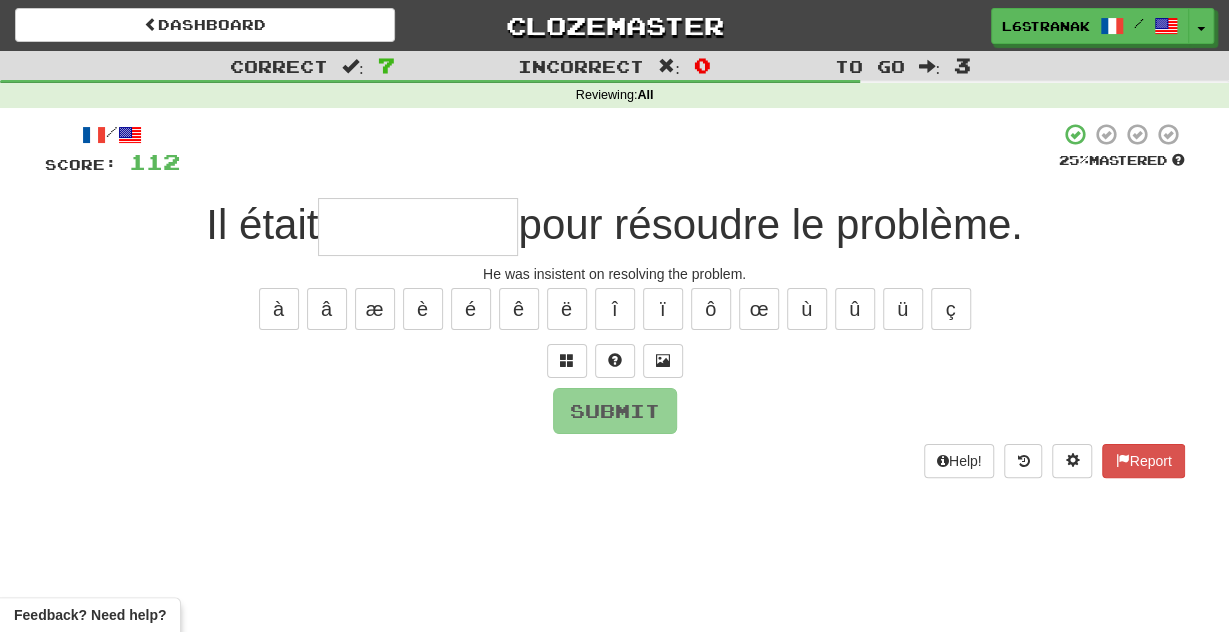 type on "*" 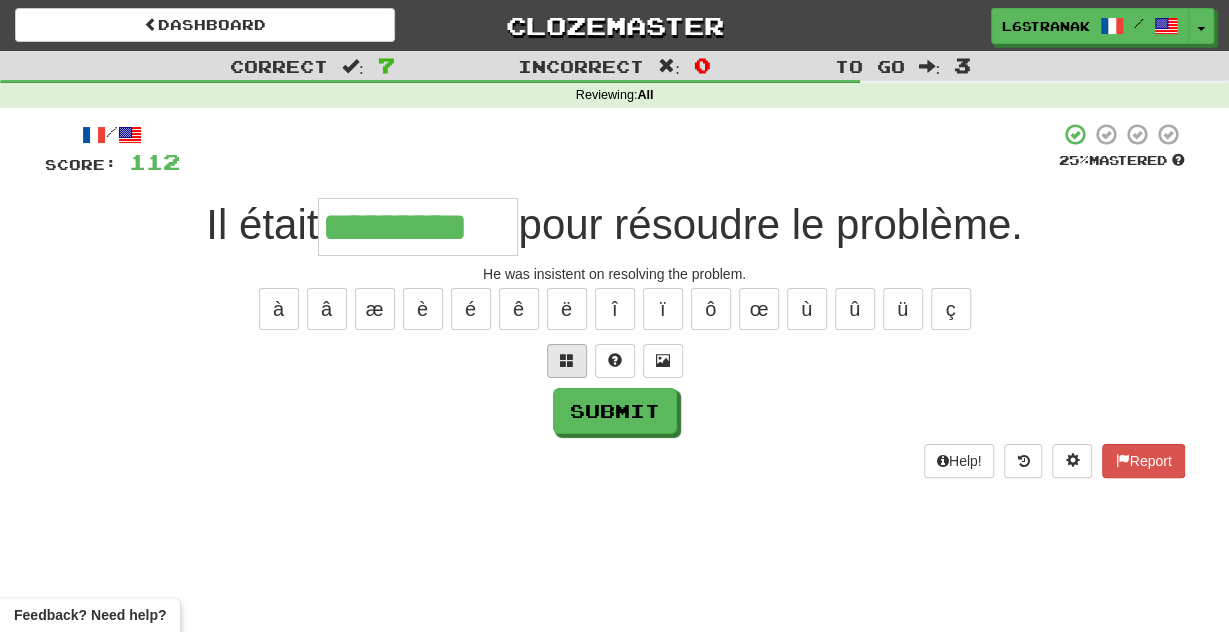 type on "*********" 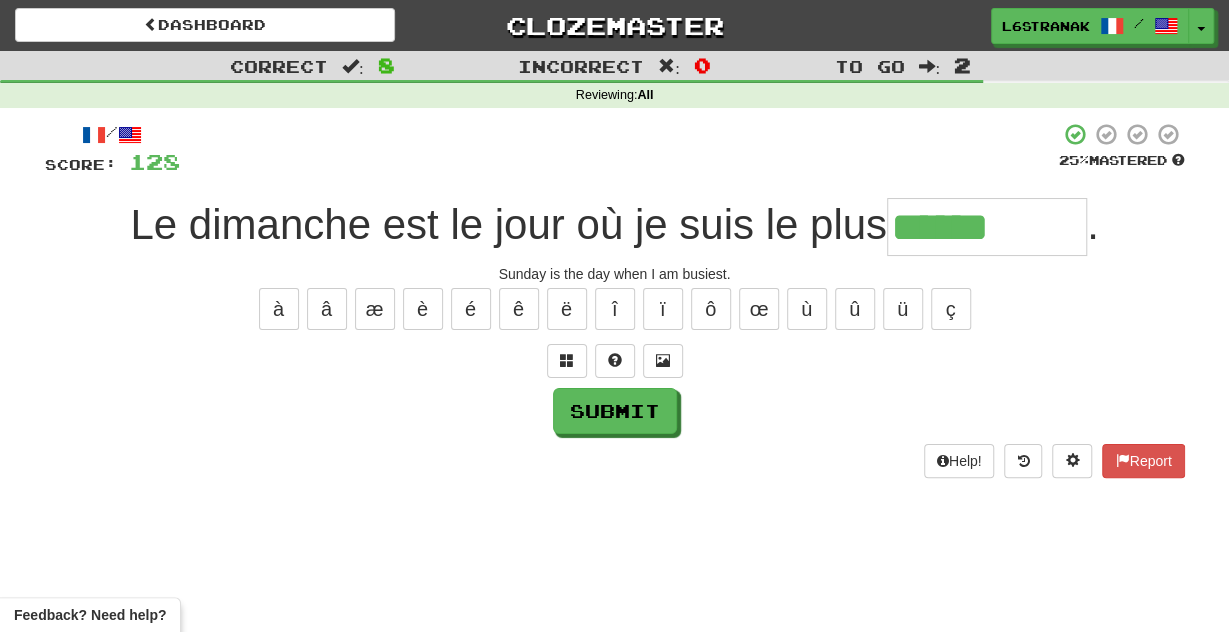 type on "******" 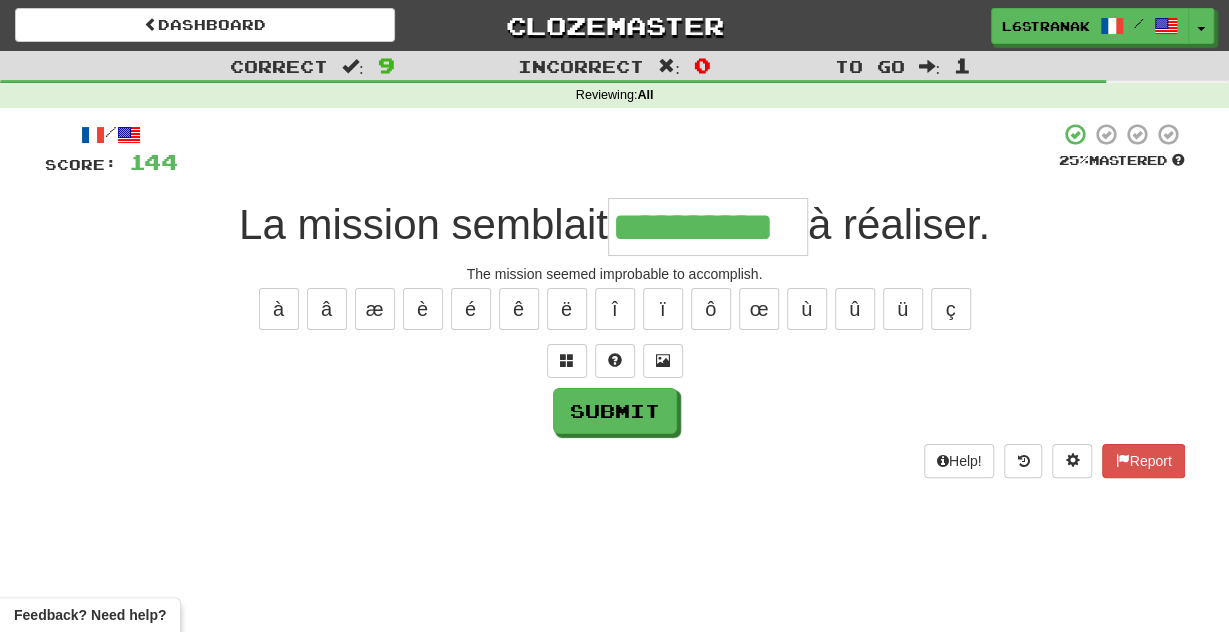 scroll, scrollTop: 0, scrollLeft: 15, axis: horizontal 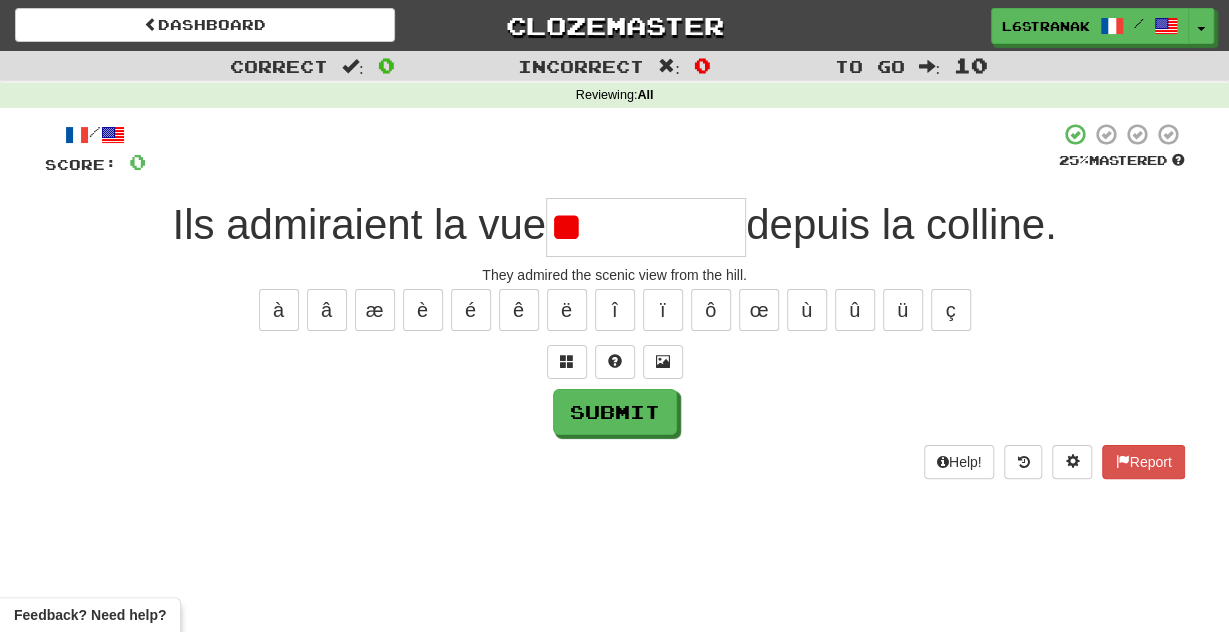 type on "*" 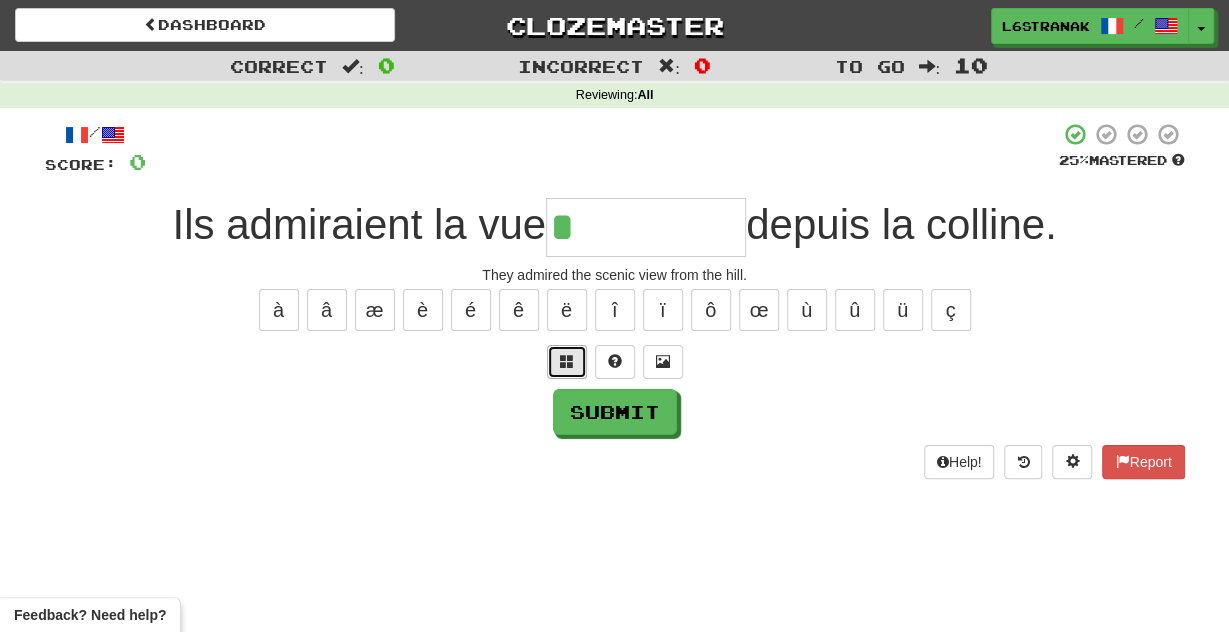 click at bounding box center (567, 362) 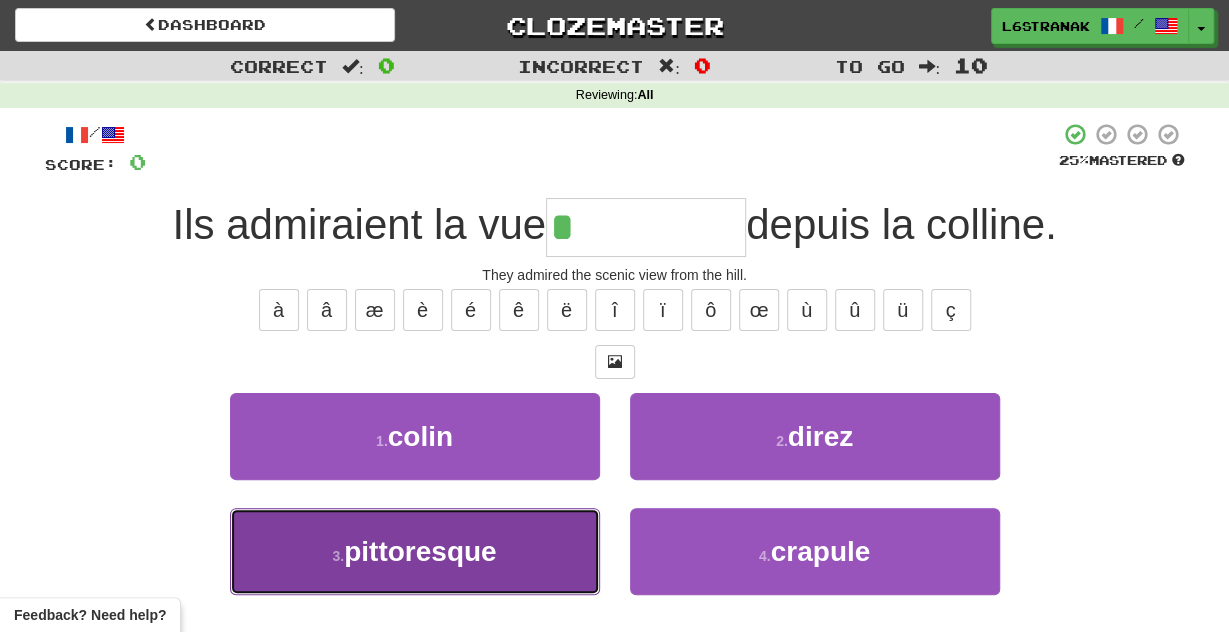 click on "3 .  pittoresque" at bounding box center (415, 551) 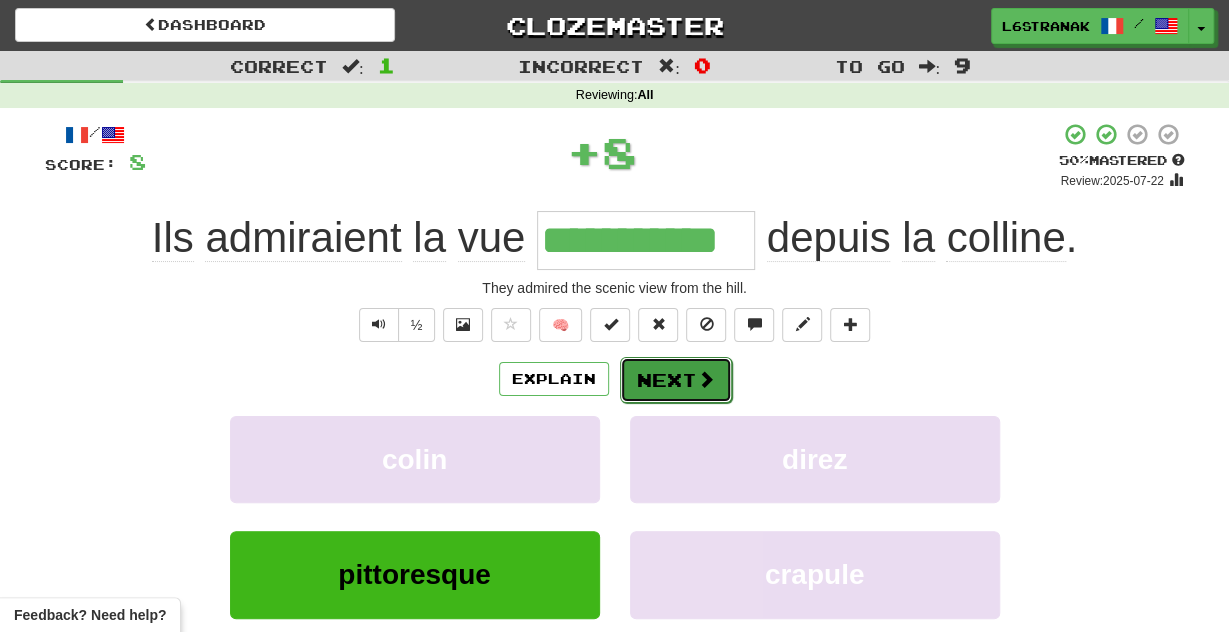 click on "Next" at bounding box center (676, 380) 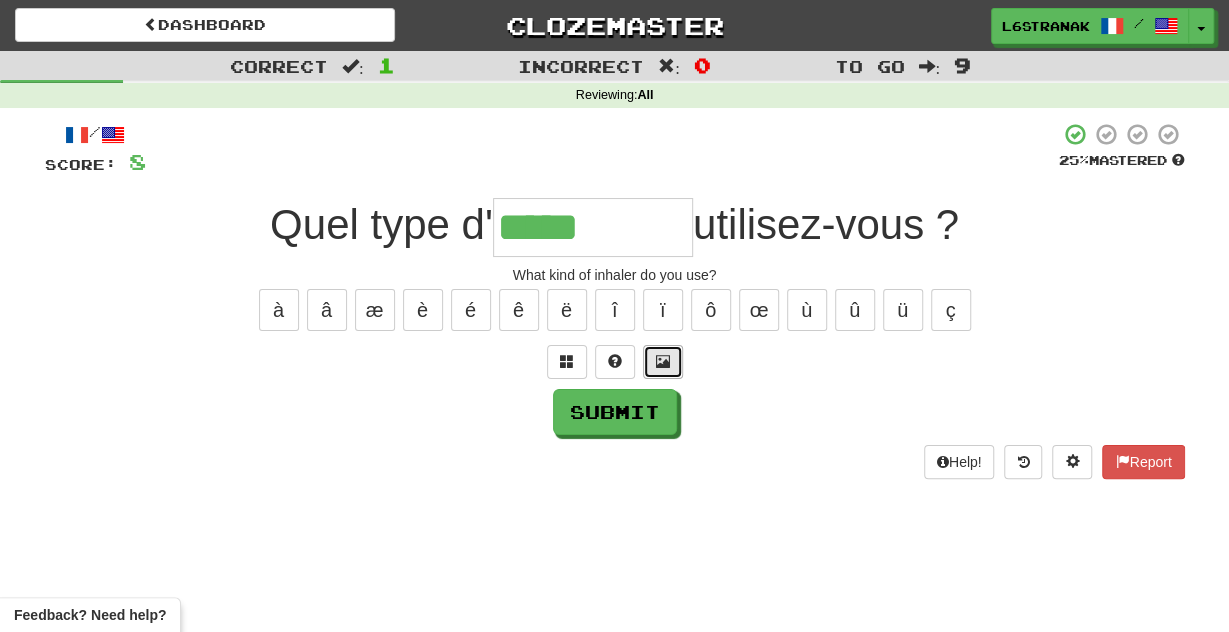 click at bounding box center [663, 362] 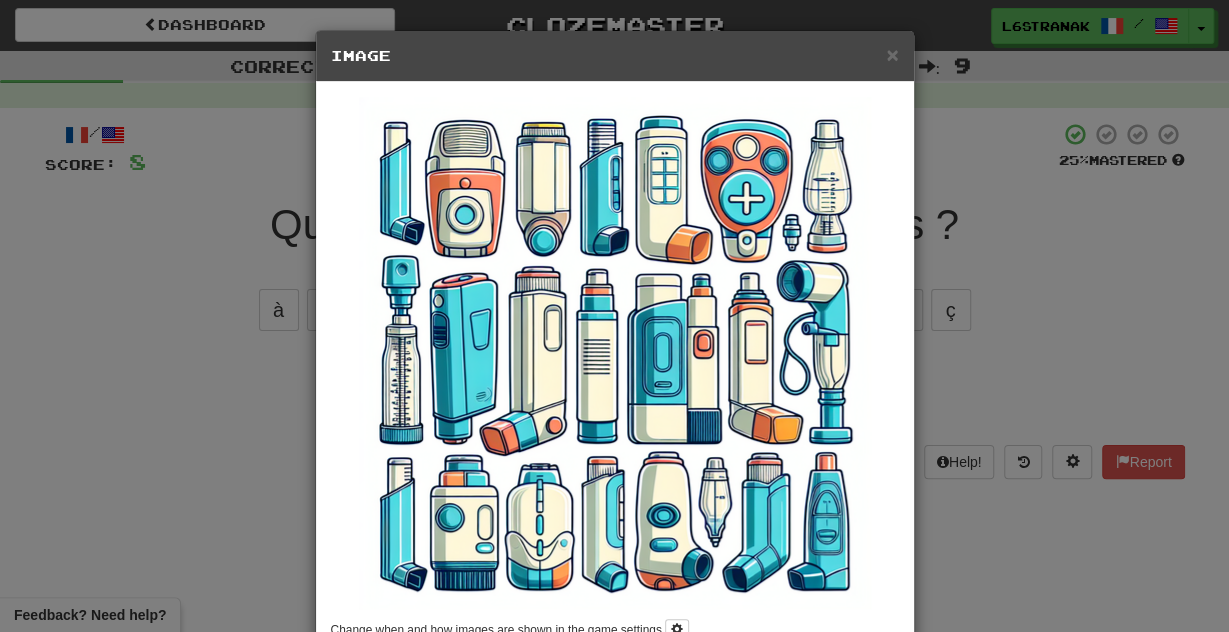click on "× Image Change when and how images are shown in the game settings.  Images are in beta. Like them? Hate them?  Let us know ! Close" at bounding box center (614, 316) 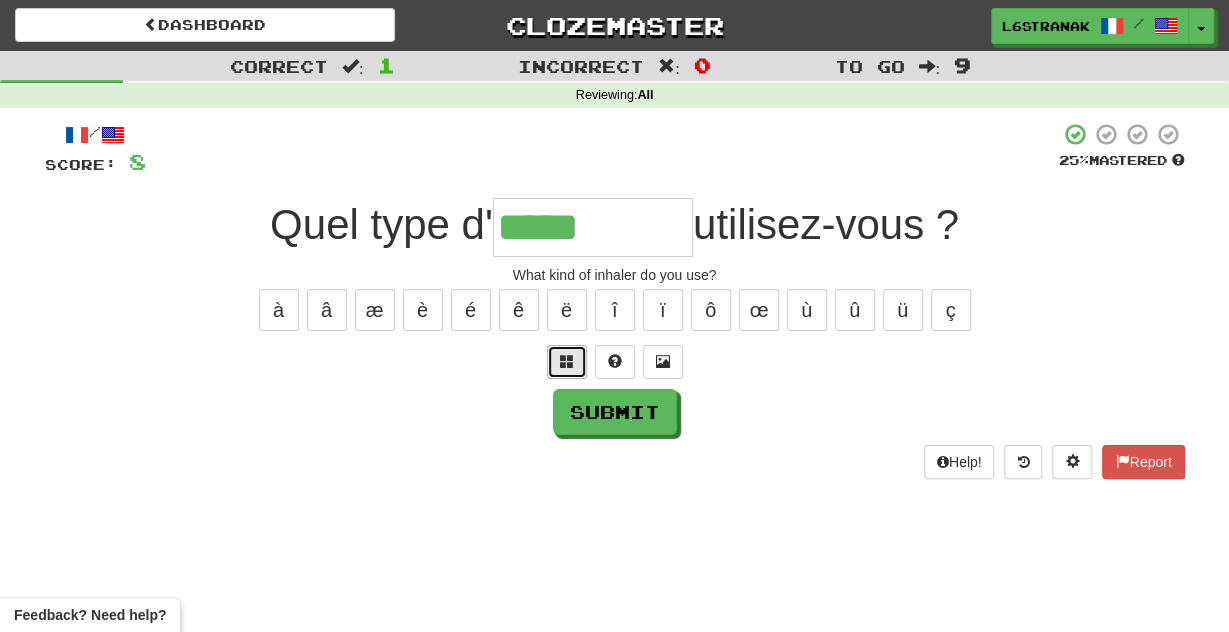 click at bounding box center [567, 362] 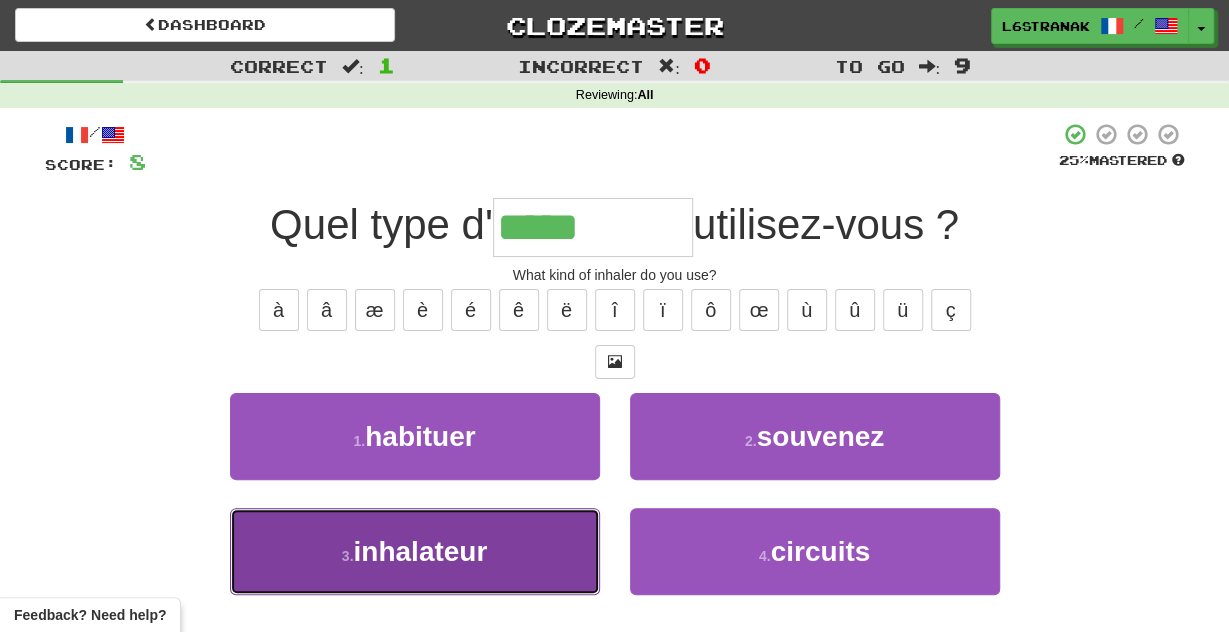 click on "3 .  inhalateur" at bounding box center [415, 551] 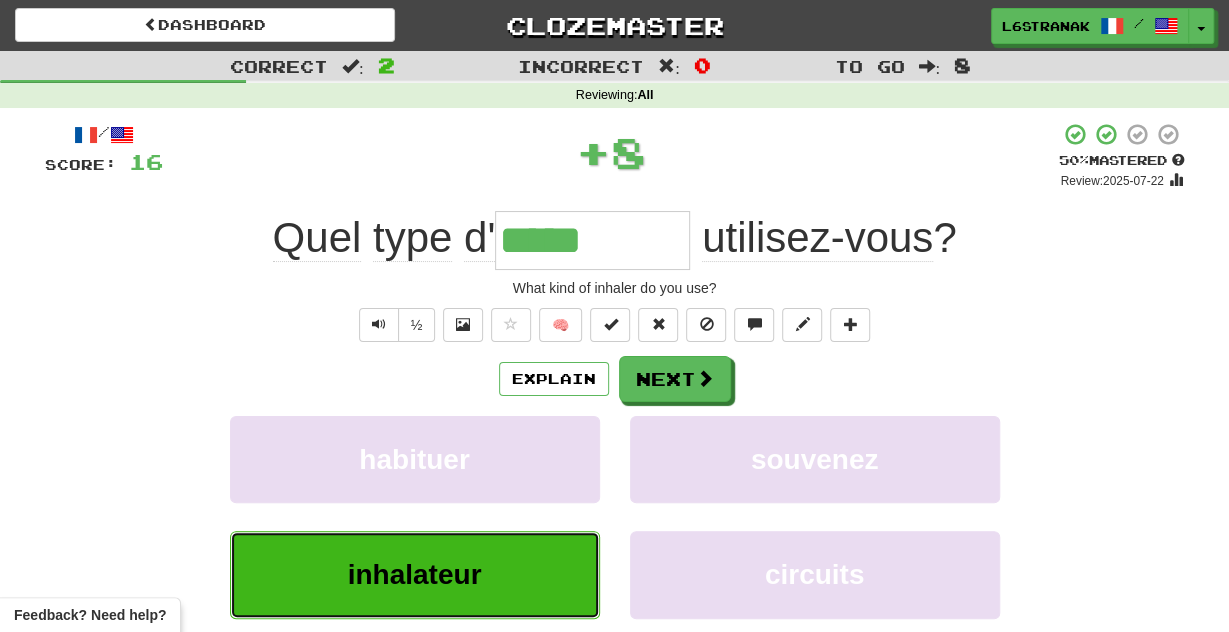 type on "**********" 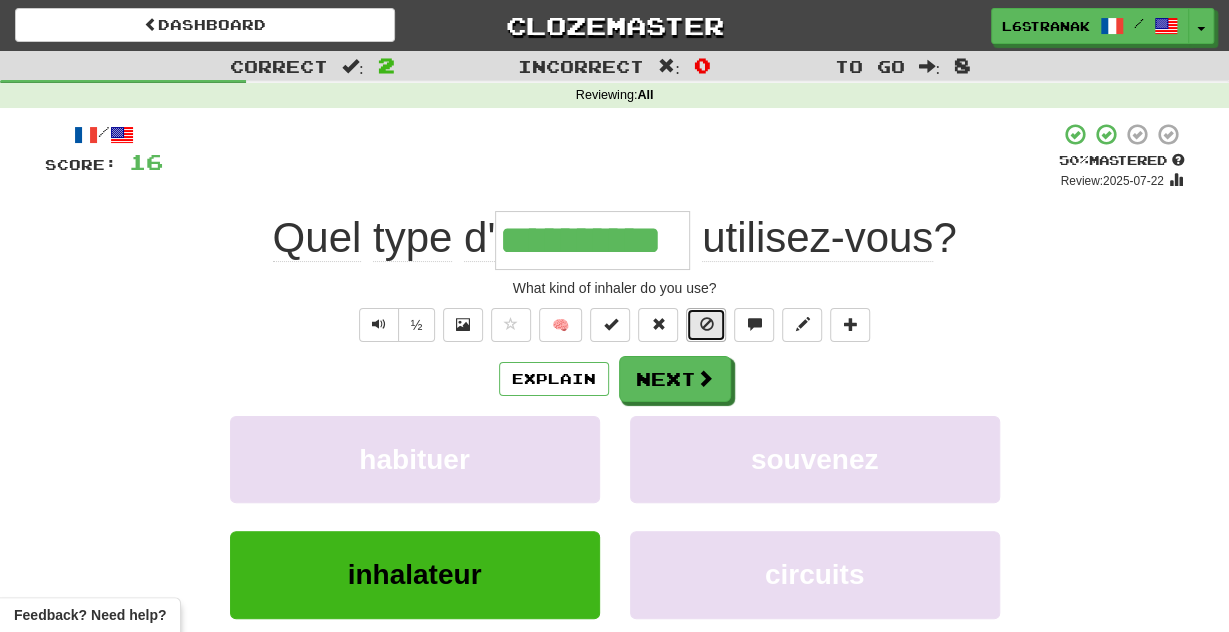 click at bounding box center [706, 325] 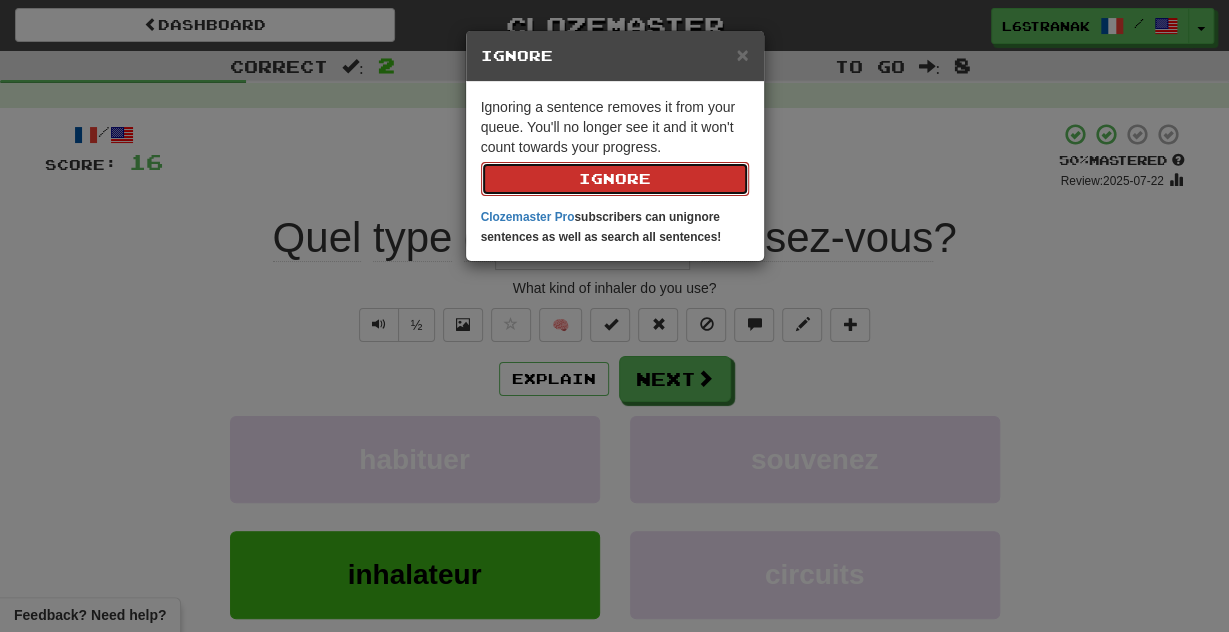 click on "Ignore" at bounding box center (615, 179) 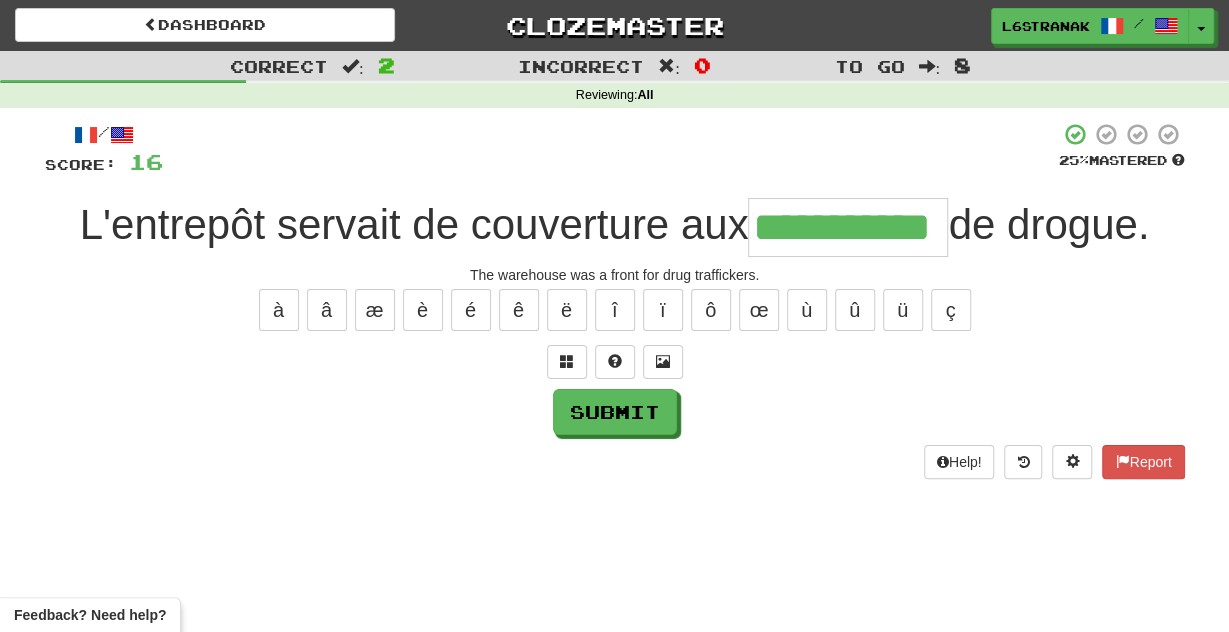 scroll, scrollTop: 0, scrollLeft: 4, axis: horizontal 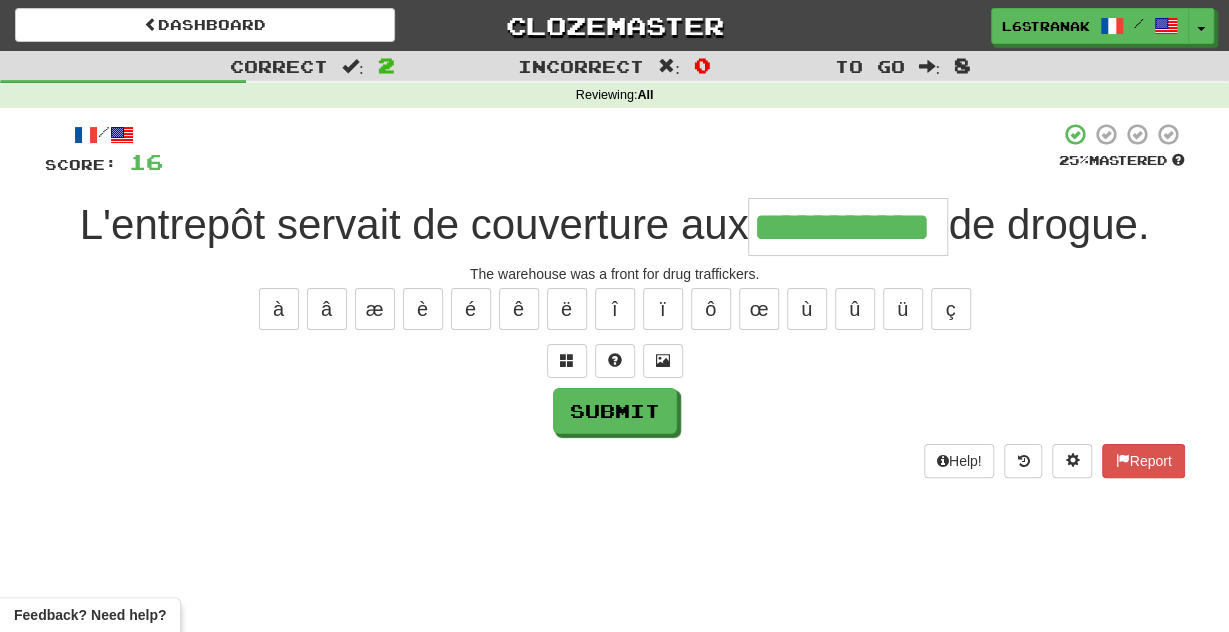 type on "**********" 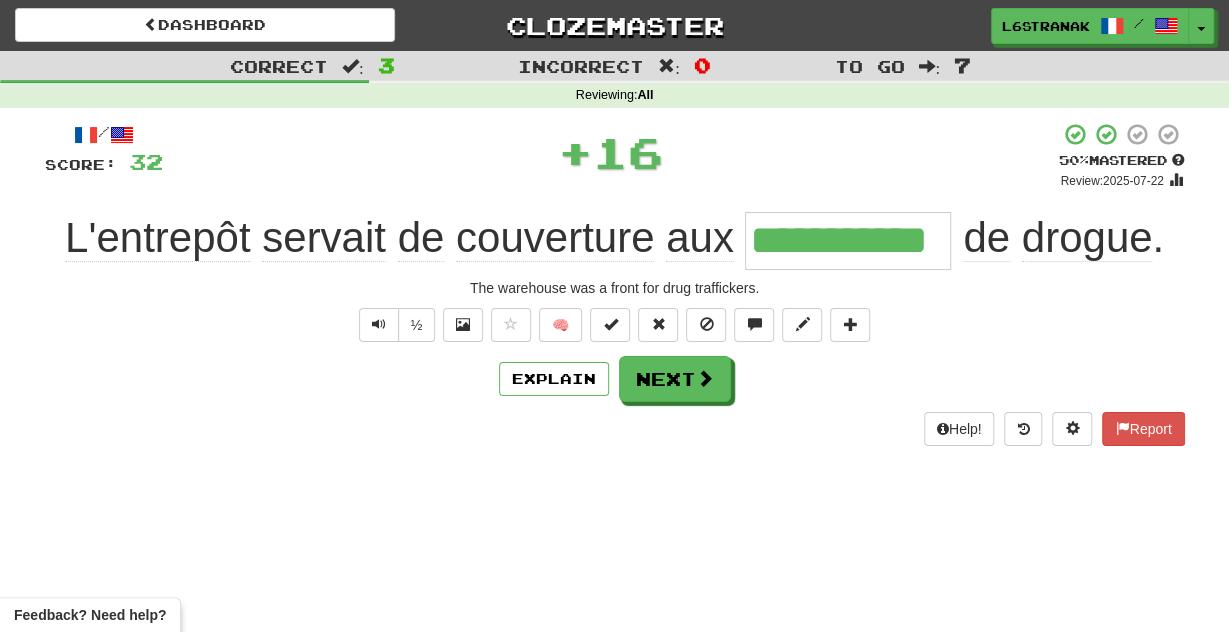 scroll, scrollTop: 0, scrollLeft: 0, axis: both 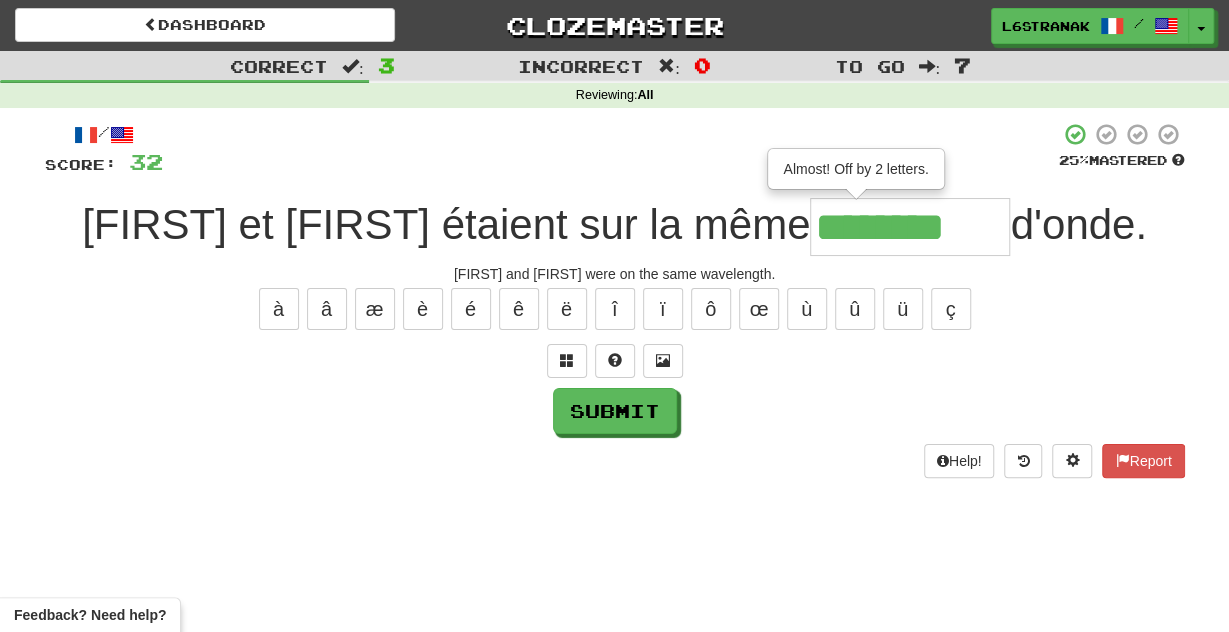 type on "********" 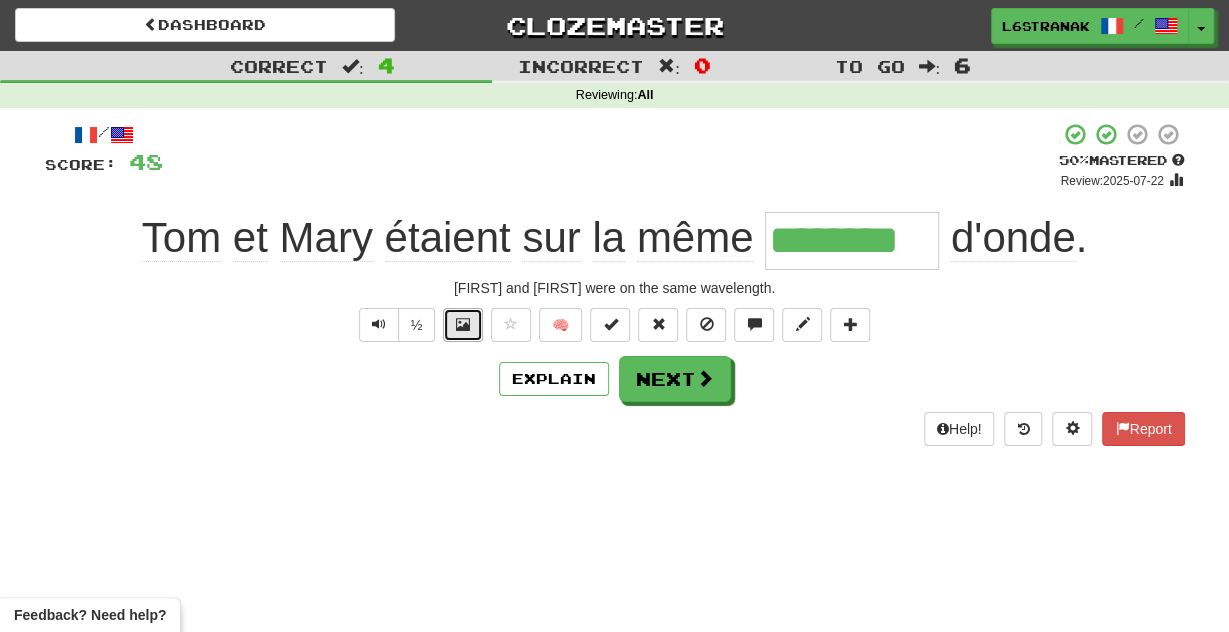 click at bounding box center [463, 324] 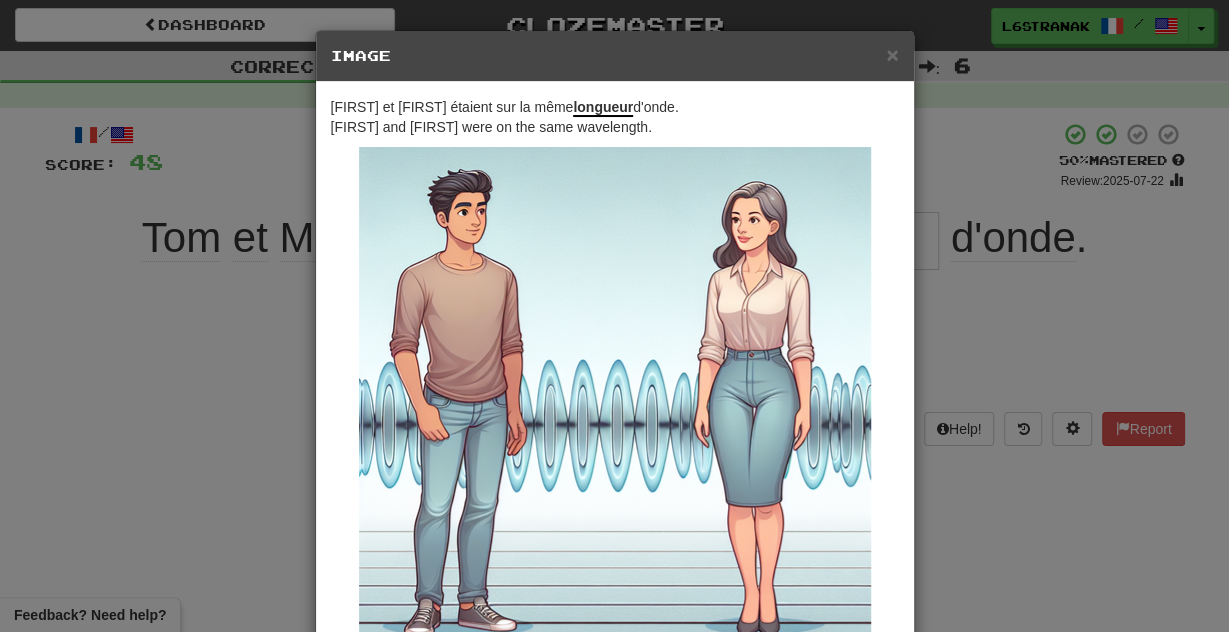 click on "× Image Tom et Mary étaient sur la même  longueur  d'onde. Tom and Mary were on the same wavelength. Change when and how images are shown in the game settings.  Images are in beta. Like them? Hate them?  Let us know ! Close" at bounding box center (614, 316) 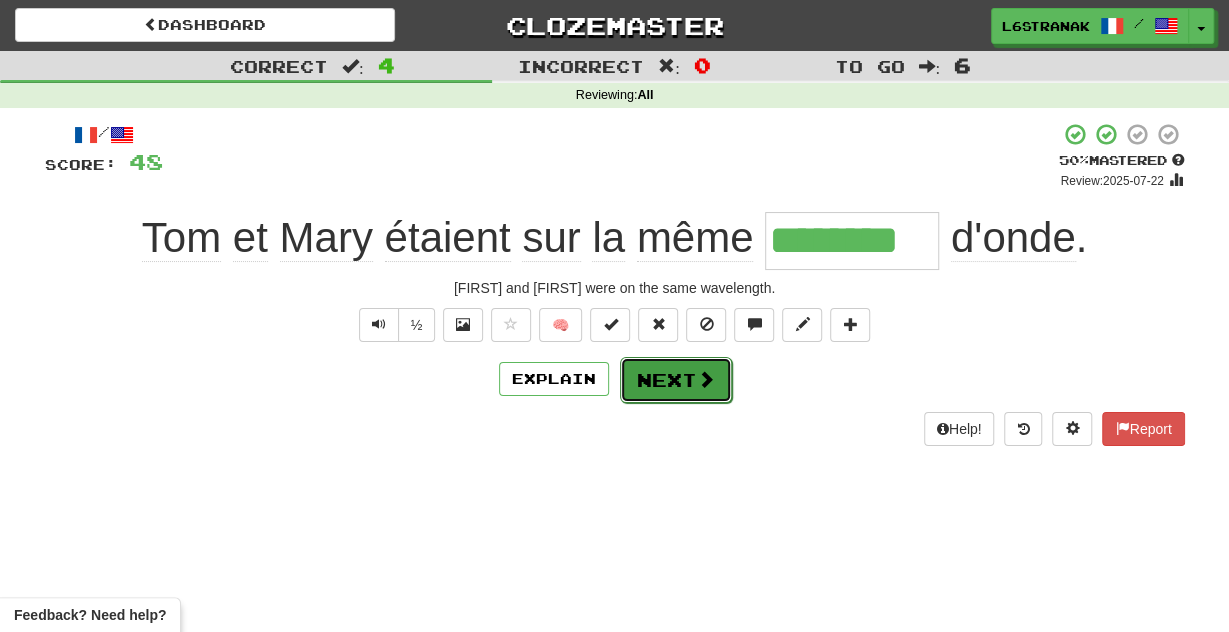 click on "Next" at bounding box center [676, 380] 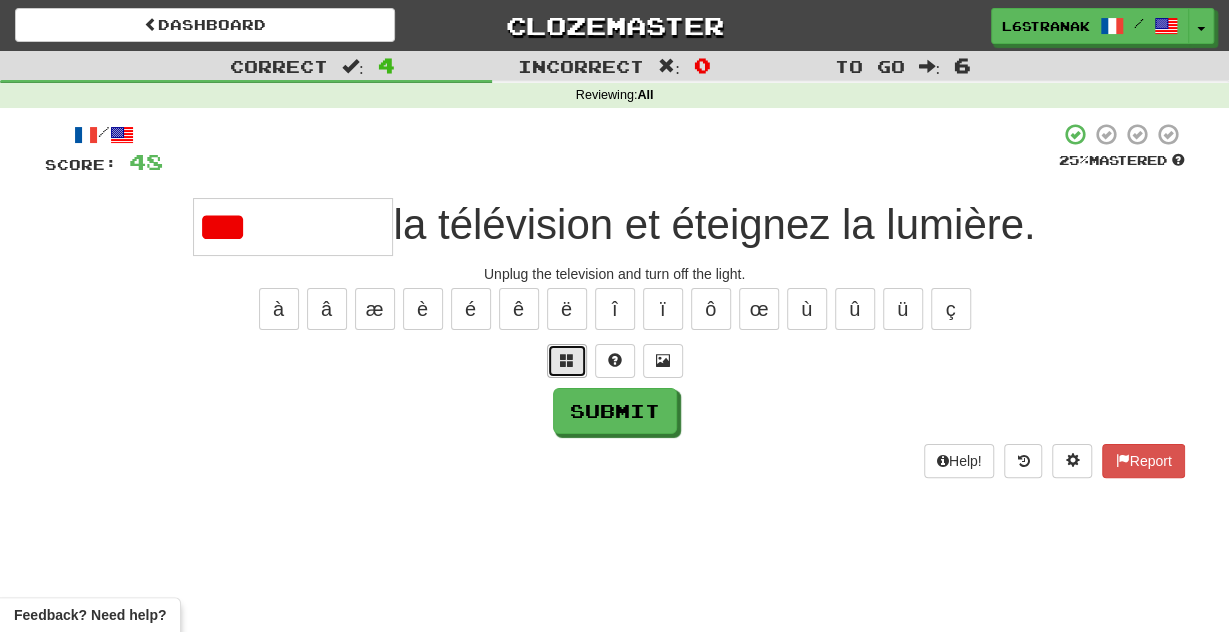 click at bounding box center (567, 360) 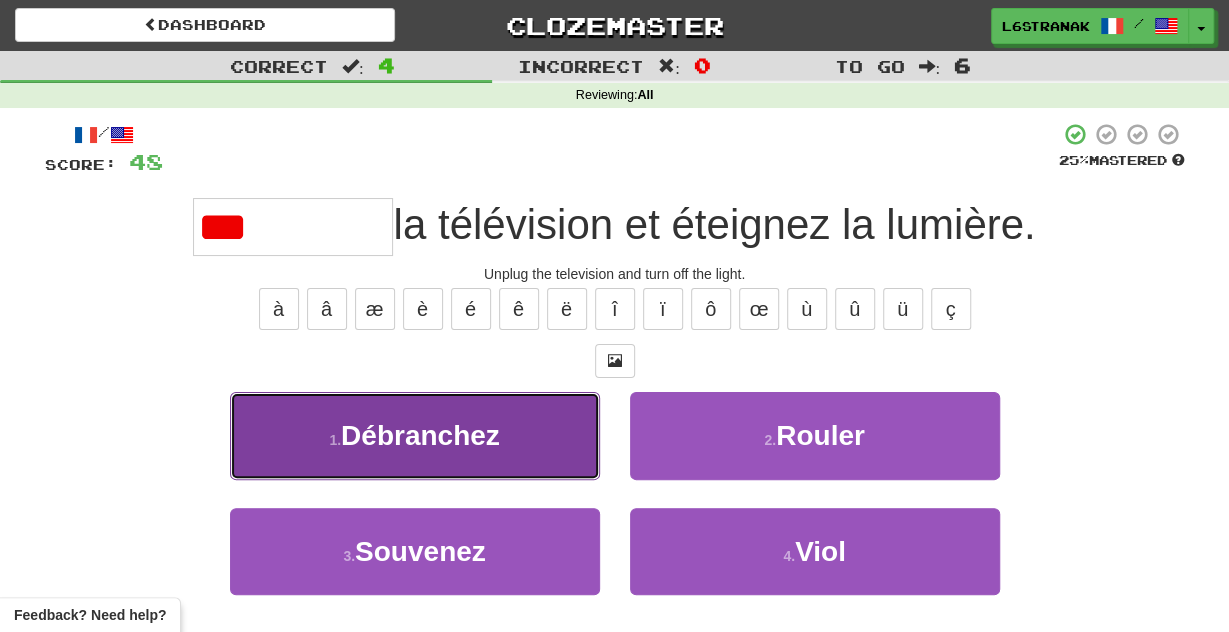click on "1 .  Débranchez" at bounding box center [415, 435] 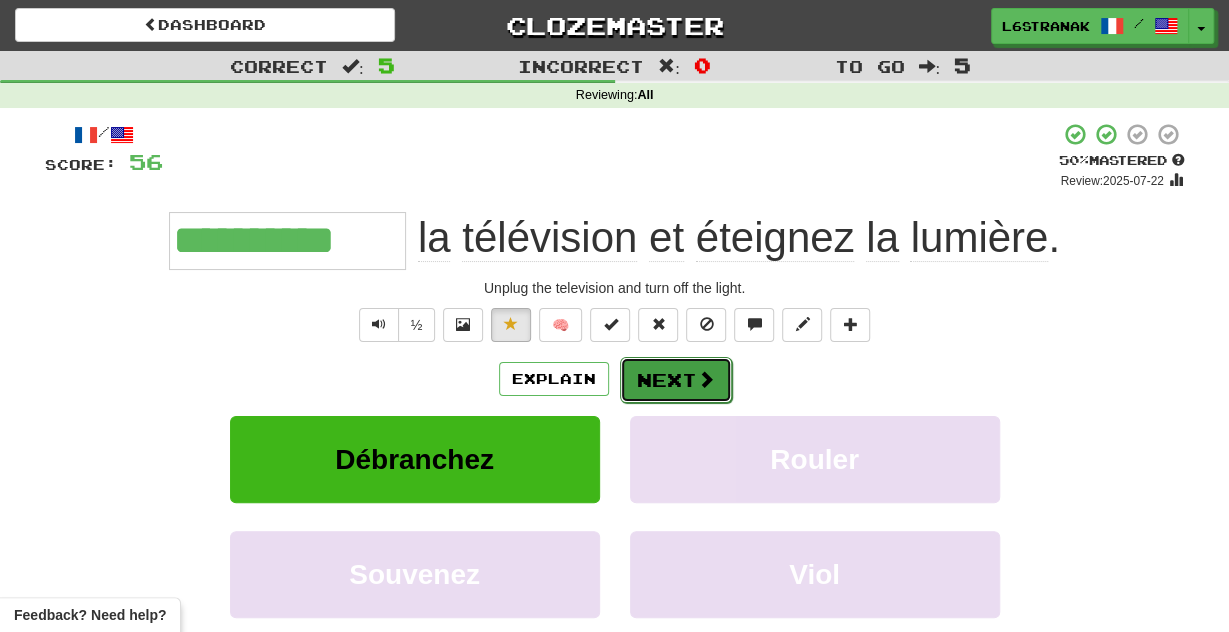 click on "Next" at bounding box center (676, 380) 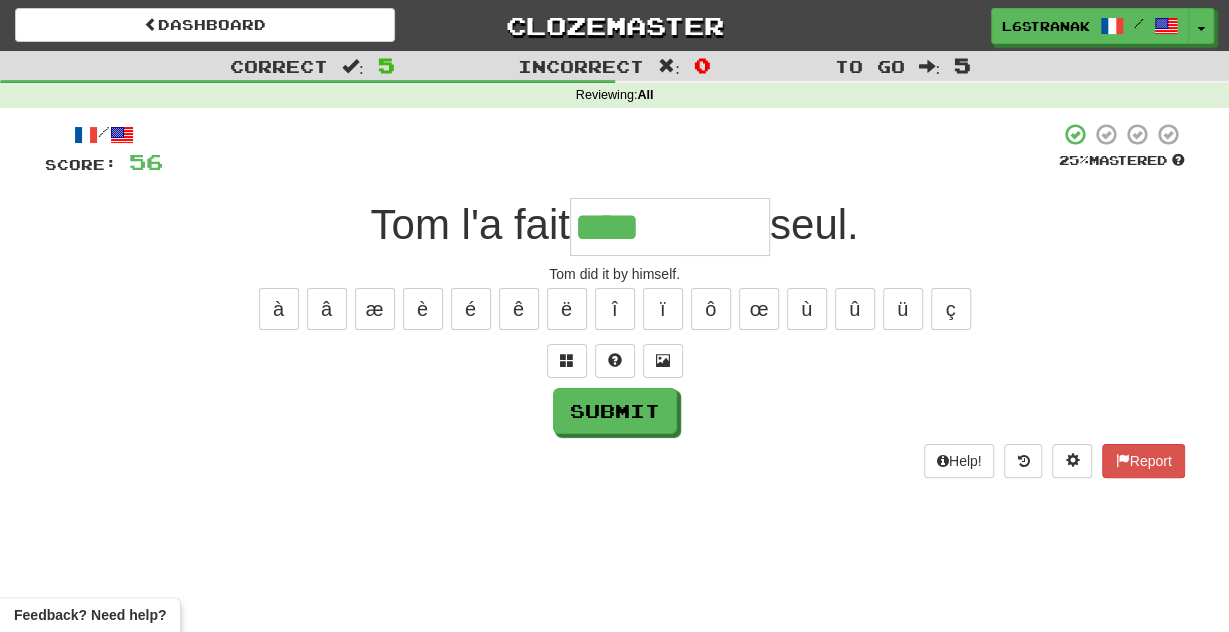 type on "****" 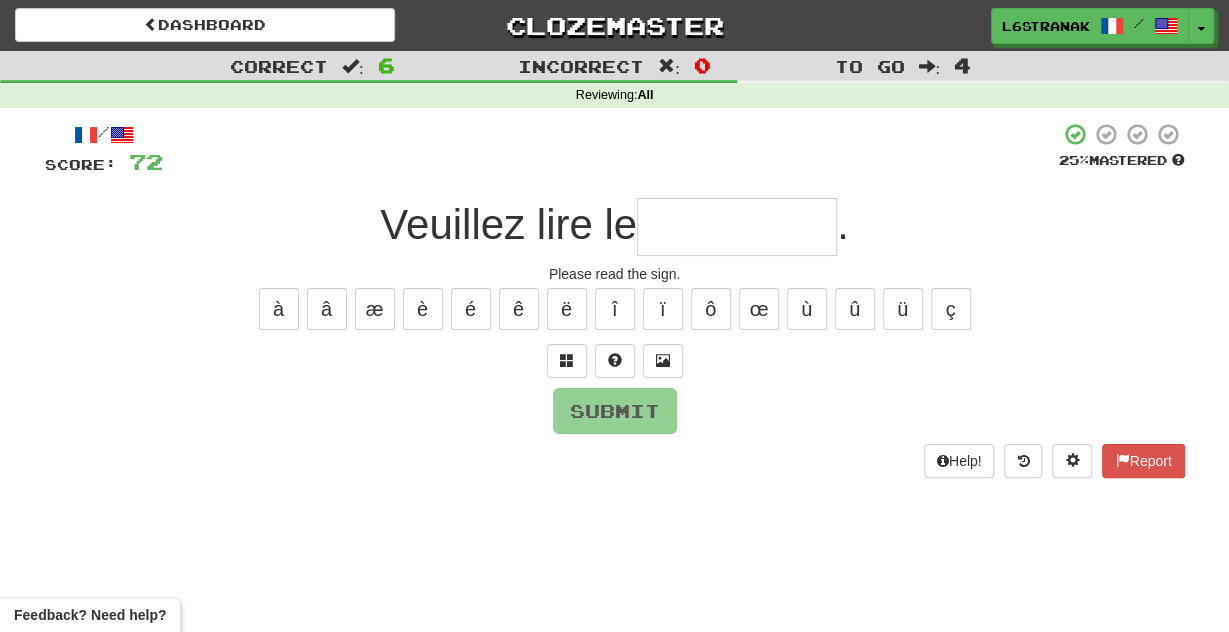 type on "*" 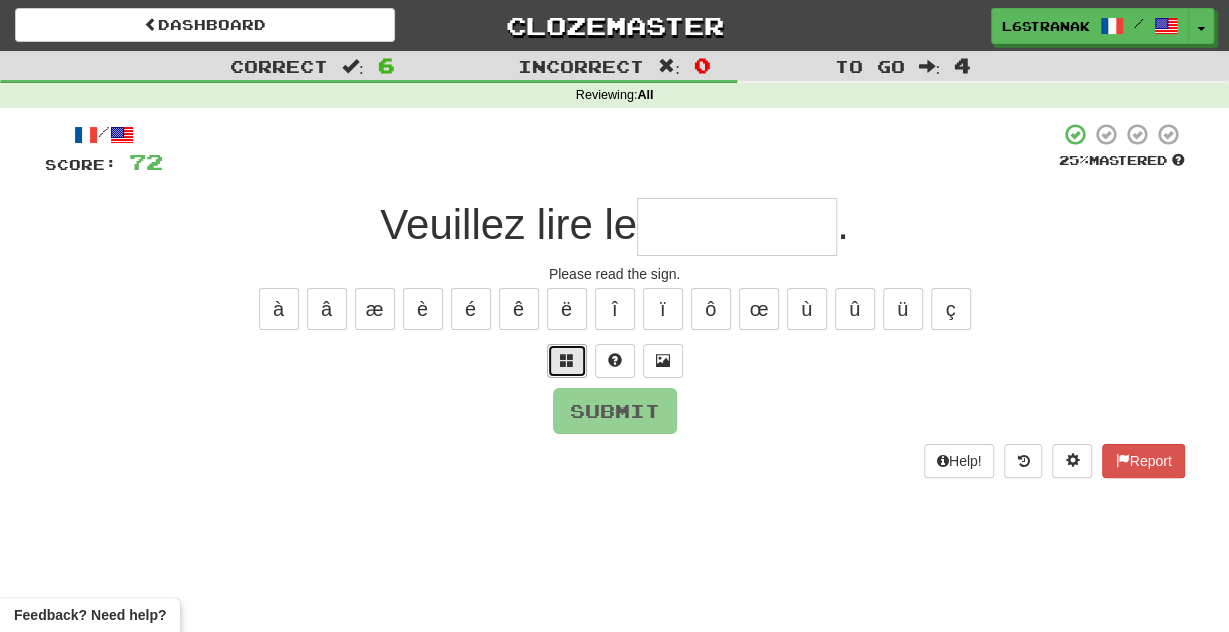 click at bounding box center (567, 361) 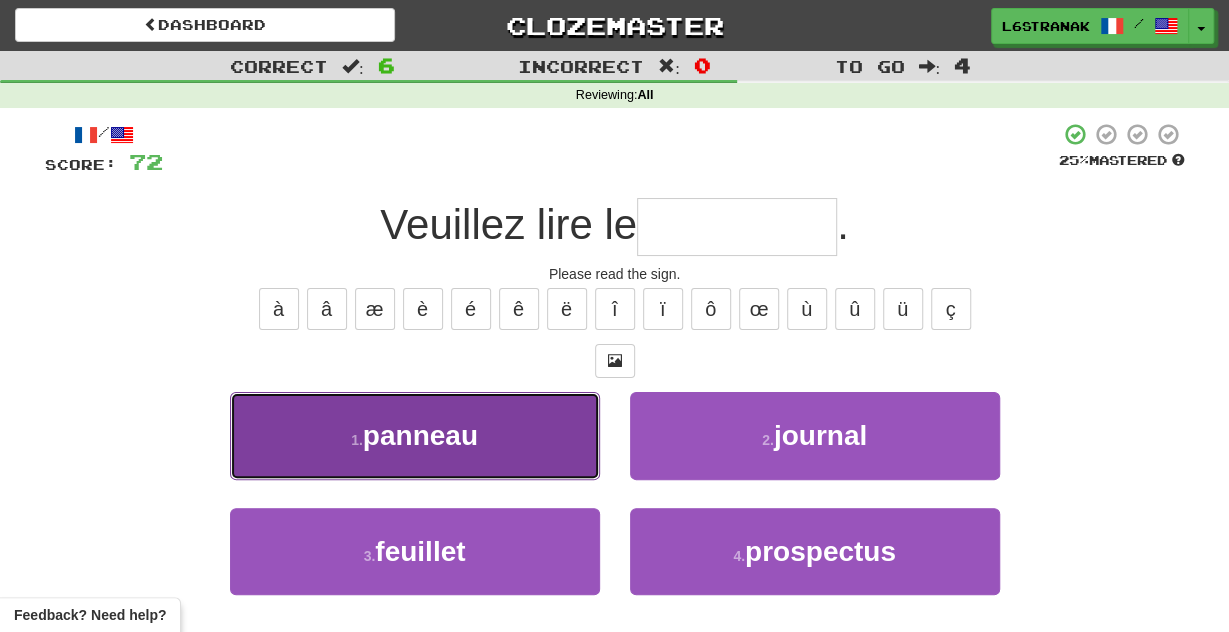 click on "1 .  panneau" at bounding box center [415, 435] 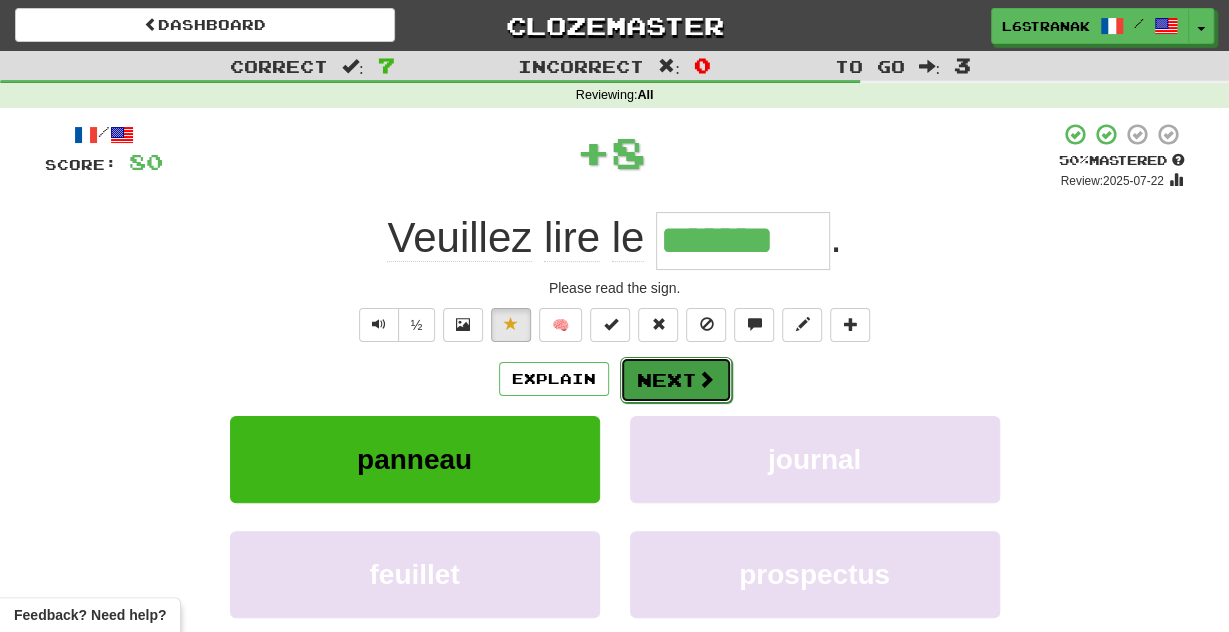 click on "Next" at bounding box center (676, 380) 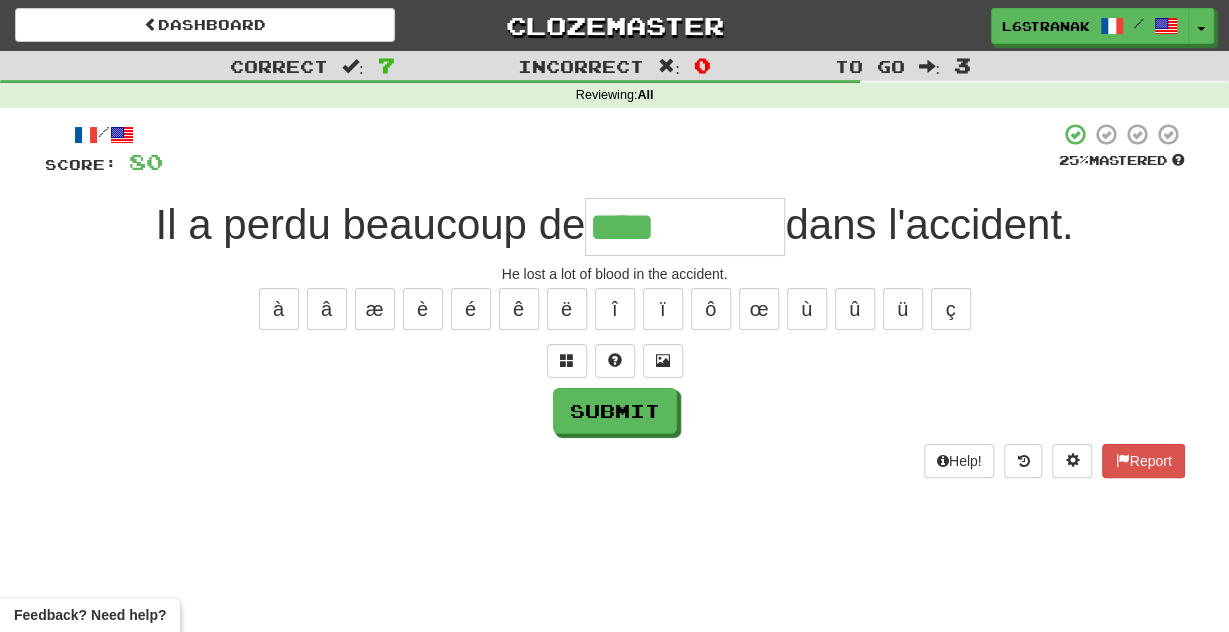 type on "****" 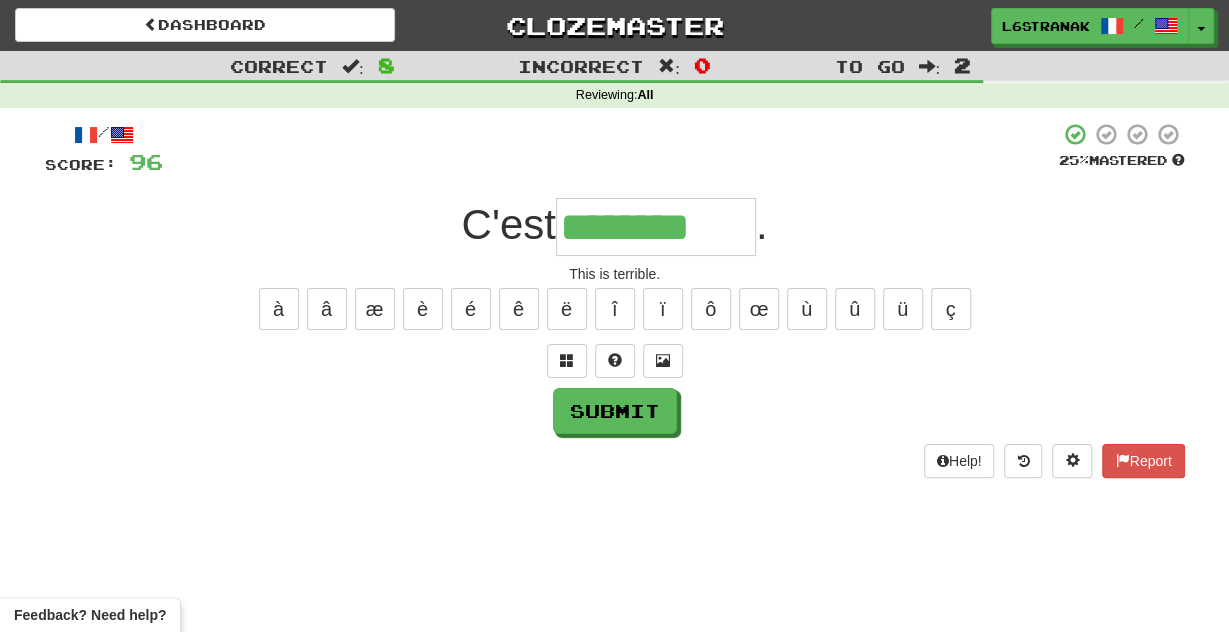type on "********" 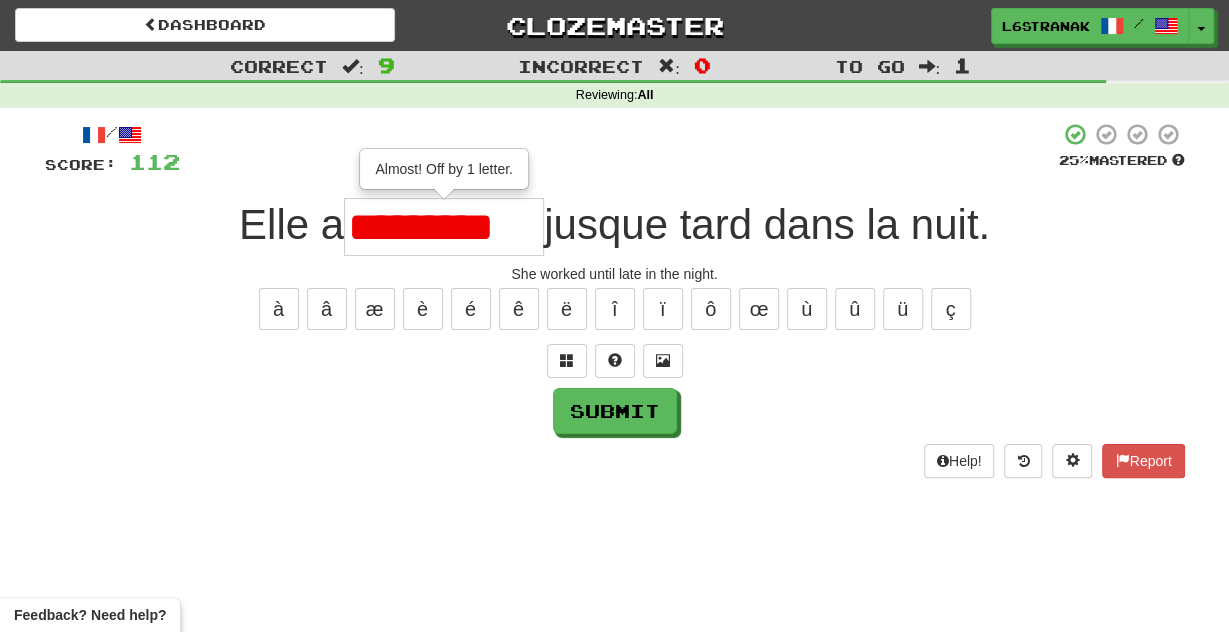 type on "*********" 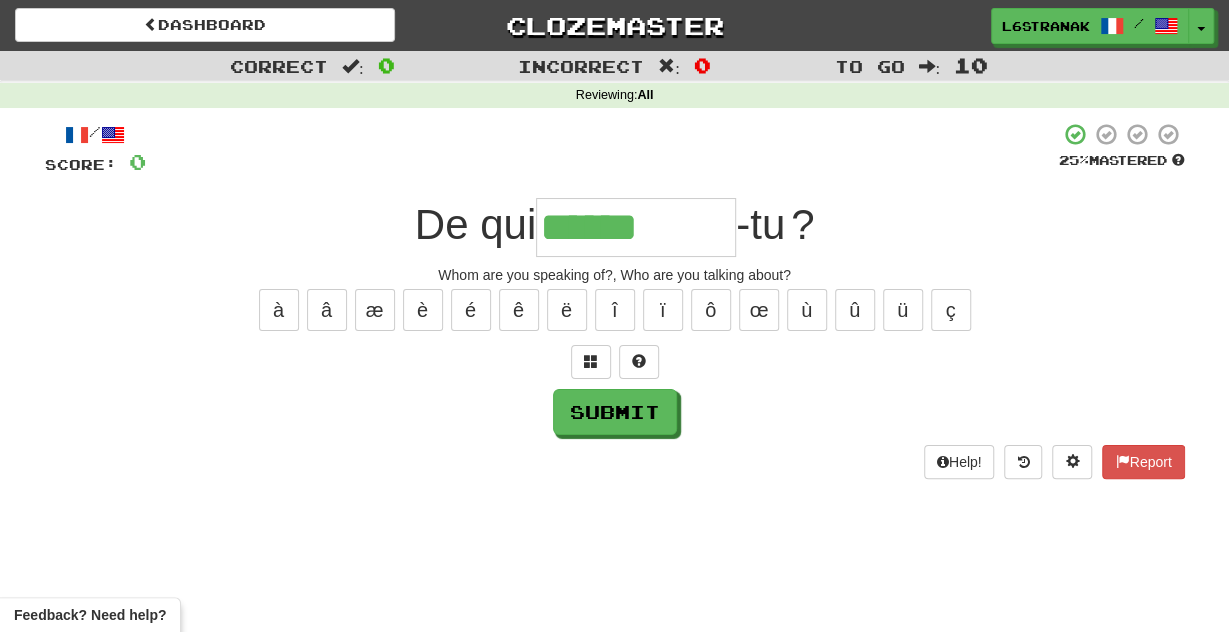 type on "******" 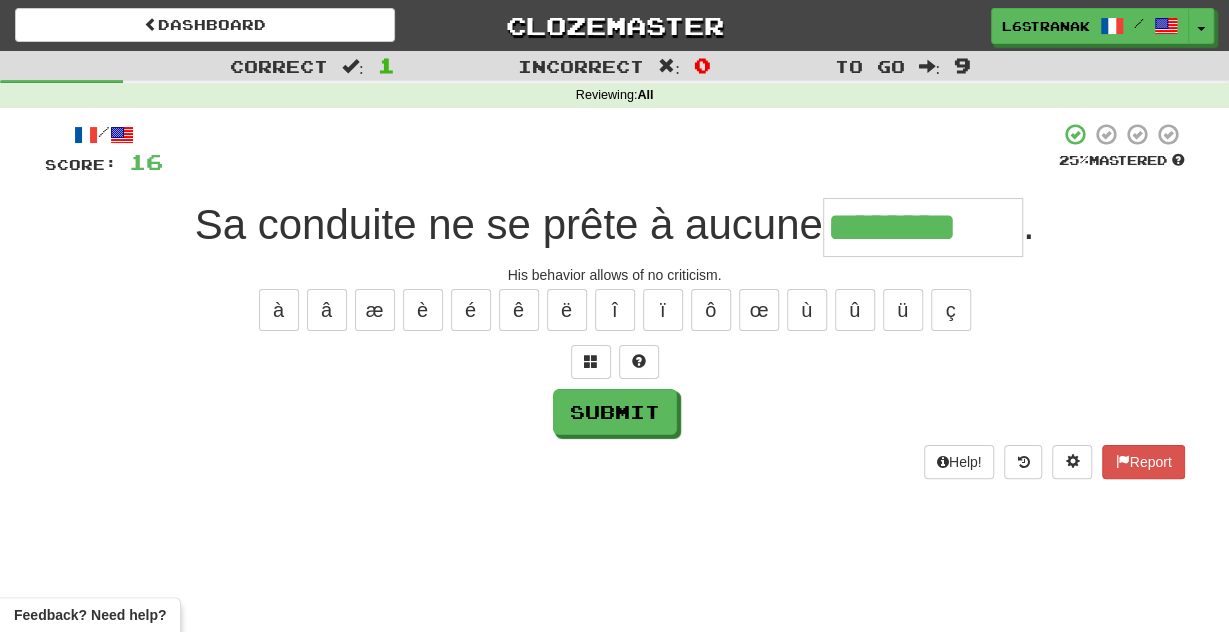 type on "********" 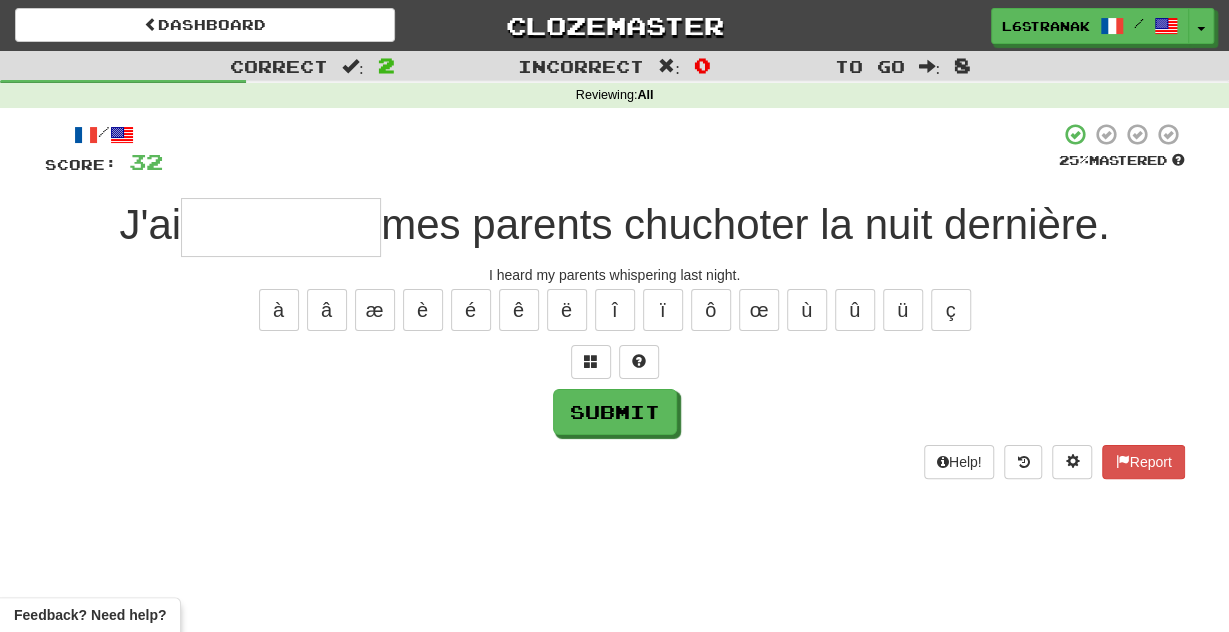 type on "*" 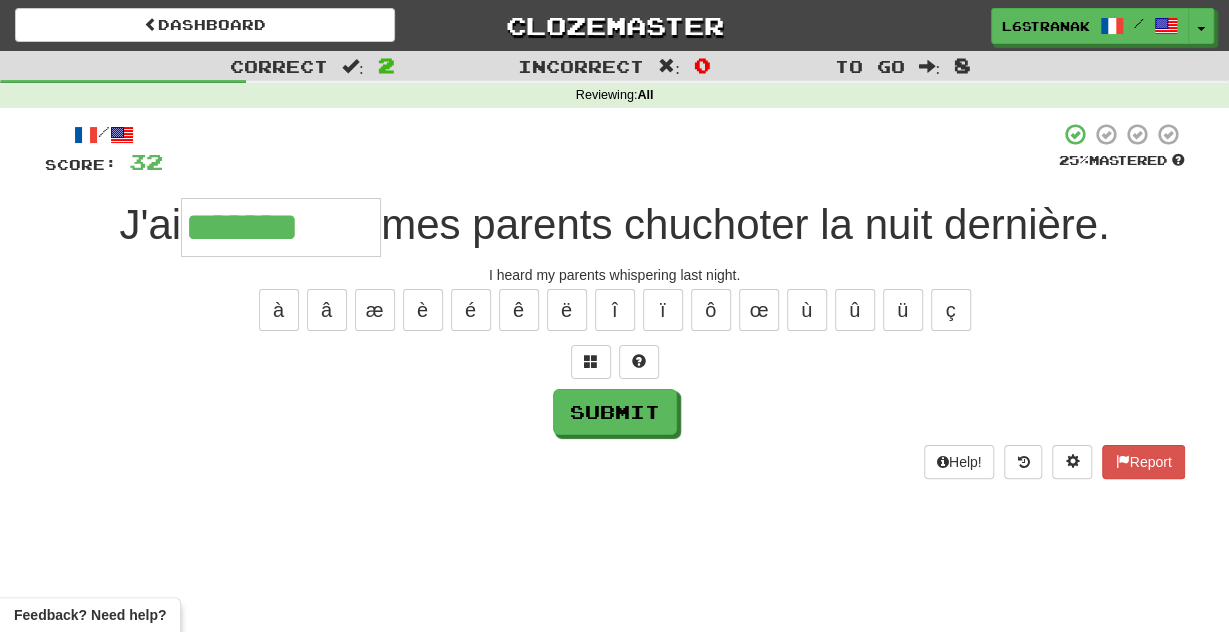 type on "*******" 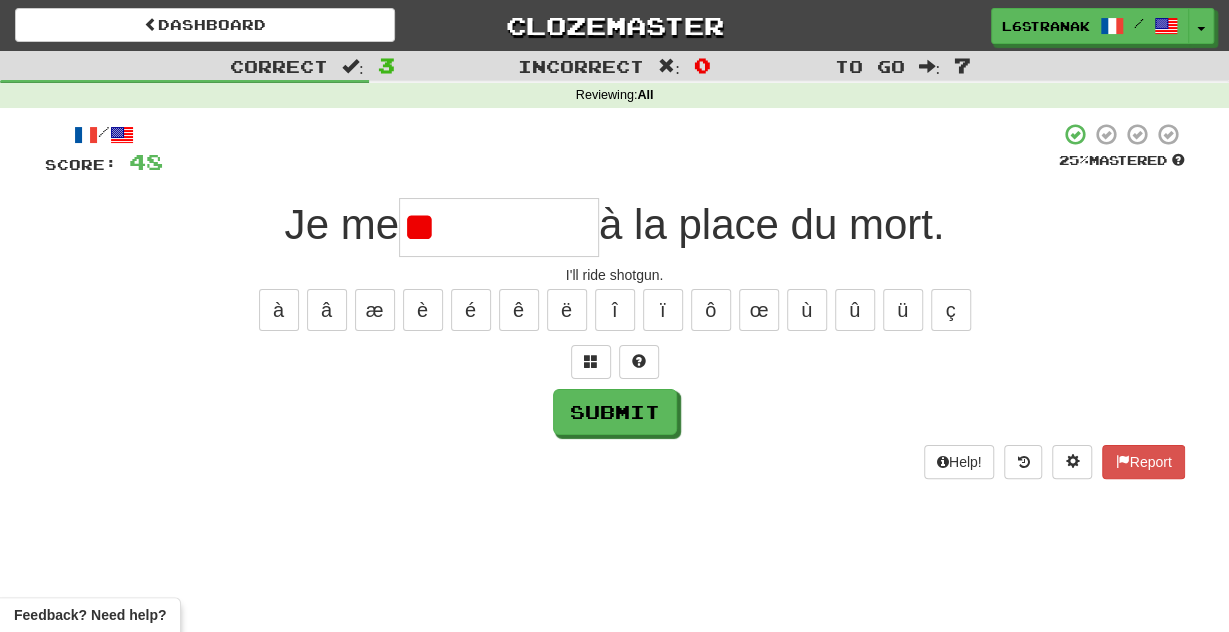 type on "*" 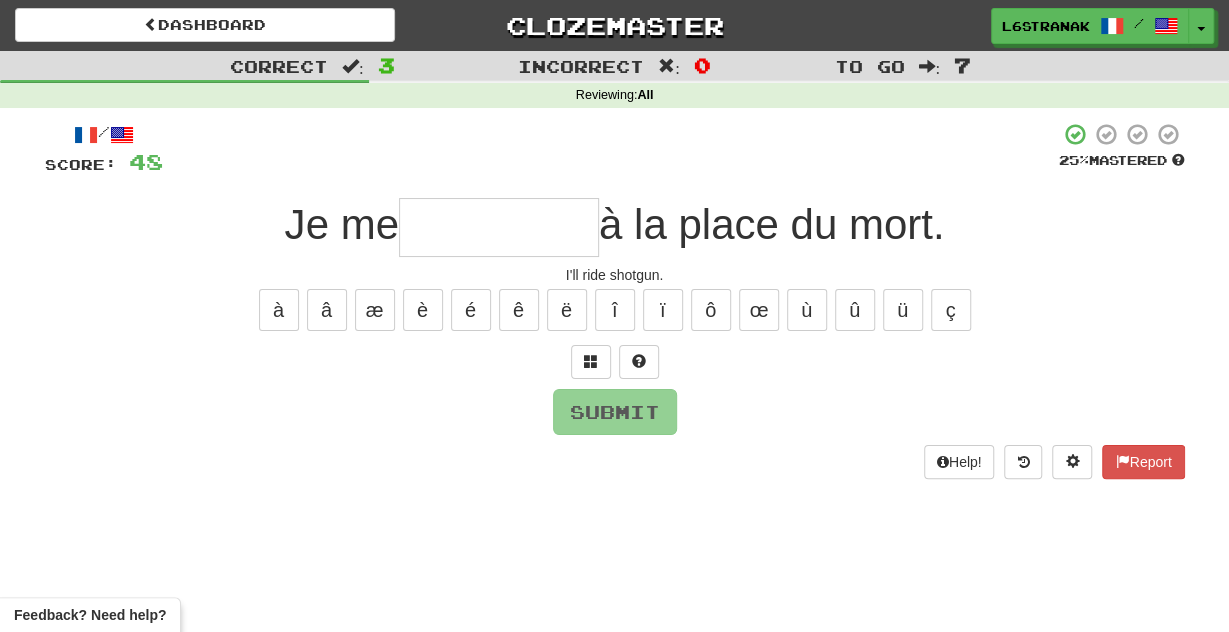 type on "*" 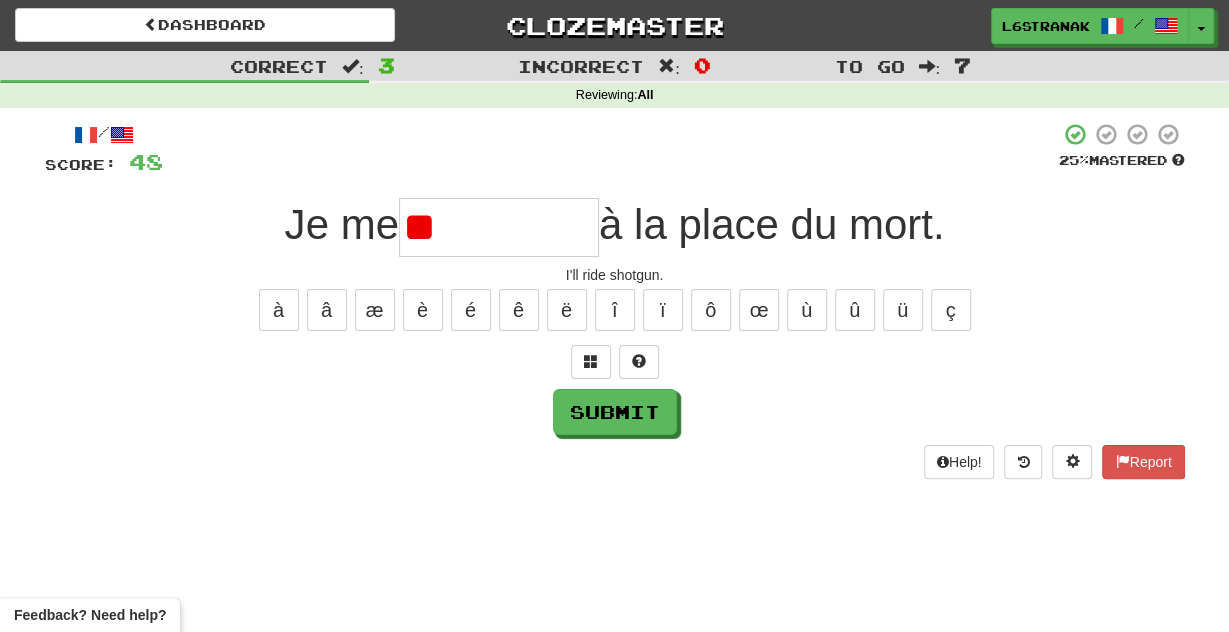 type on "*" 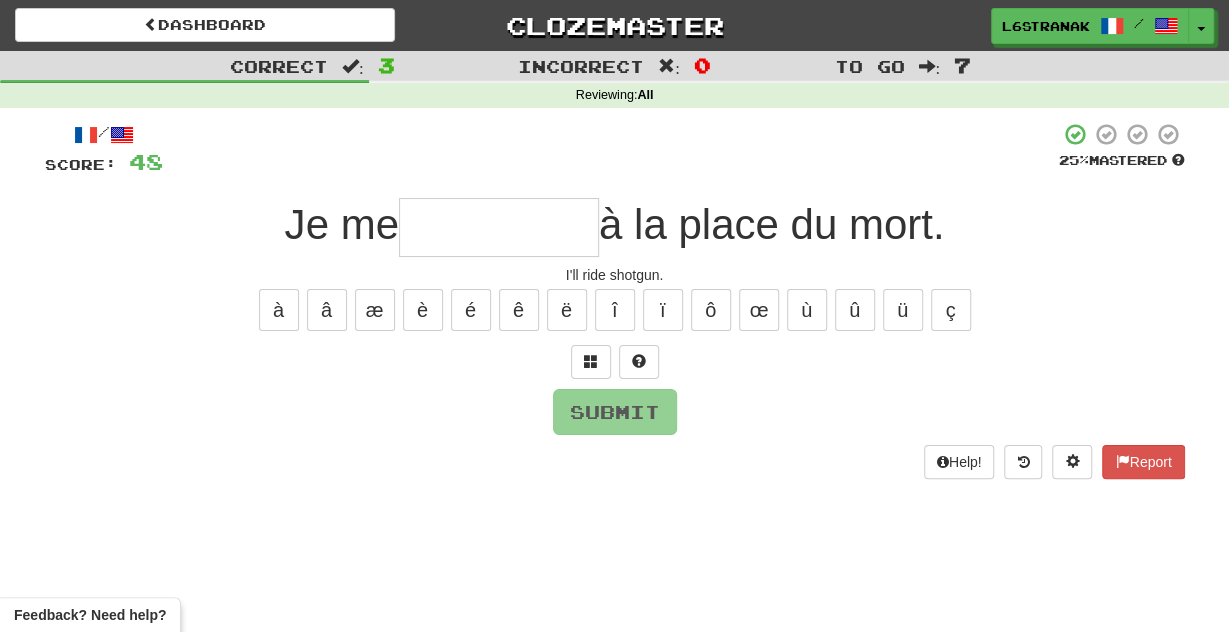 type on "*" 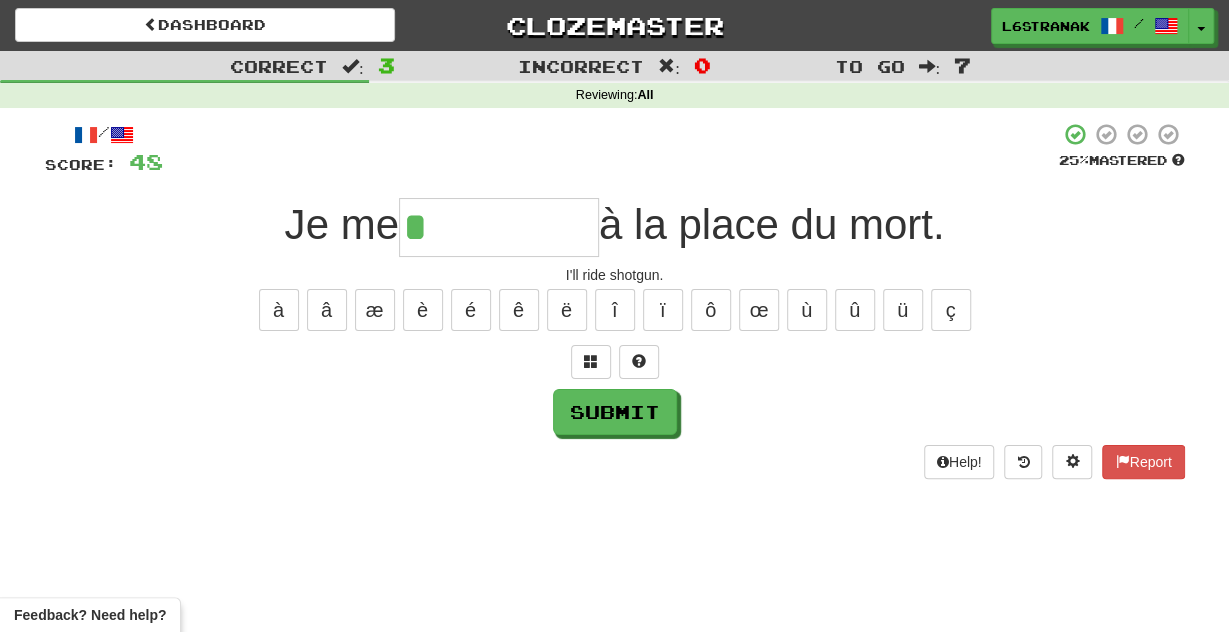 drag, startPoint x: 97, startPoint y: 281, endPoint x: 155, endPoint y: 281, distance: 58 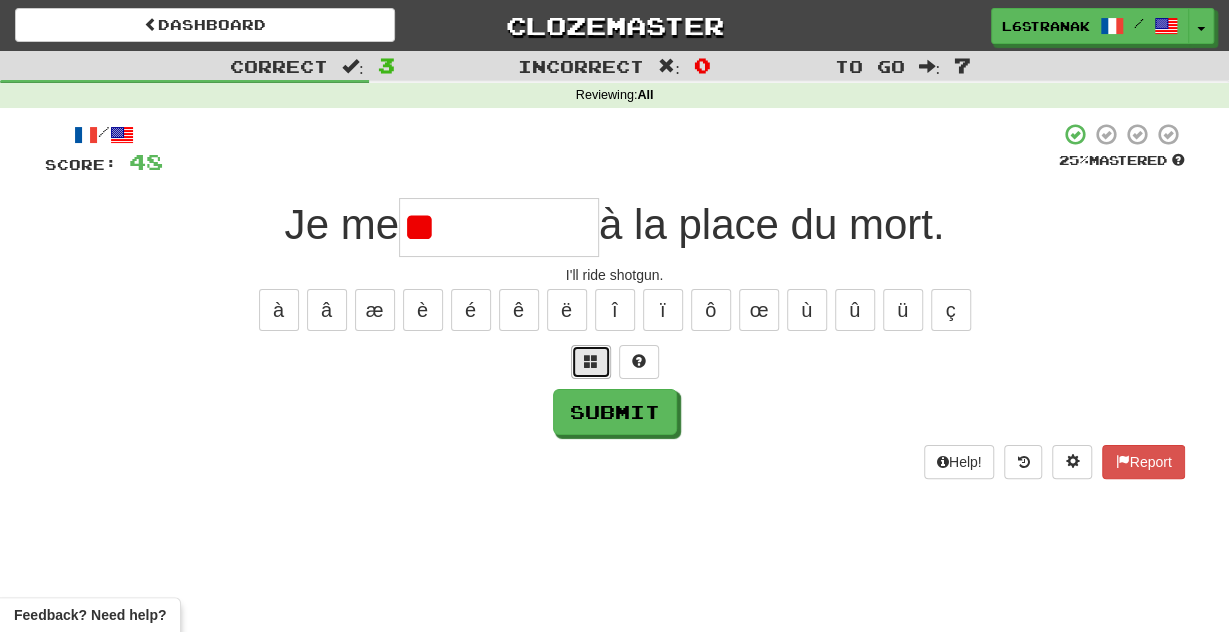click at bounding box center (591, 362) 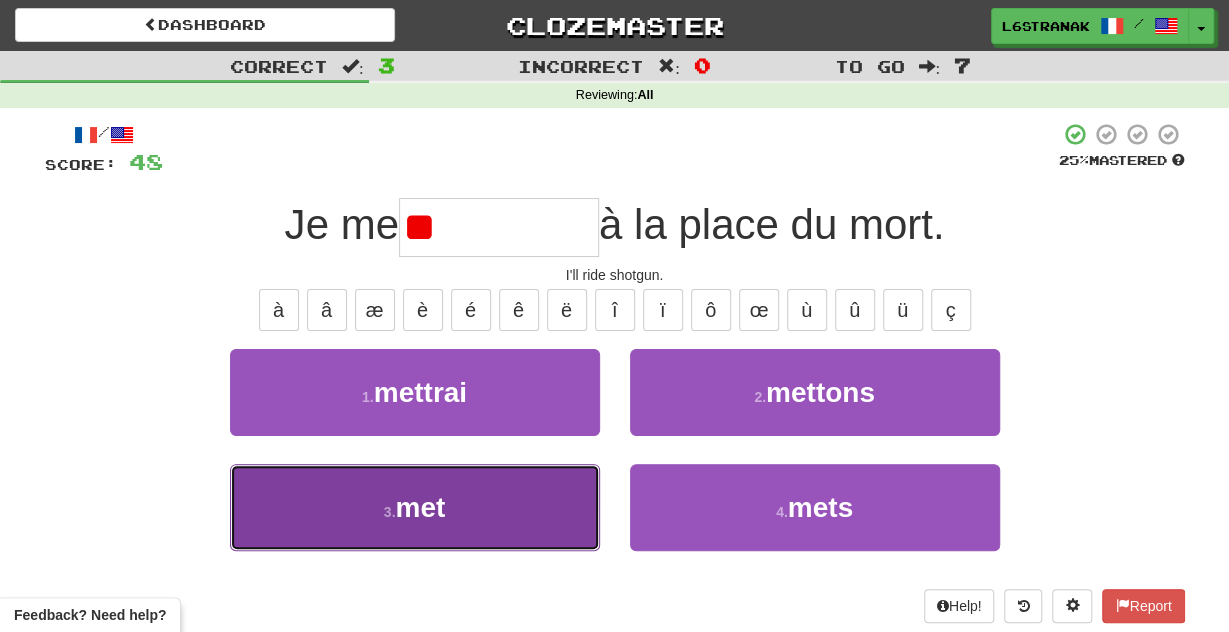 click on "3 .  met" at bounding box center [415, 507] 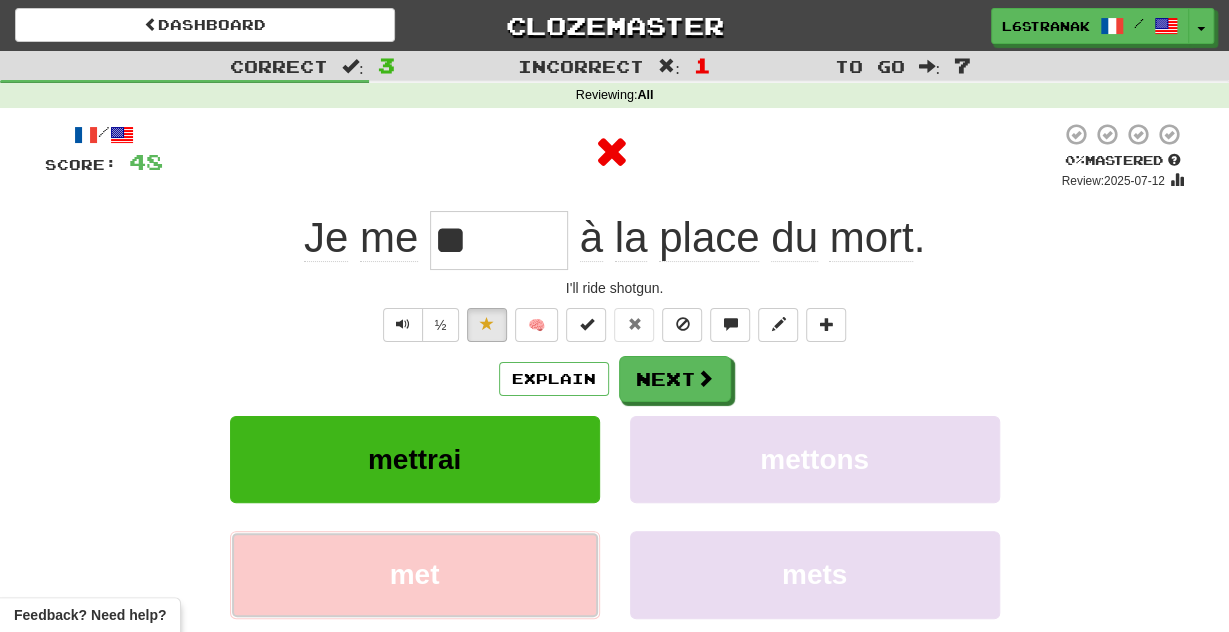 type on "*******" 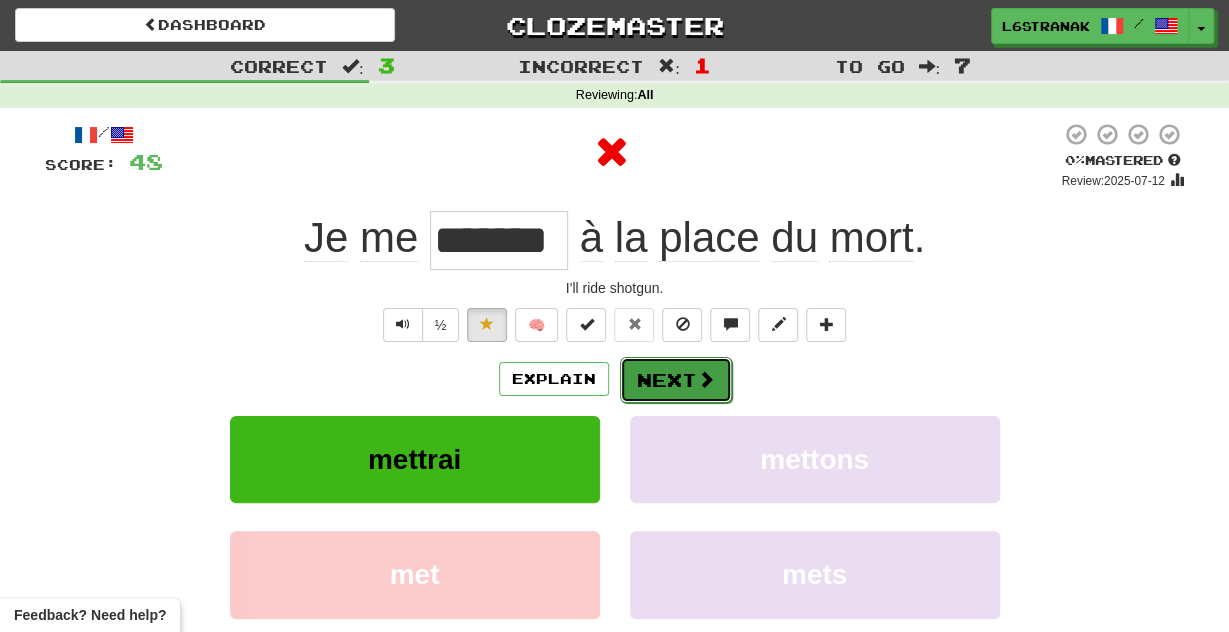 click on "Next" at bounding box center [676, 380] 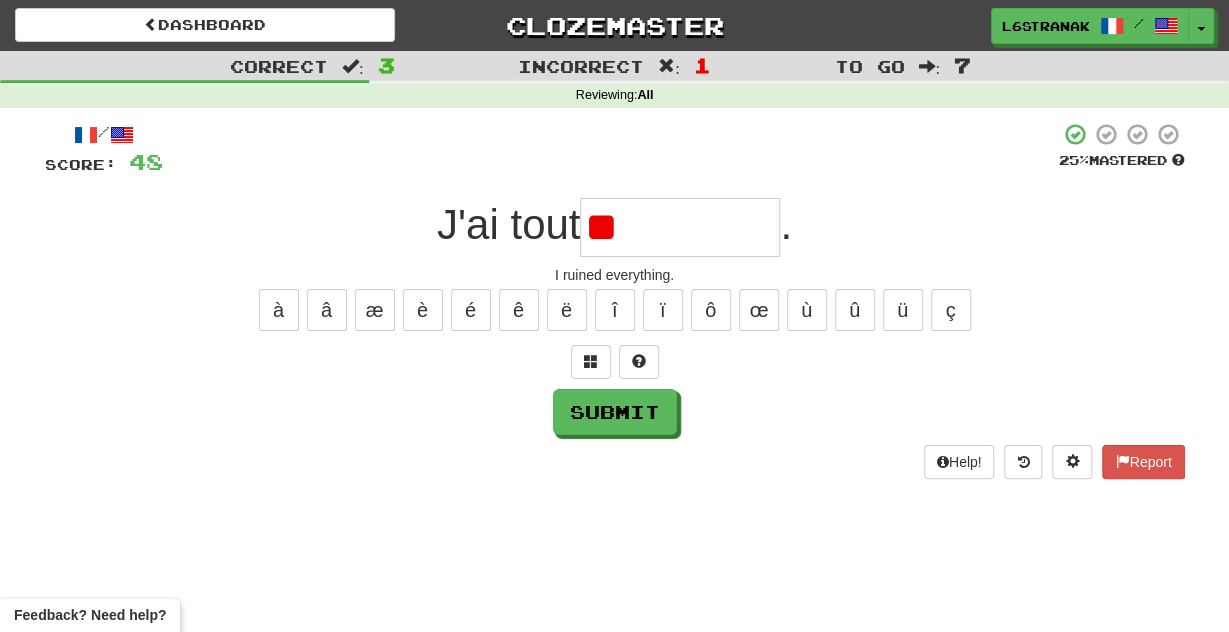 type on "*" 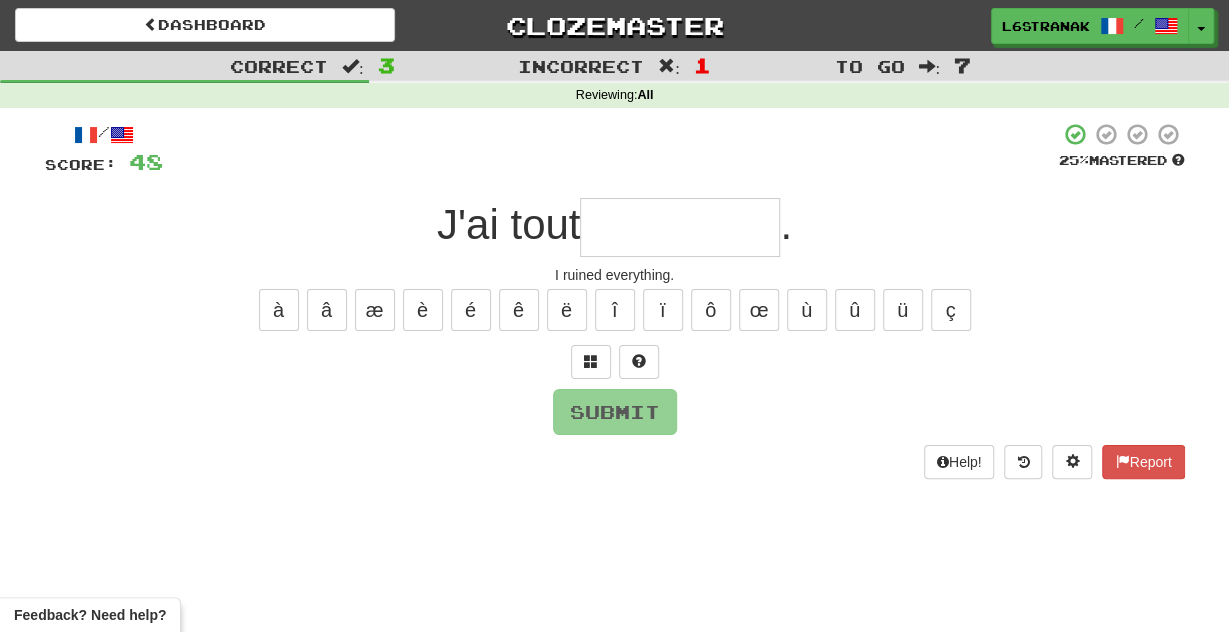 type on "*" 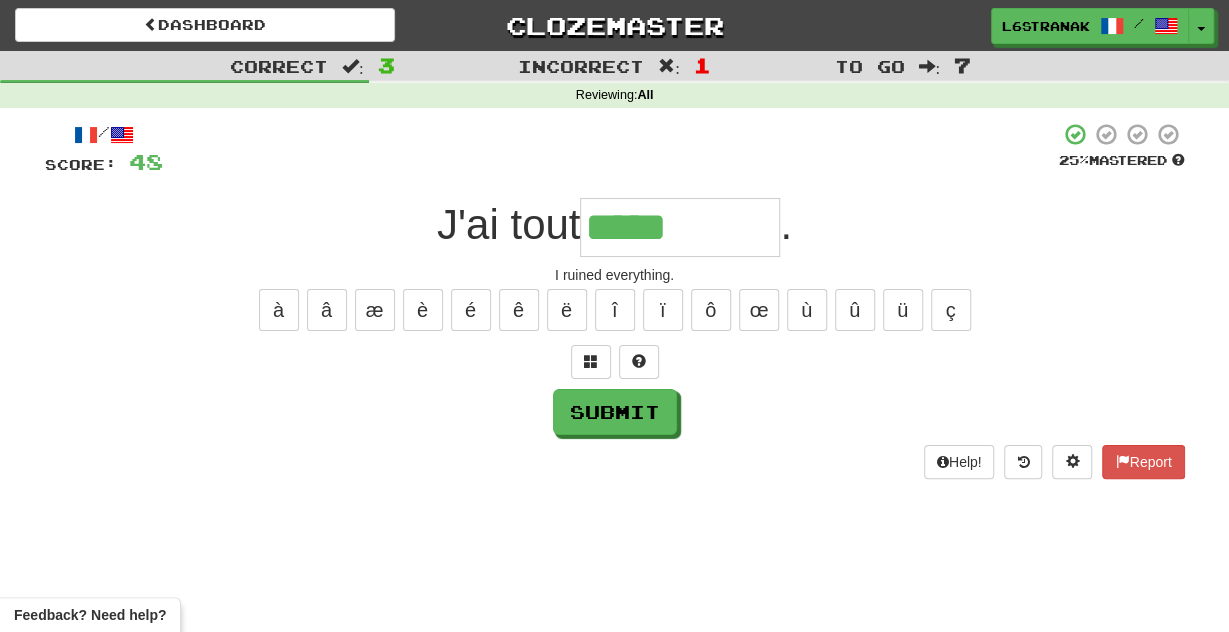 type on "*****" 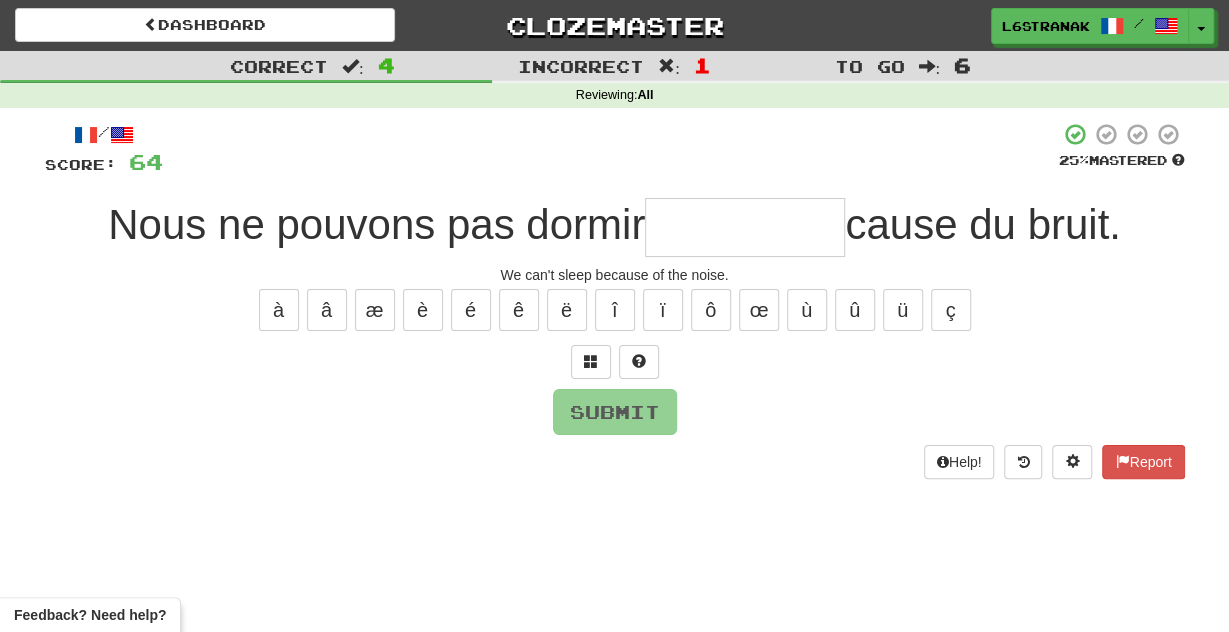 type on "*" 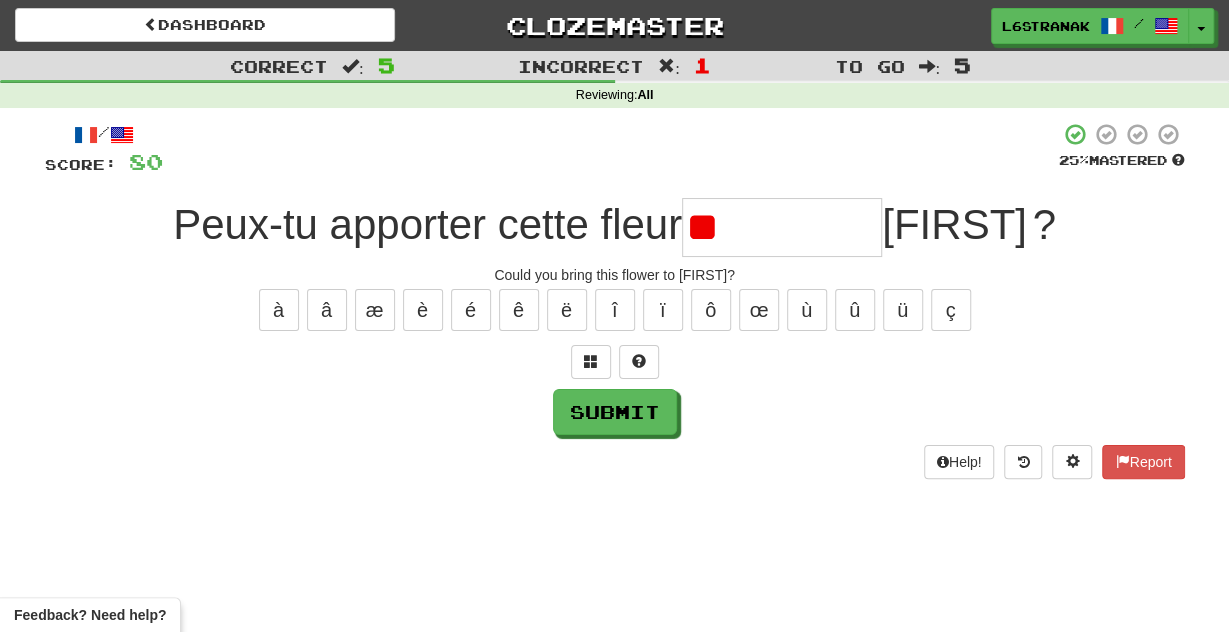 type on "*" 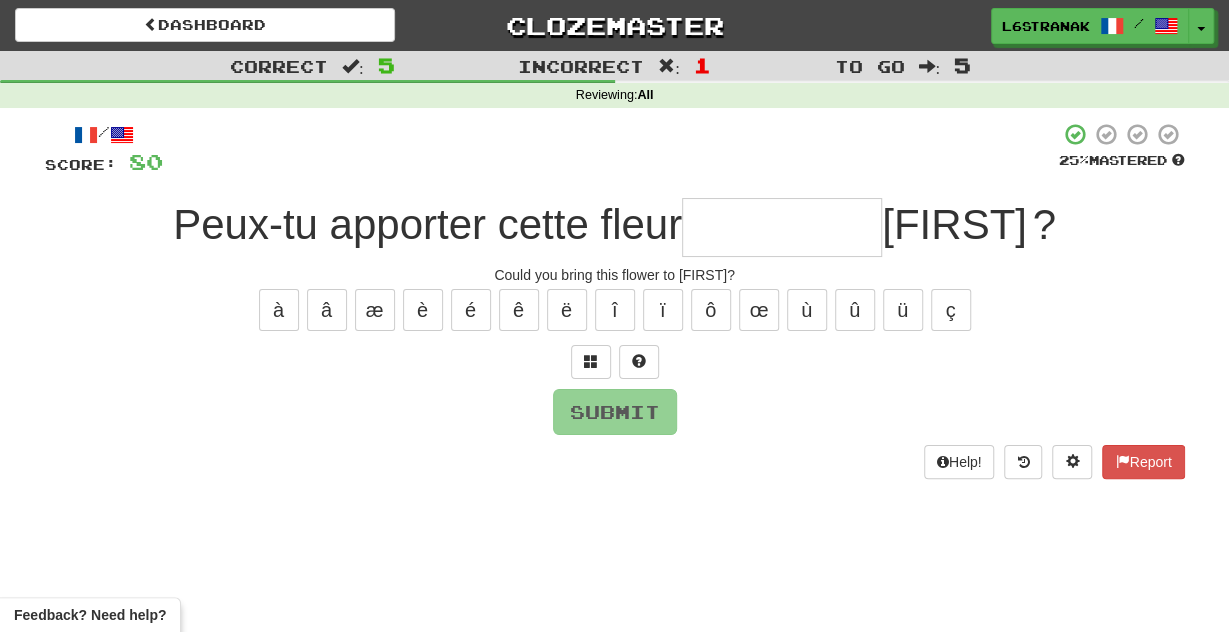 type on "*" 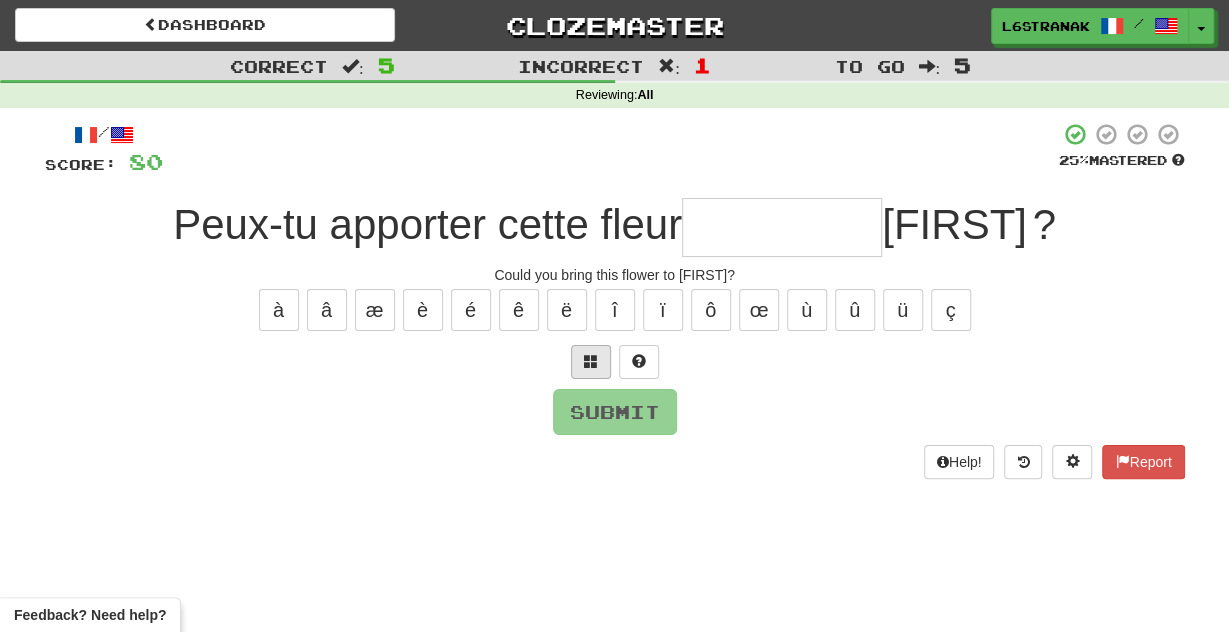 type on "*" 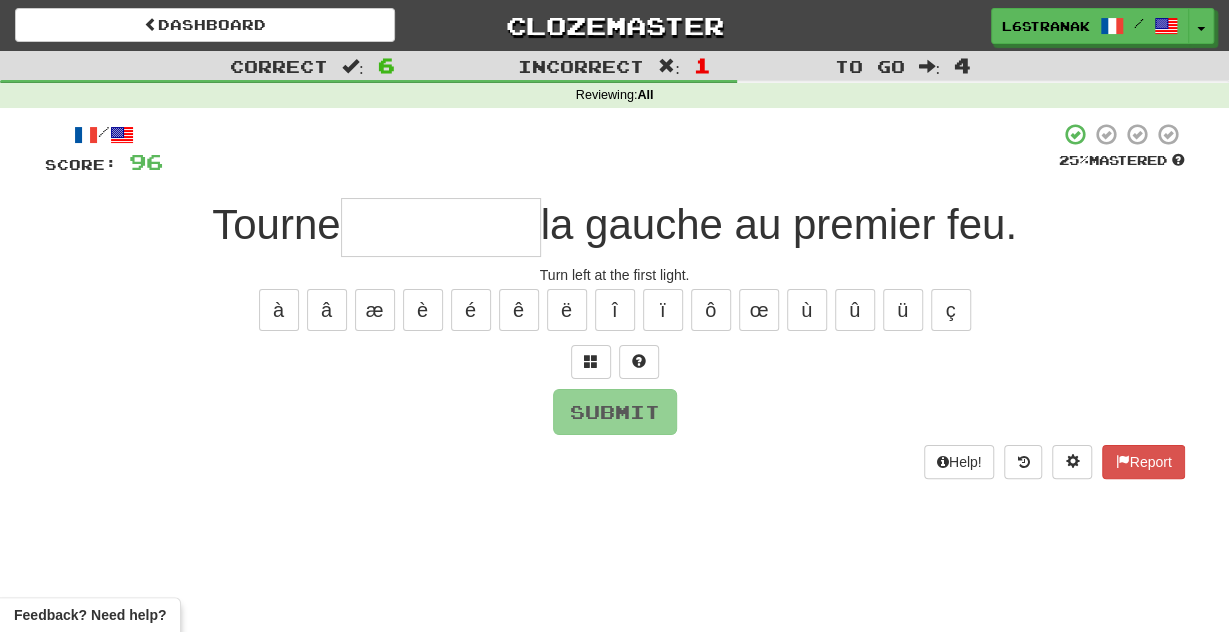type on "*" 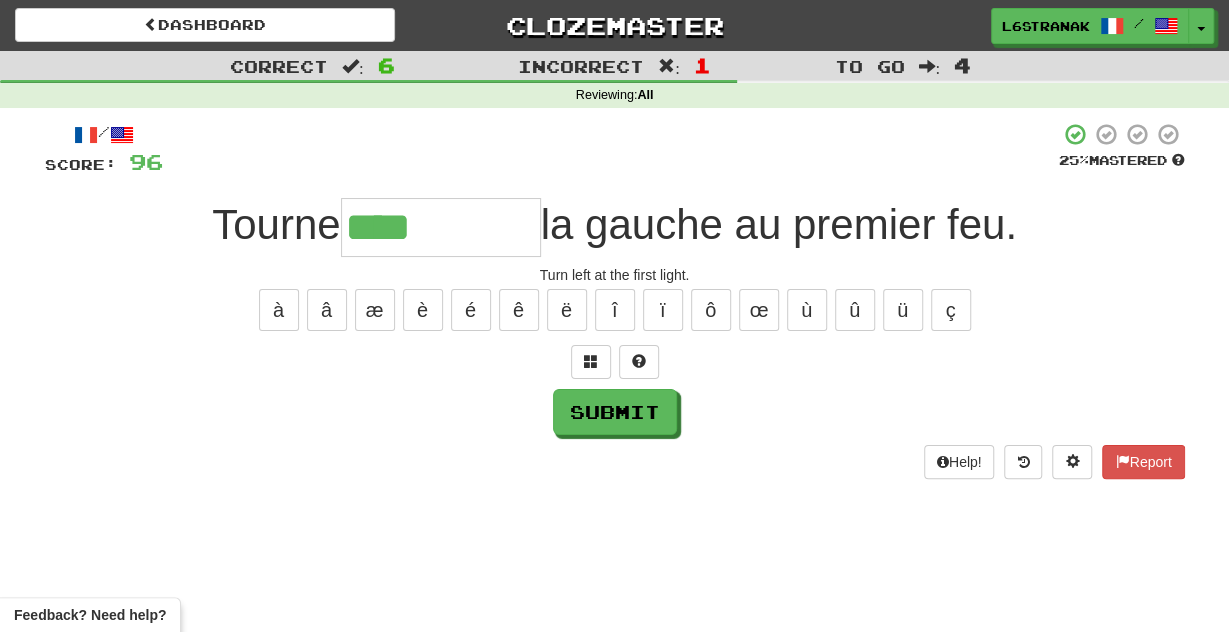 type on "****" 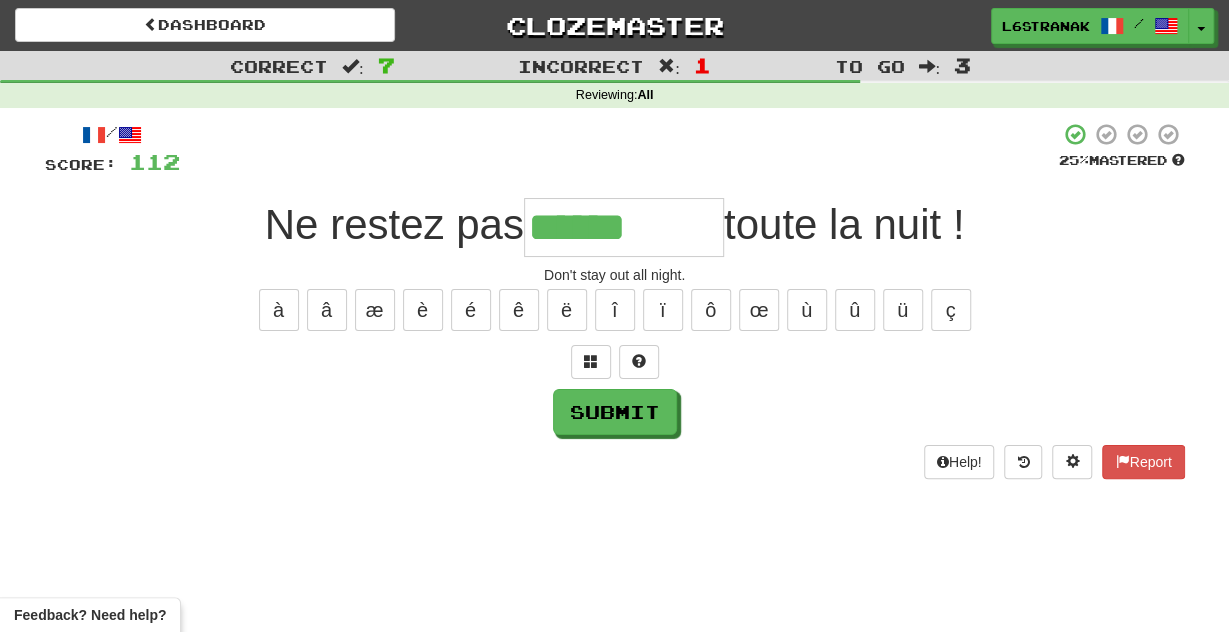 type on "******" 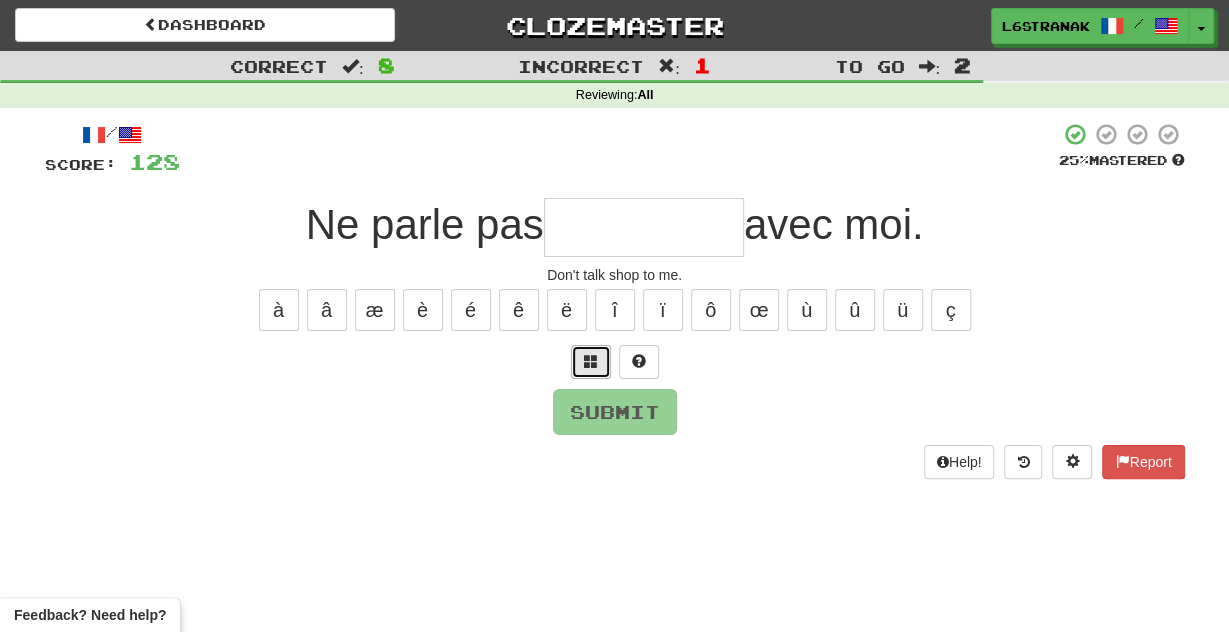 click at bounding box center [591, 361] 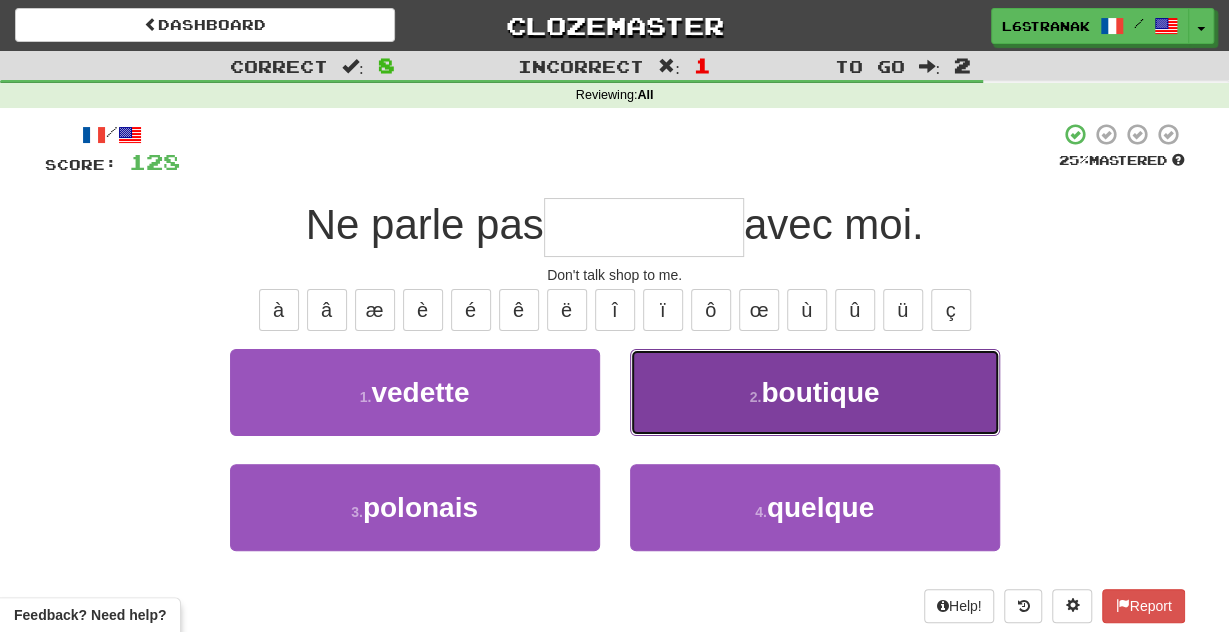 click on "2 .  boutique" at bounding box center (815, 392) 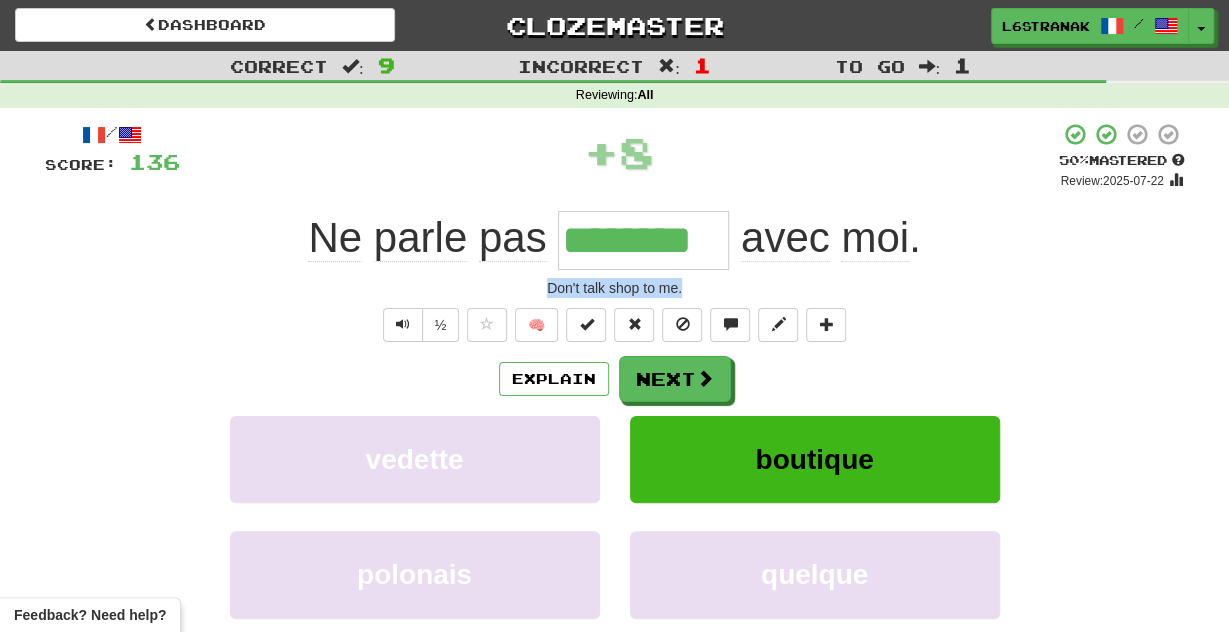 drag, startPoint x: 671, startPoint y: 289, endPoint x: 537, endPoint y: 296, distance: 134.18271 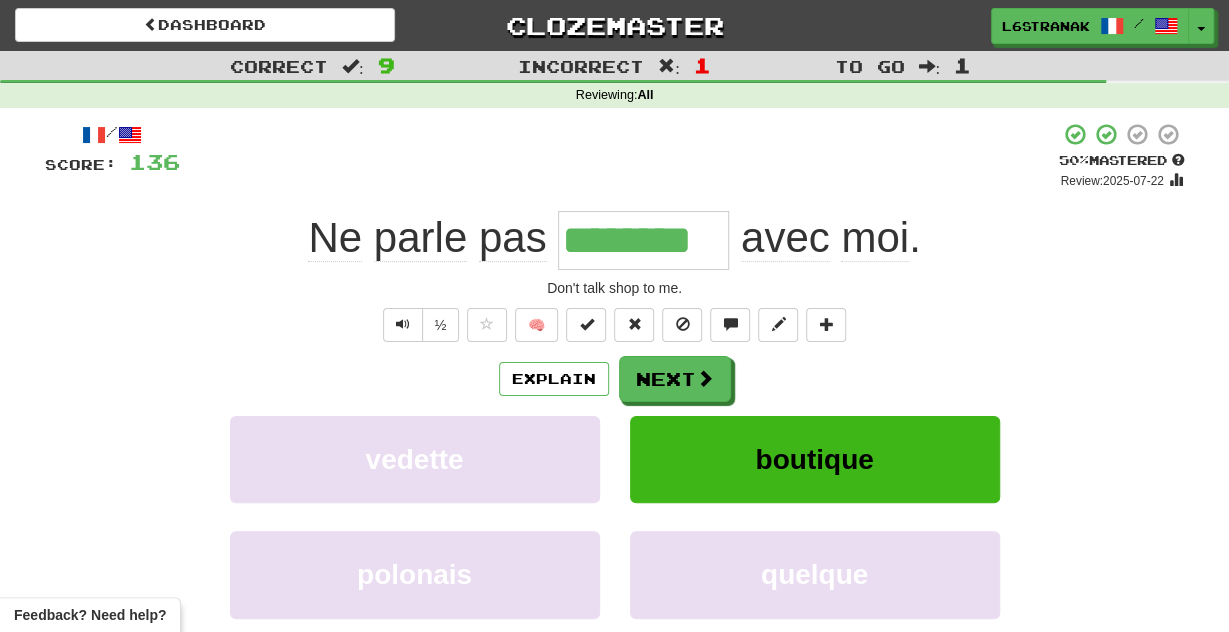 click on "½ 🧠" at bounding box center (615, 325) 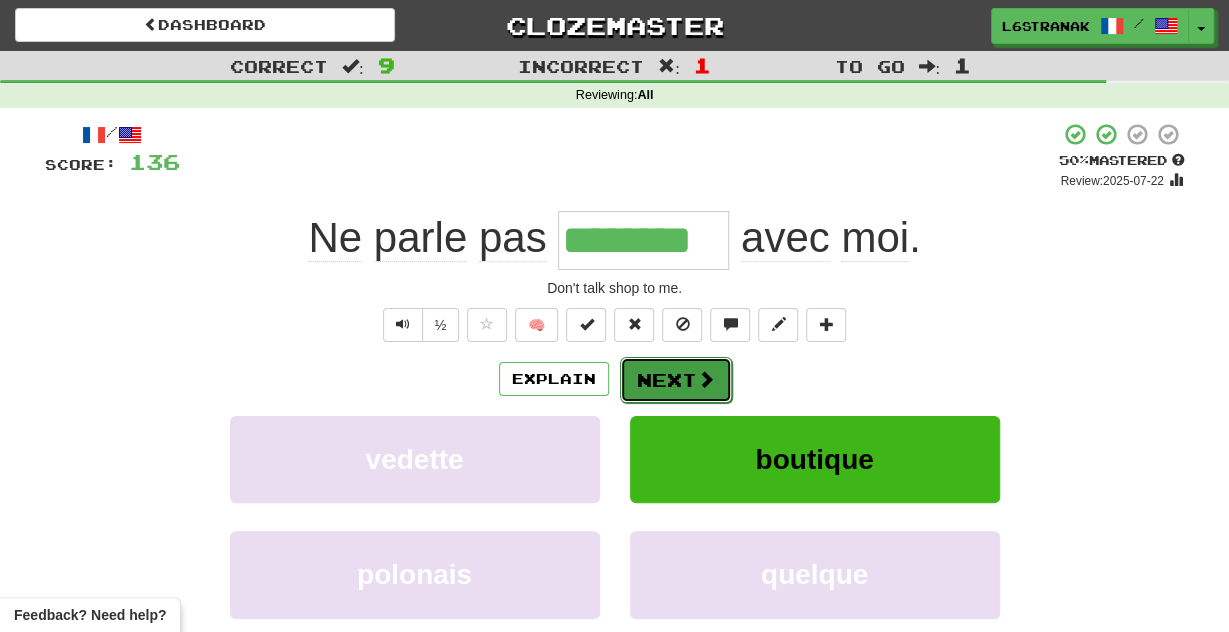 click on "Next" at bounding box center [676, 380] 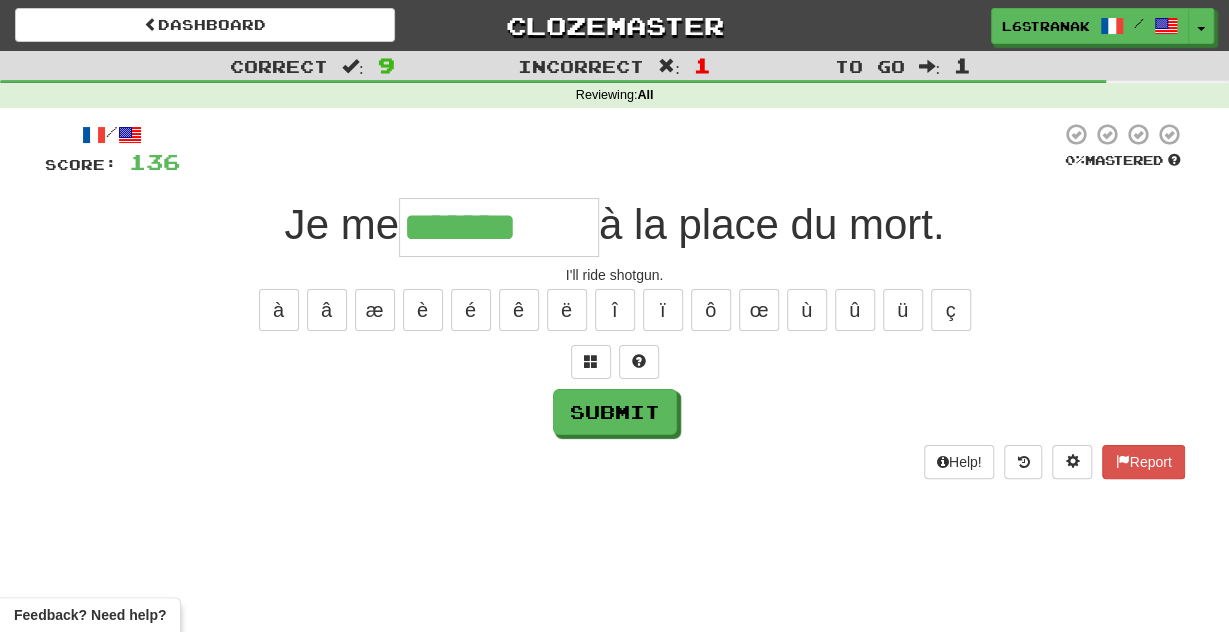 type on "*******" 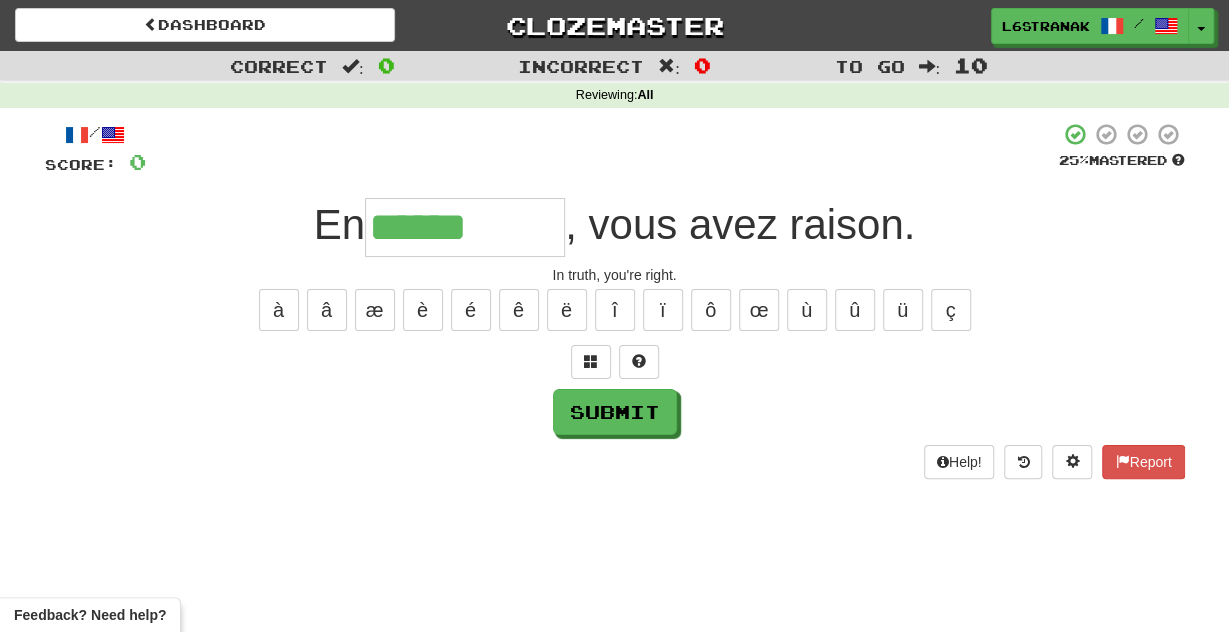type on "******" 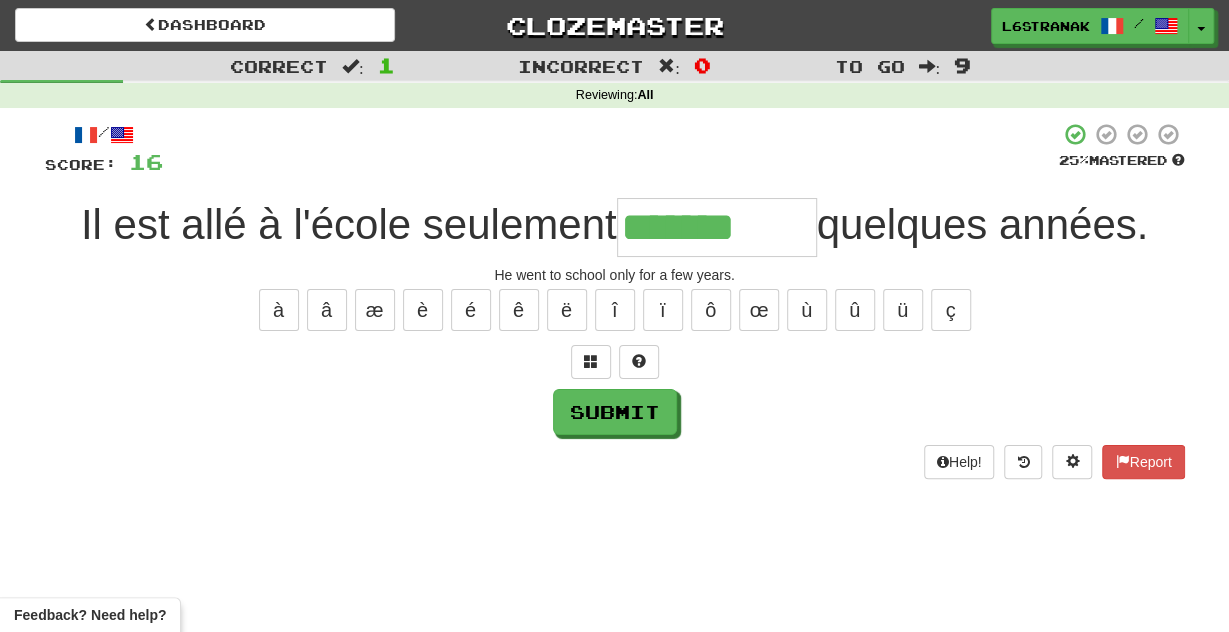 type on "*******" 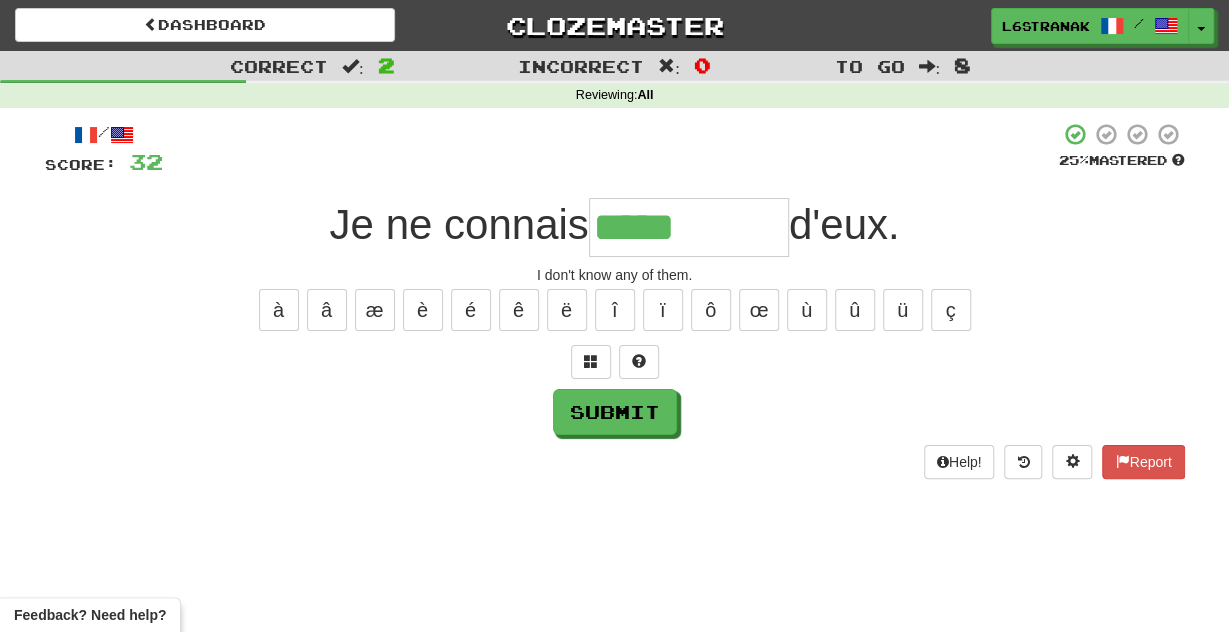 type on "*****" 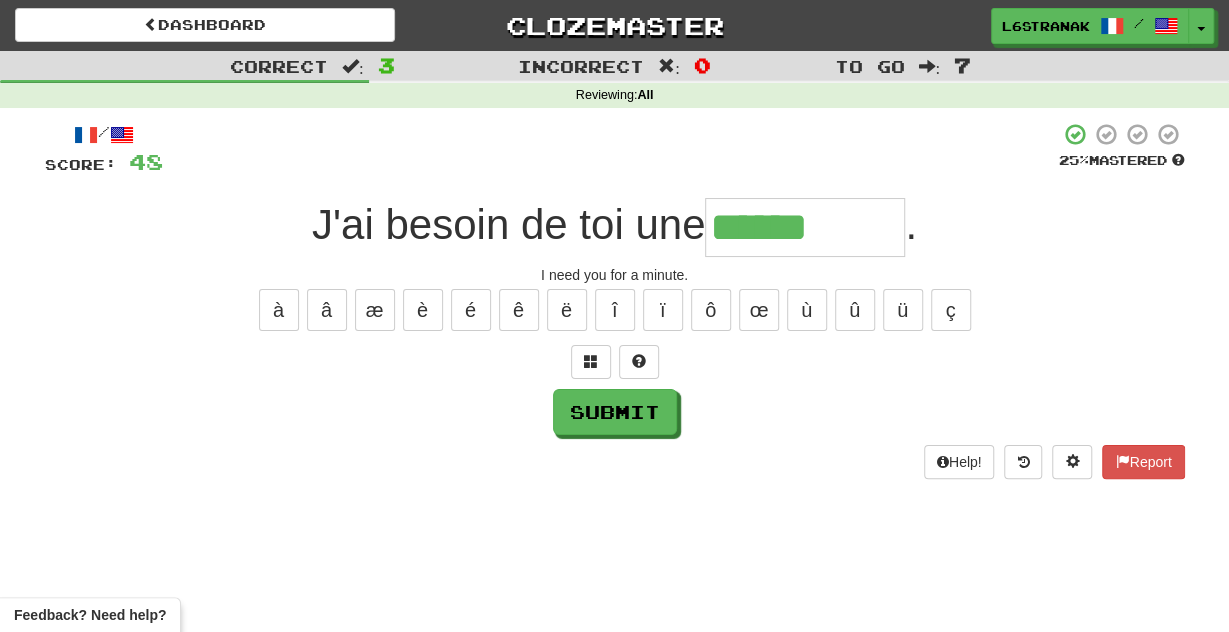 type on "******" 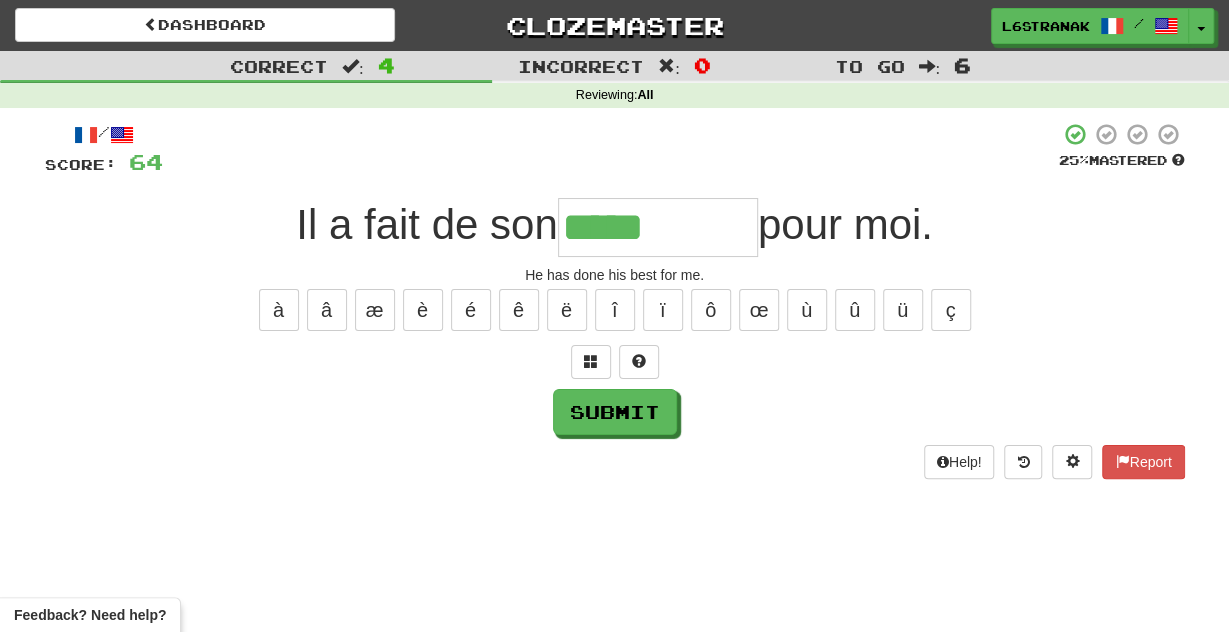 type on "*****" 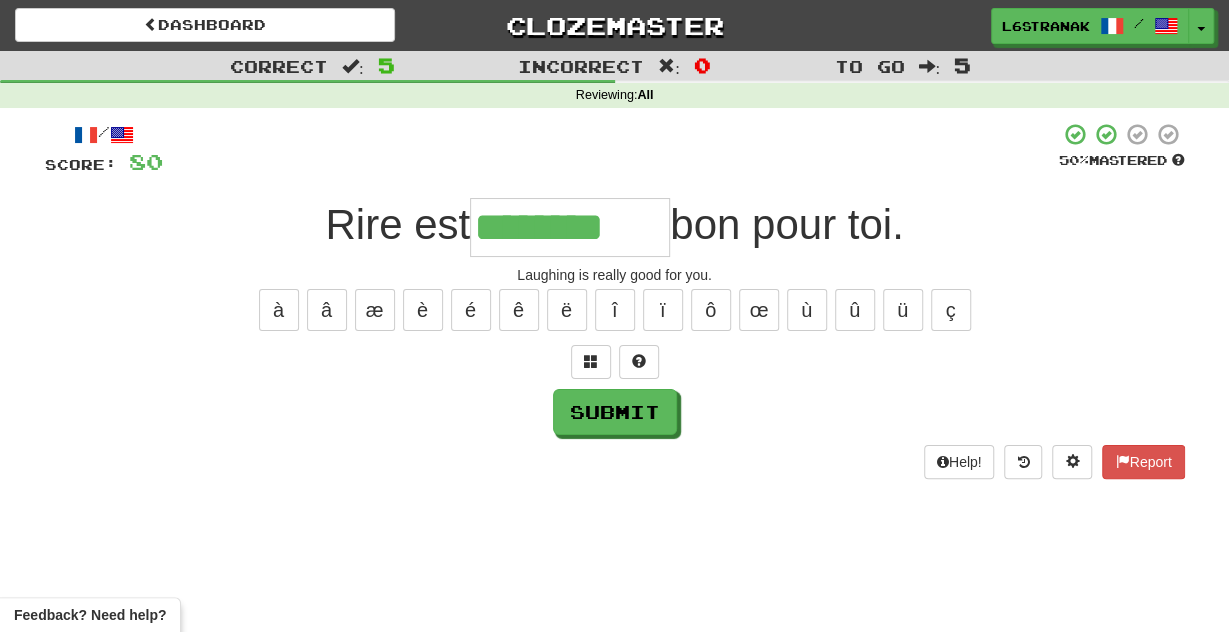 type on "********" 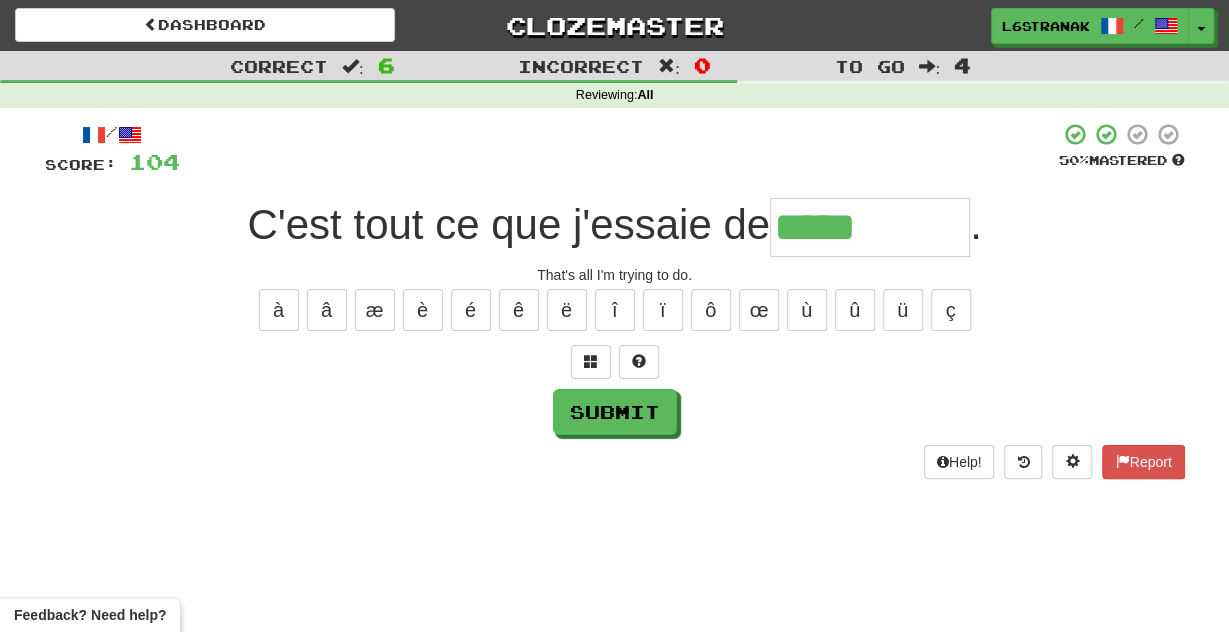 type on "*****" 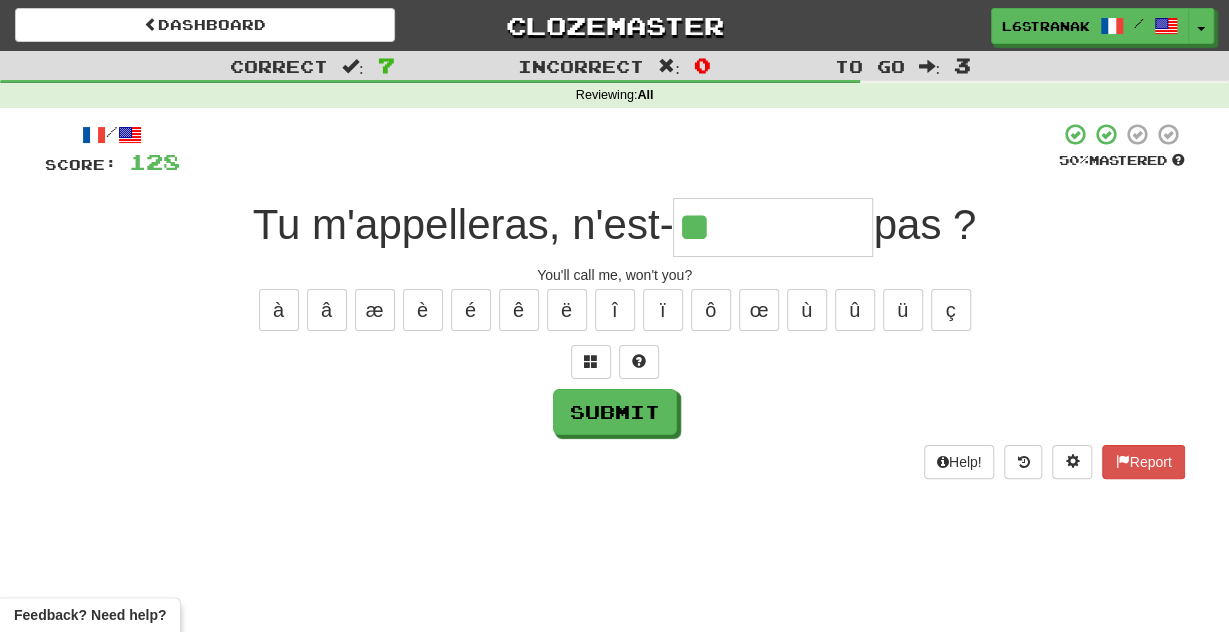 type on "**" 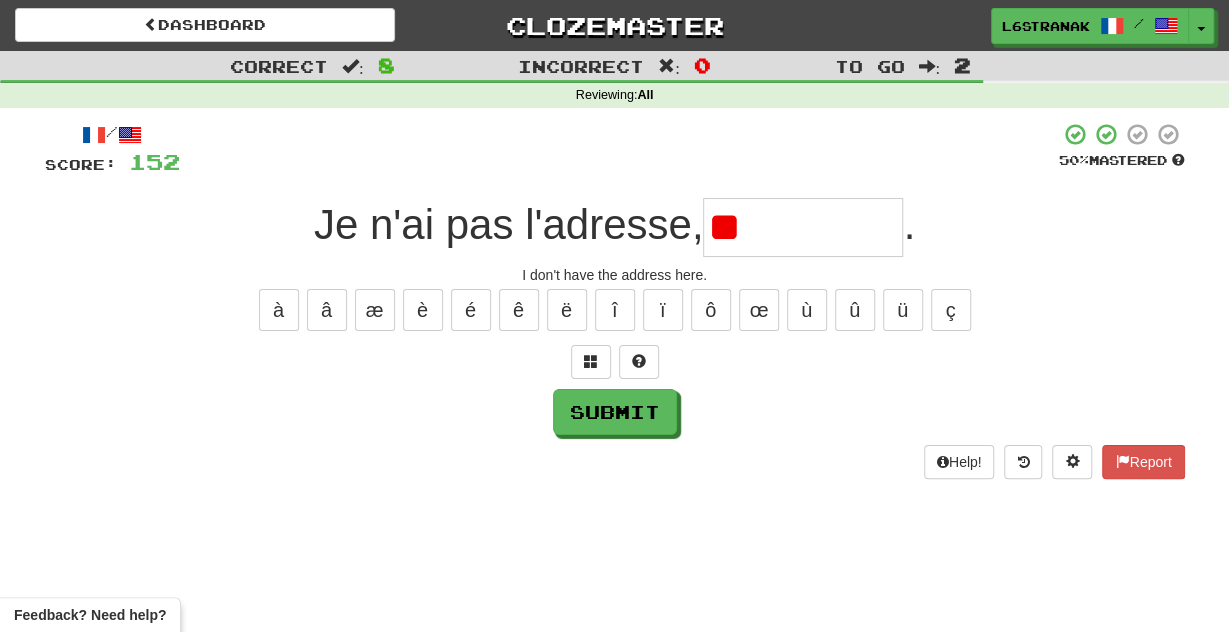 type on "*" 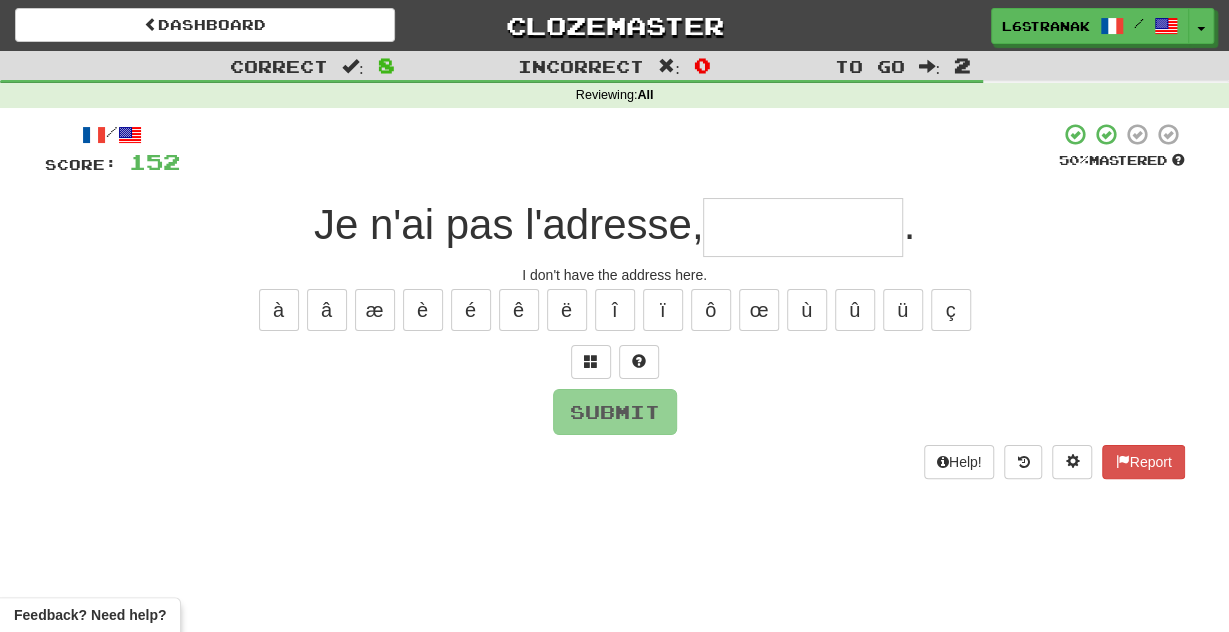 type on "*" 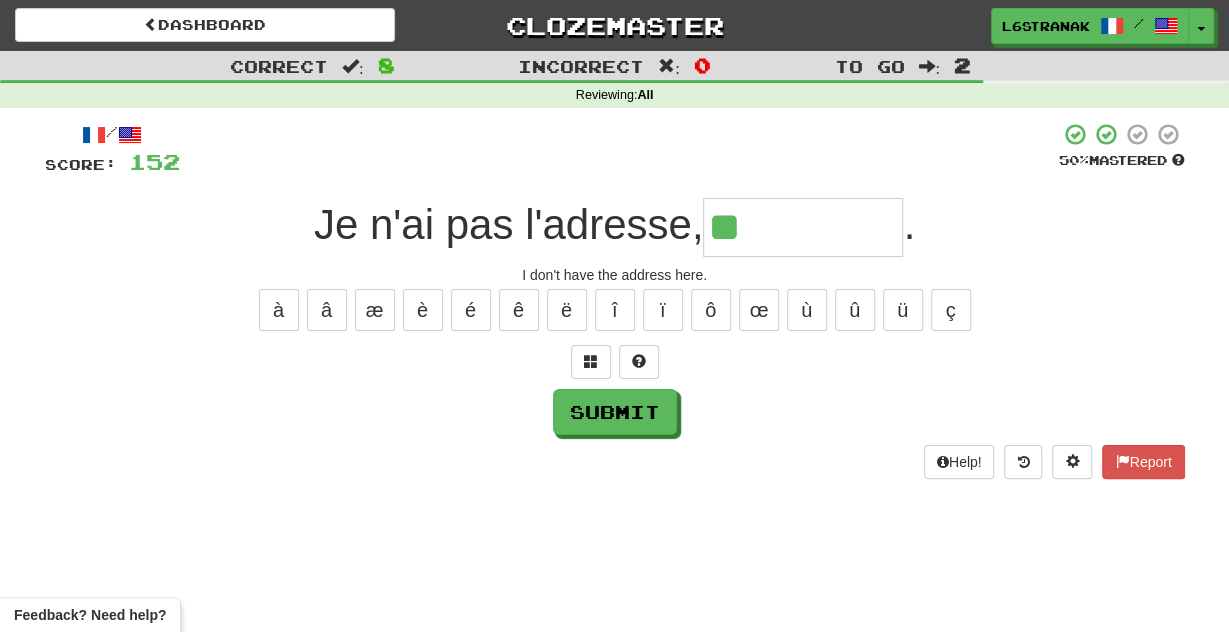 type on "**" 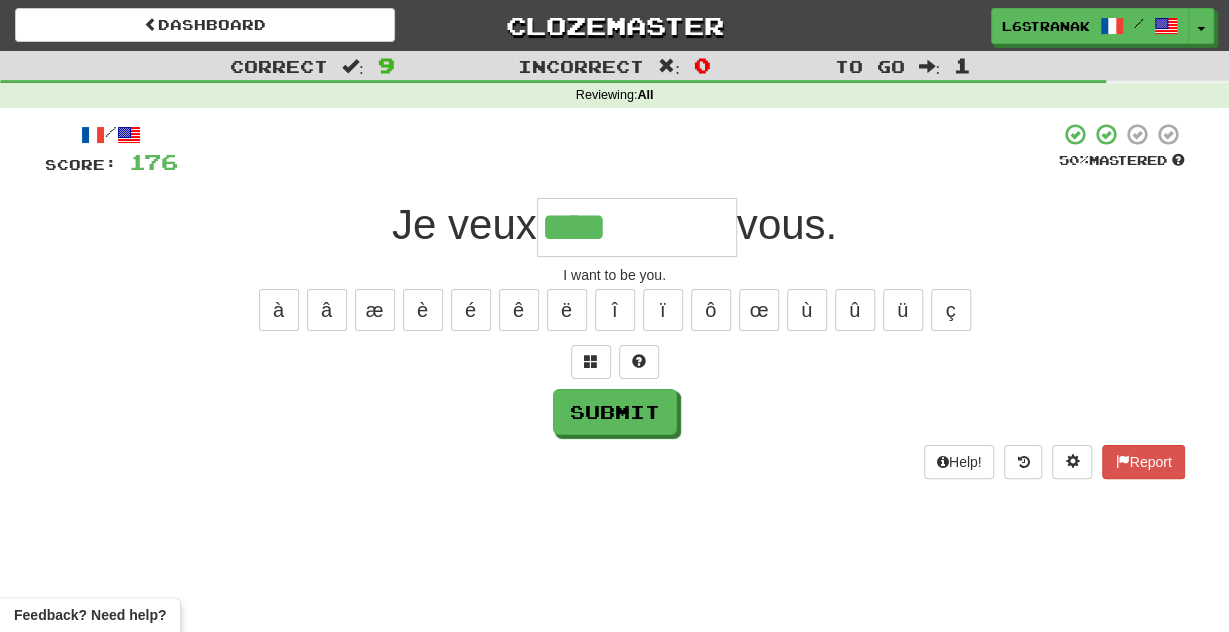 type on "****" 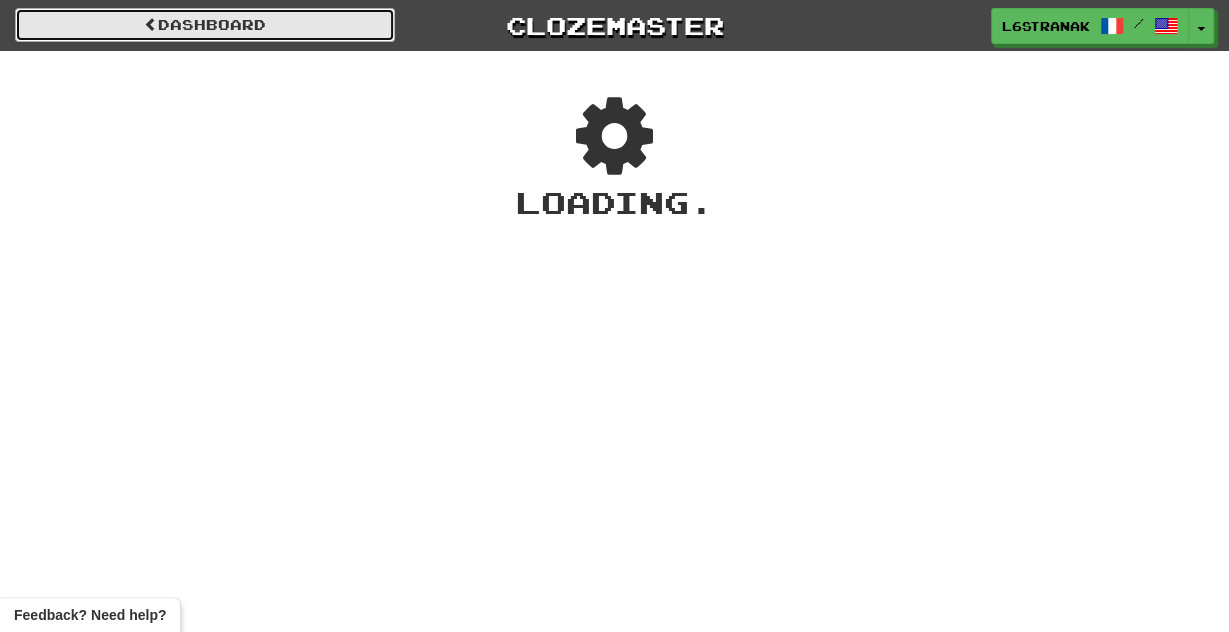 click on "Dashboard" at bounding box center (205, 25) 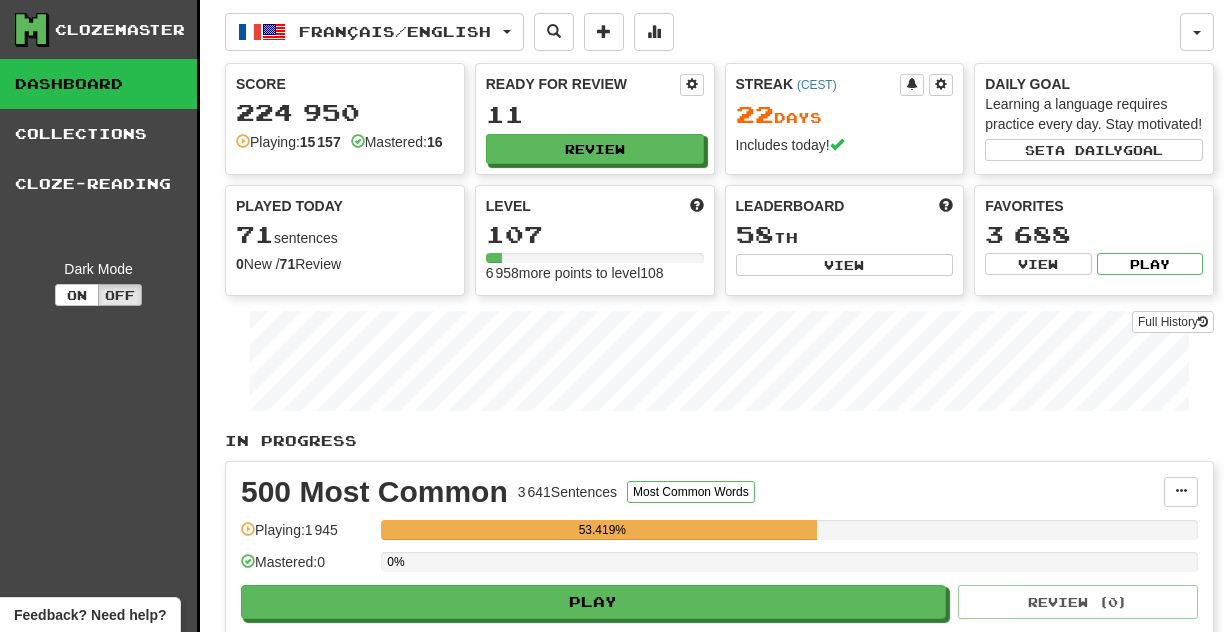 scroll, scrollTop: 0, scrollLeft: 0, axis: both 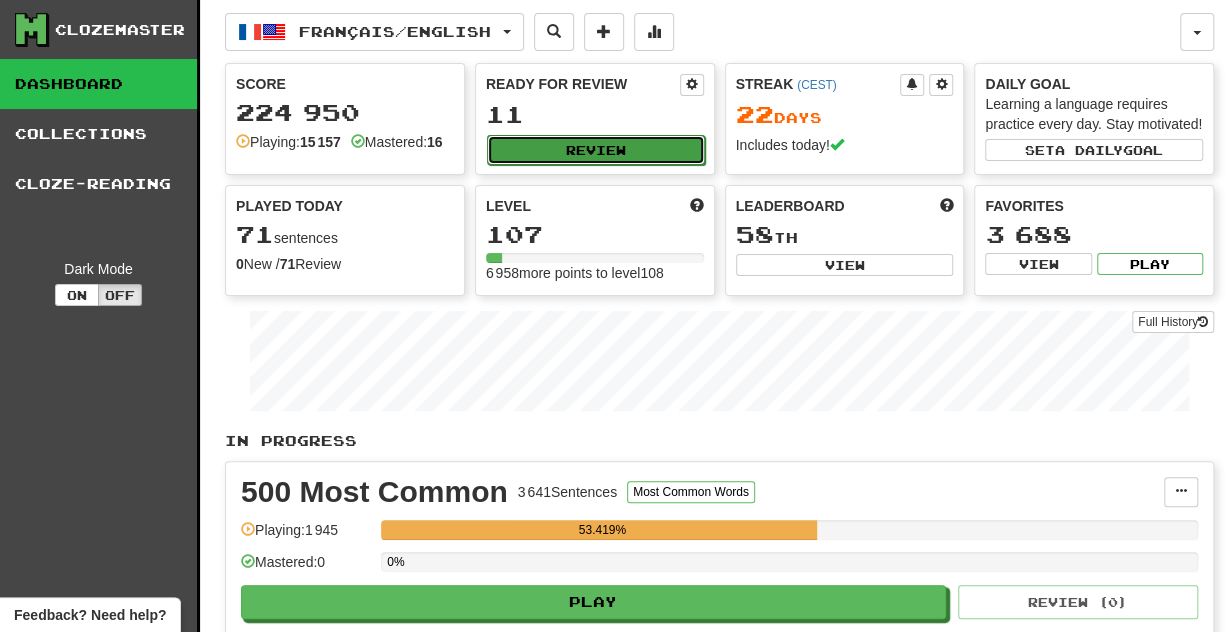 click on "Review" at bounding box center [596, 150] 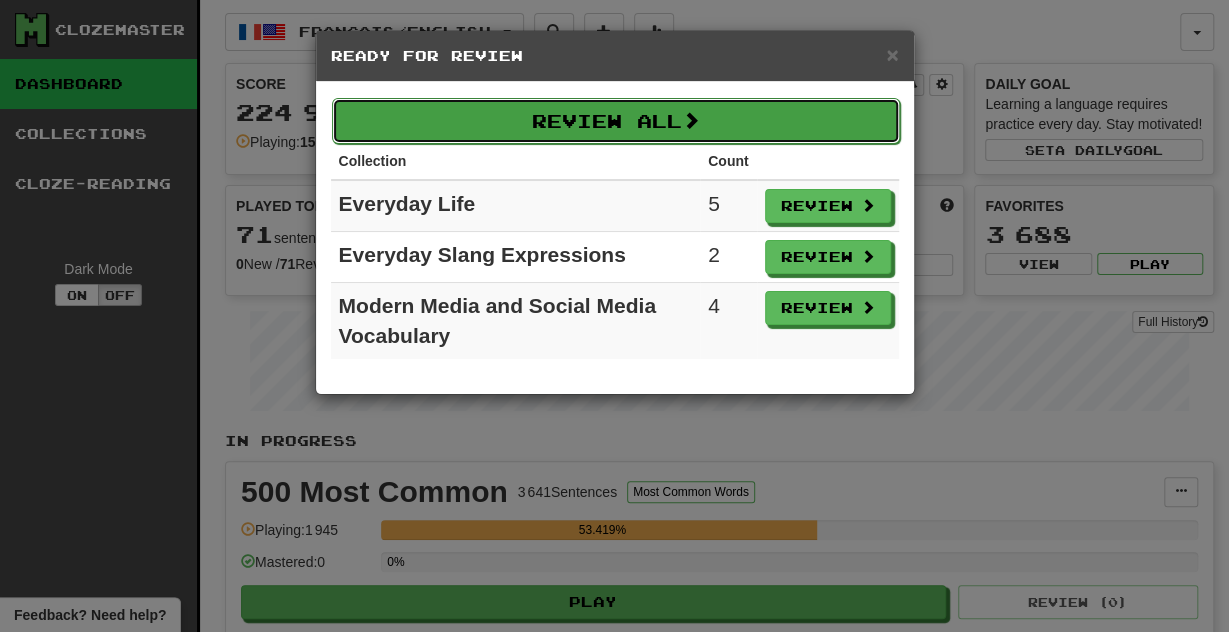 click on "Review All" at bounding box center [616, 121] 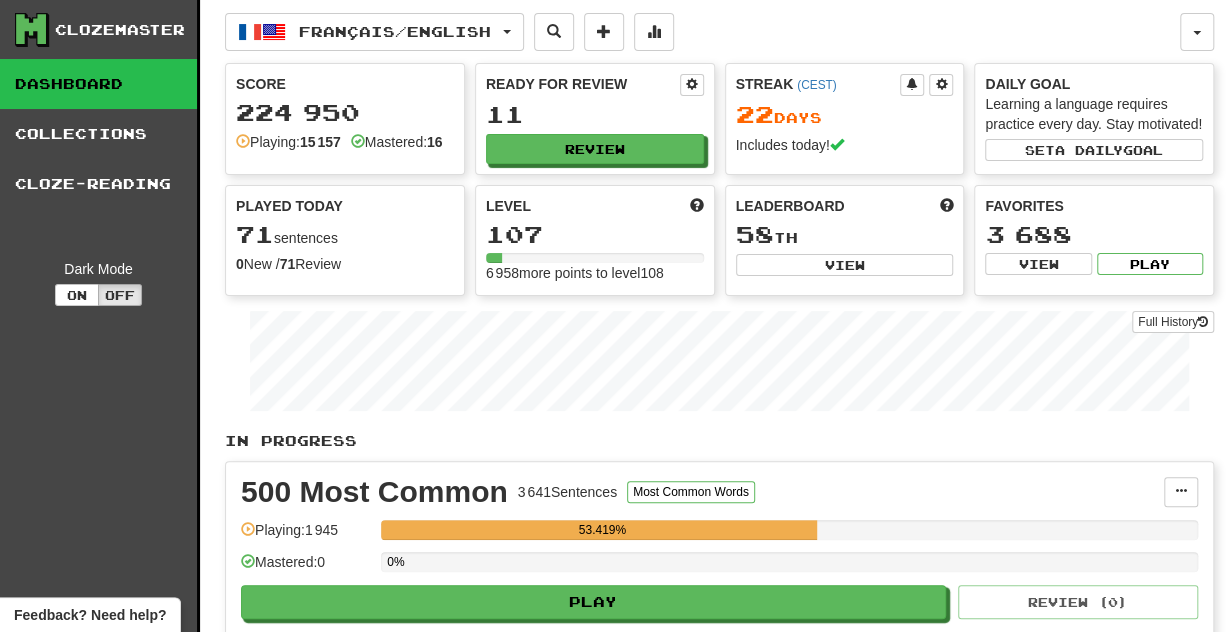 select on "**" 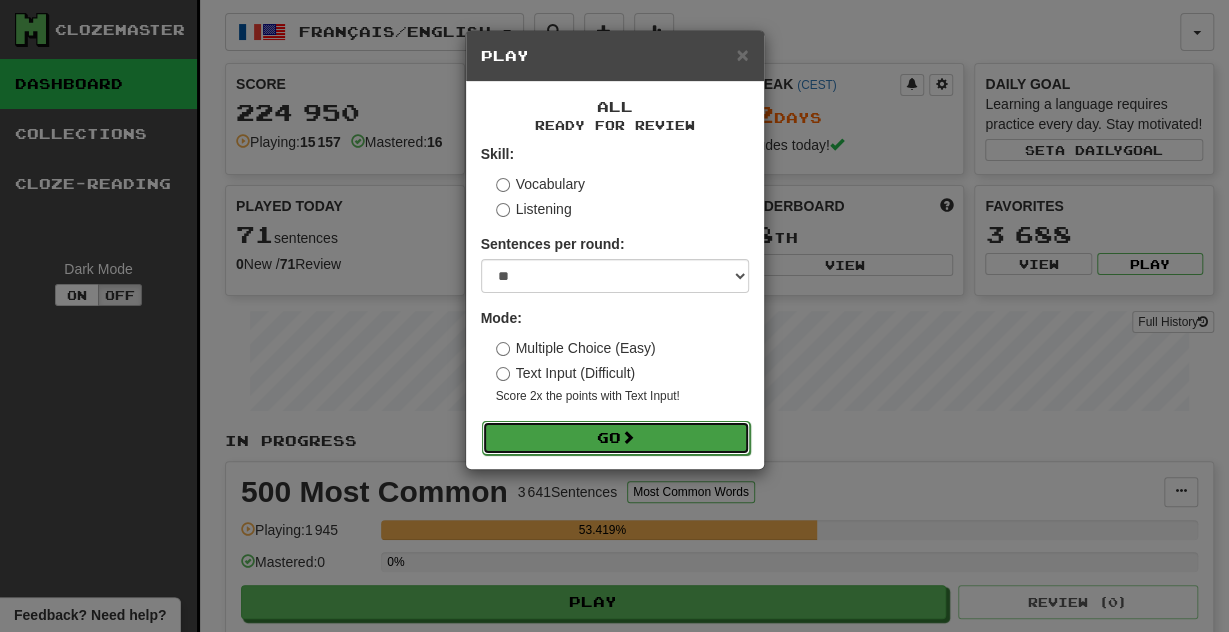 click on "Go" at bounding box center (616, 438) 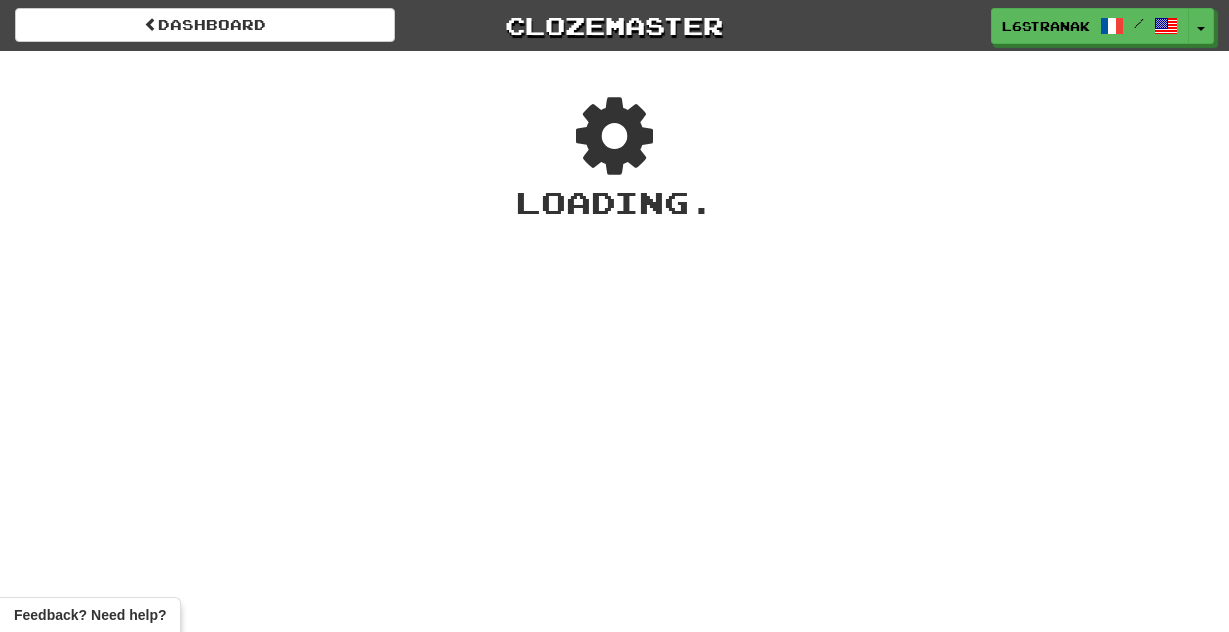 scroll, scrollTop: 0, scrollLeft: 0, axis: both 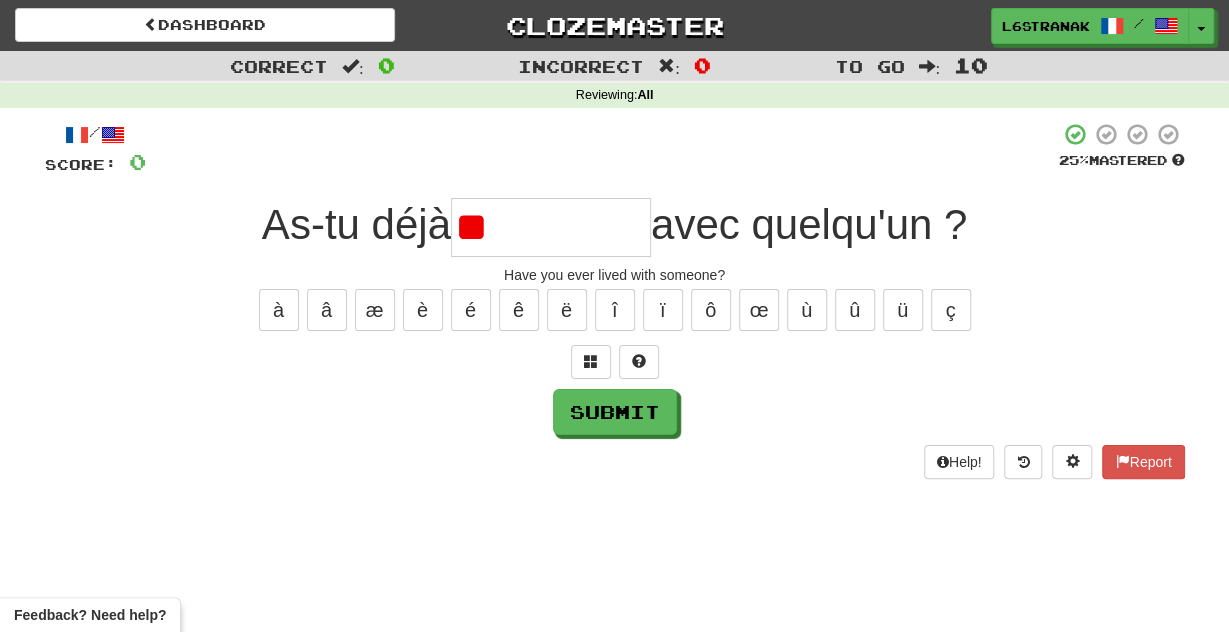 type on "*" 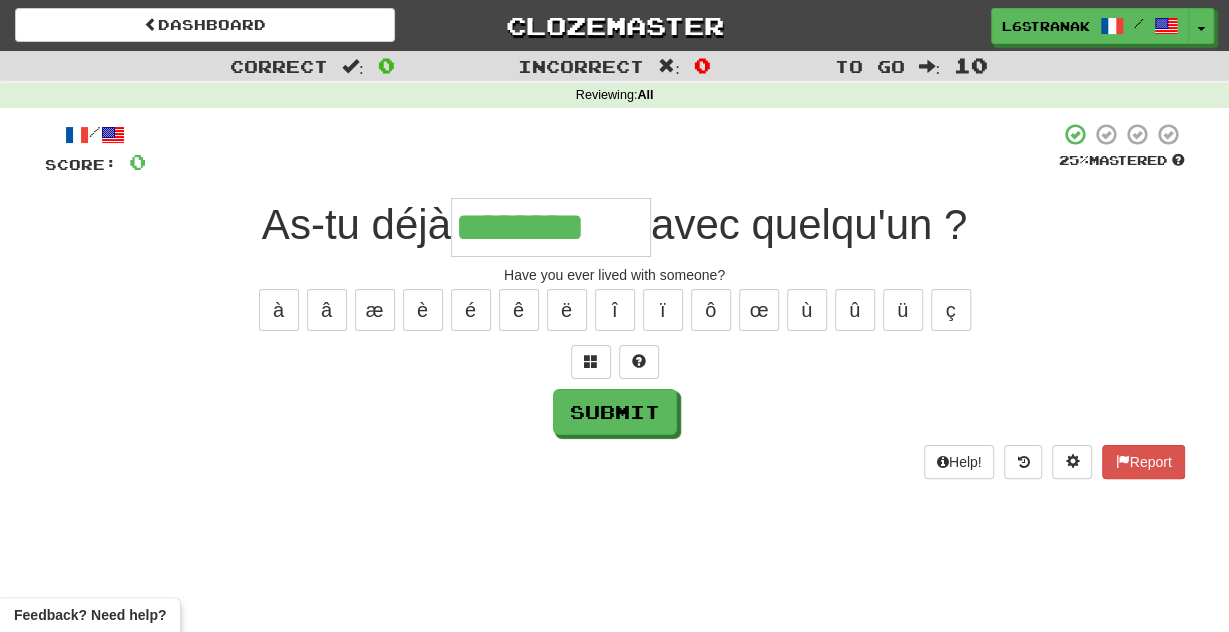type on "********" 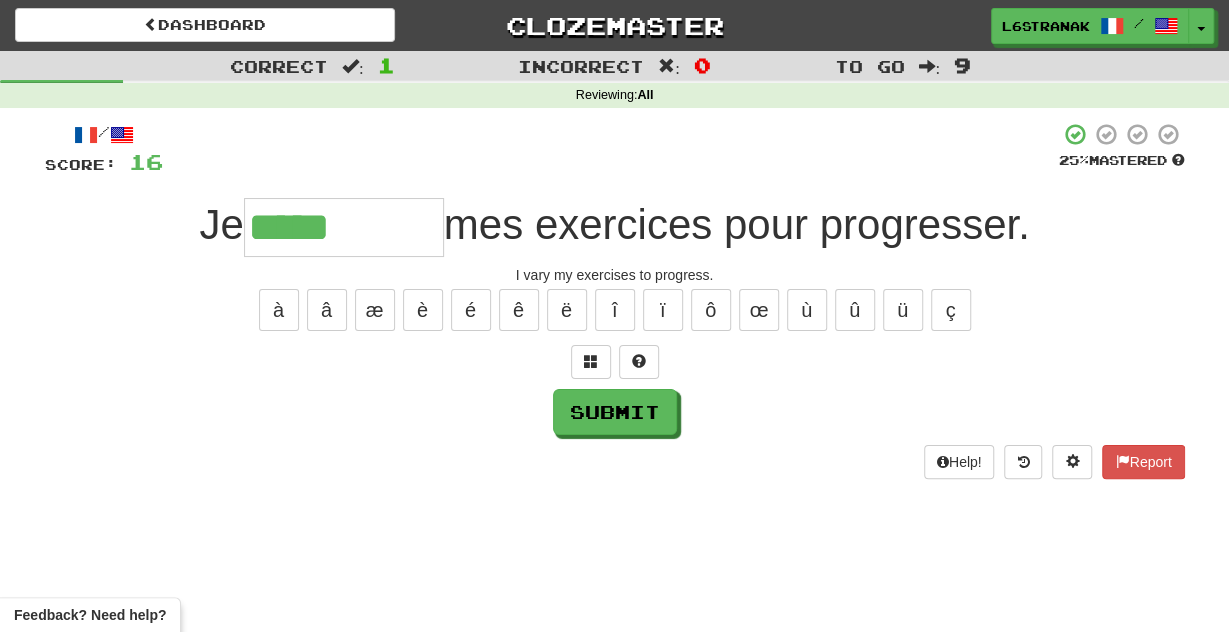 type on "*****" 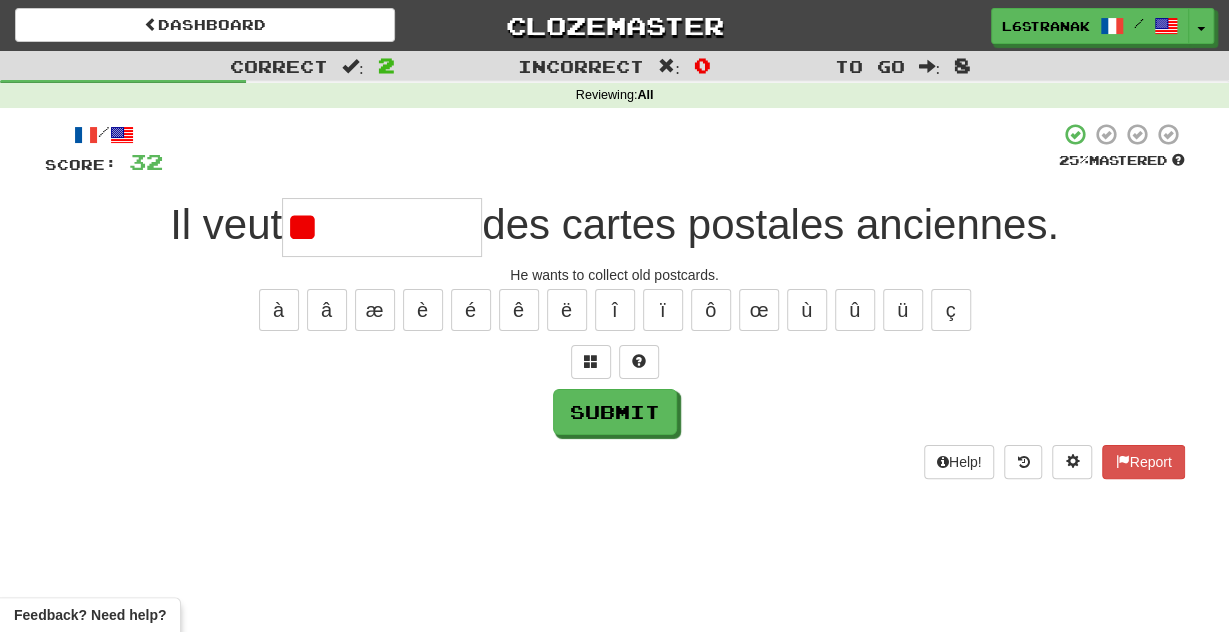 type on "*" 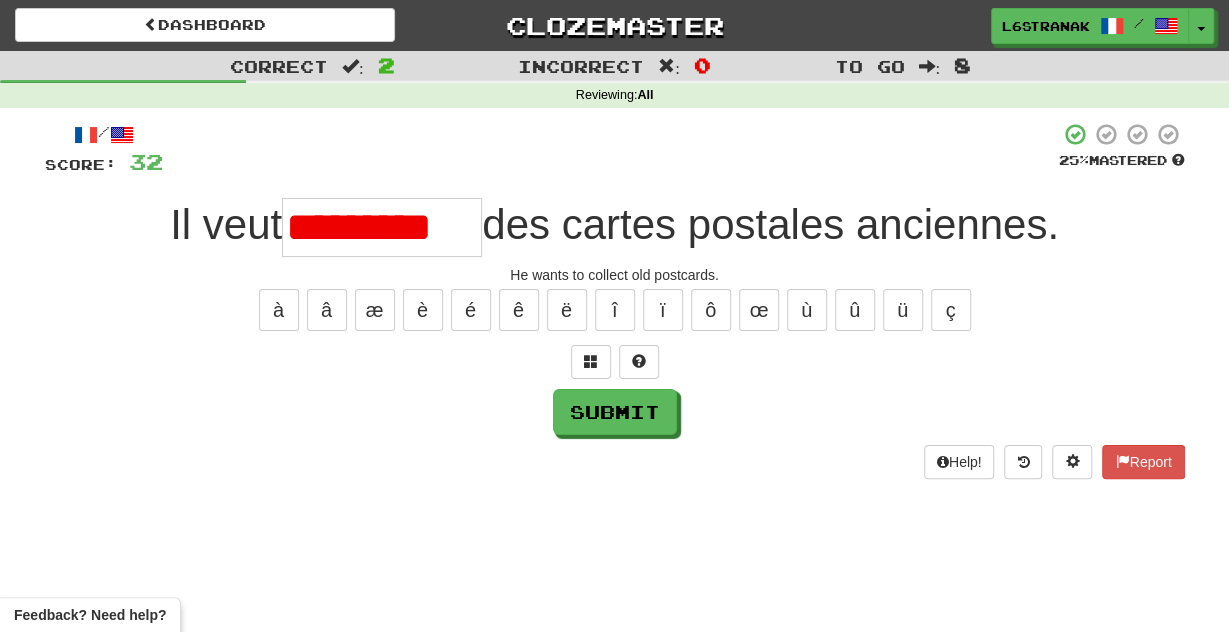 type on "**********" 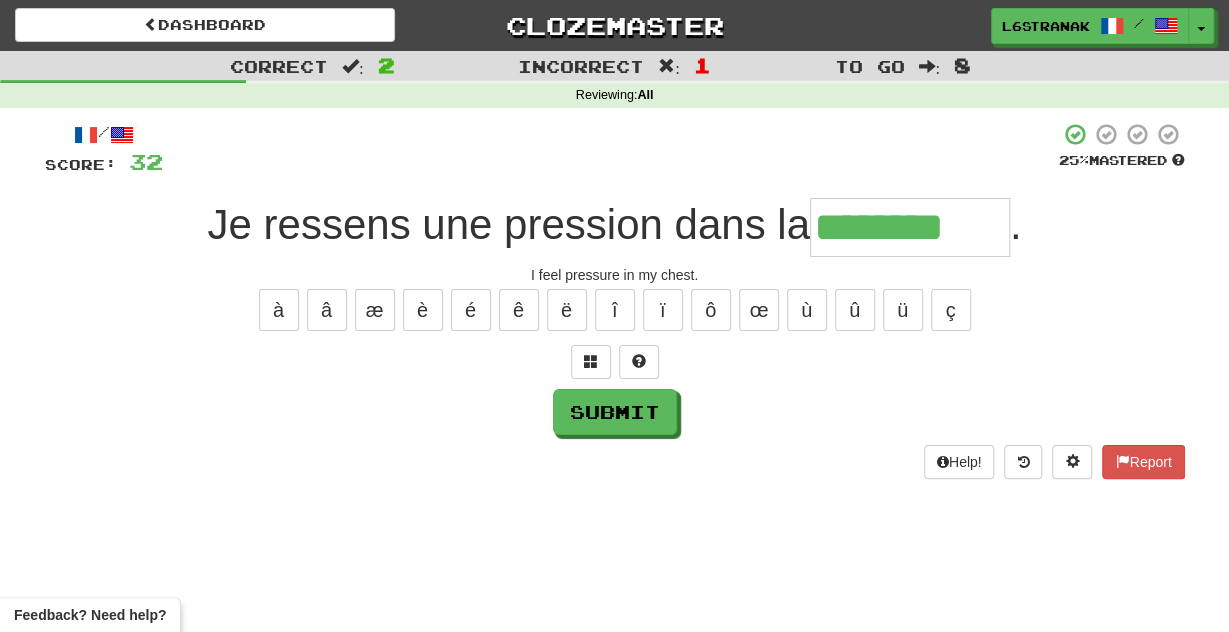 type on "********" 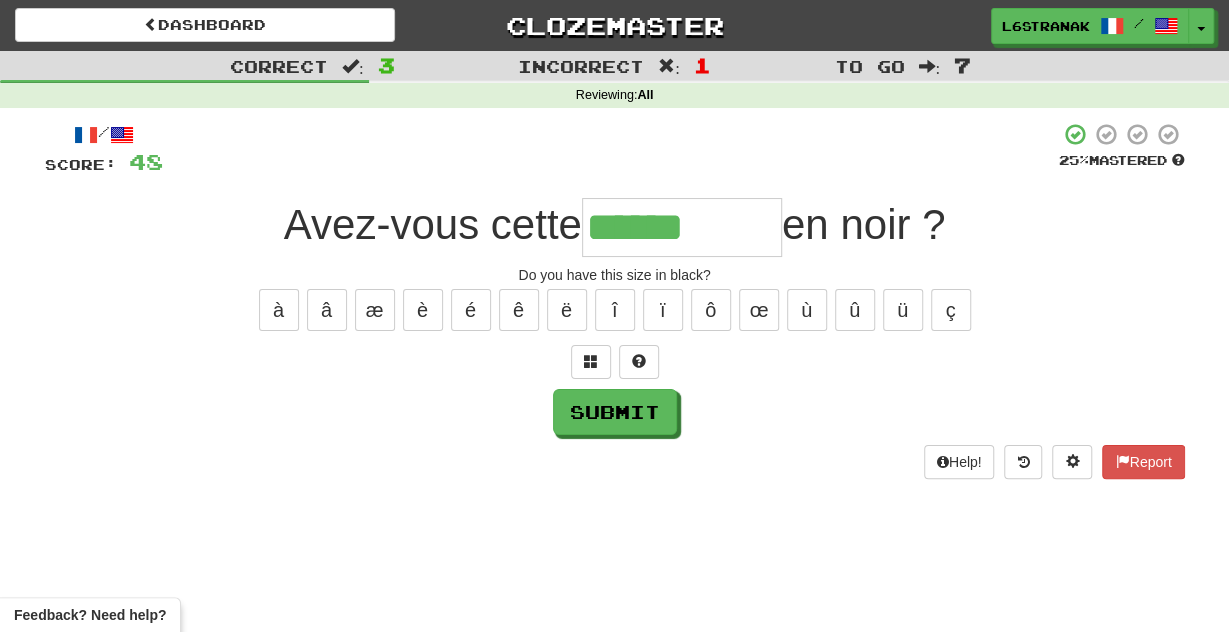 type on "******" 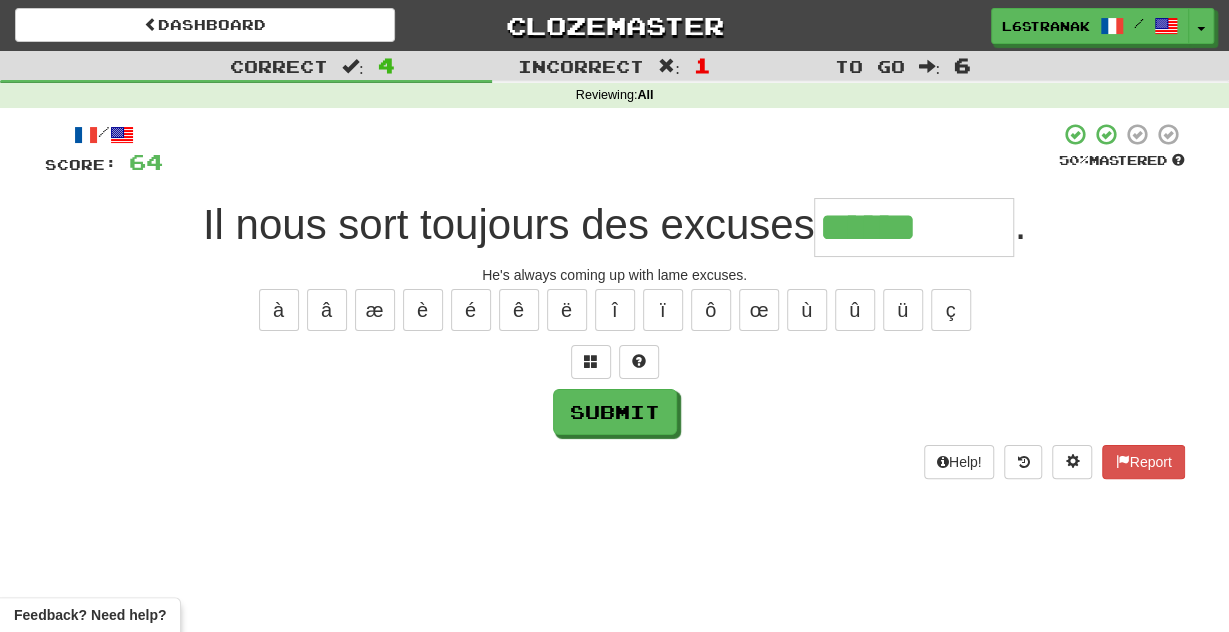 type on "******" 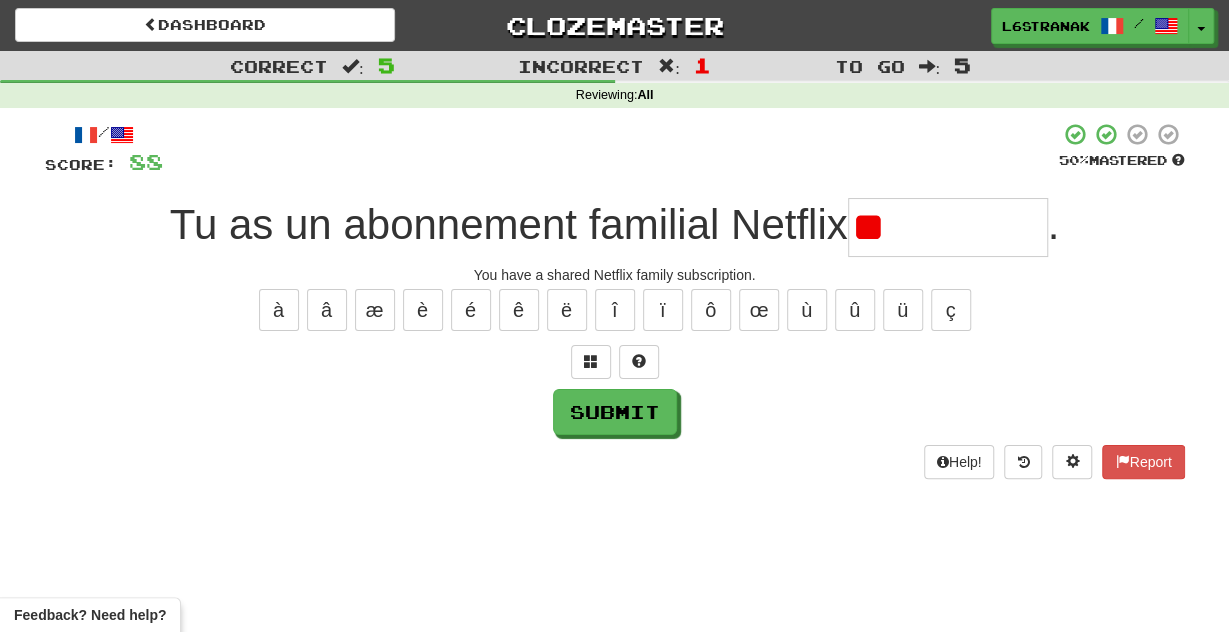 type on "*" 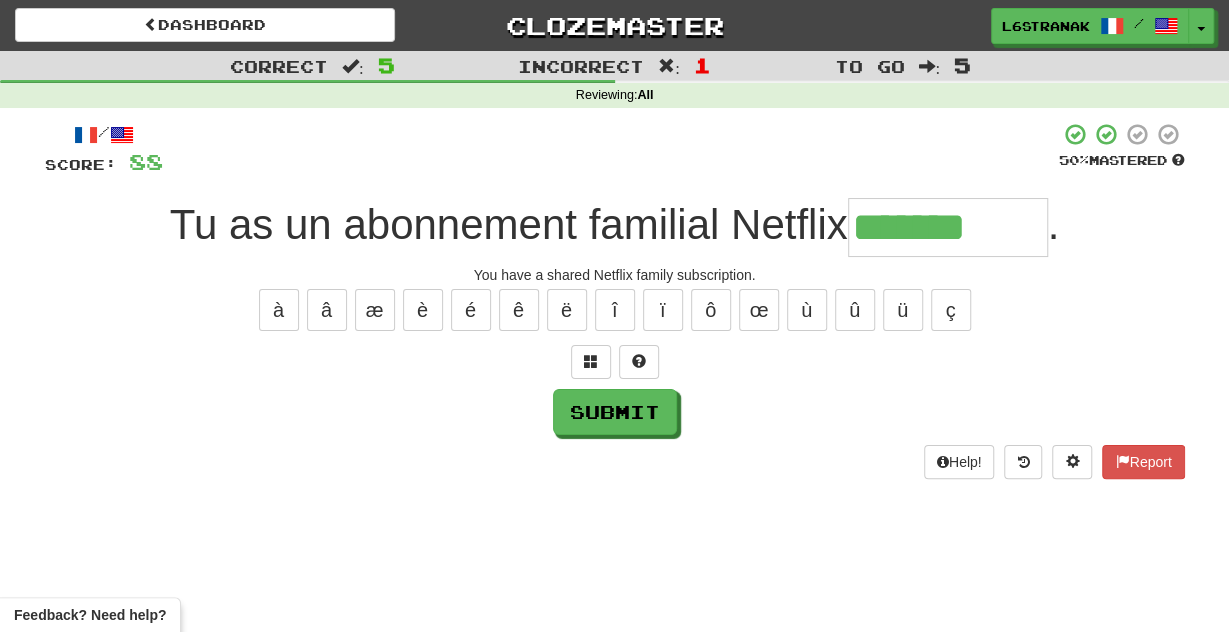 type on "*******" 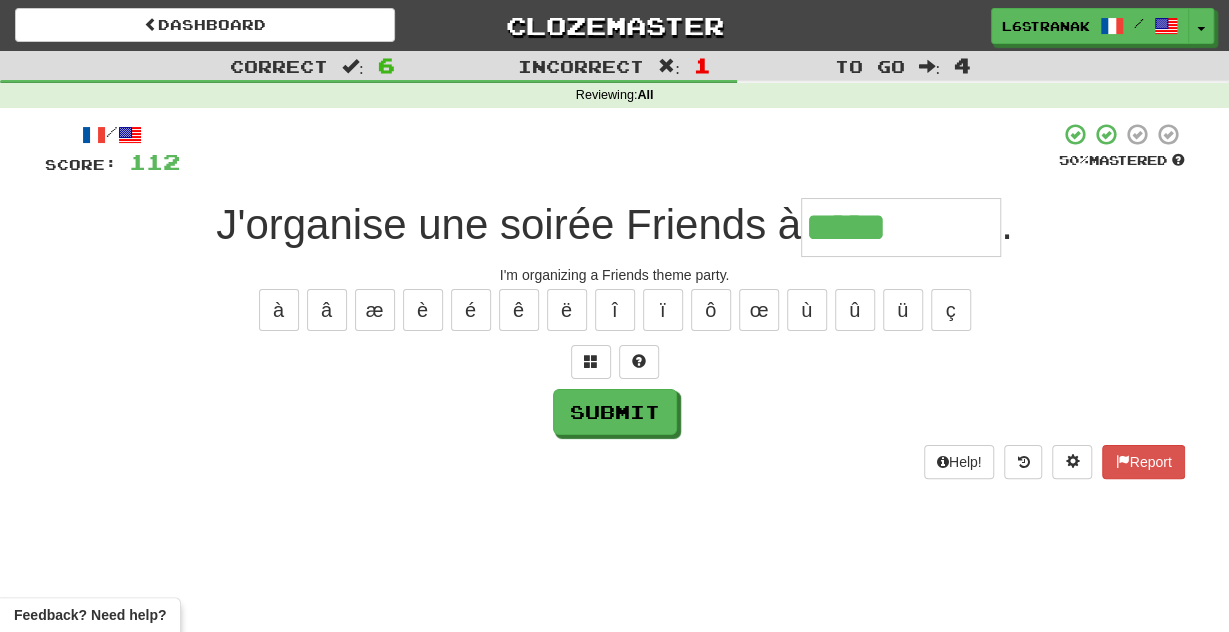 type on "*****" 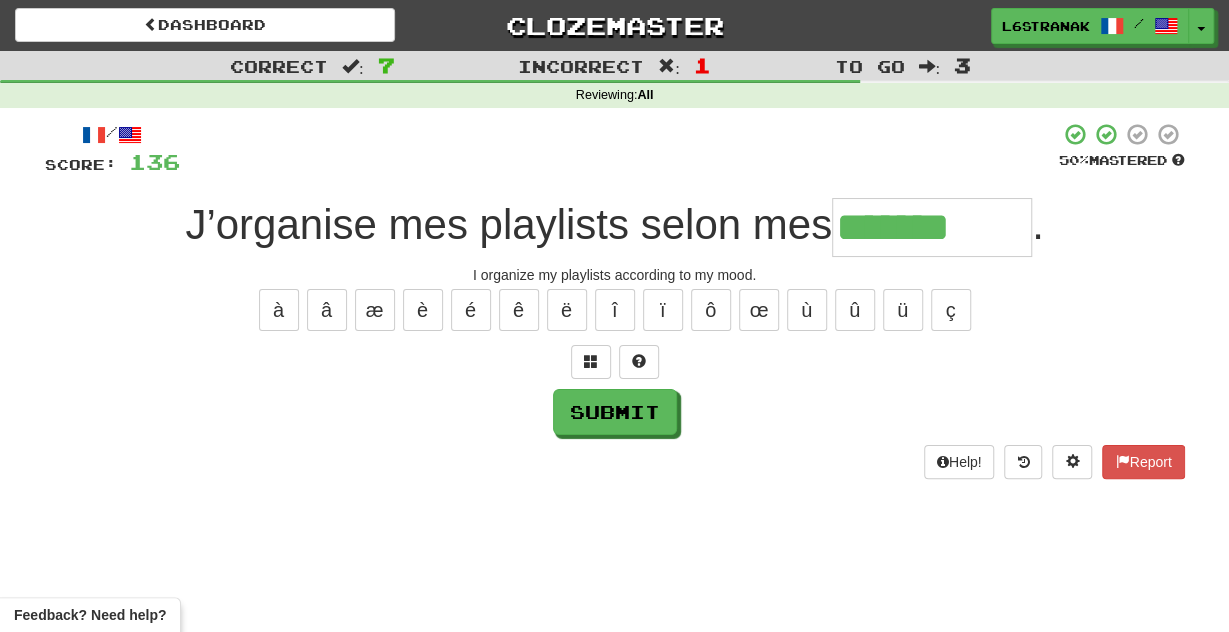 type on "*******" 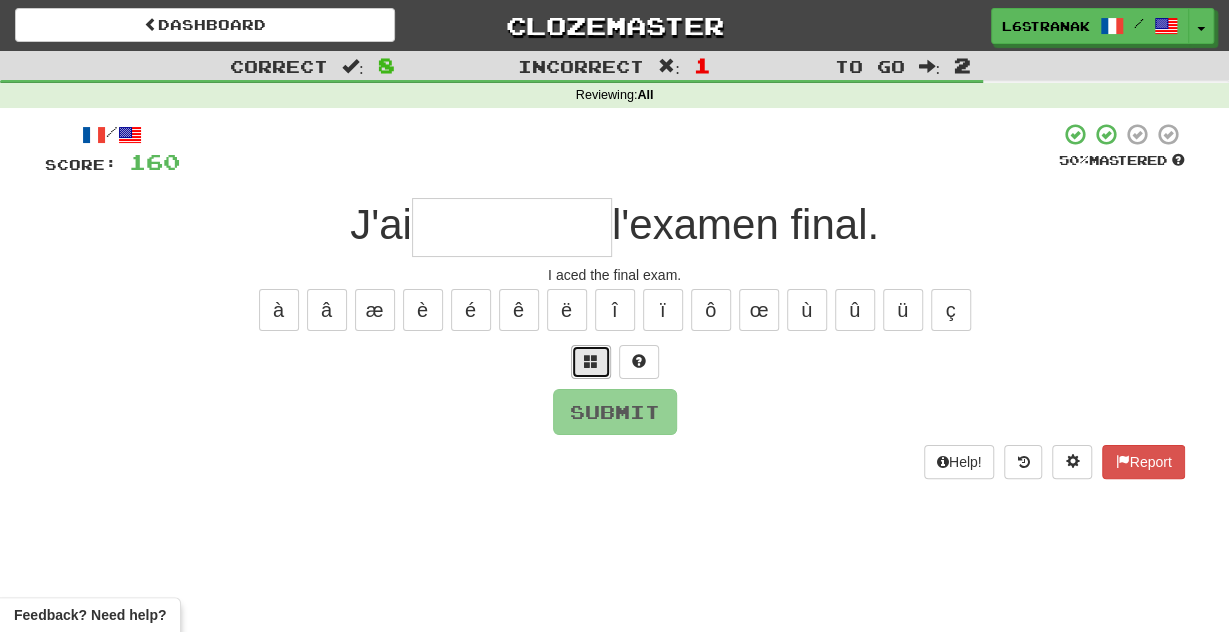click at bounding box center (591, 362) 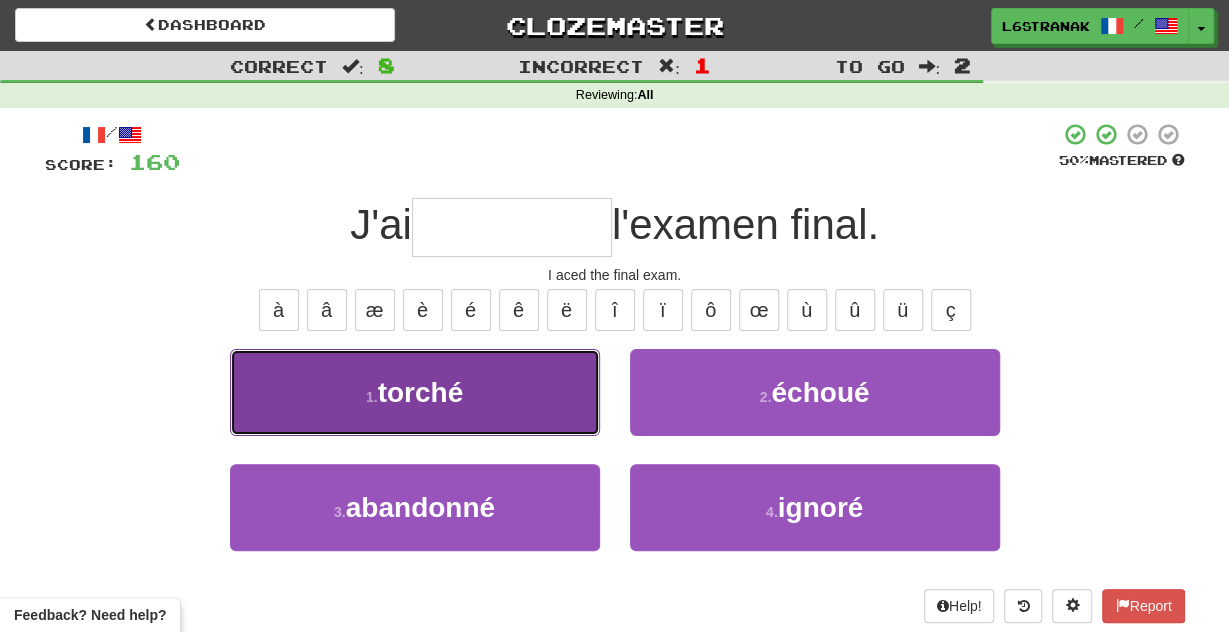 click on "1 .  torché" at bounding box center (415, 392) 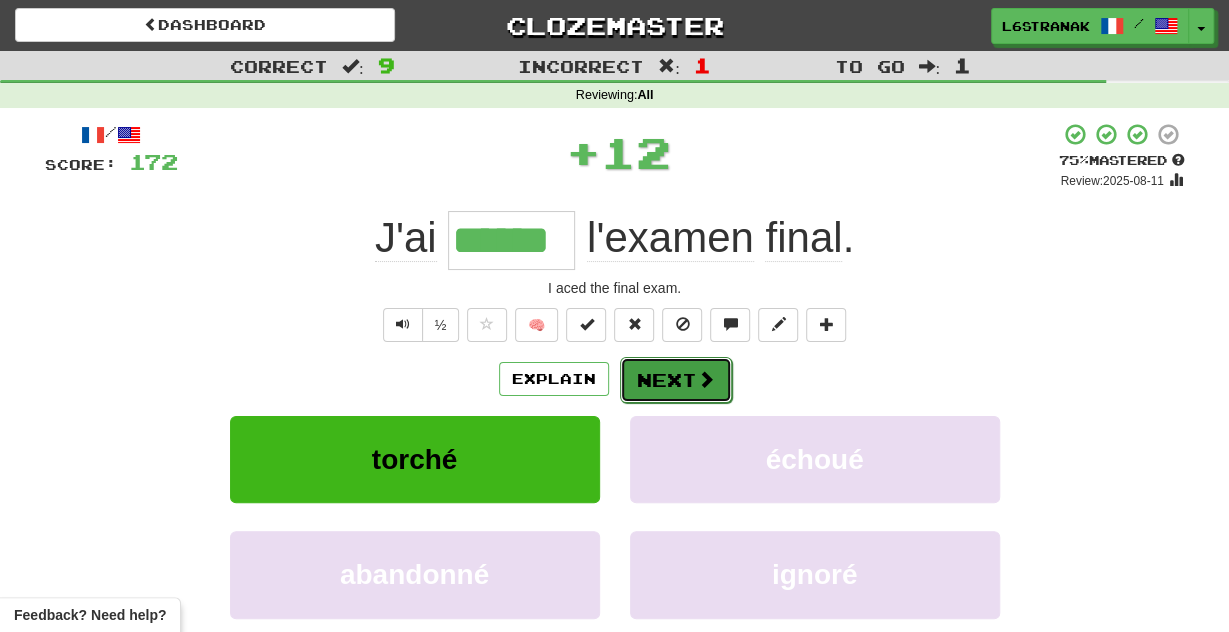 click on "Next" at bounding box center [676, 380] 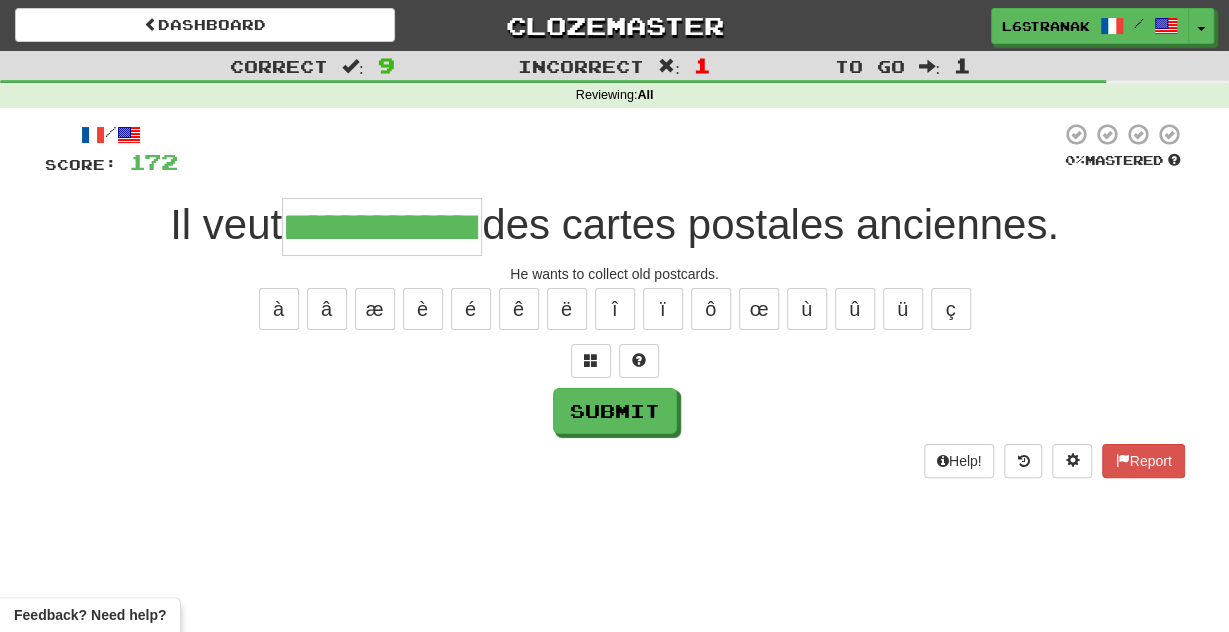 scroll, scrollTop: 0, scrollLeft: 43, axis: horizontal 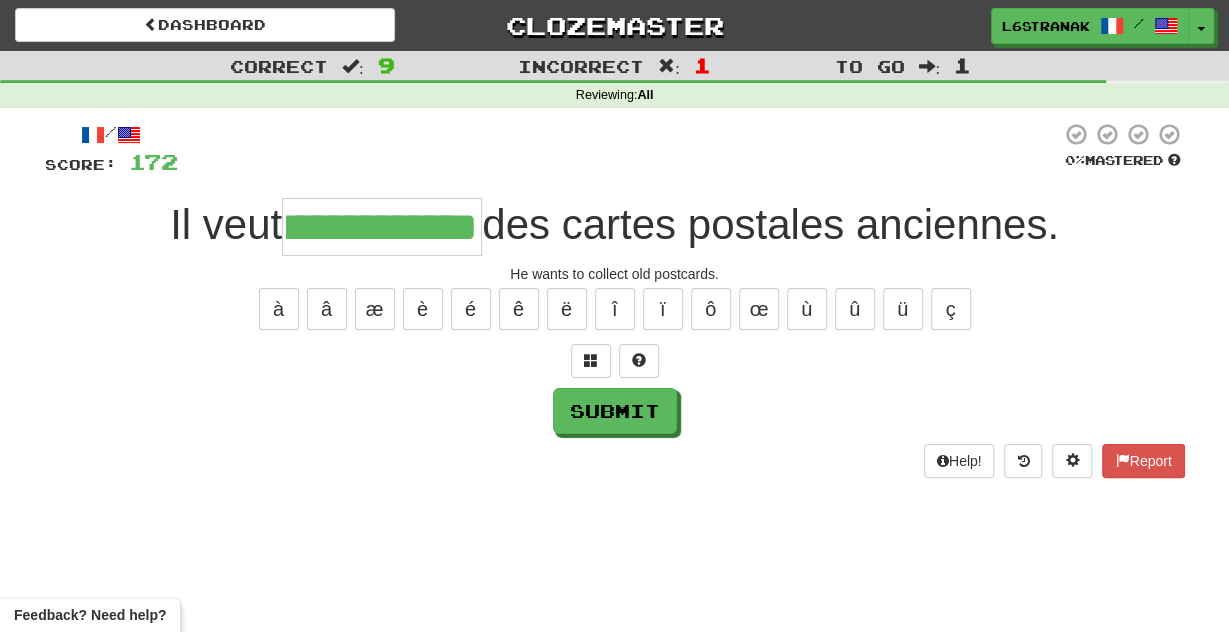 type on "**********" 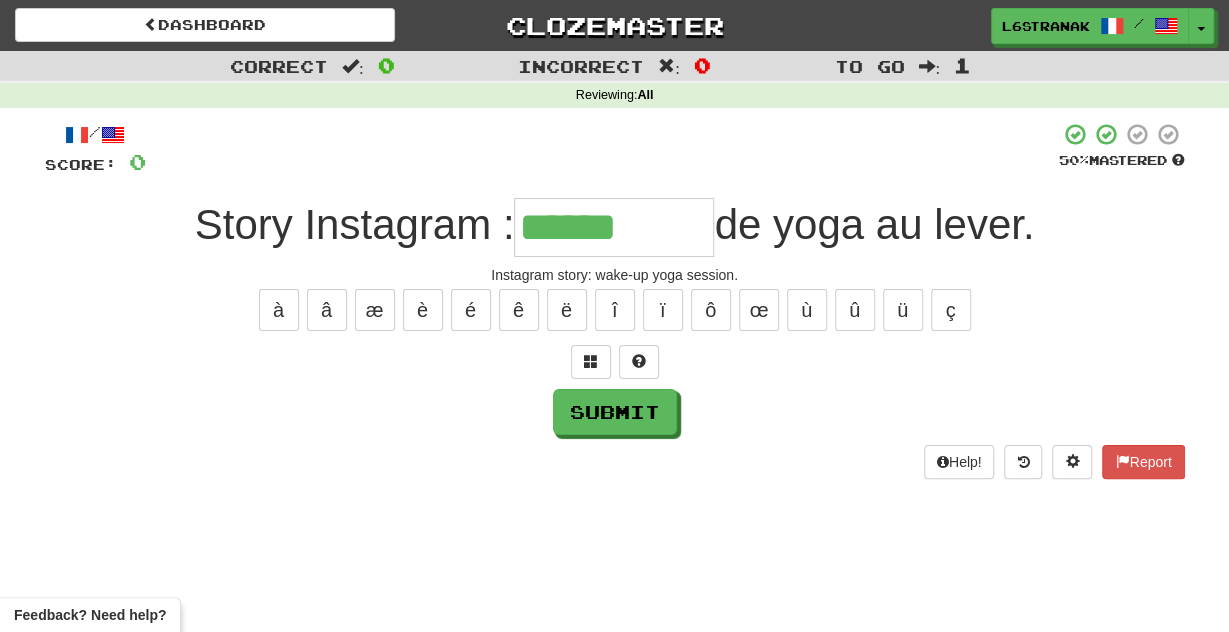 type on "******" 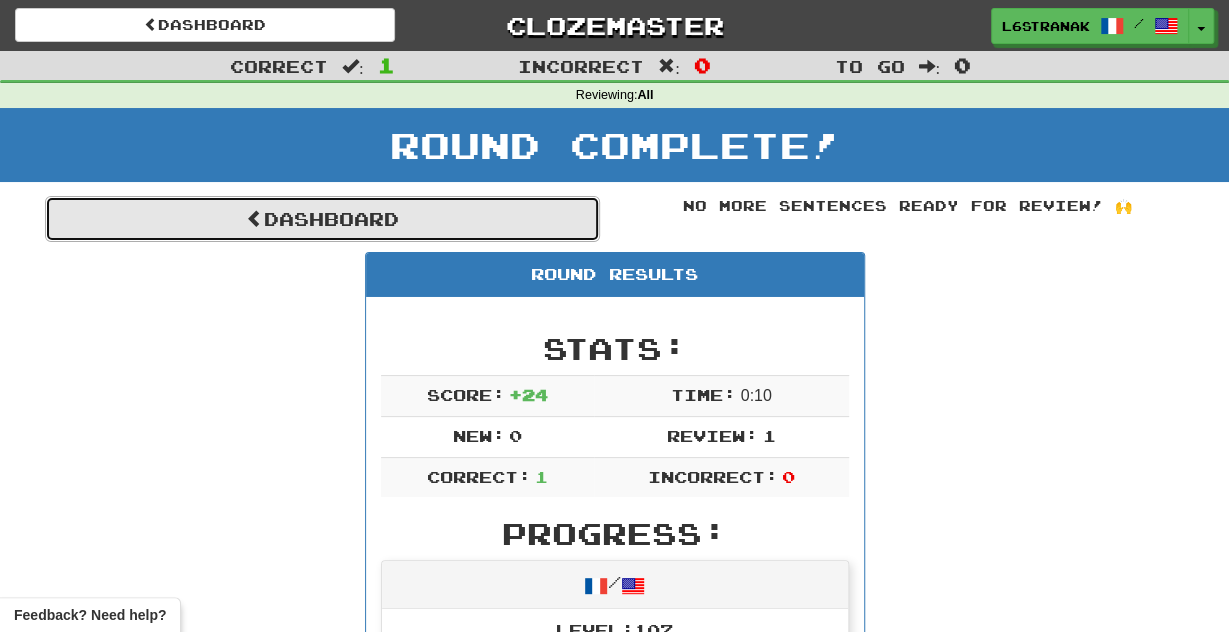 click on "Dashboard" at bounding box center (322, 219) 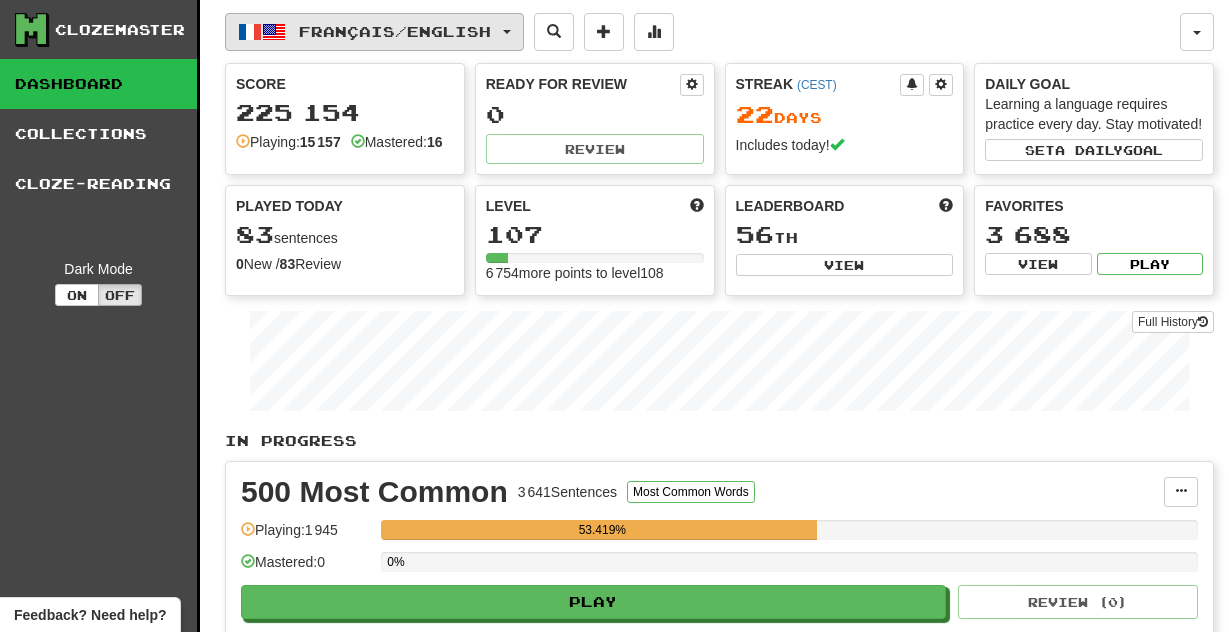 scroll, scrollTop: 0, scrollLeft: 0, axis: both 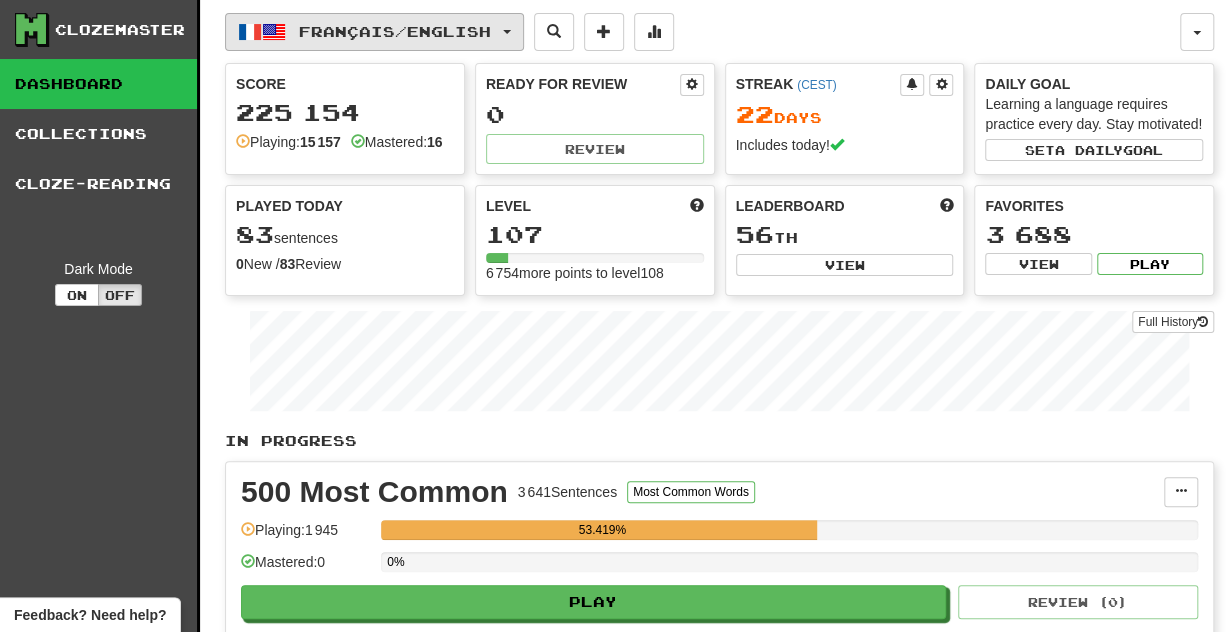 click on "Français  /  English" at bounding box center (374, 32) 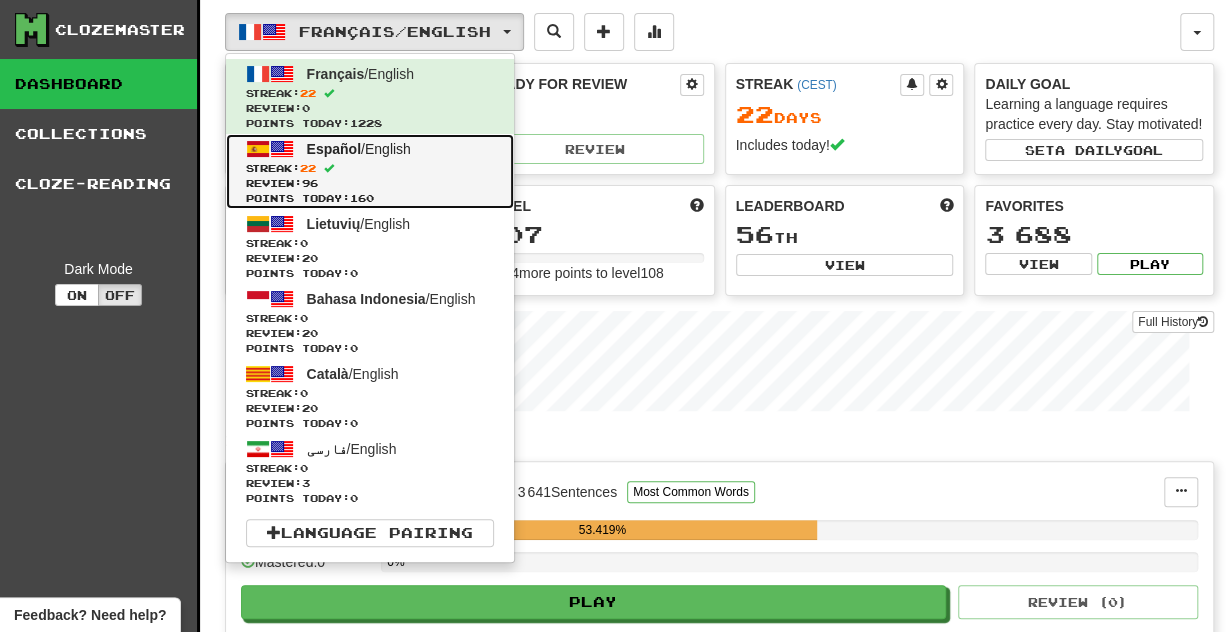 click on "Español  /  English Streak:  22   Review:  96 Points today:  160" at bounding box center (370, 171) 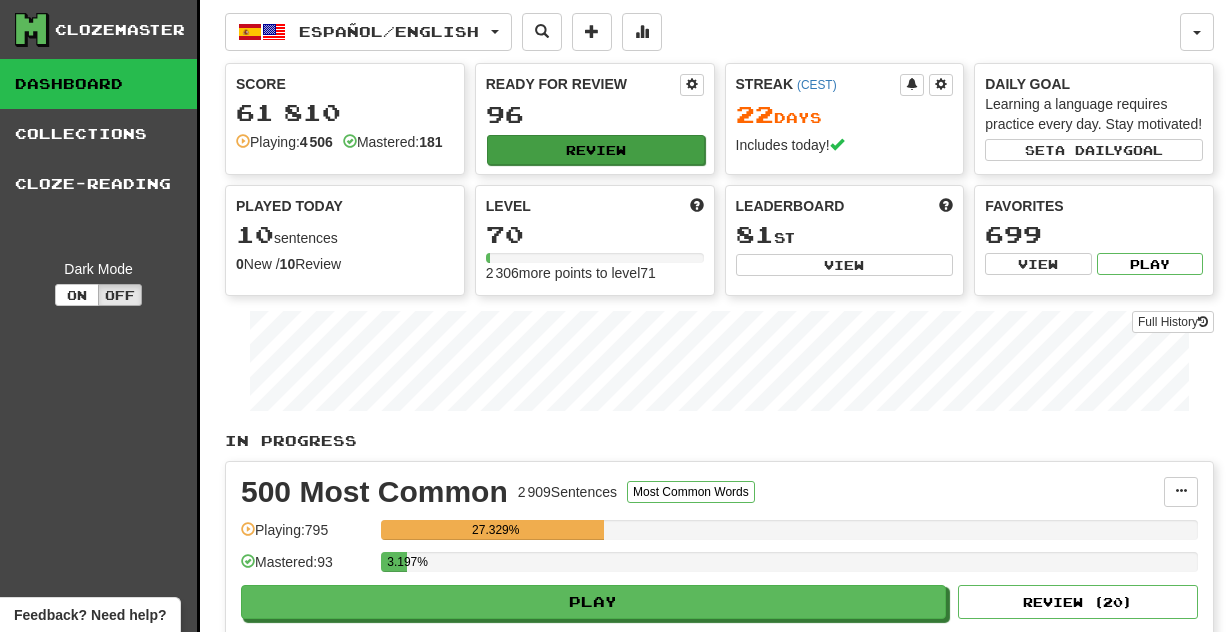scroll, scrollTop: 0, scrollLeft: 0, axis: both 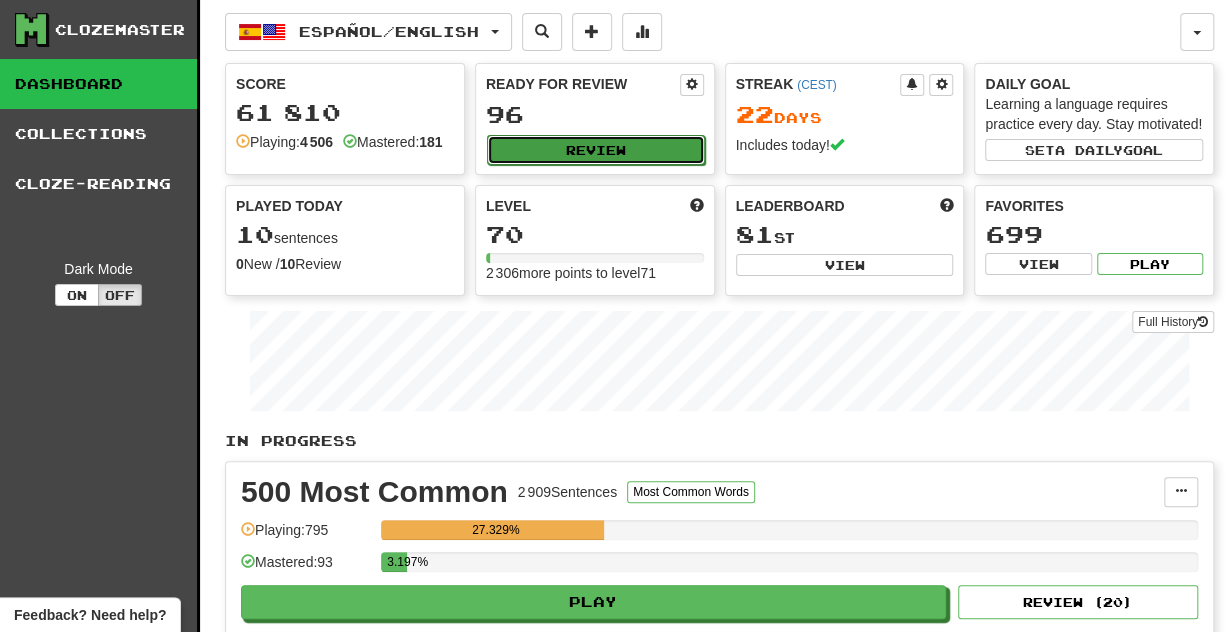 click on "Review" at bounding box center (596, 150) 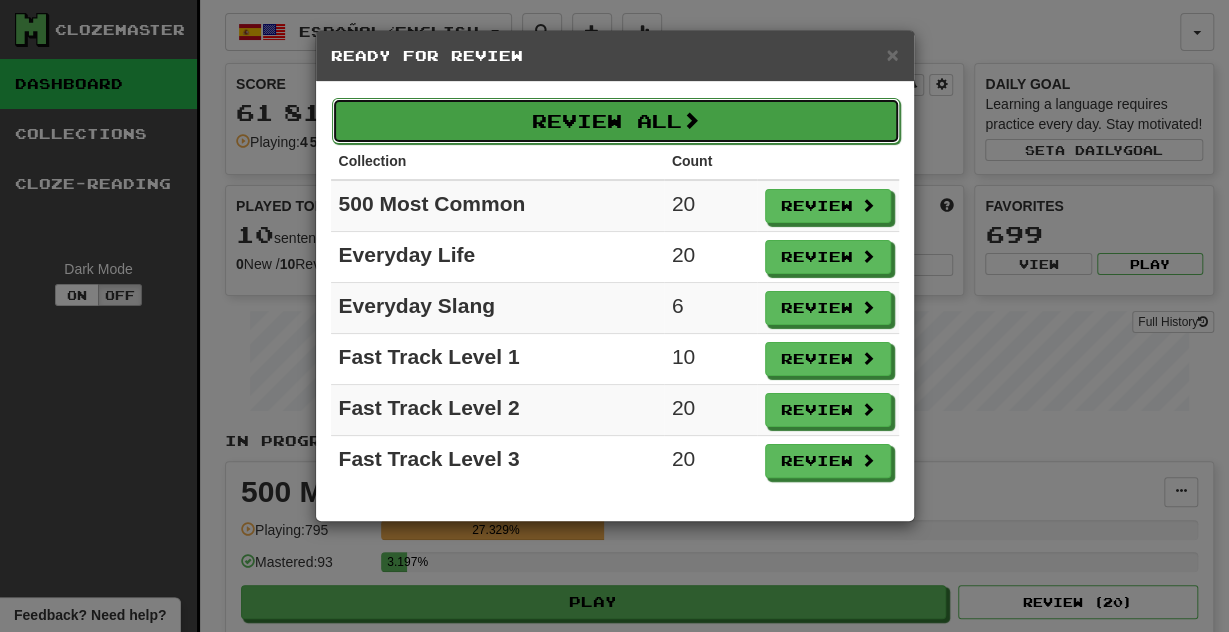 click on "Review All" at bounding box center [616, 121] 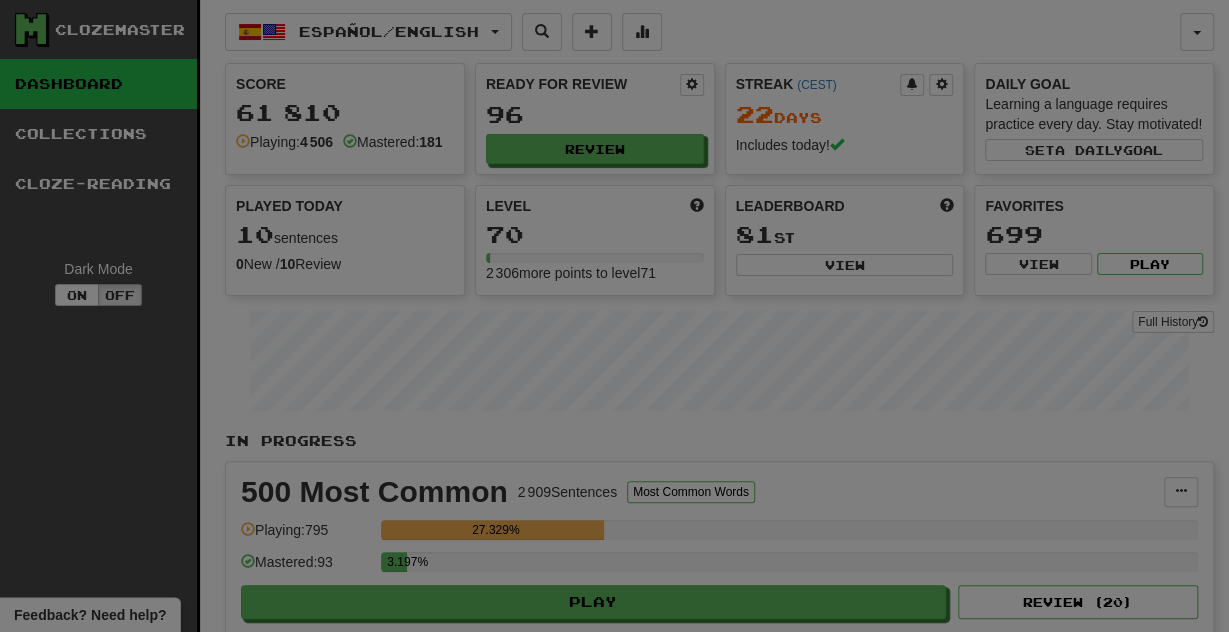 select on "**" 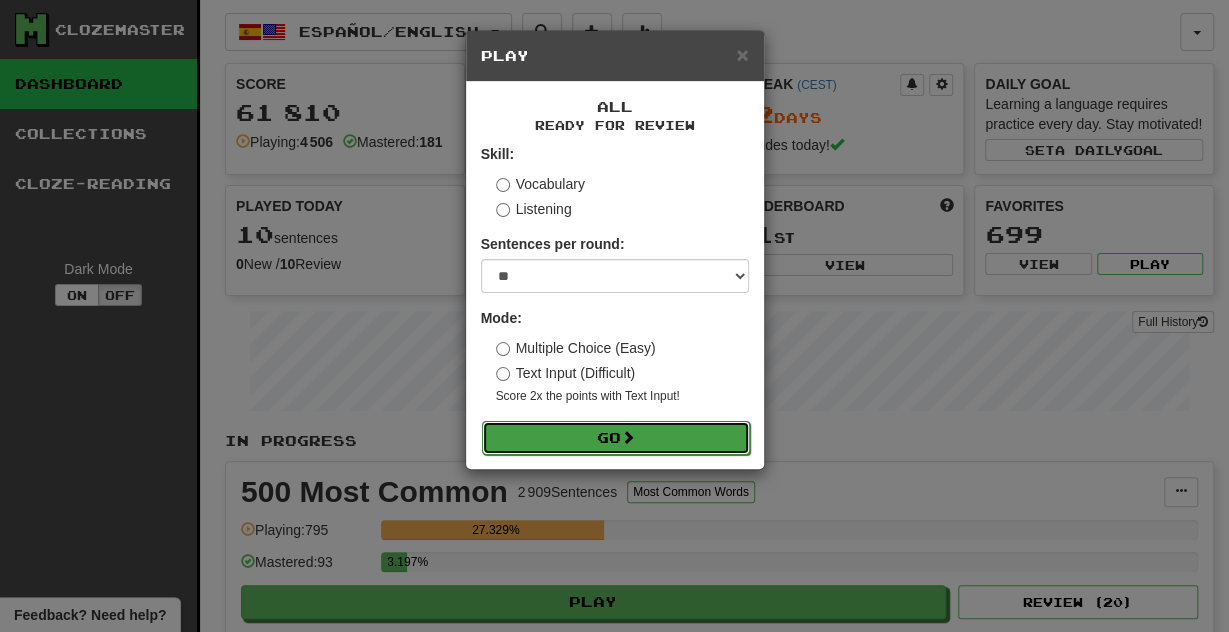 click at bounding box center (628, 437) 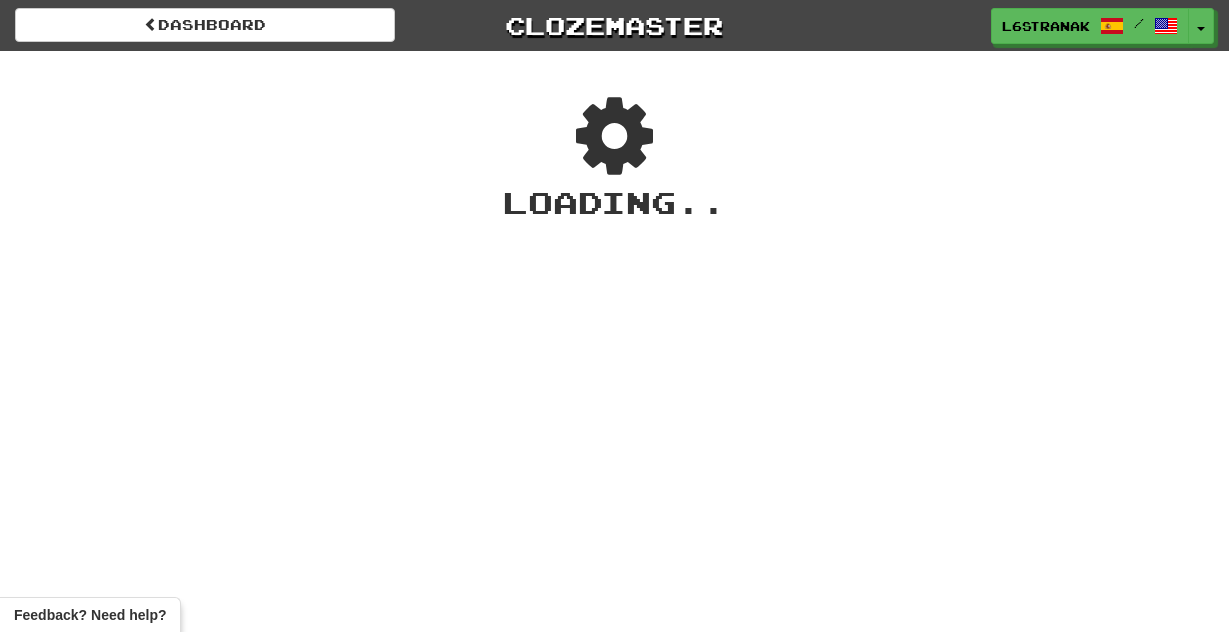 scroll, scrollTop: 0, scrollLeft: 0, axis: both 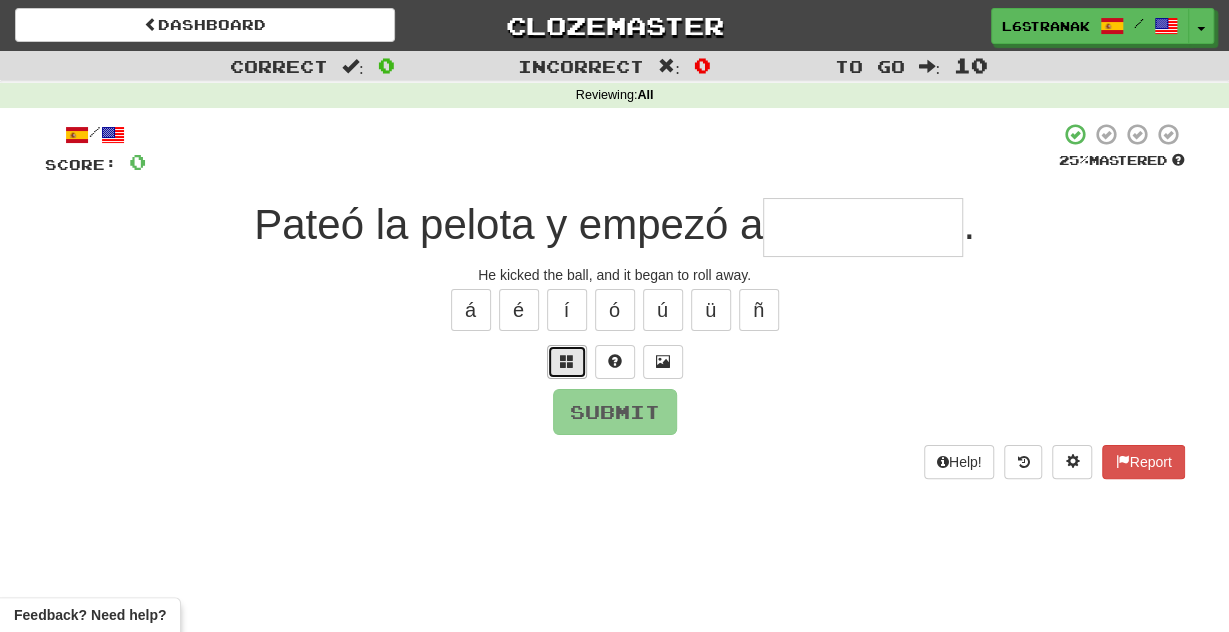 click at bounding box center (567, 361) 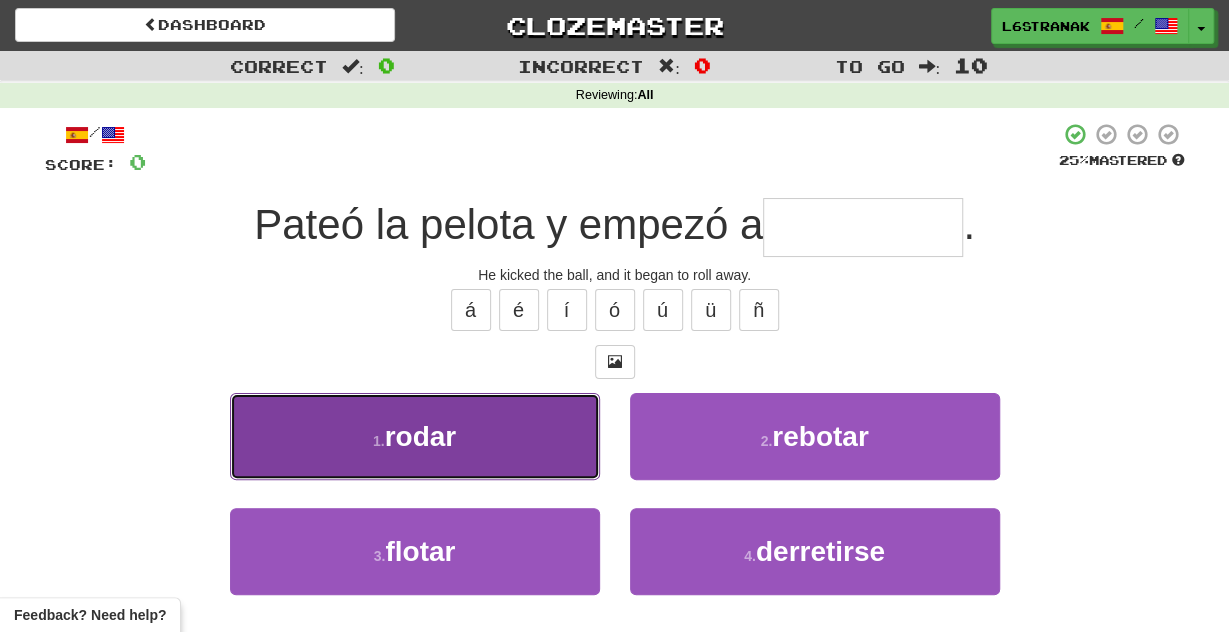 click on "1 .  rodar" at bounding box center (415, 436) 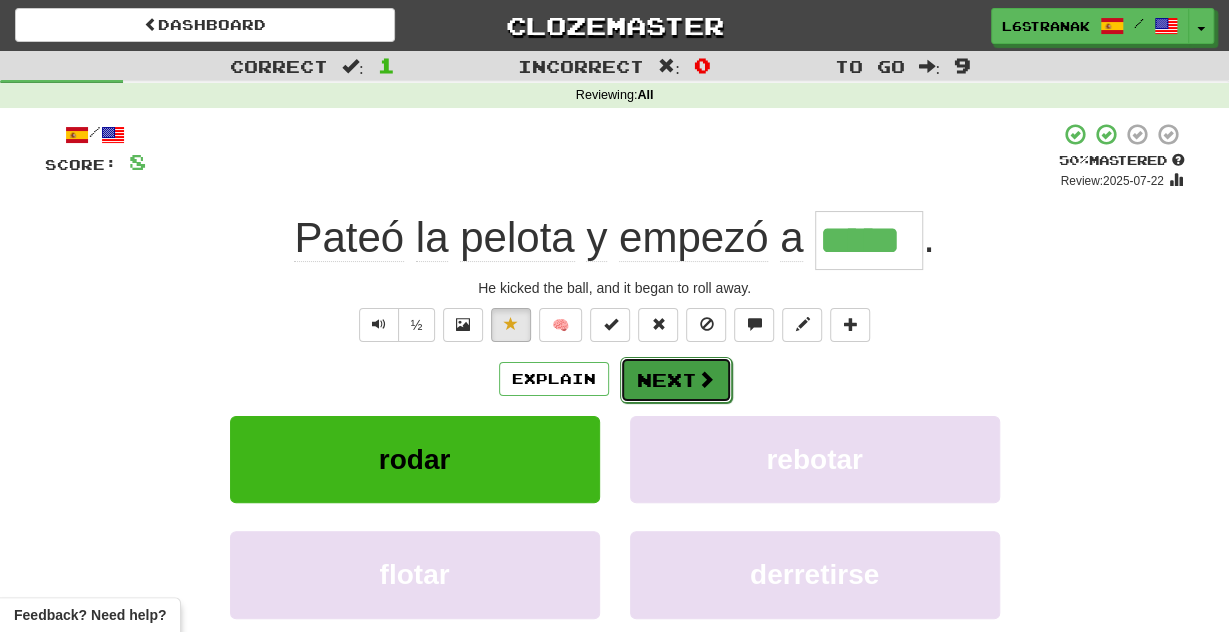 click at bounding box center (706, 379) 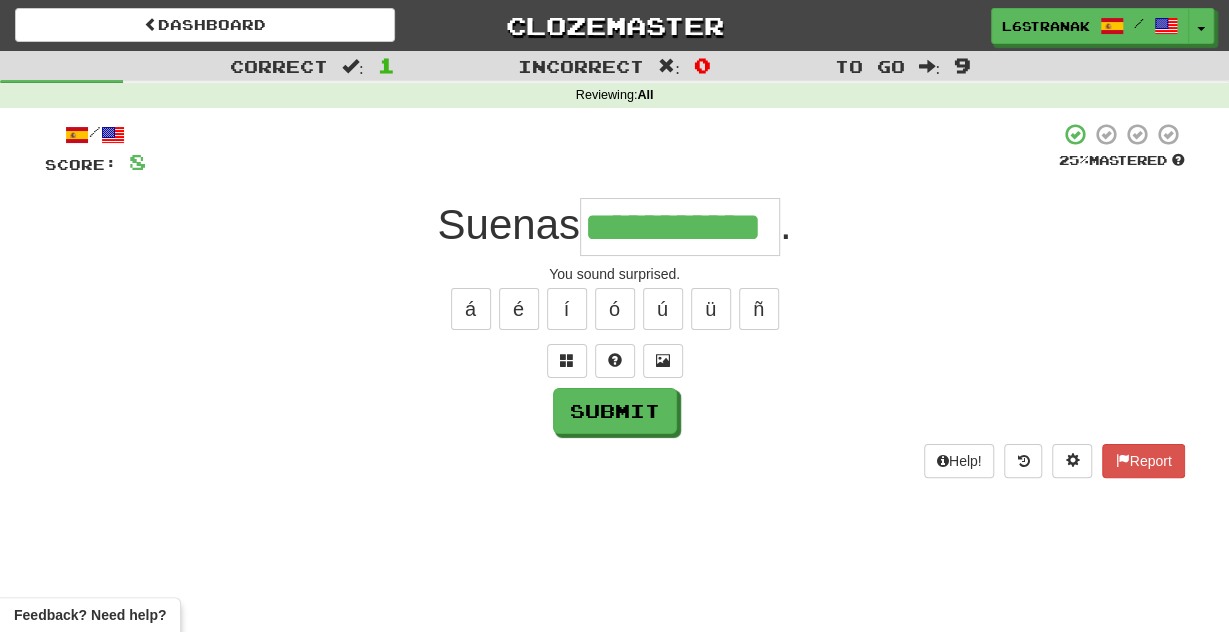 scroll, scrollTop: 0, scrollLeft: 29, axis: horizontal 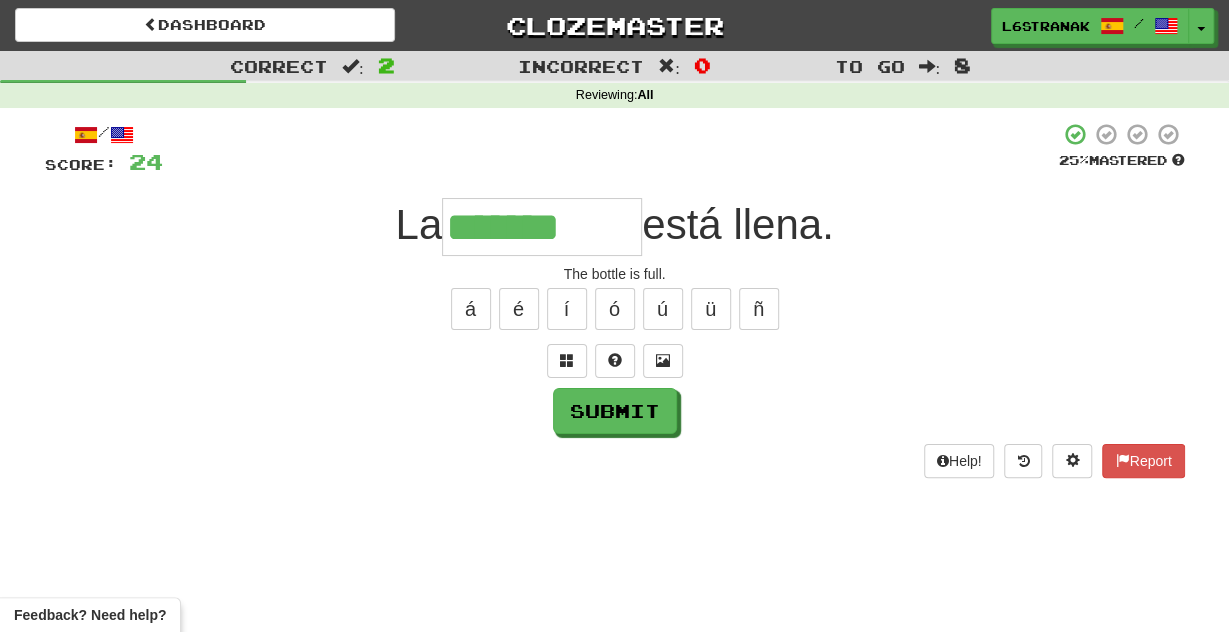 type on "*******" 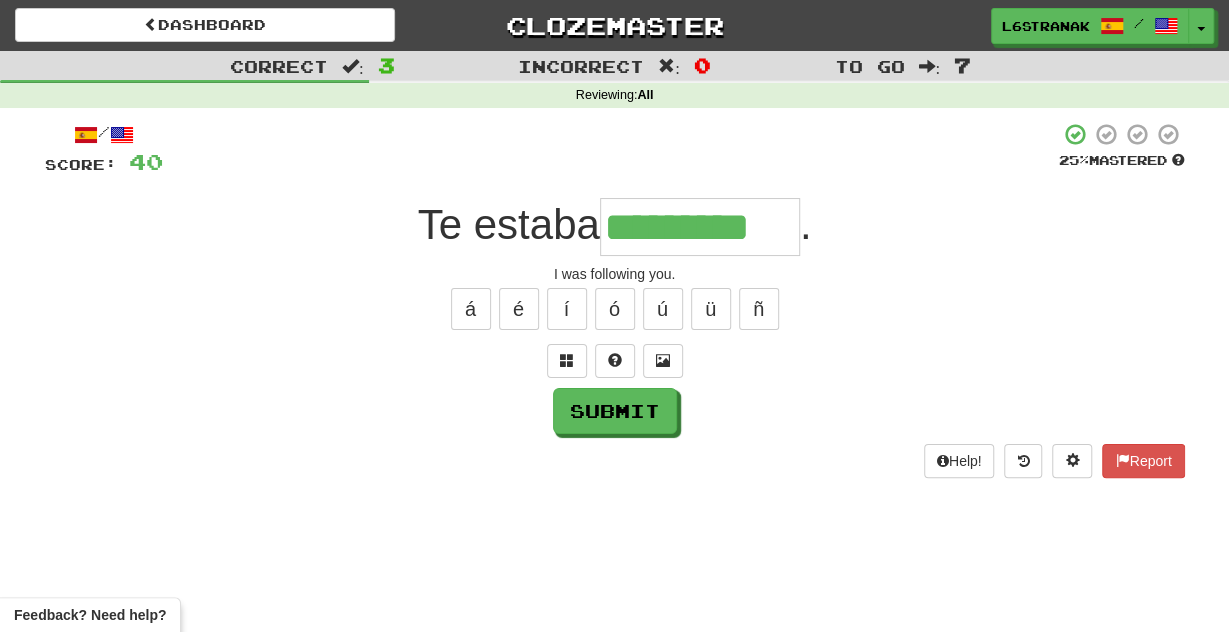 type on "*********" 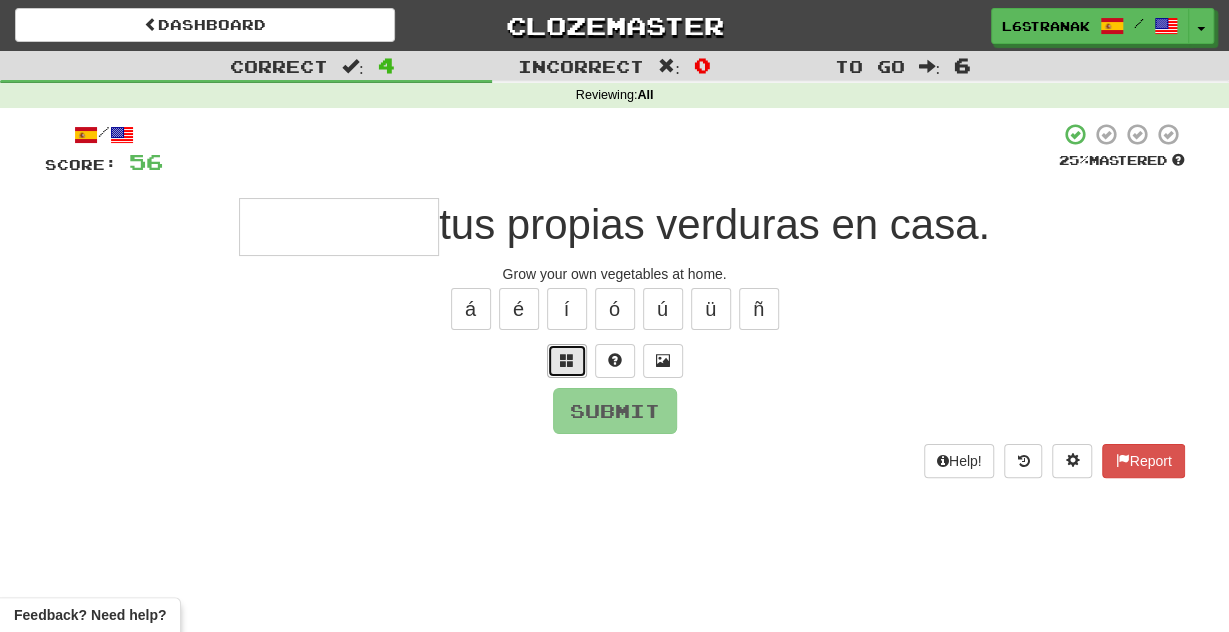 click at bounding box center [567, 361] 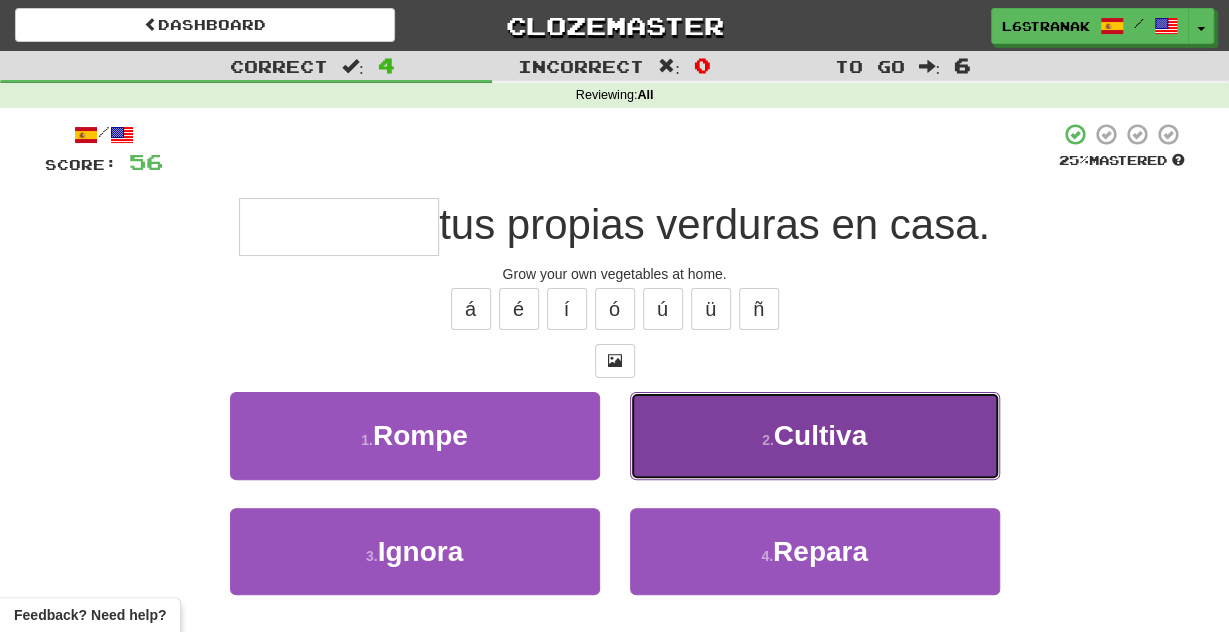 click on "2 .  Cultiva" at bounding box center (815, 435) 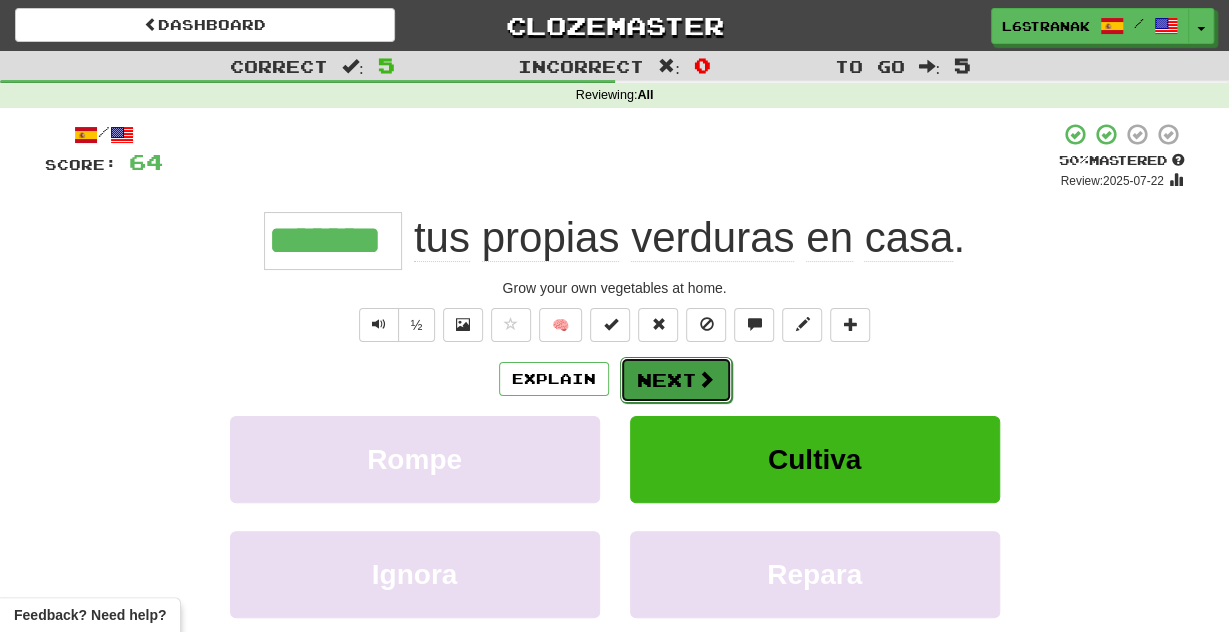 click at bounding box center [706, 379] 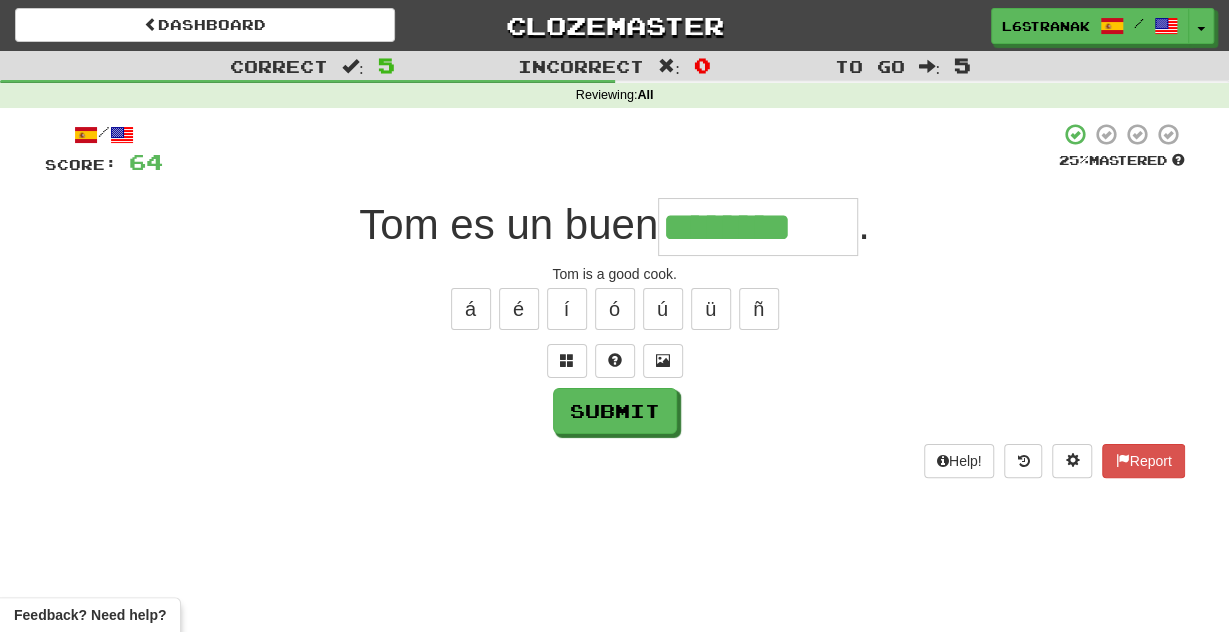 type on "********" 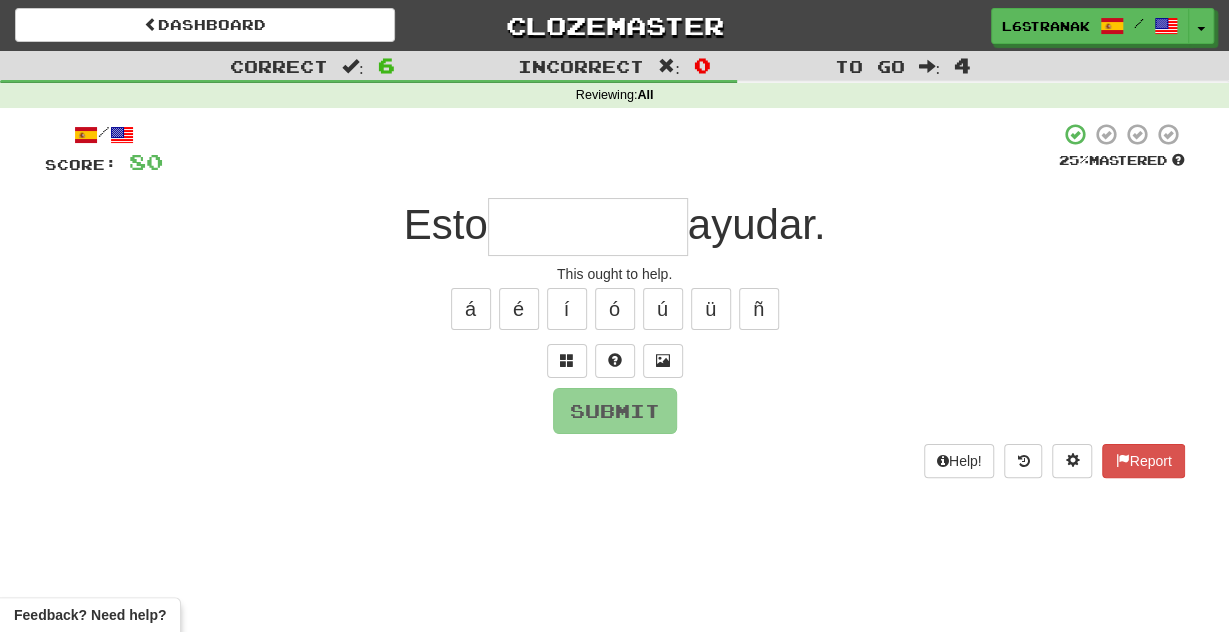 type on "*" 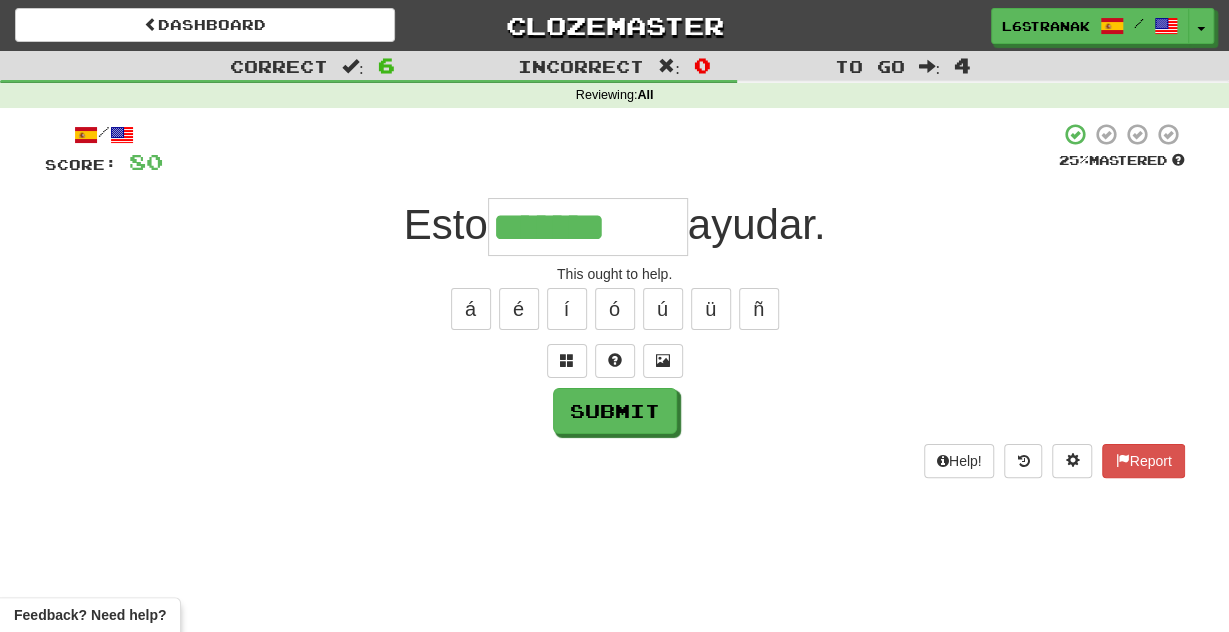 type on "*******" 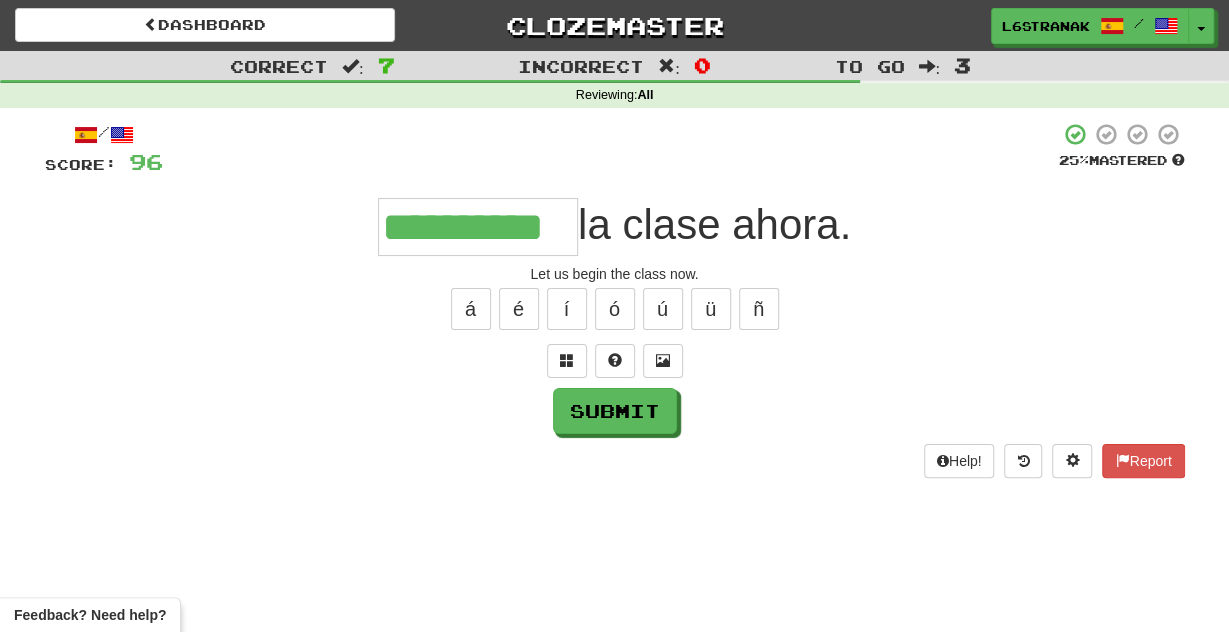 scroll, scrollTop: 0, scrollLeft: 57, axis: horizontal 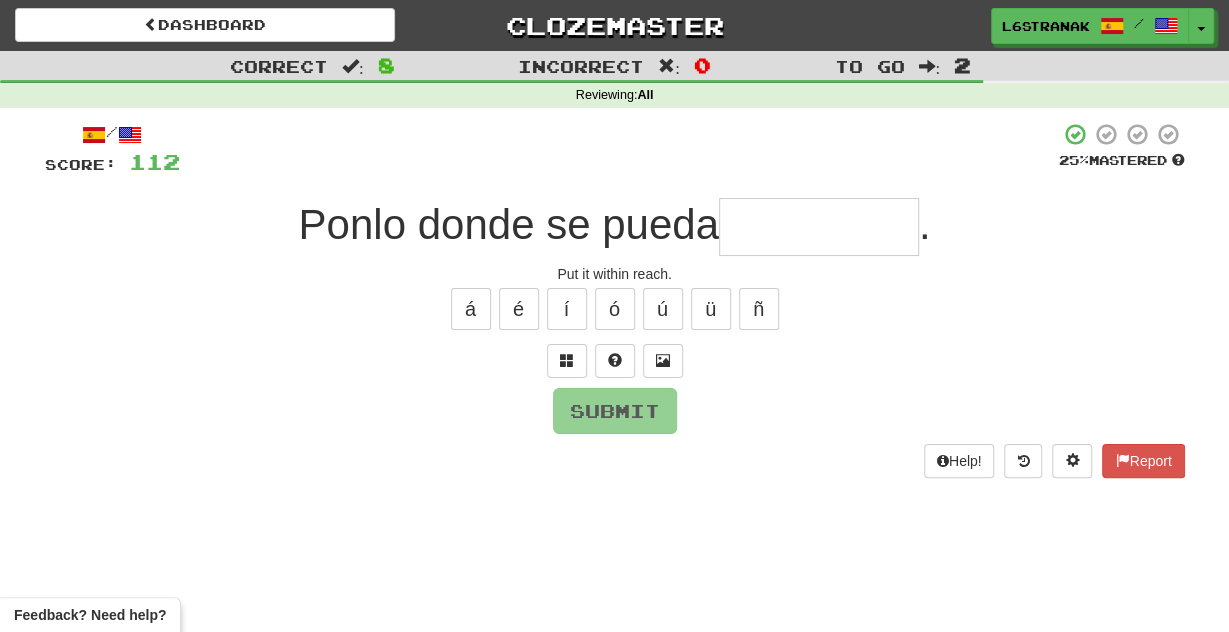 click on "/  Score:   112 25 %  Mastered Ponlo donde se pueda  . Put it within reach. á é í ó ú ü ñ Submit  Help!  Report" at bounding box center [615, 307] 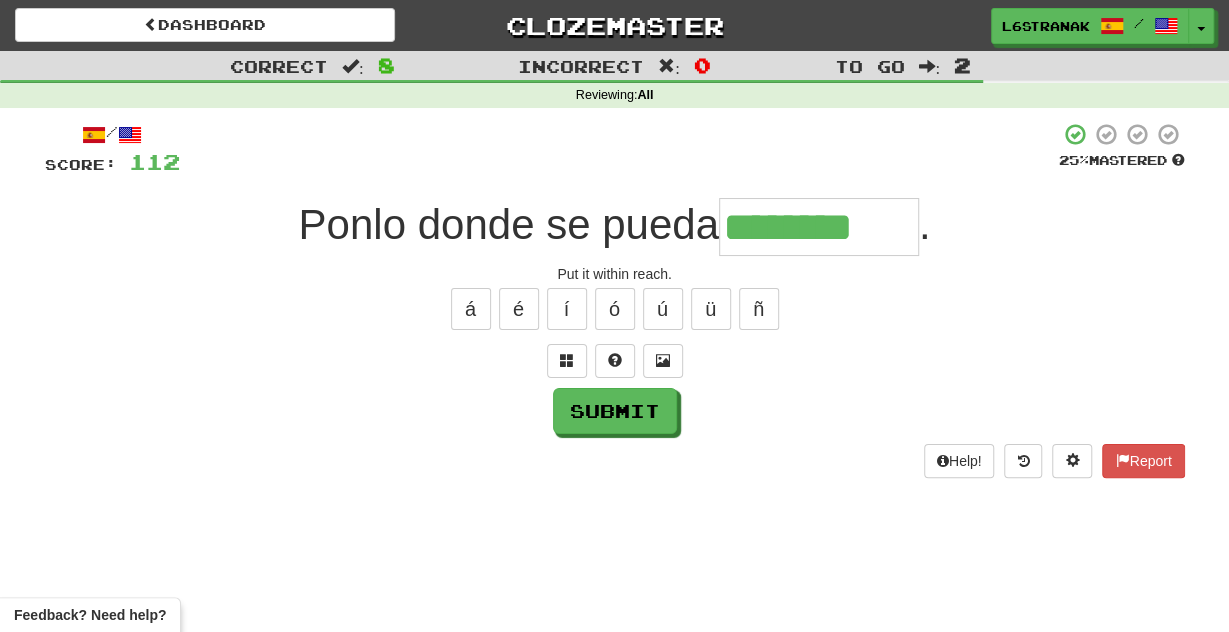 type on "********" 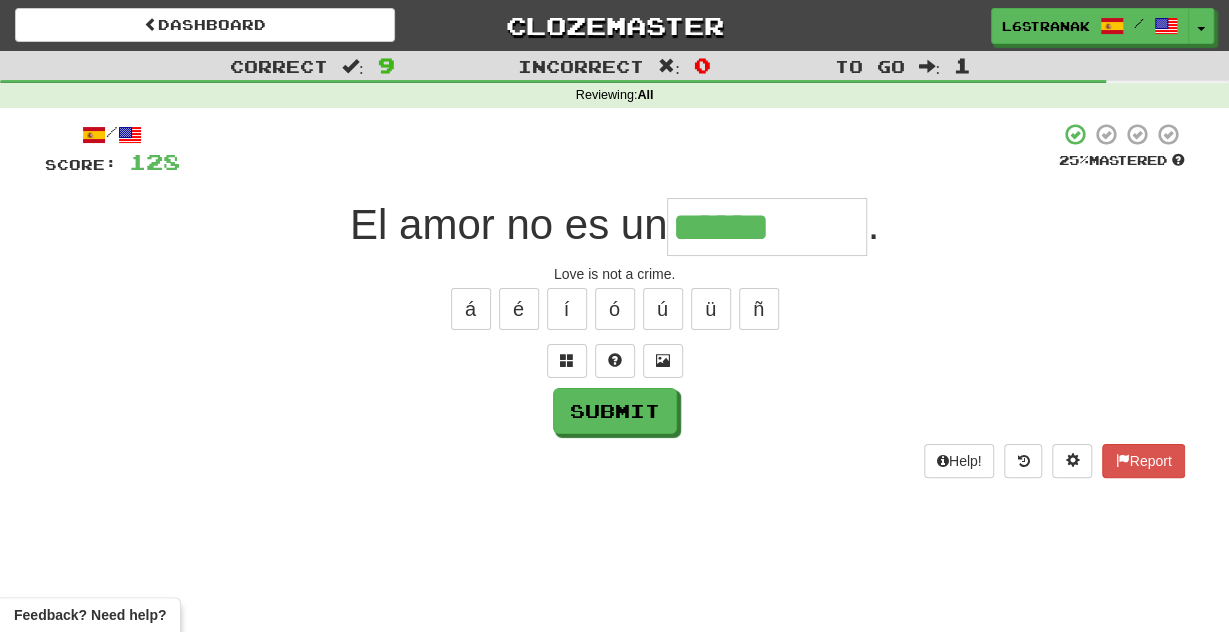type on "******" 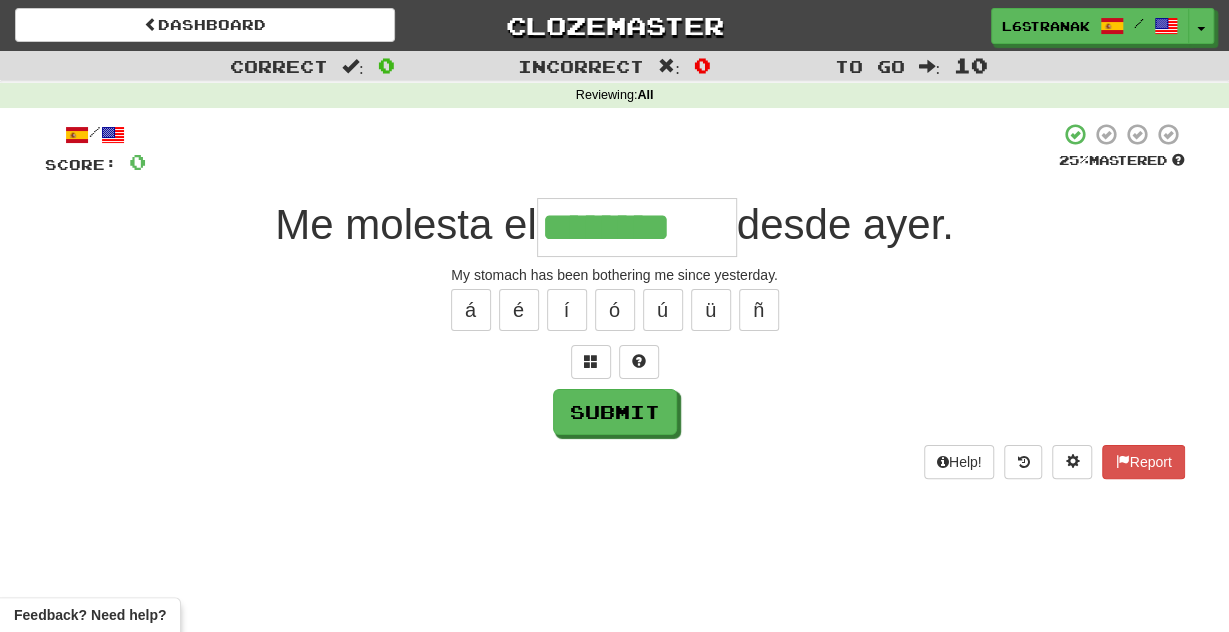 type on "********" 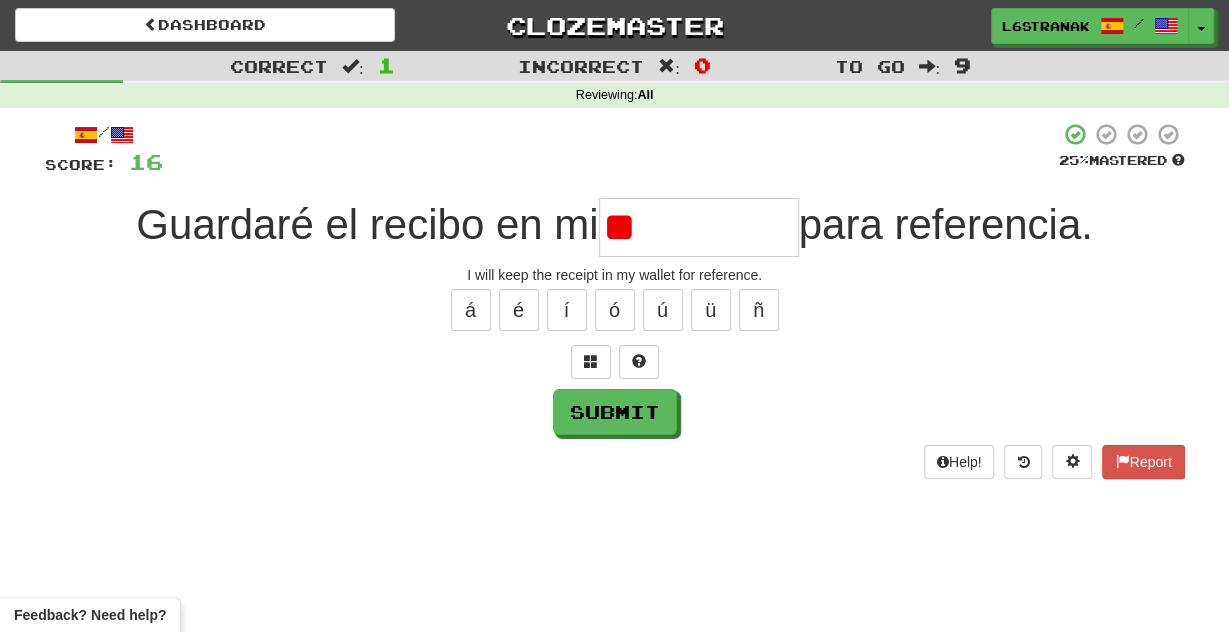 type on "*" 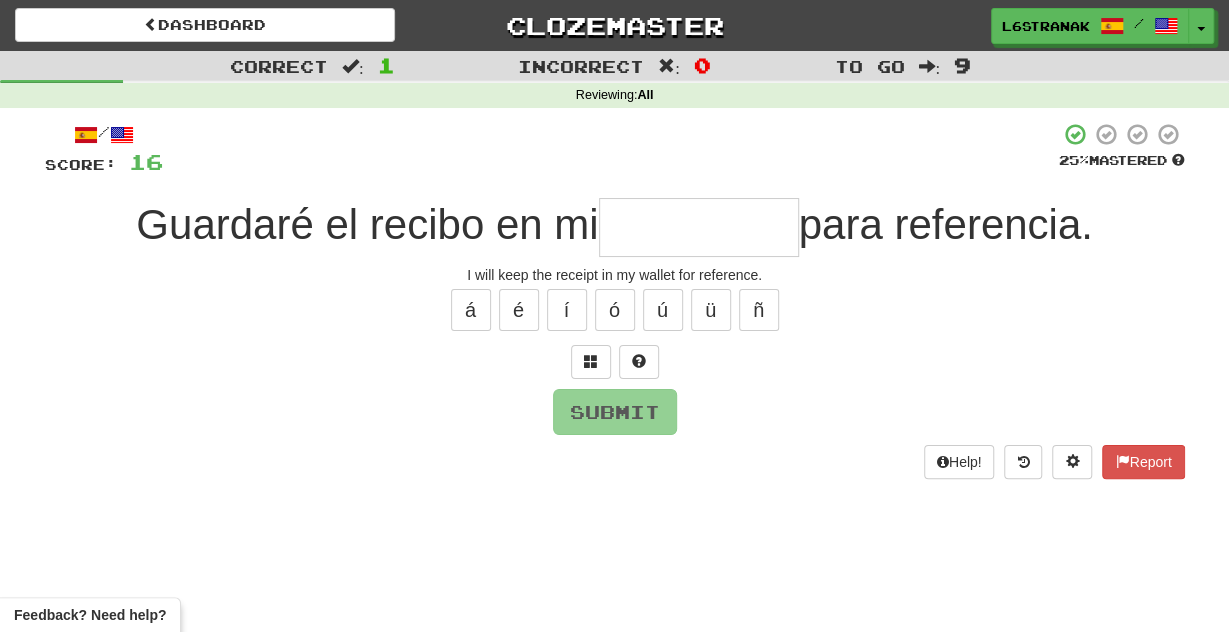 type on "*" 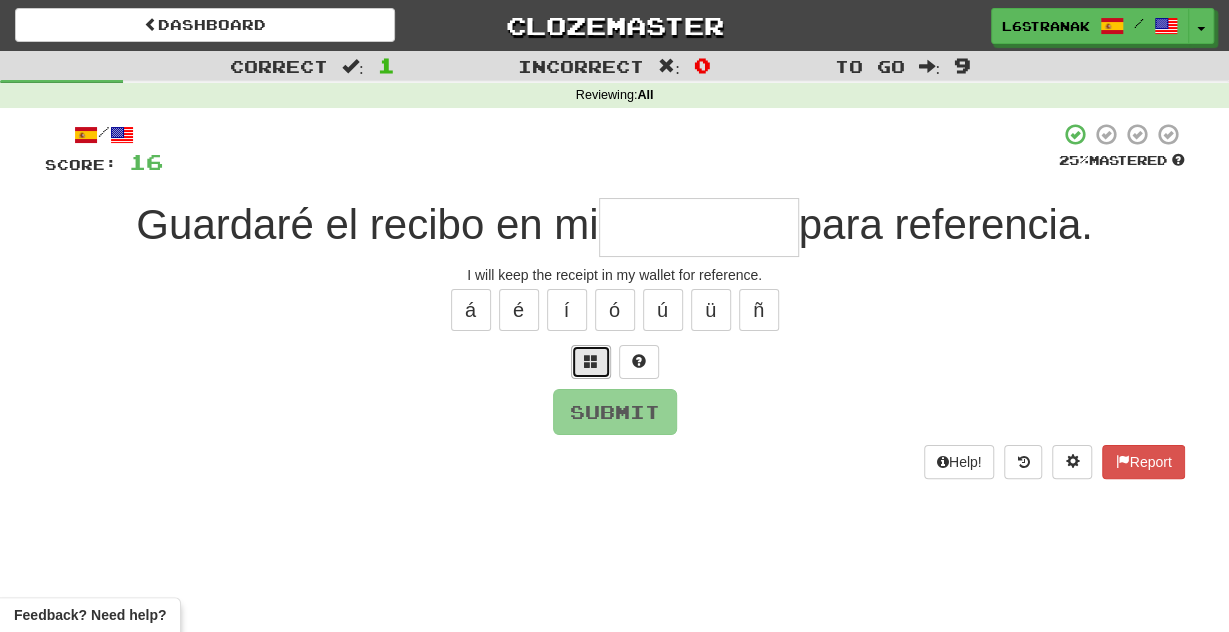 click at bounding box center (591, 362) 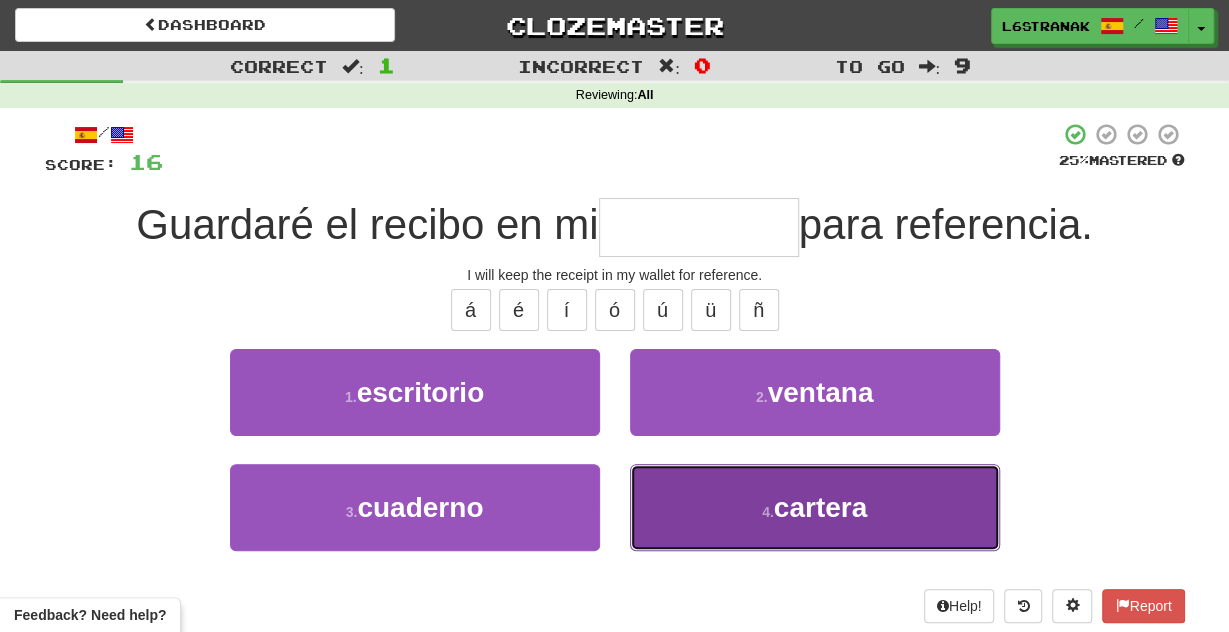 click on "4 .  cartera" at bounding box center [815, 507] 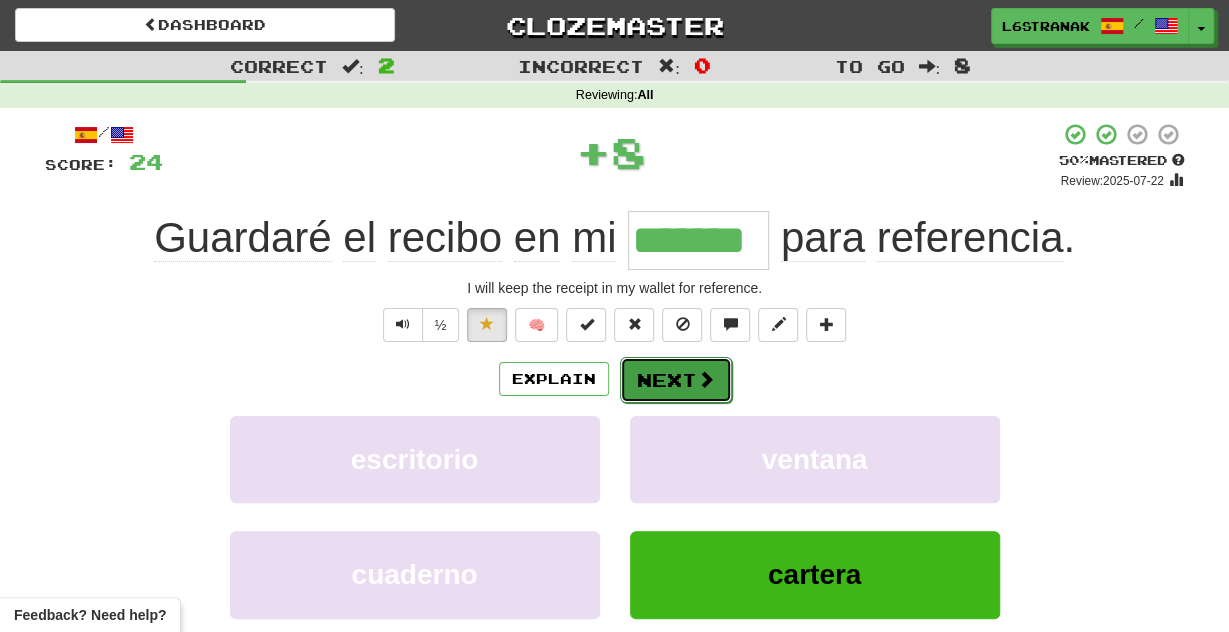click on "Next" at bounding box center (676, 380) 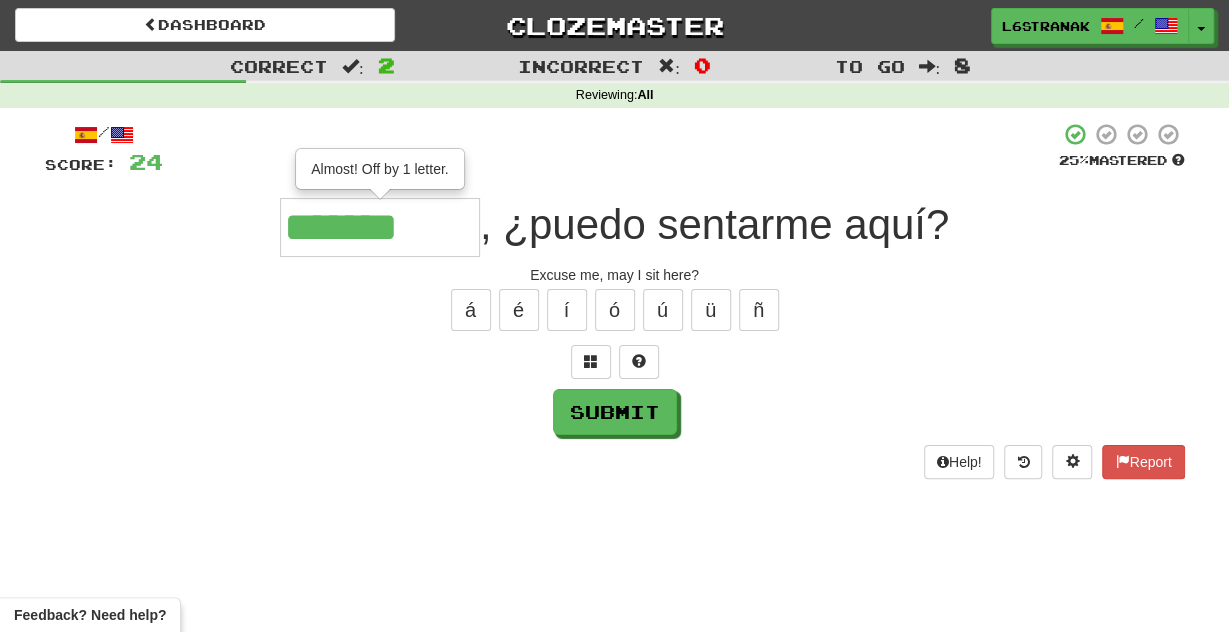 type on "*******" 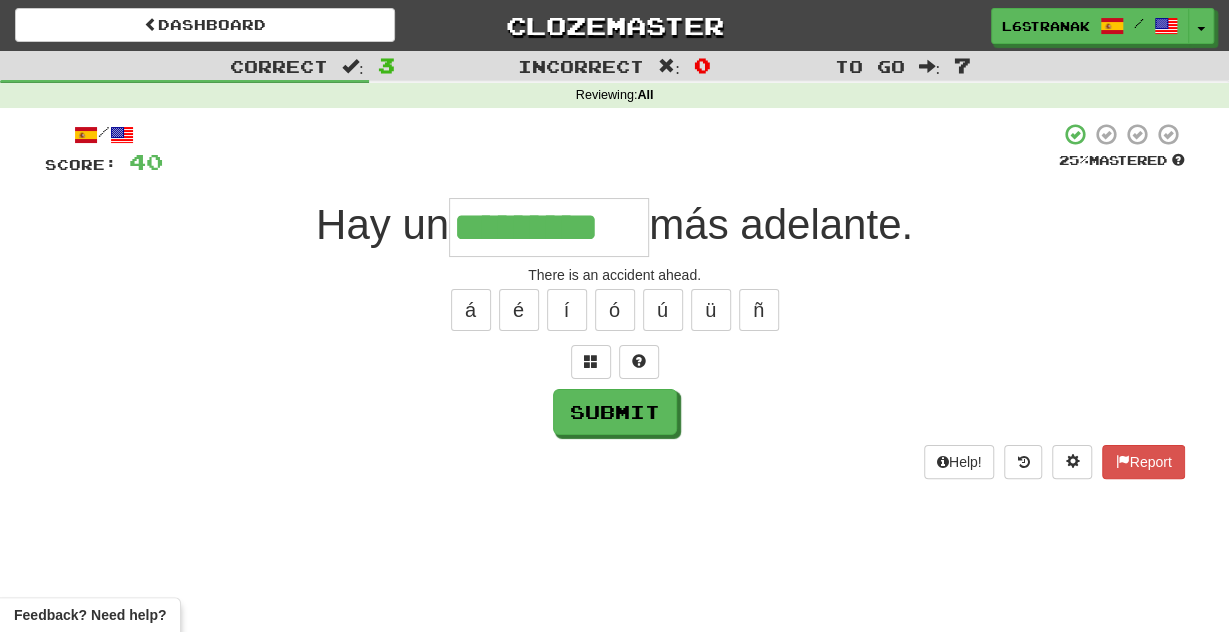 type on "*********" 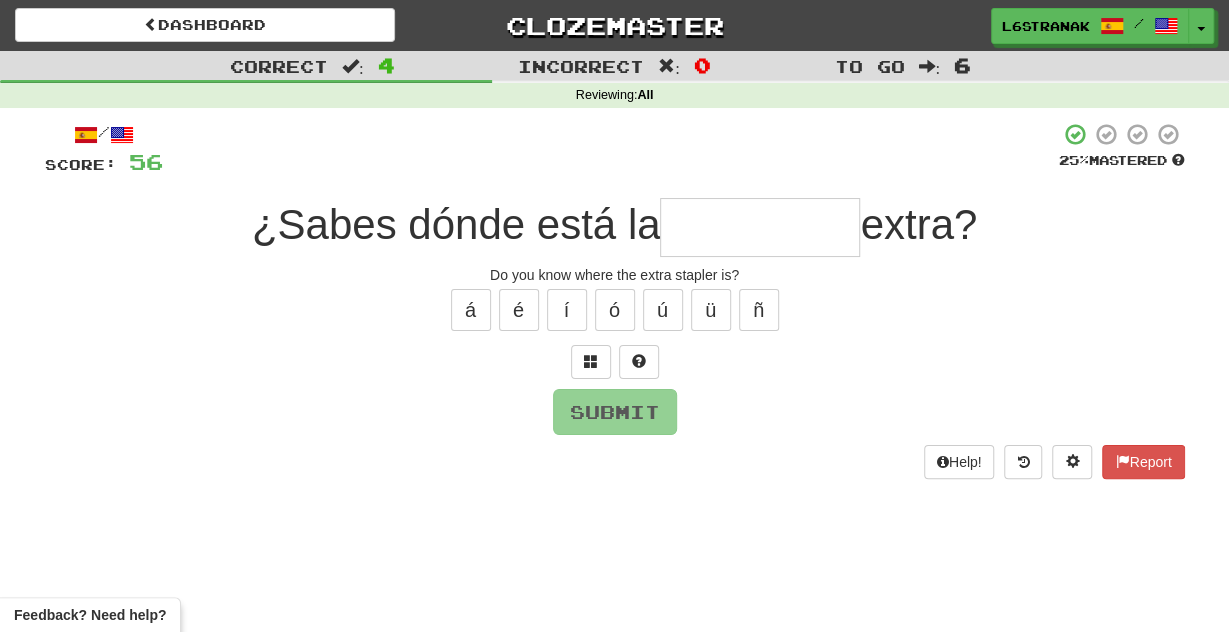 type on "*" 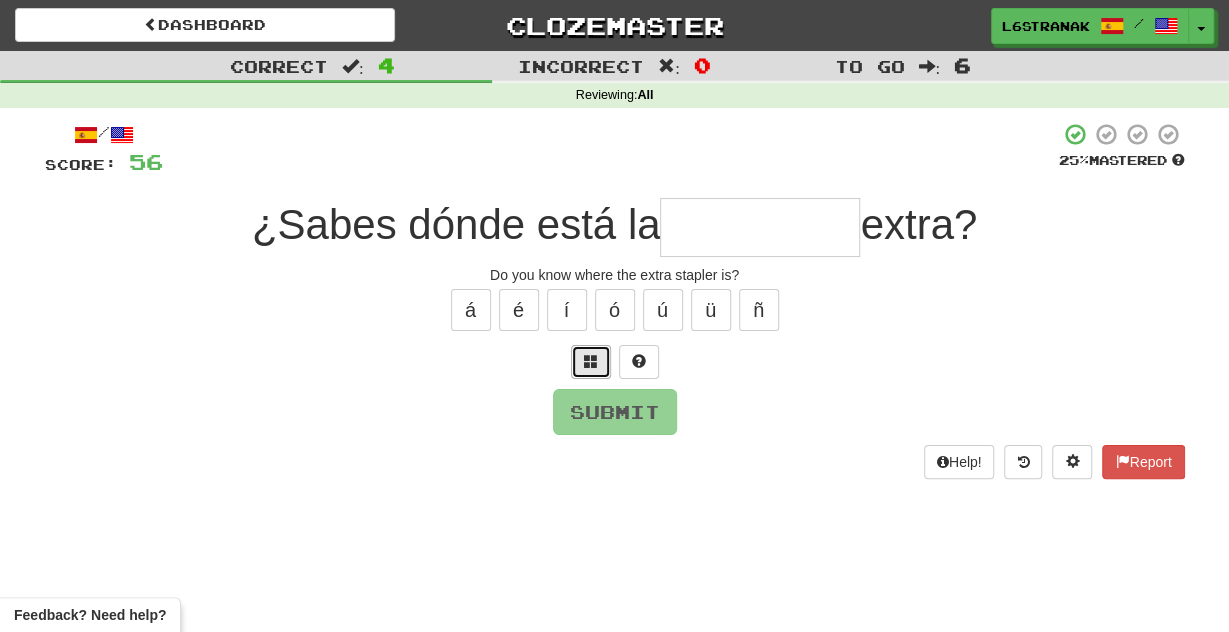 click at bounding box center (591, 362) 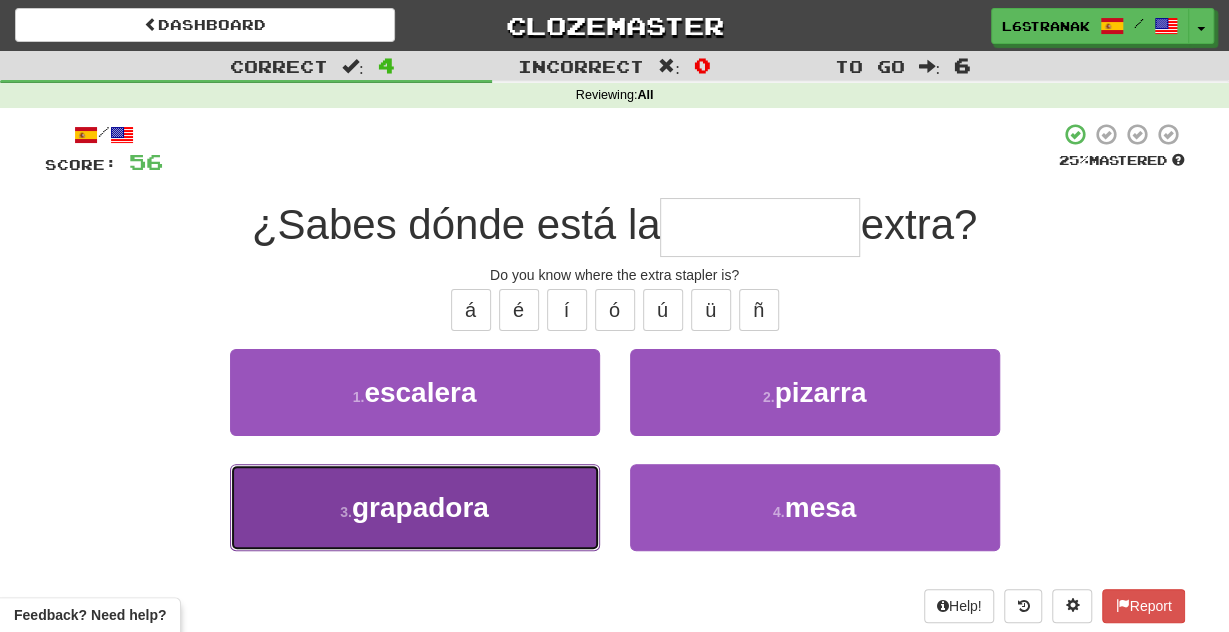 click on "3 .  grapadora" at bounding box center [415, 507] 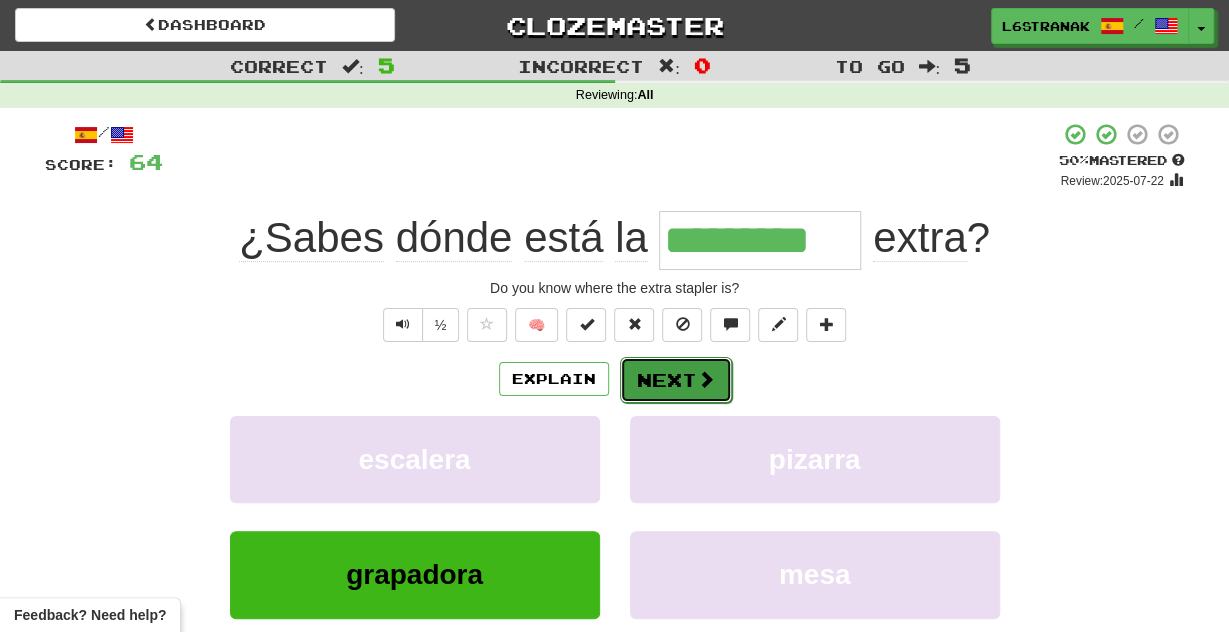 click on "Next" at bounding box center (676, 380) 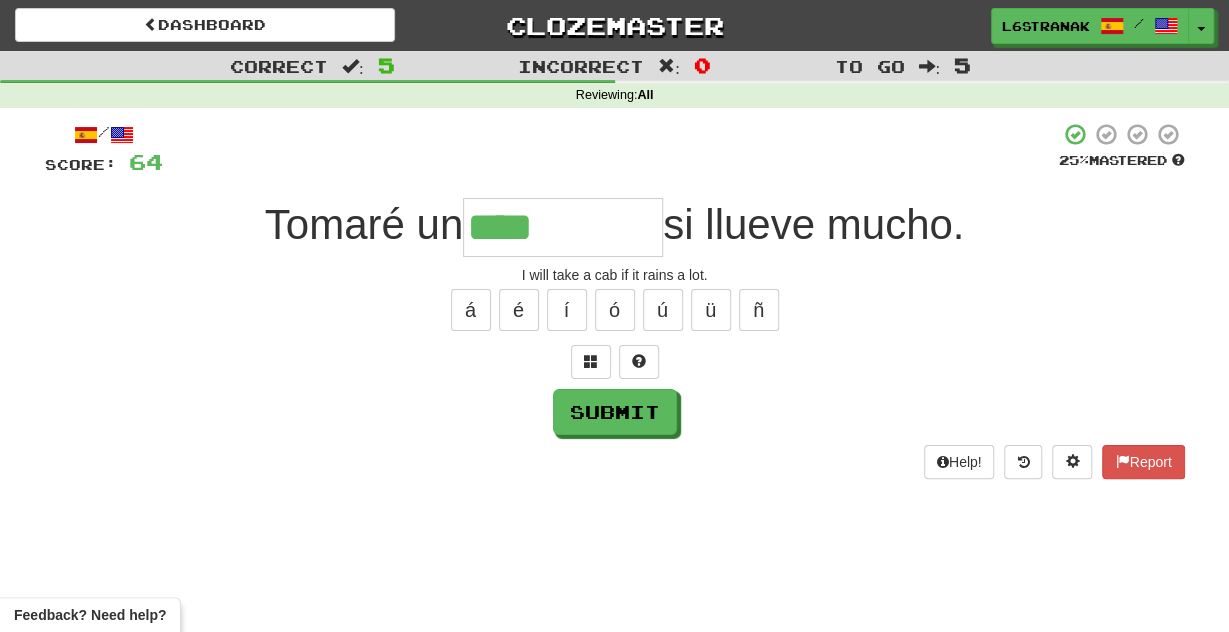 type on "****" 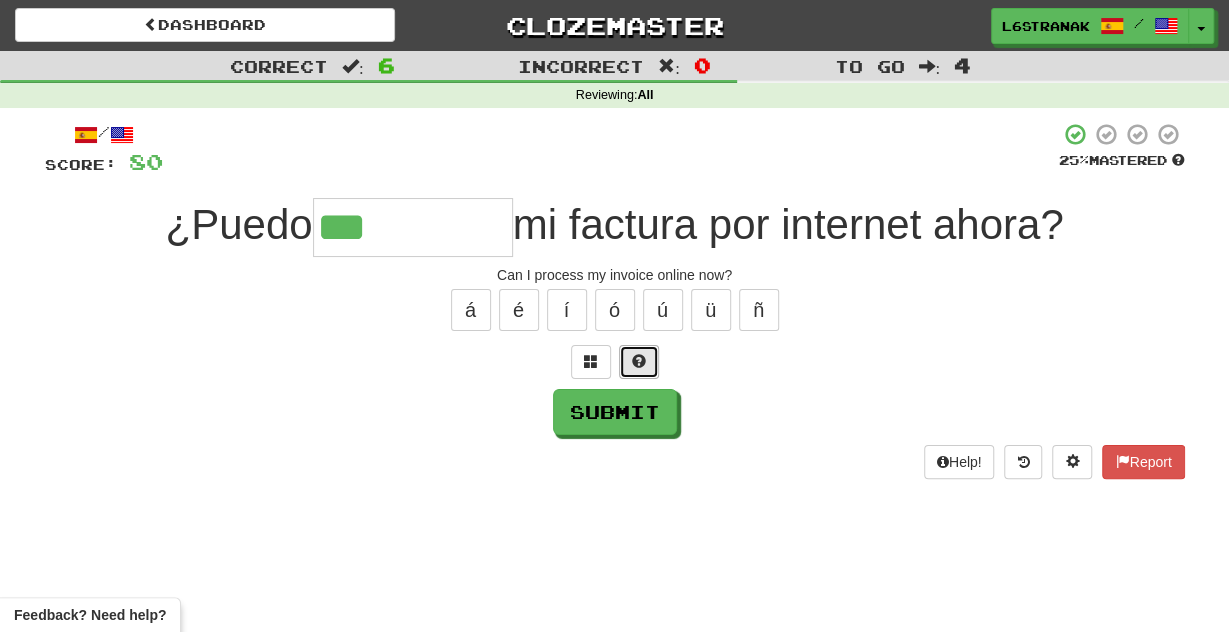 click at bounding box center [639, 362] 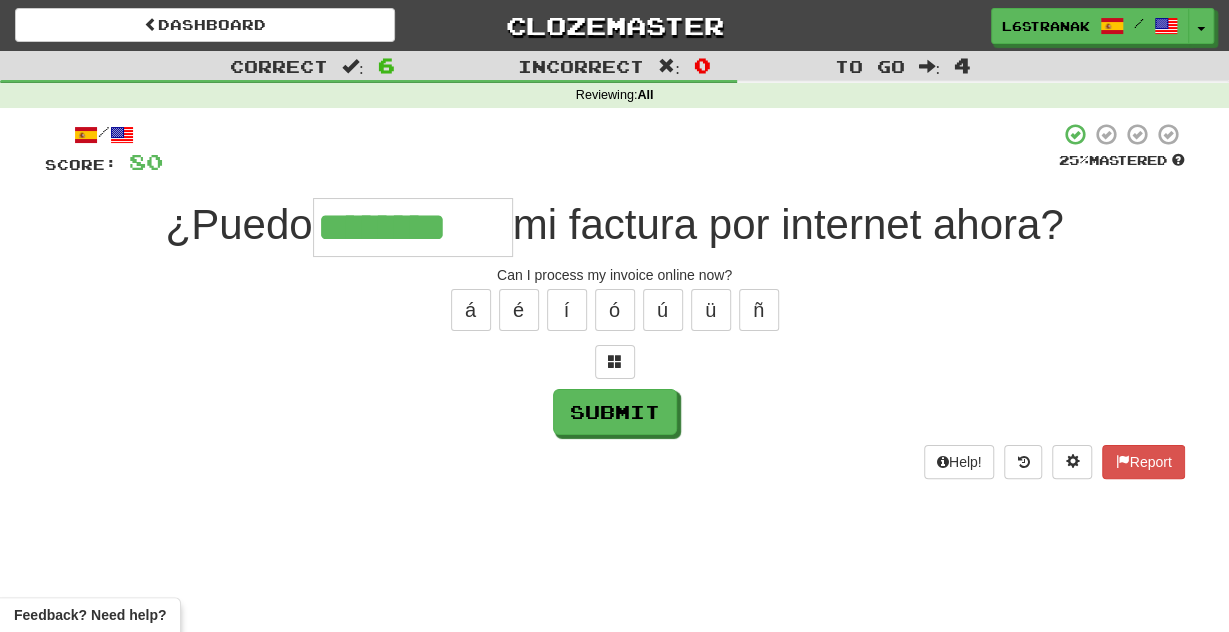 type on "********" 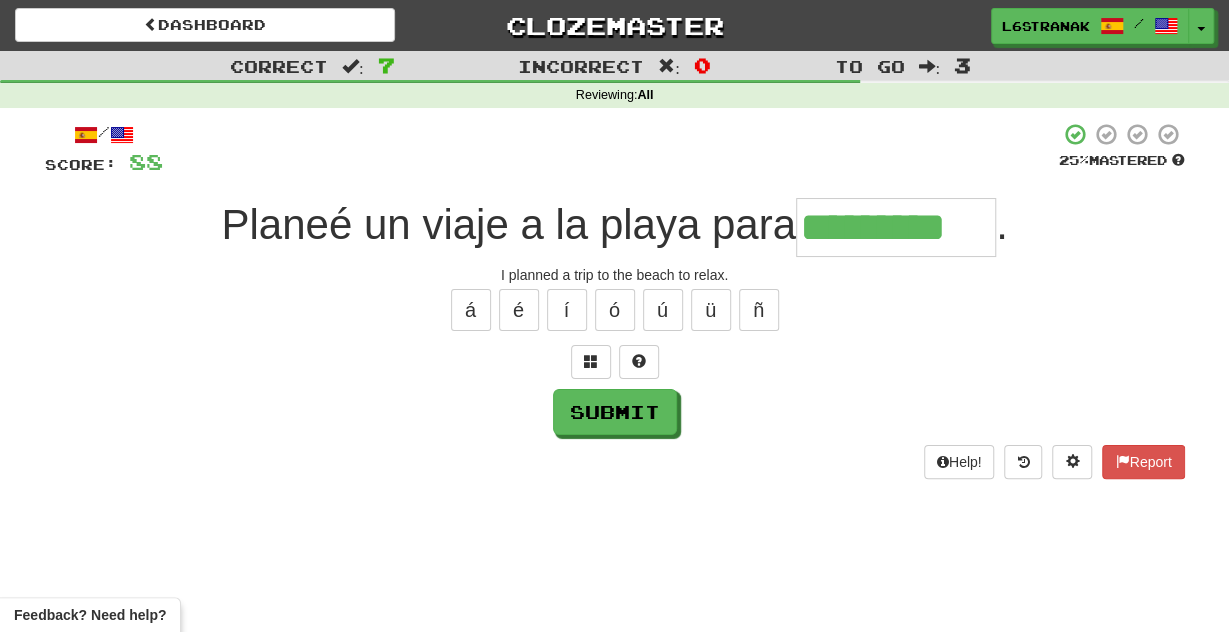 type on "*********" 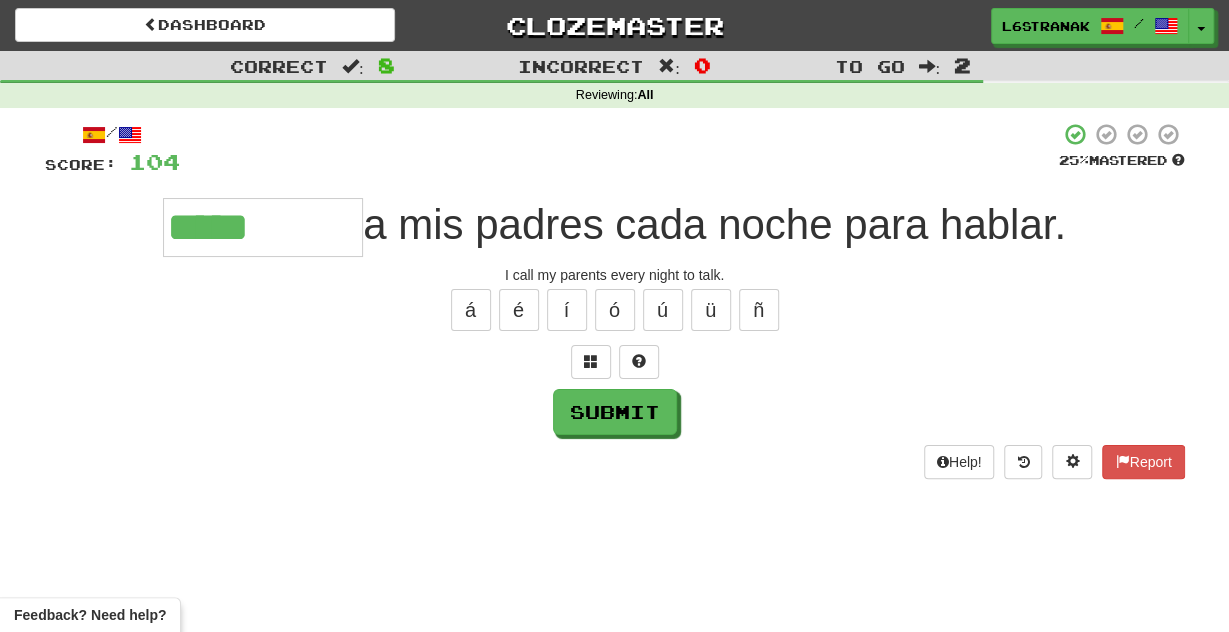 type on "*****" 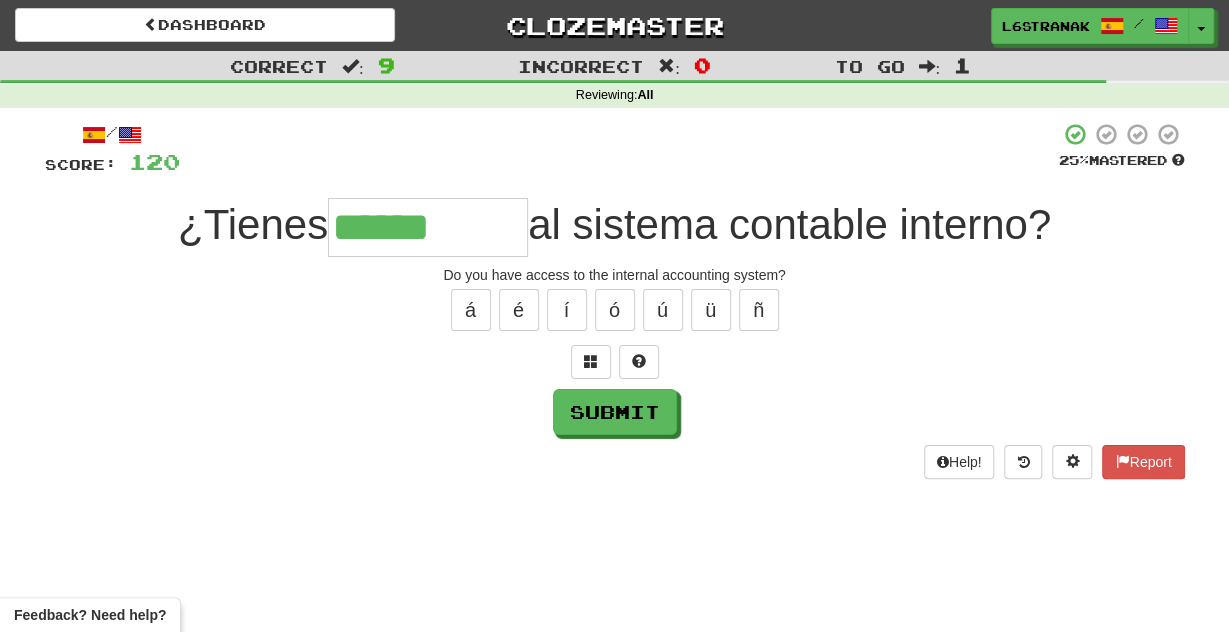type on "******" 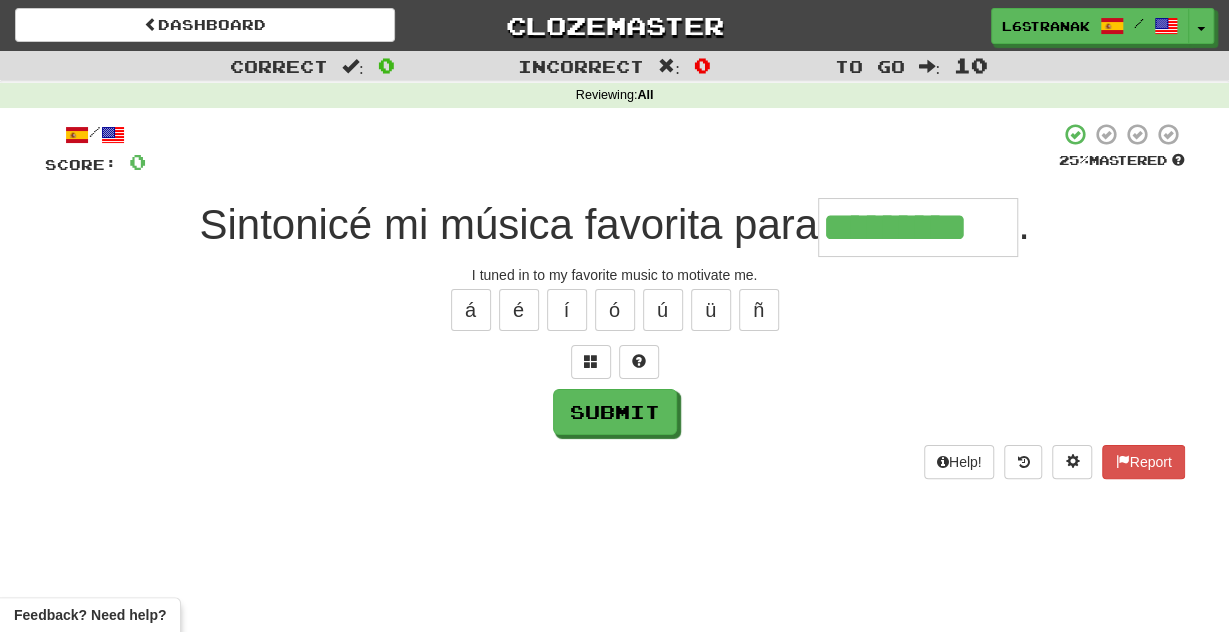 scroll, scrollTop: 0, scrollLeft: 3, axis: horizontal 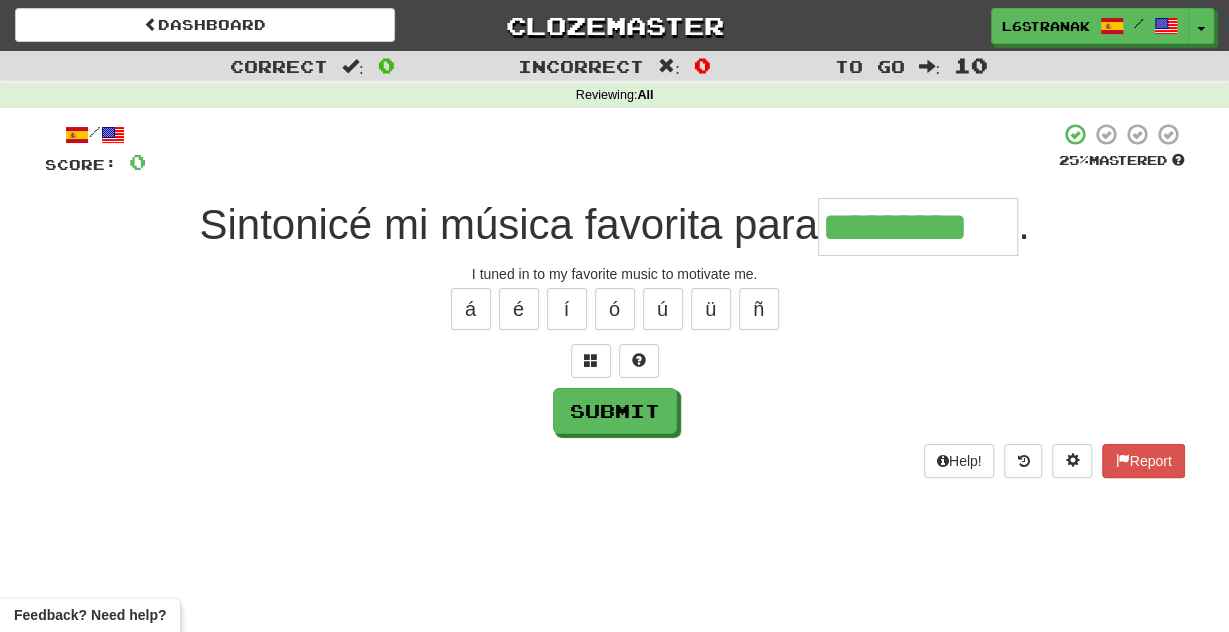 type on "*********" 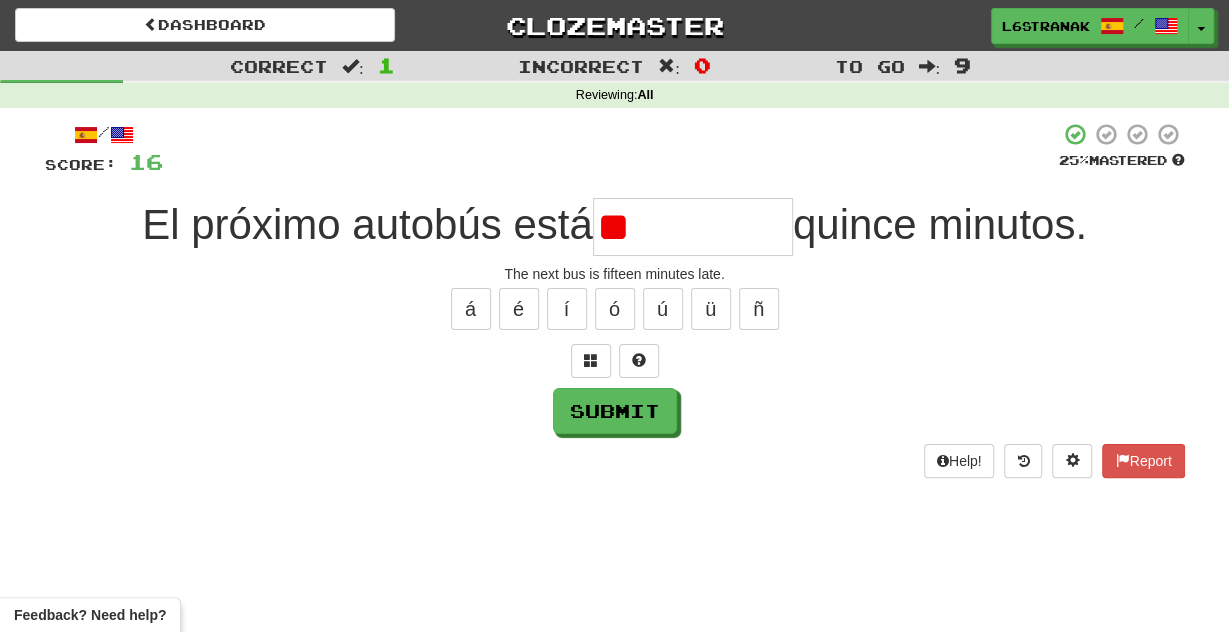 type on "*" 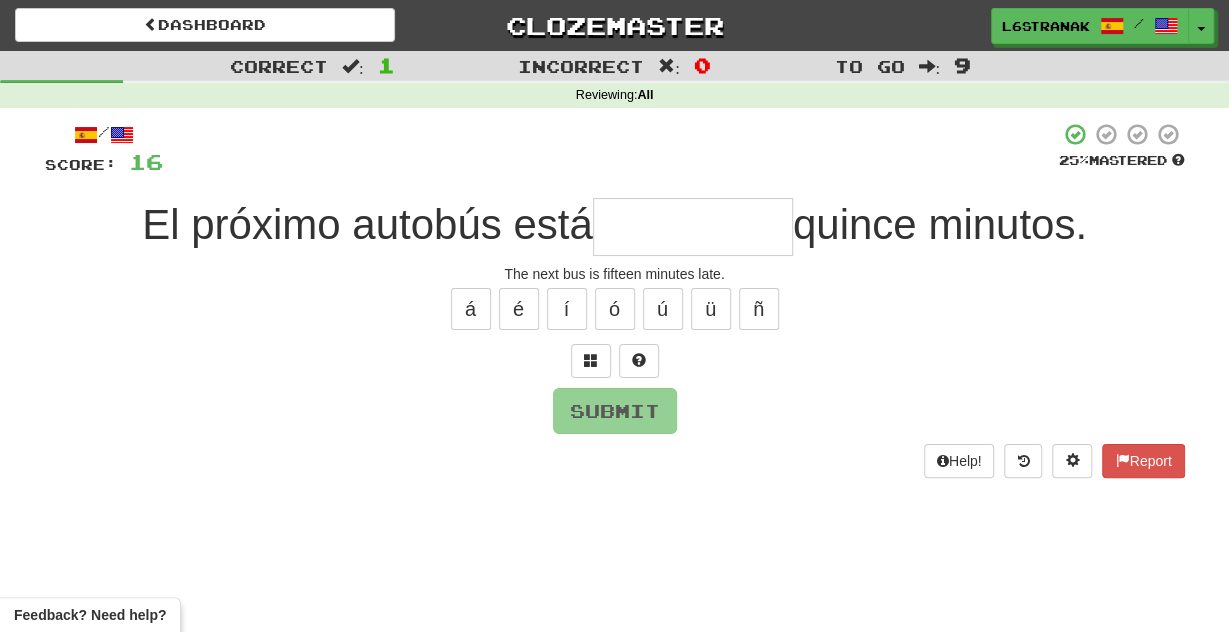 type on "*" 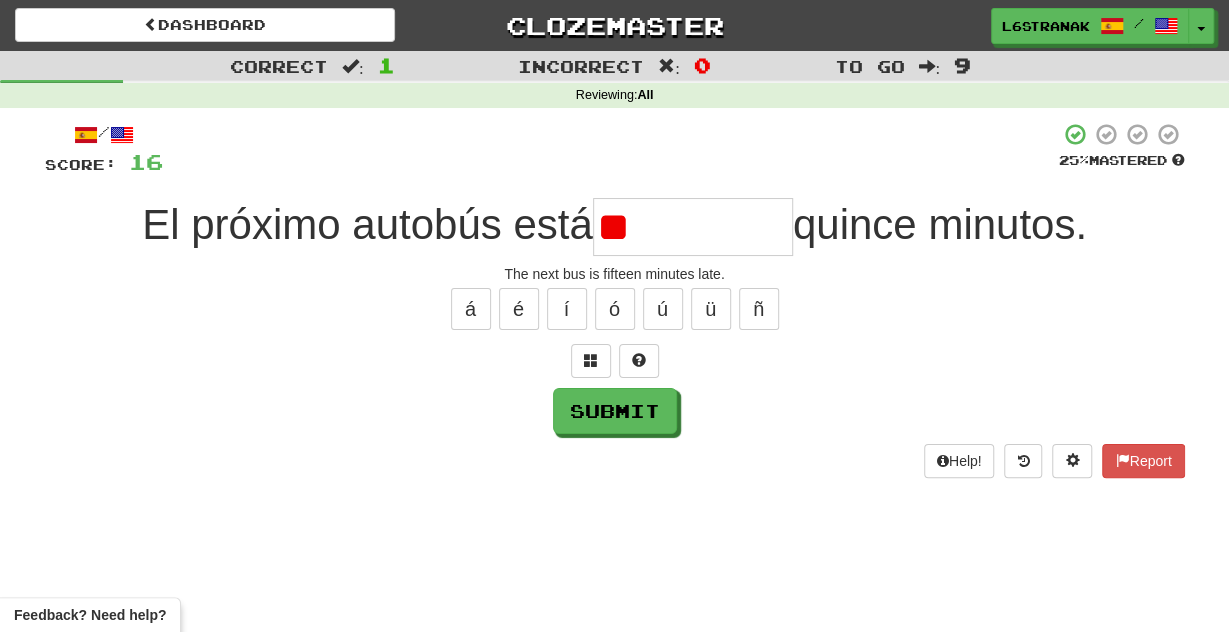 type on "*" 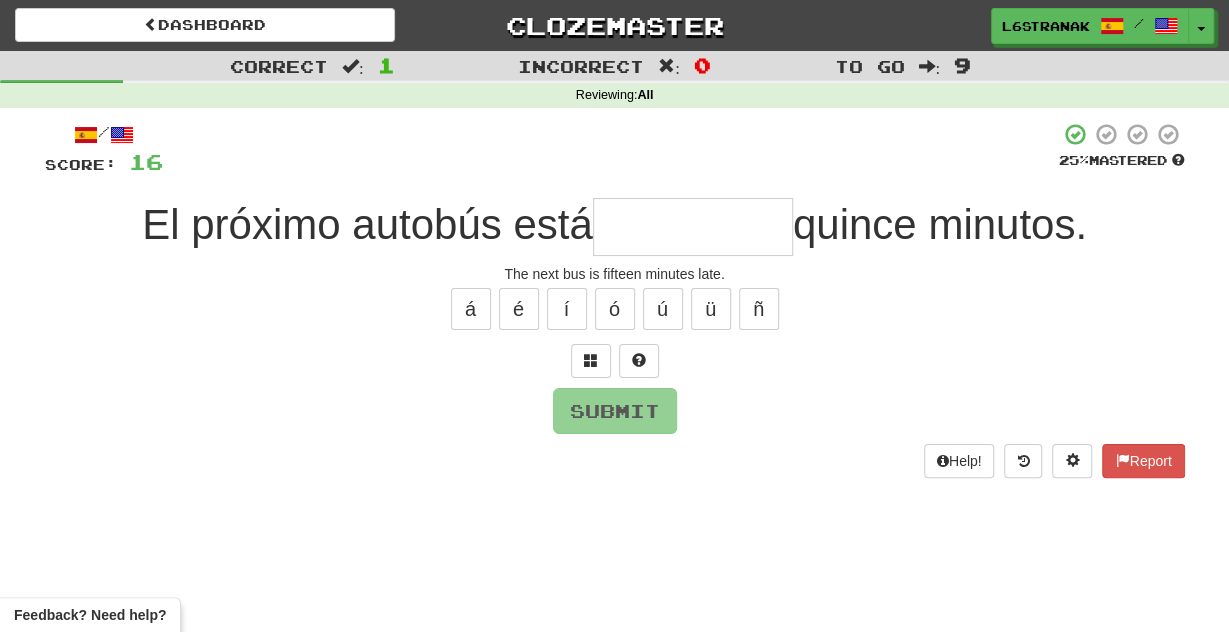 type on "*" 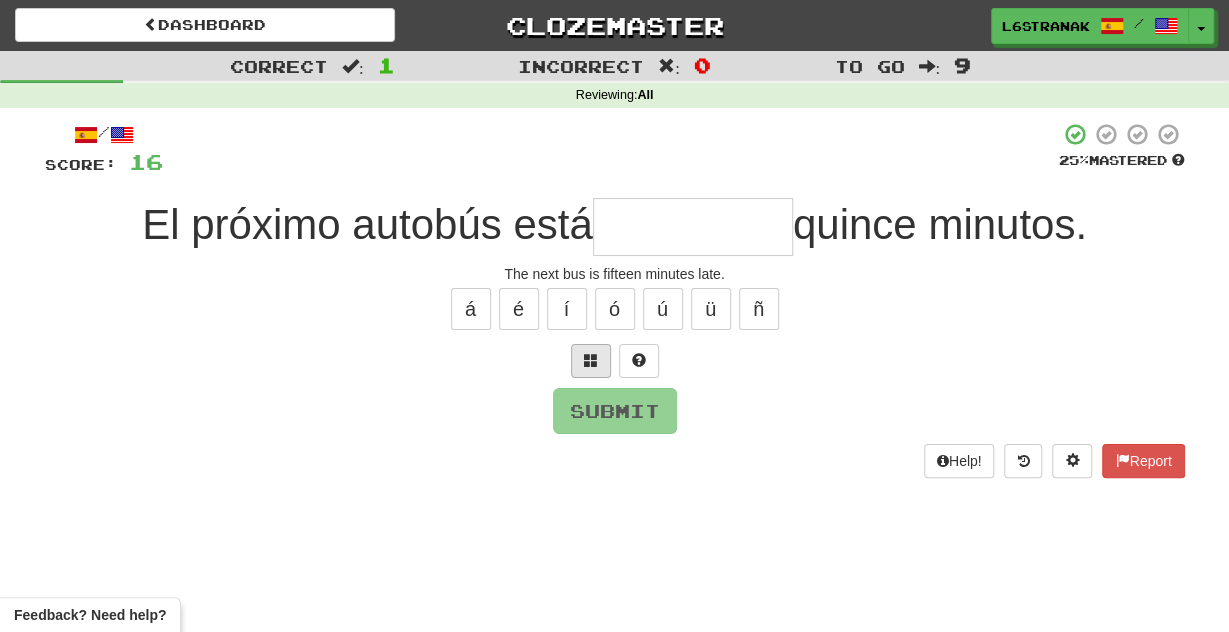 type on "*" 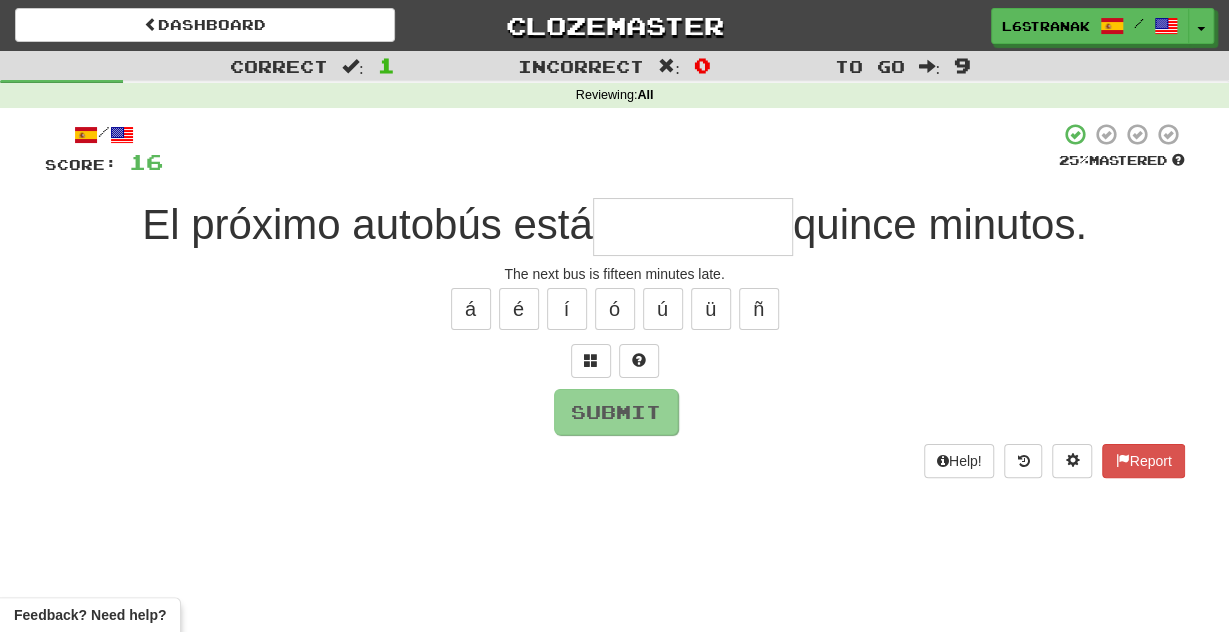 type on "*" 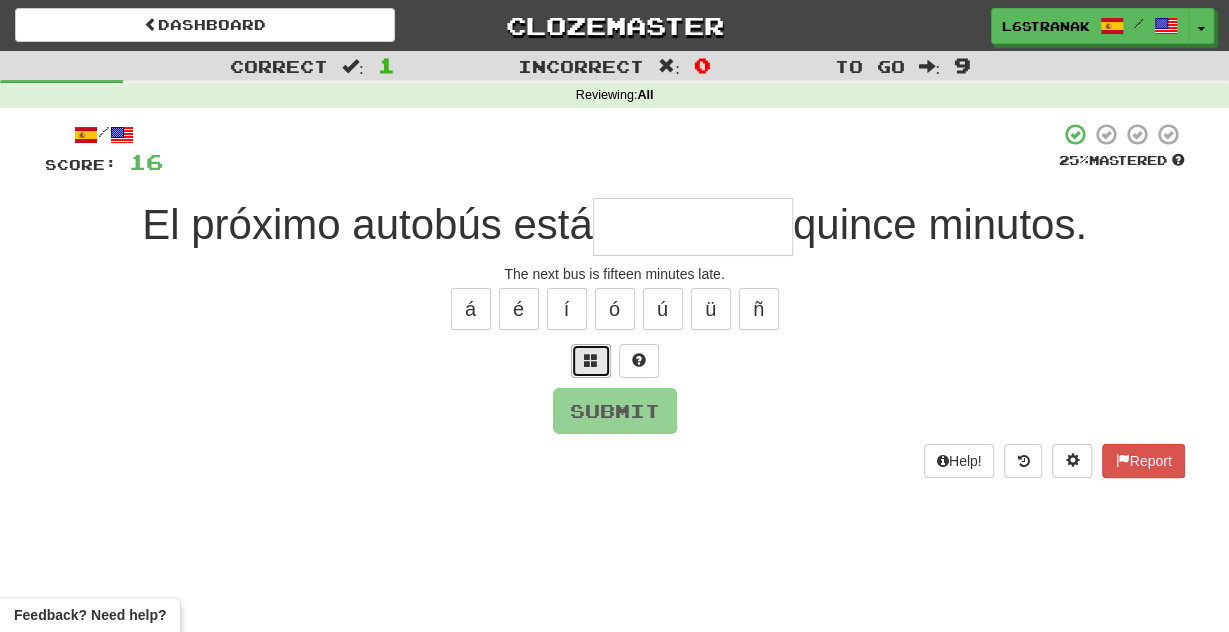 click at bounding box center (591, 361) 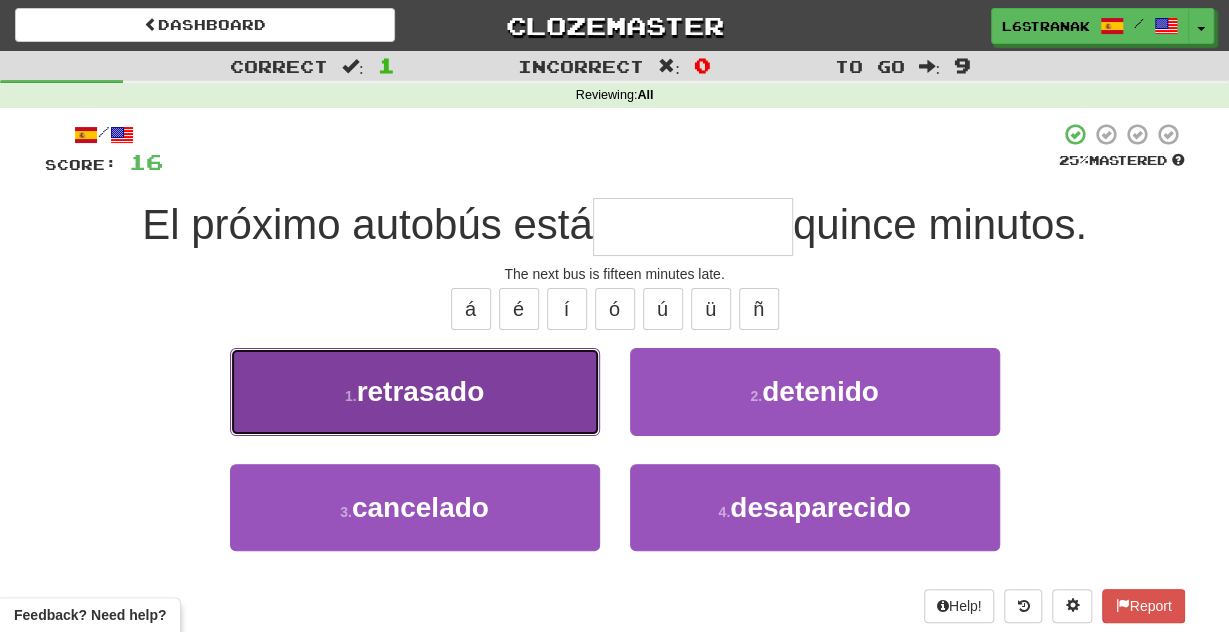 click on "1 .  retrasado" at bounding box center (415, 391) 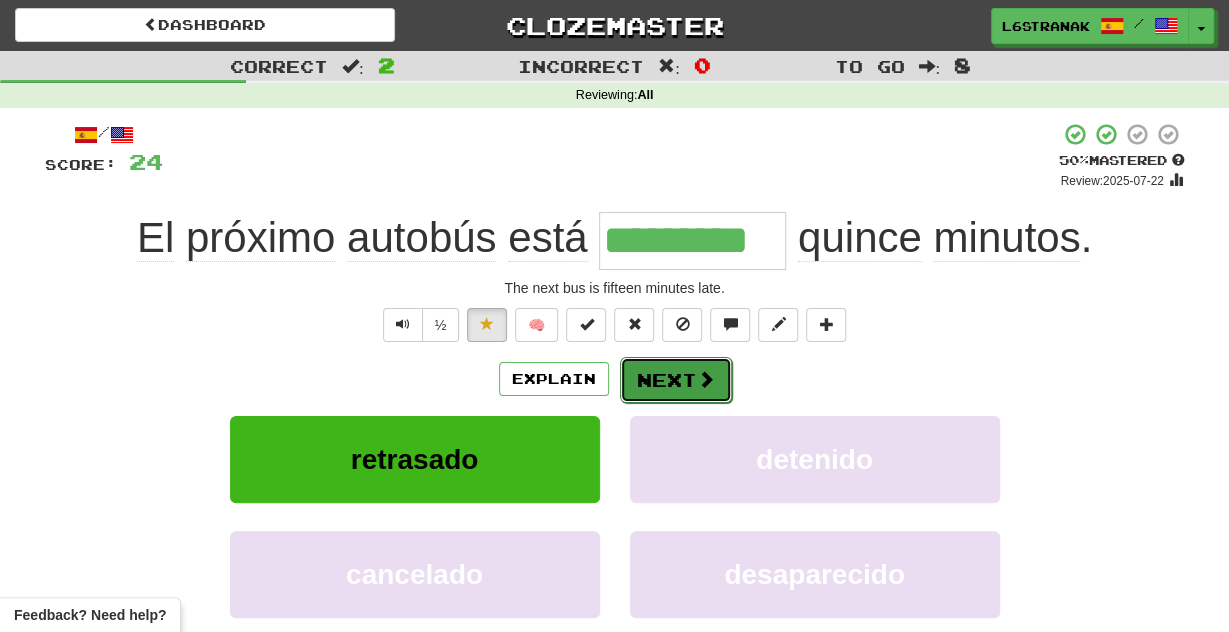 click on "Next" at bounding box center [676, 380] 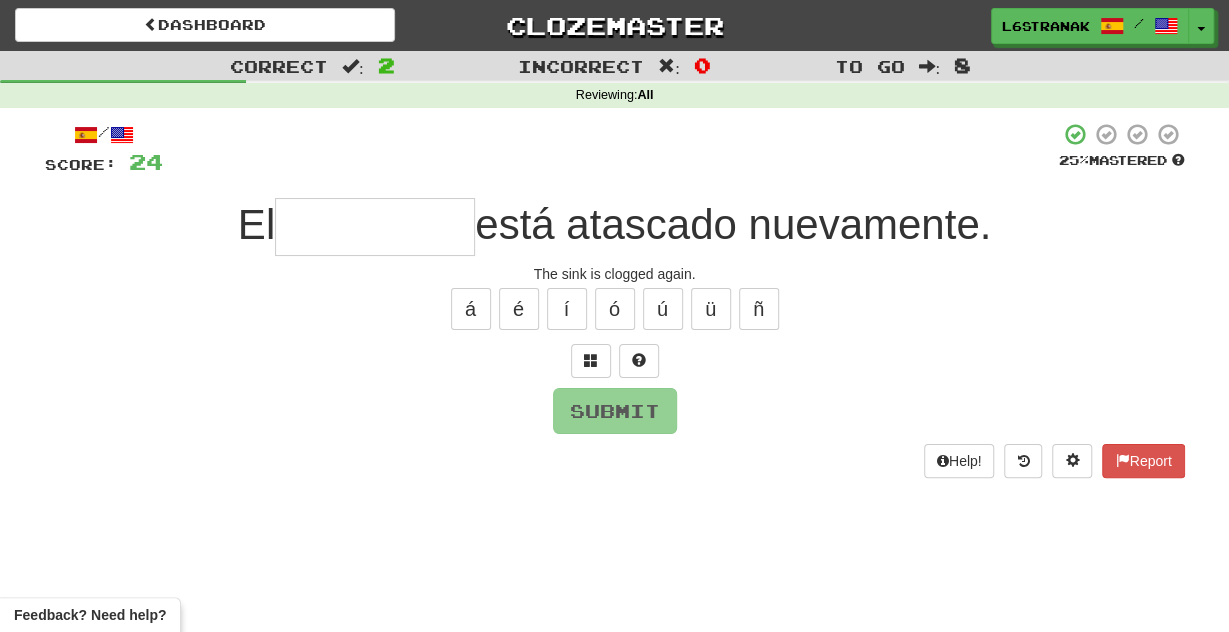 type on "*" 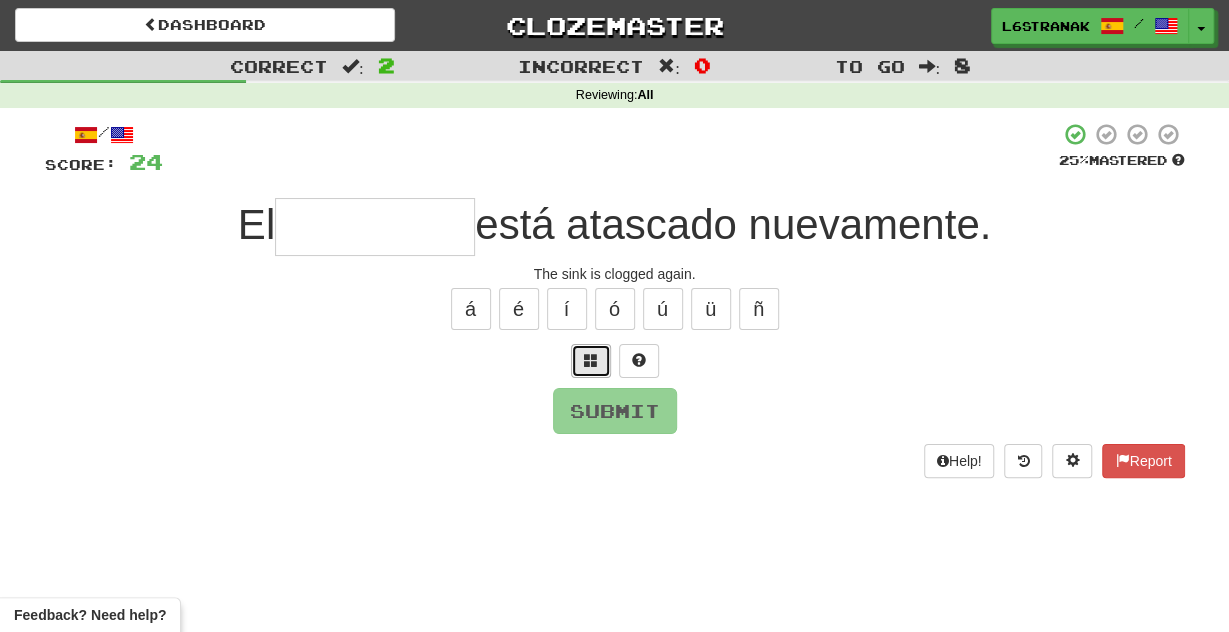 click at bounding box center (591, 361) 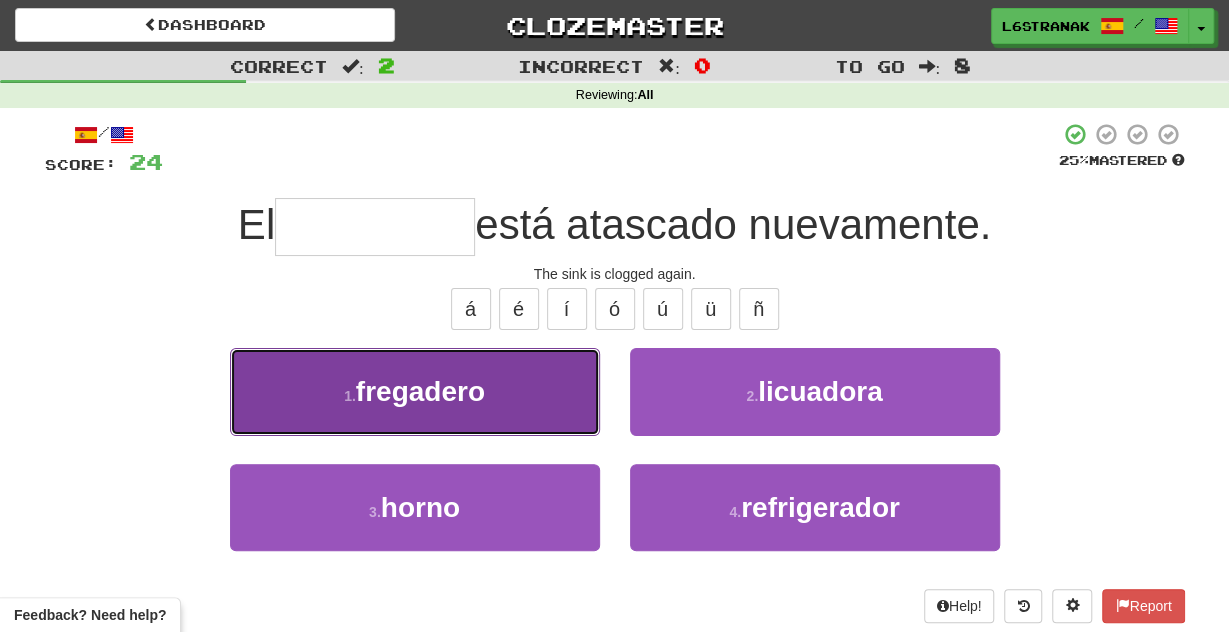 click on "1 .  fregadero" at bounding box center [415, 391] 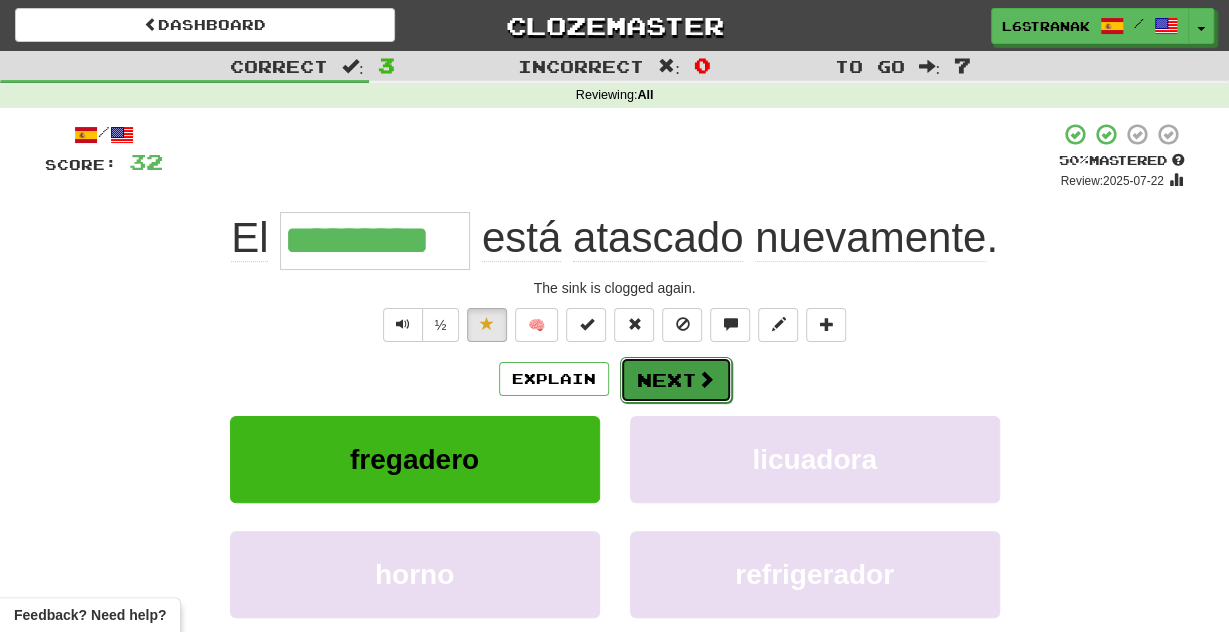 click on "Next" at bounding box center [676, 380] 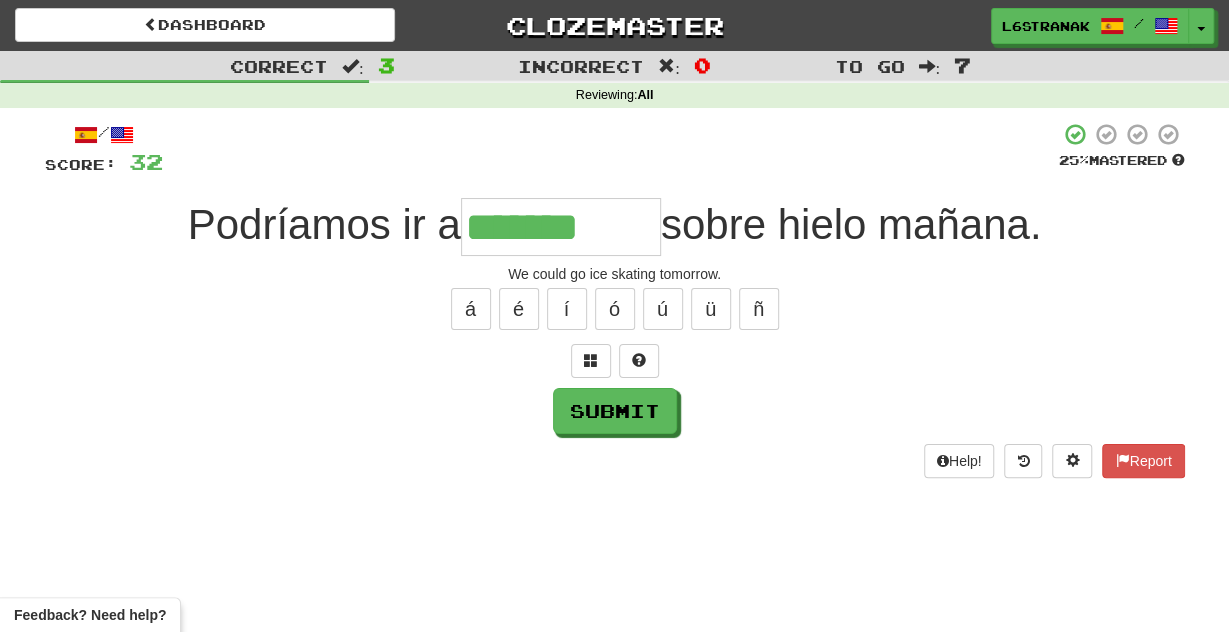 type on "*******" 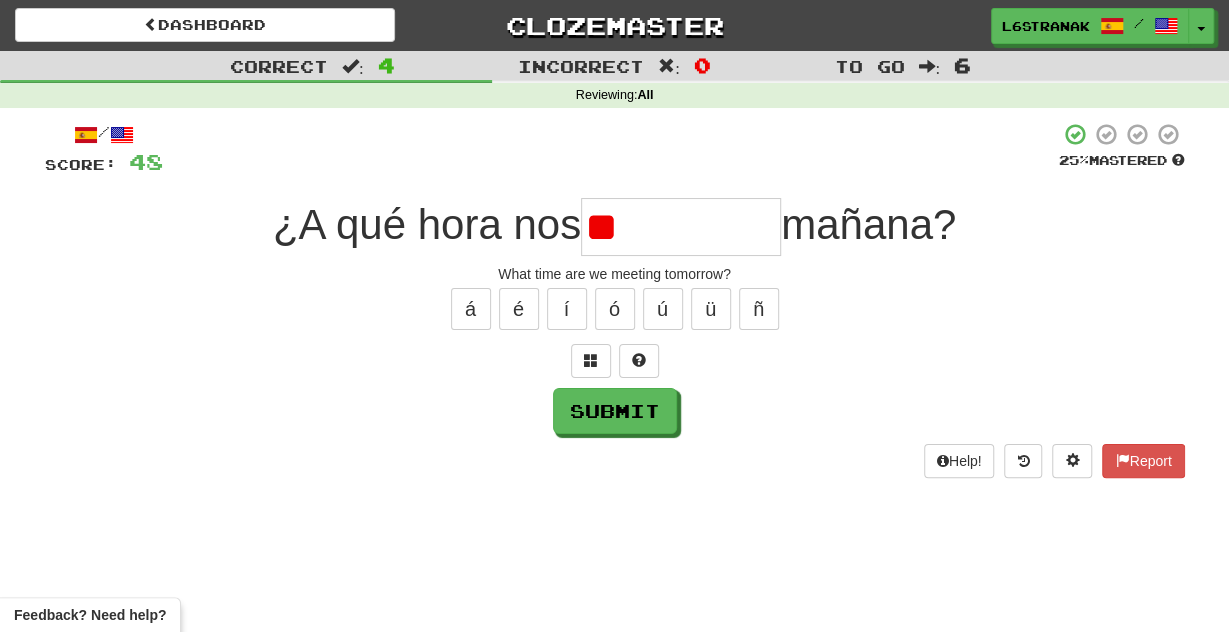 type on "*" 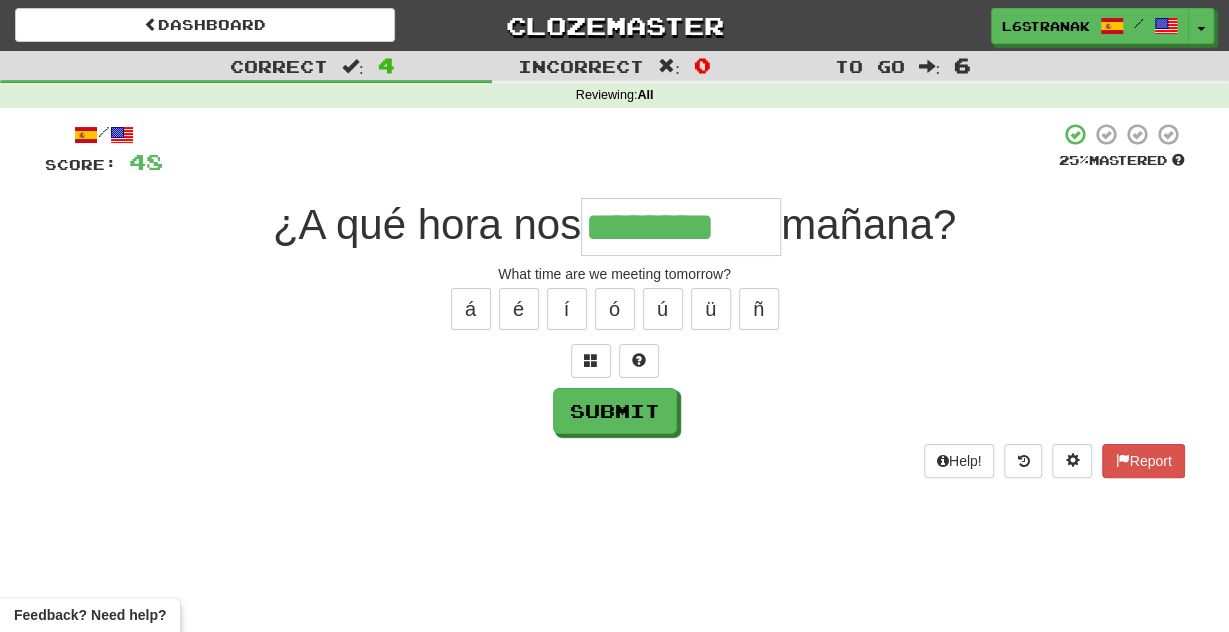 type on "********" 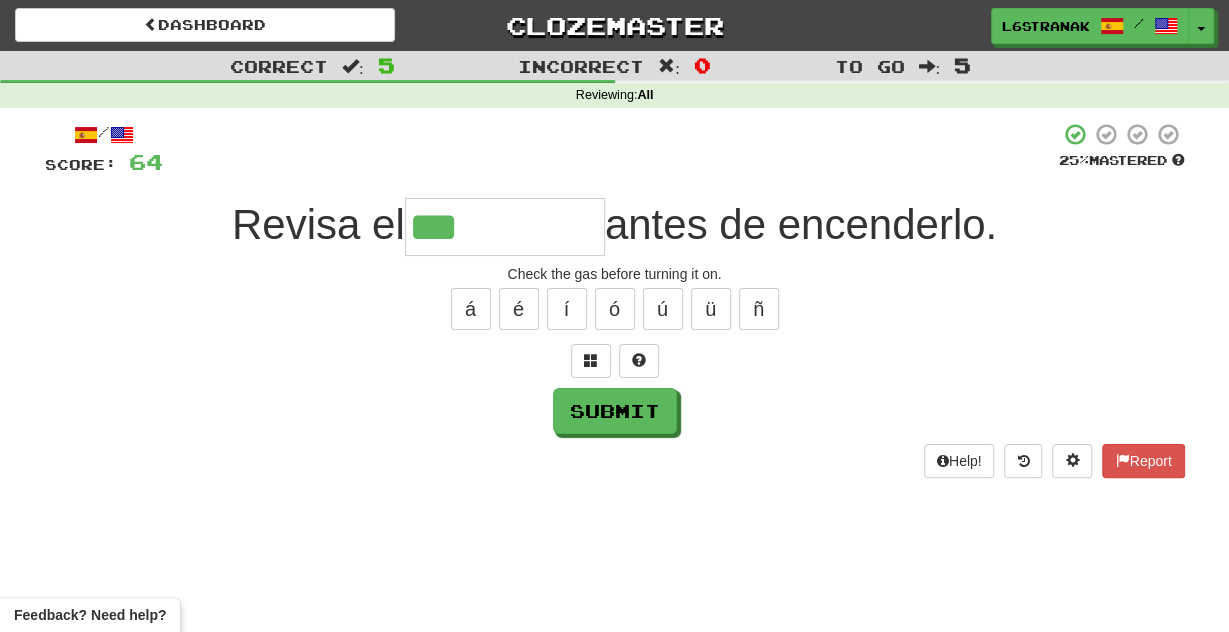type on "***" 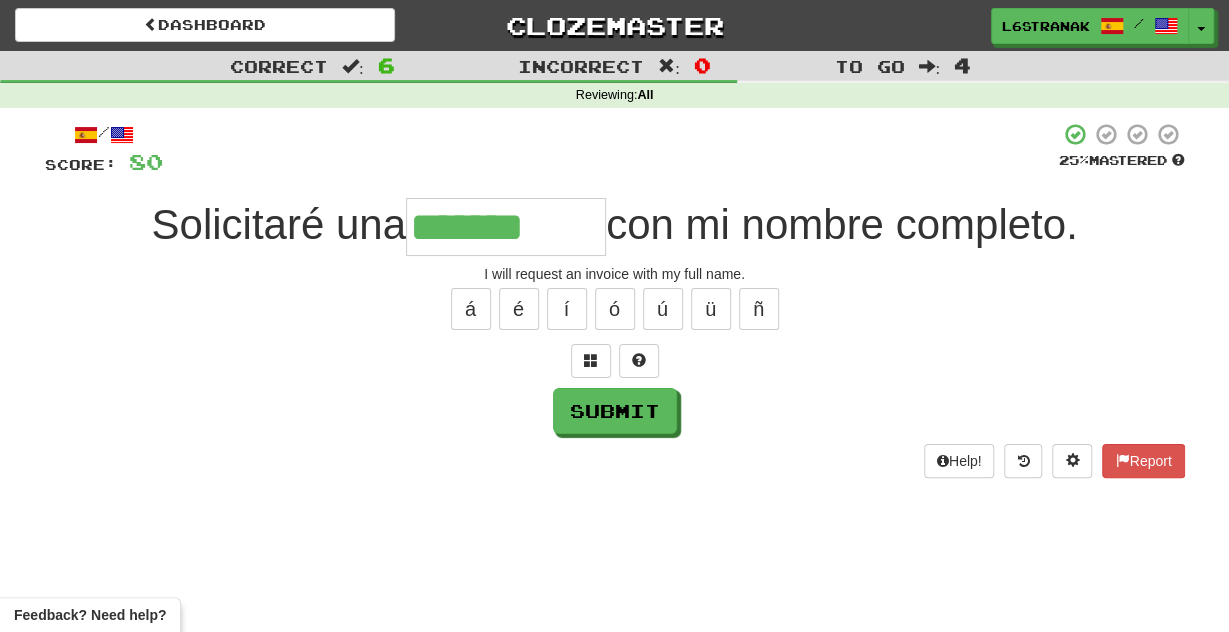 type on "*******" 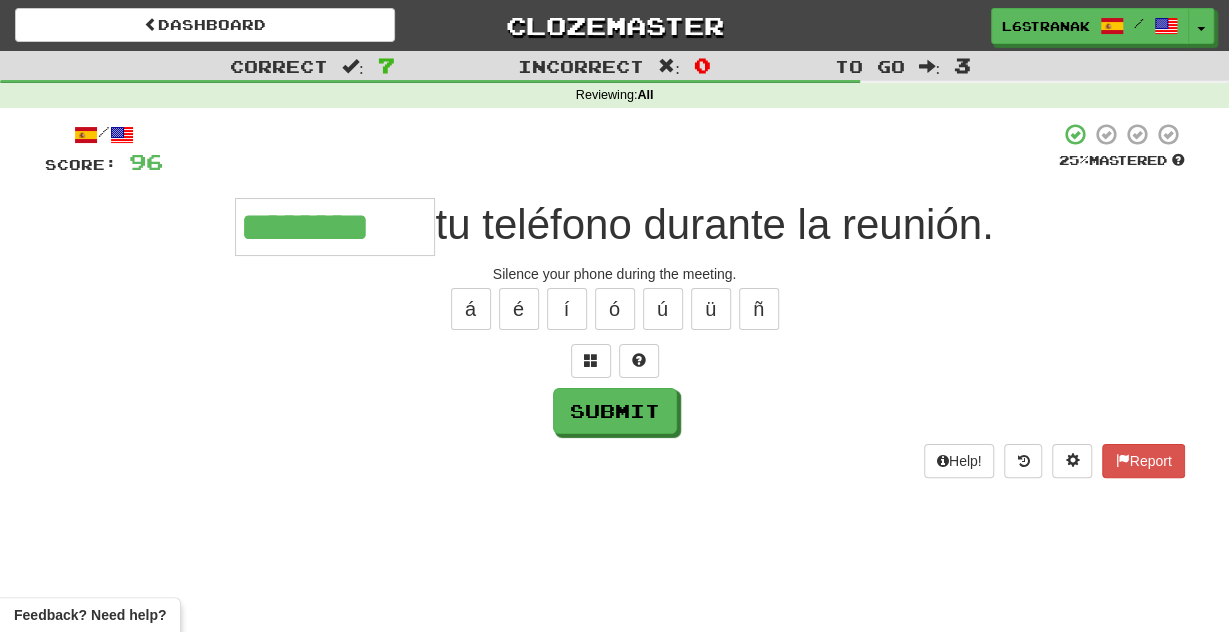 type on "********" 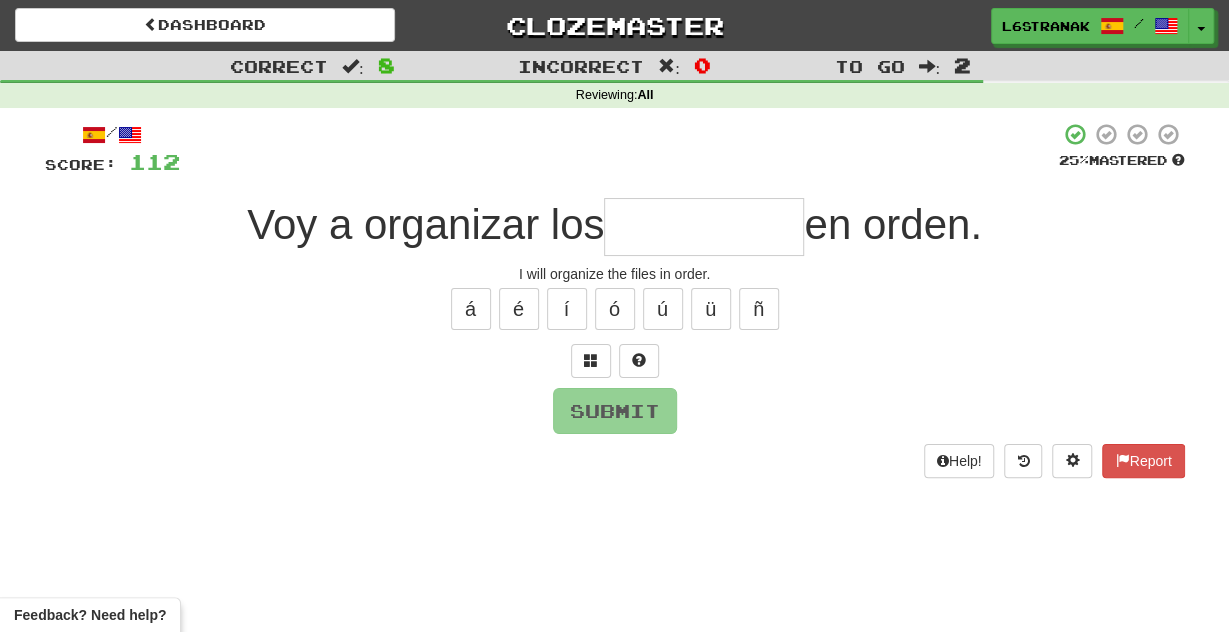 type on "*" 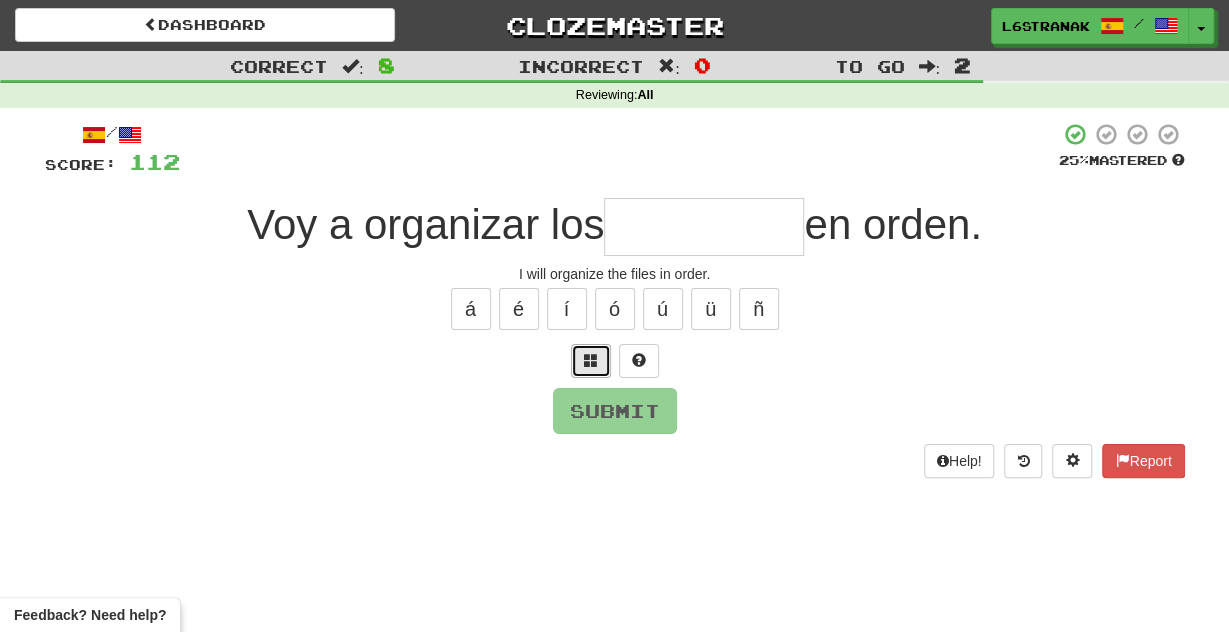 click at bounding box center (591, 361) 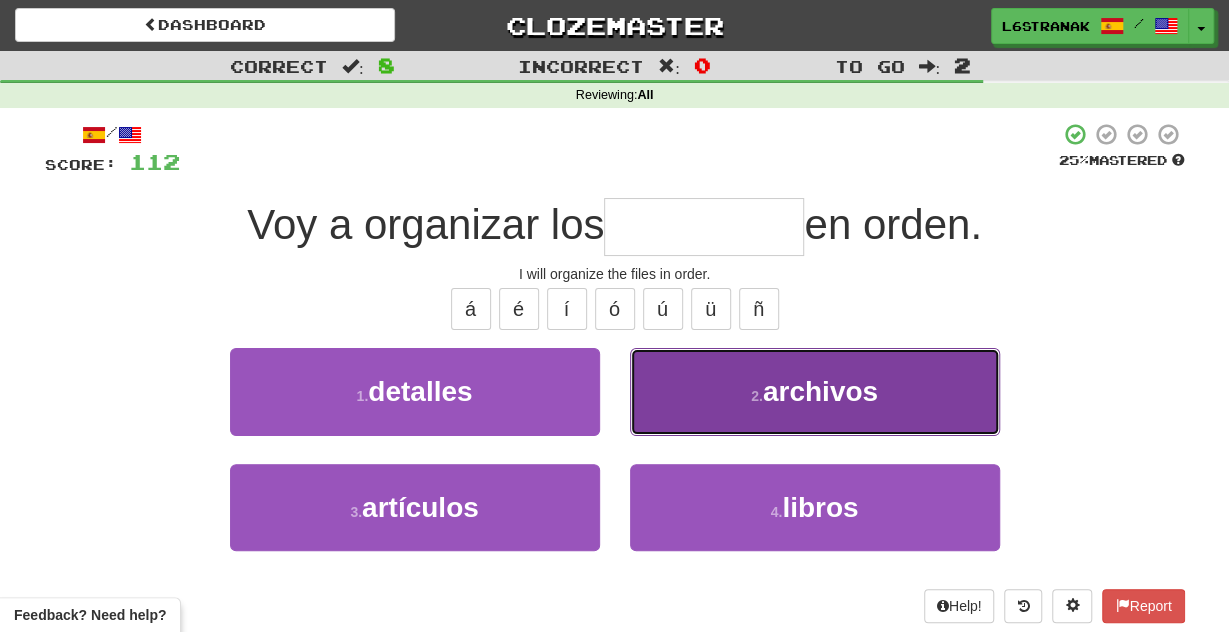 click on "2 .  archivos" at bounding box center [815, 391] 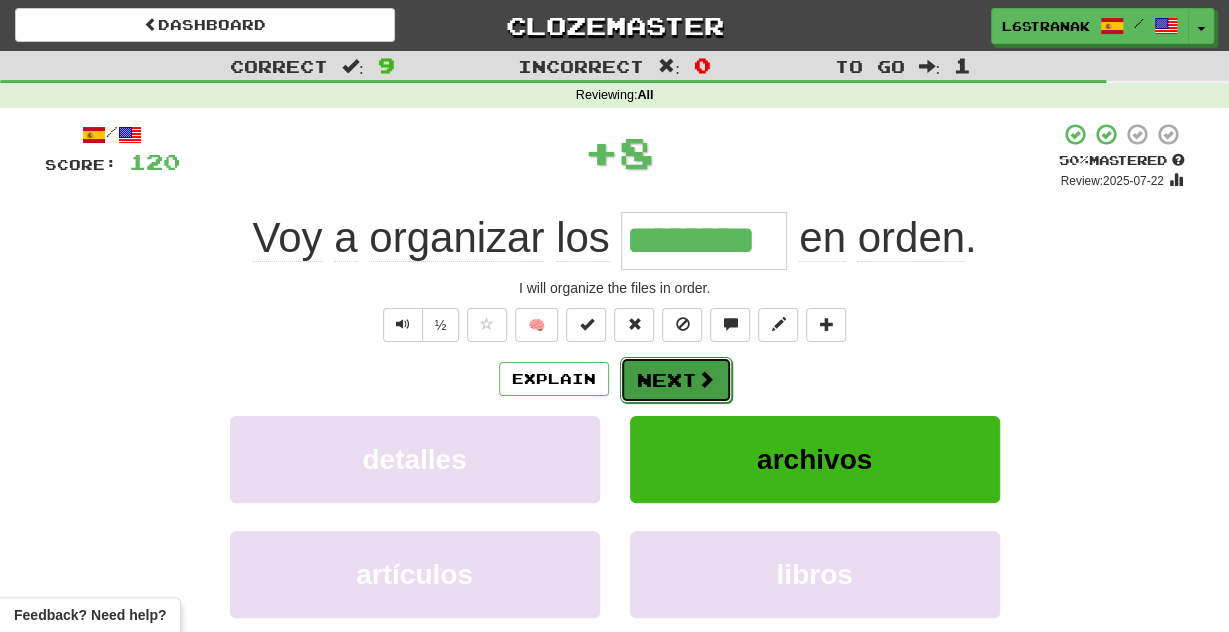 click on "Next" at bounding box center [676, 380] 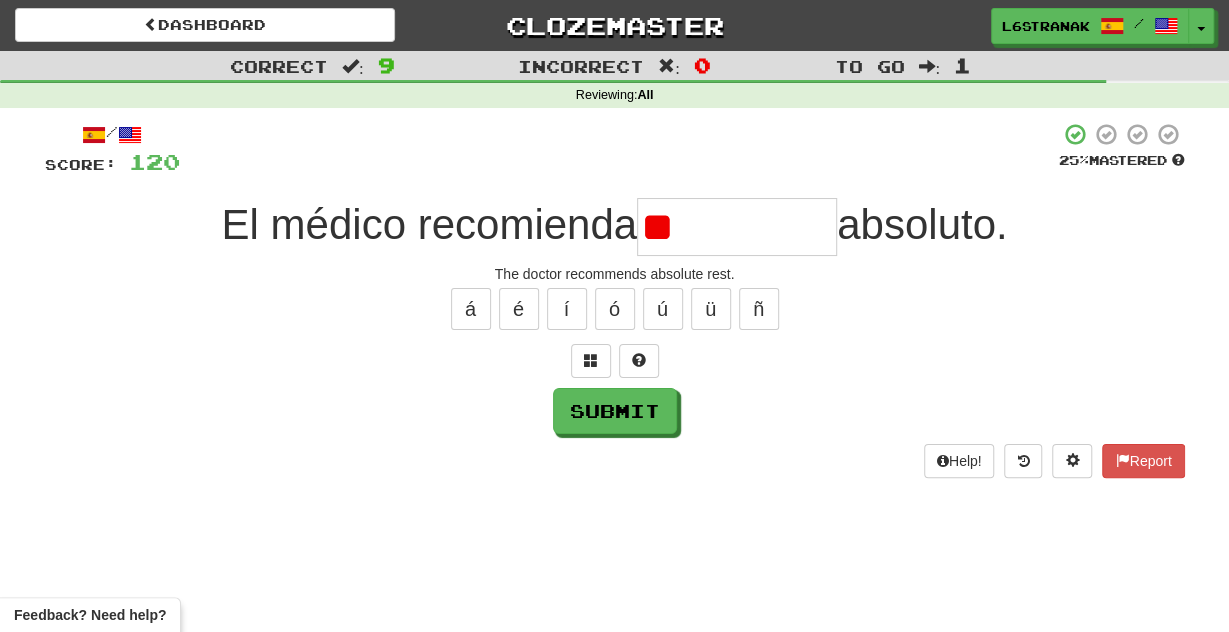 type on "*" 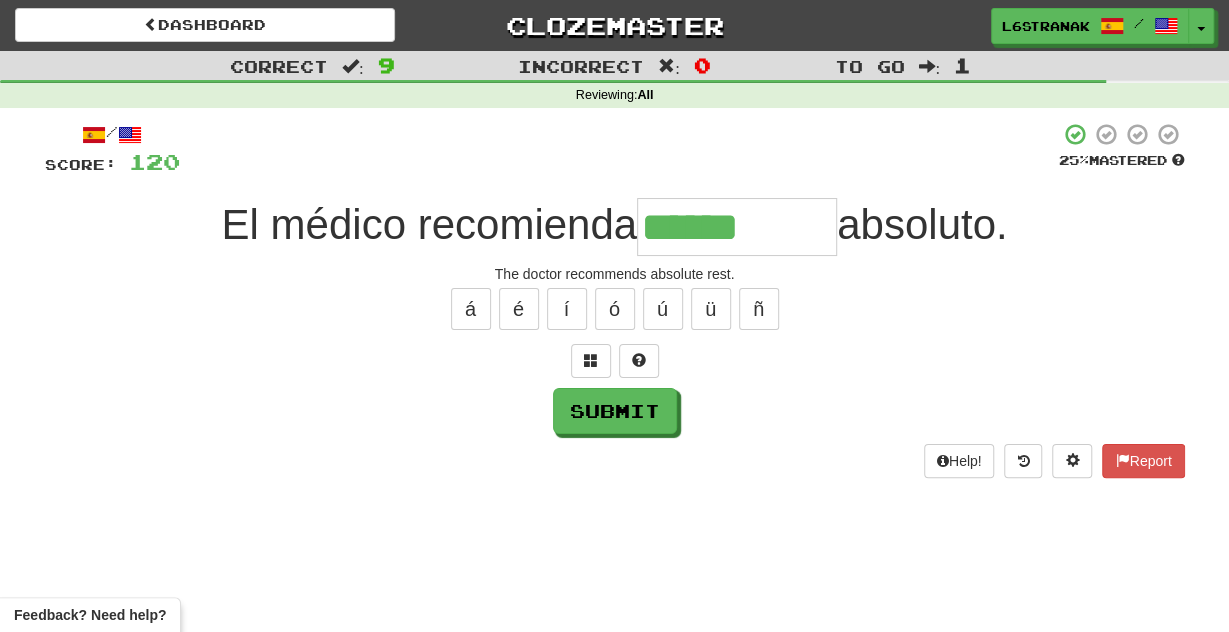 type on "******" 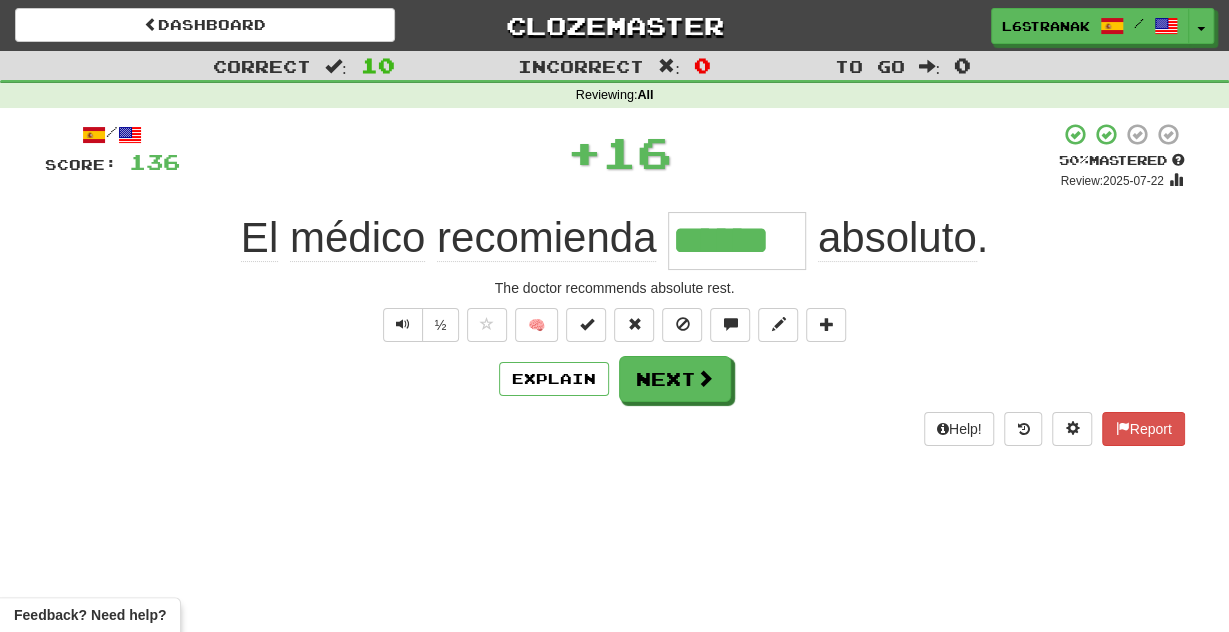 type 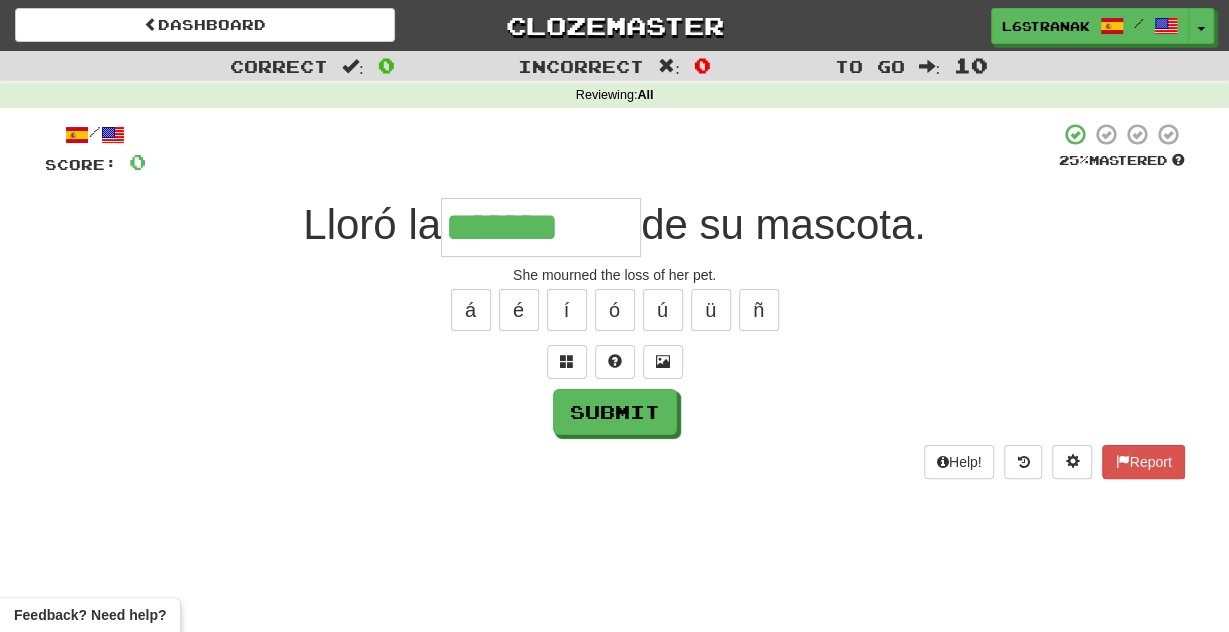 type on "*******" 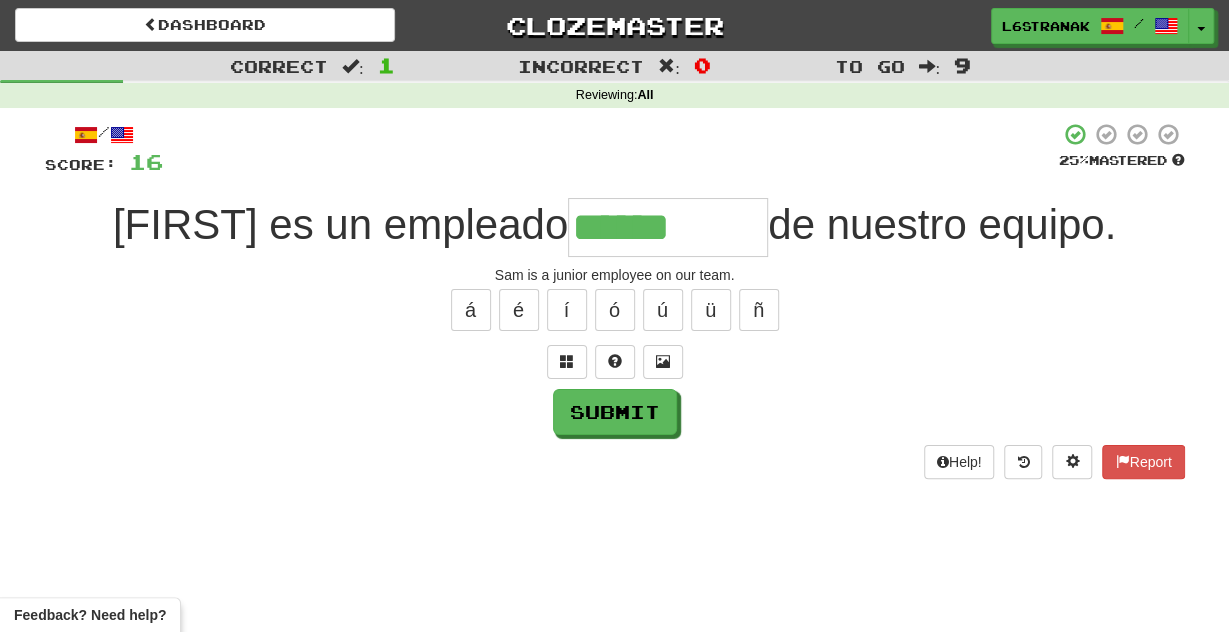 type on "******" 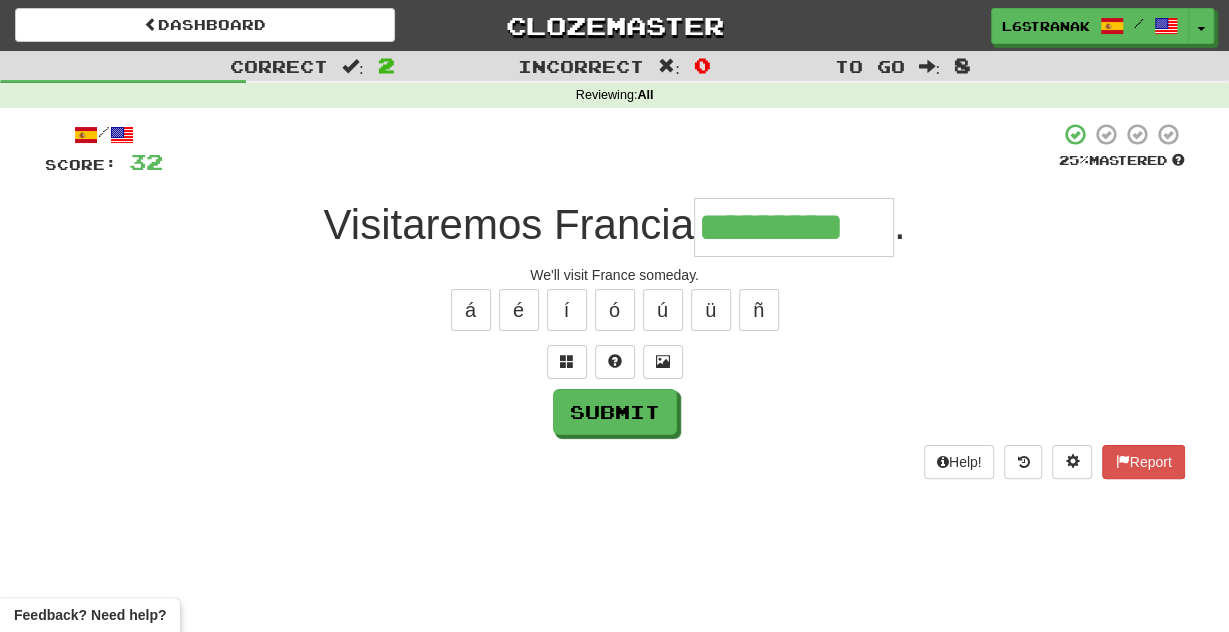 type on "*********" 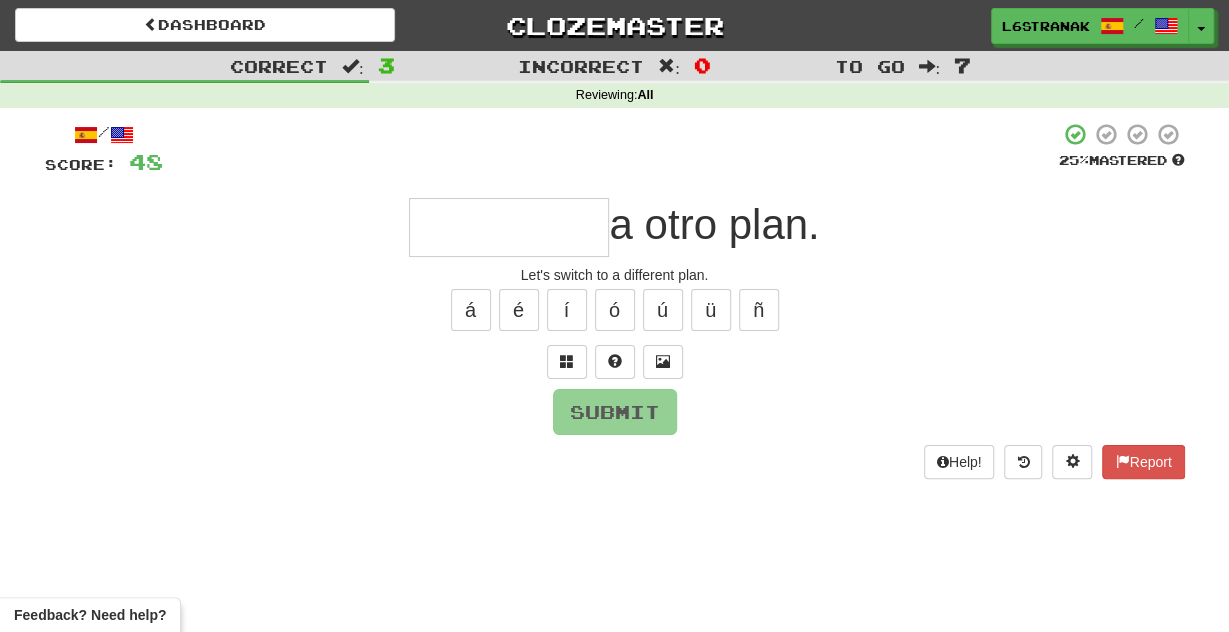 type on "*" 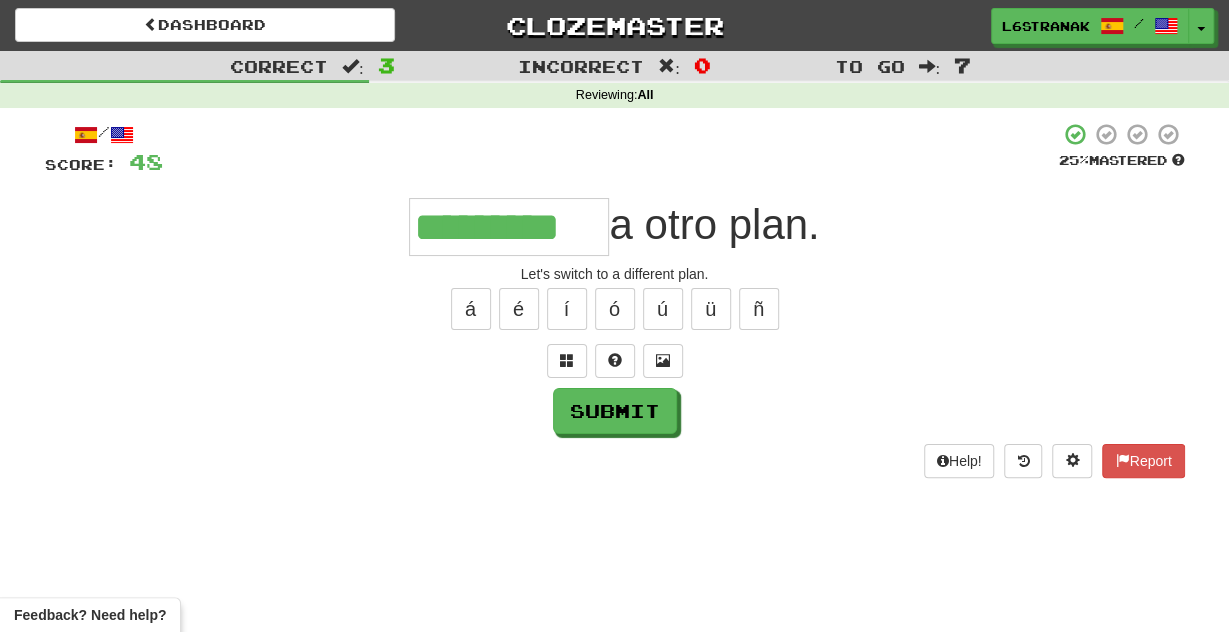 scroll, scrollTop: 0, scrollLeft: 22, axis: horizontal 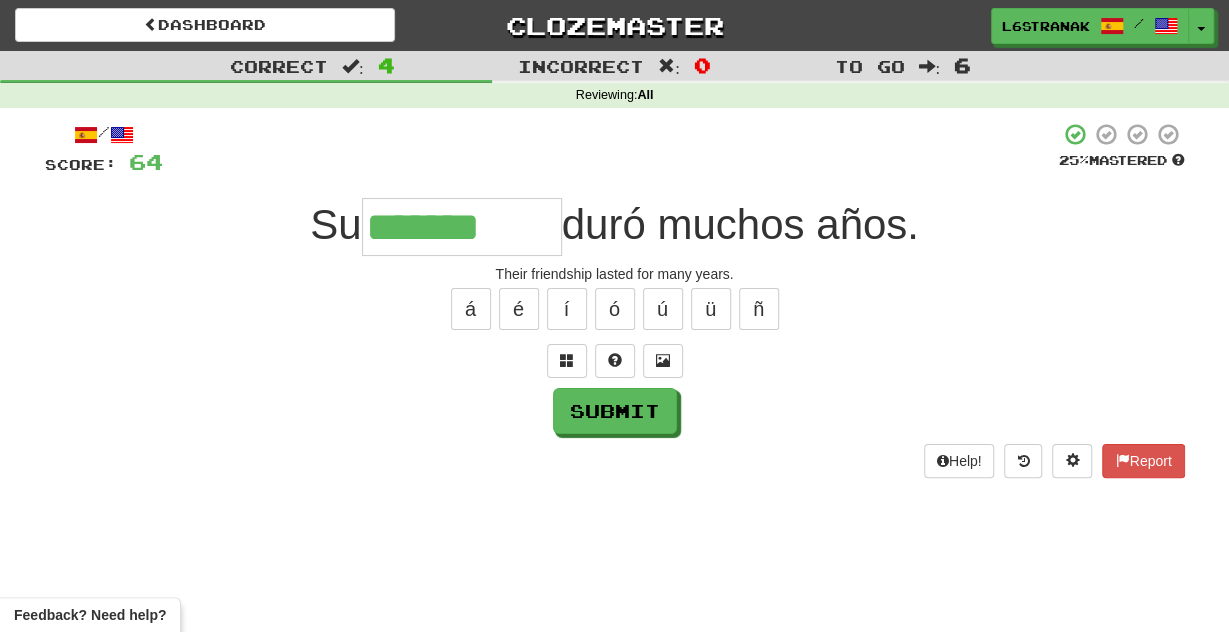 type on "*******" 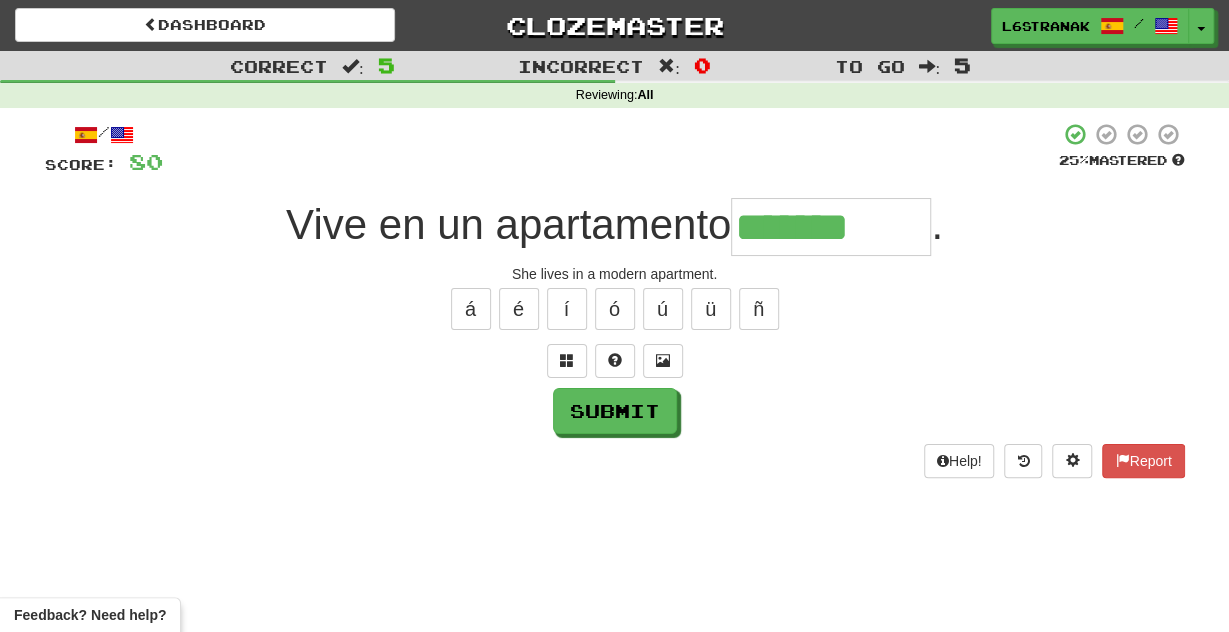 type on "*******" 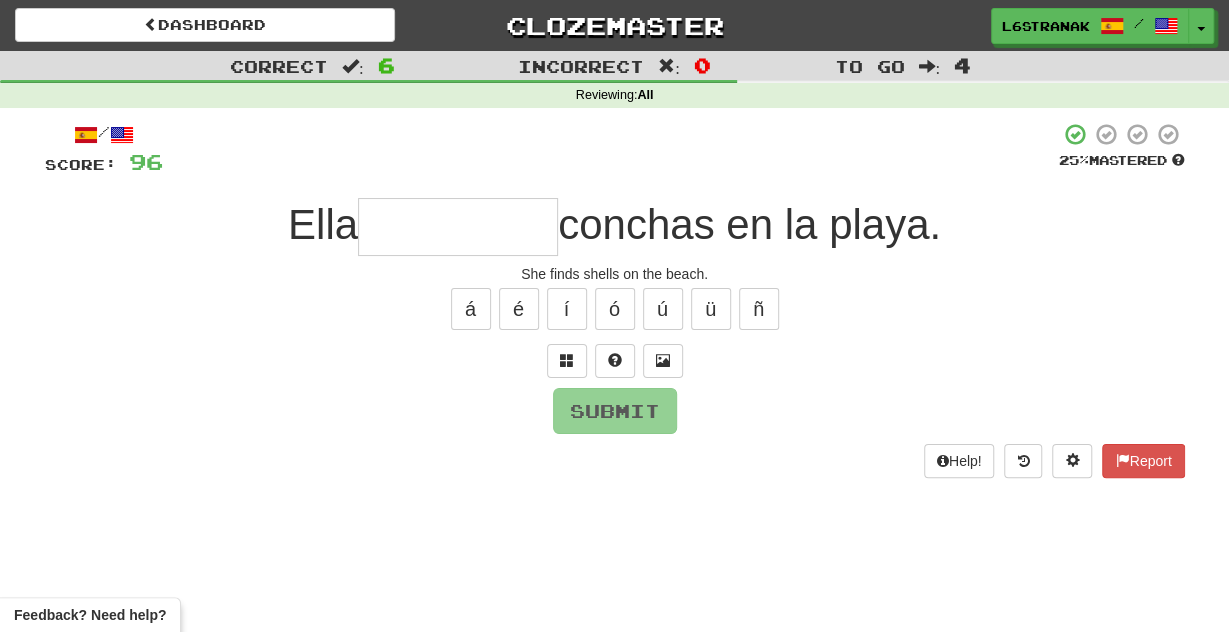 type on "*" 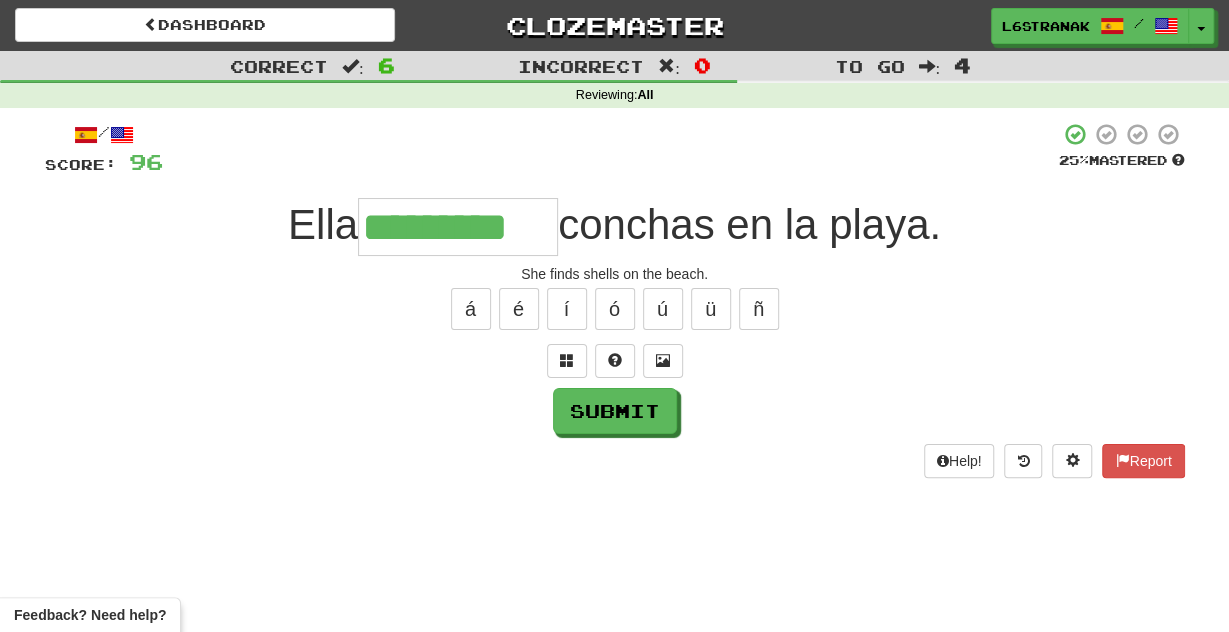 type on "*********" 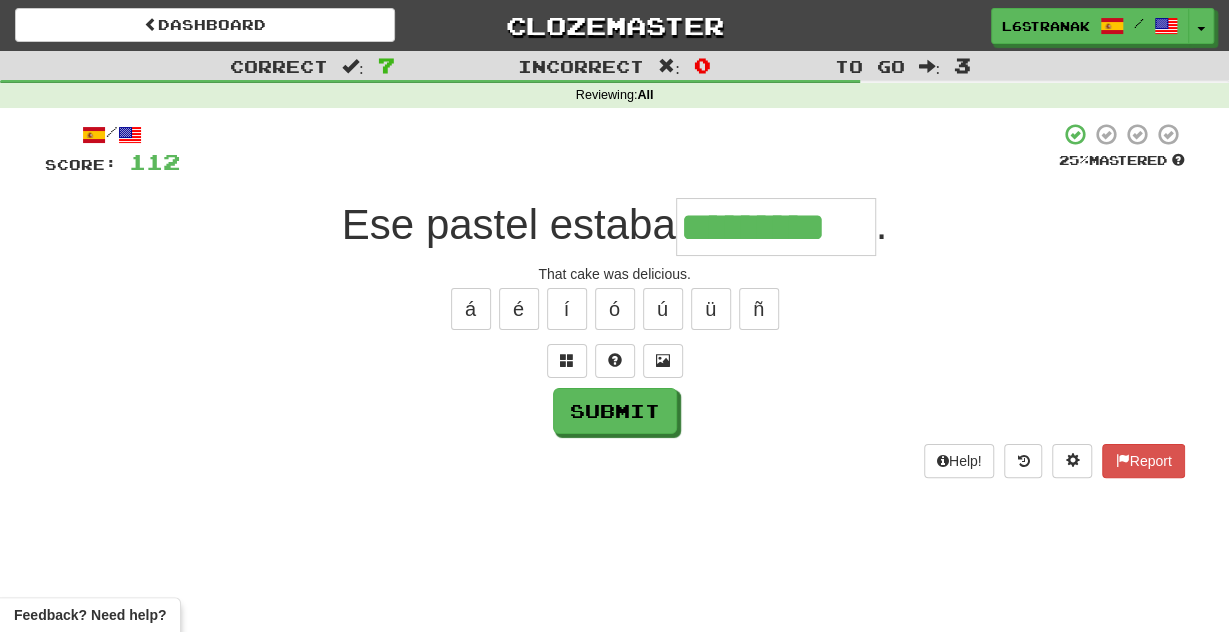type on "*********" 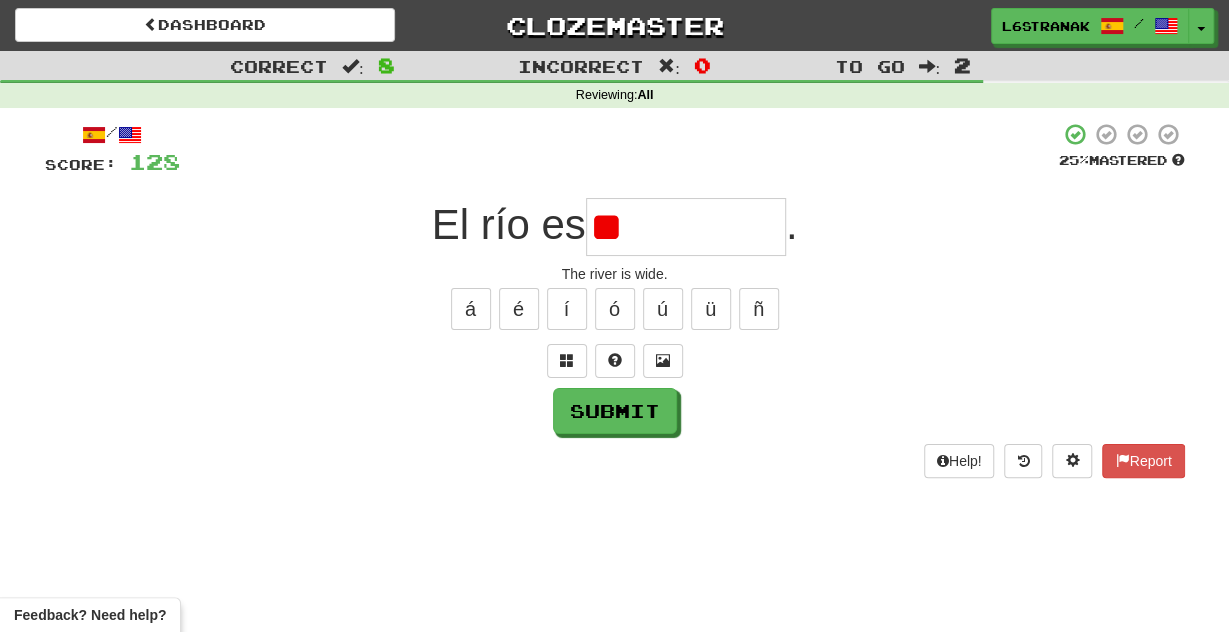 type on "*" 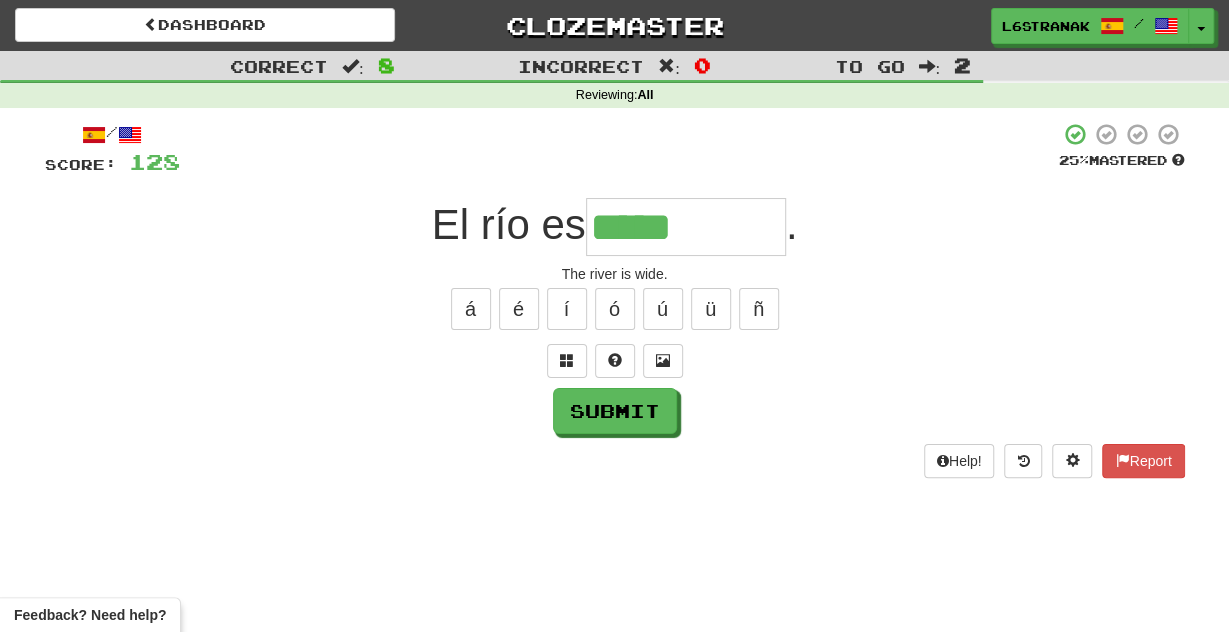 type on "*****" 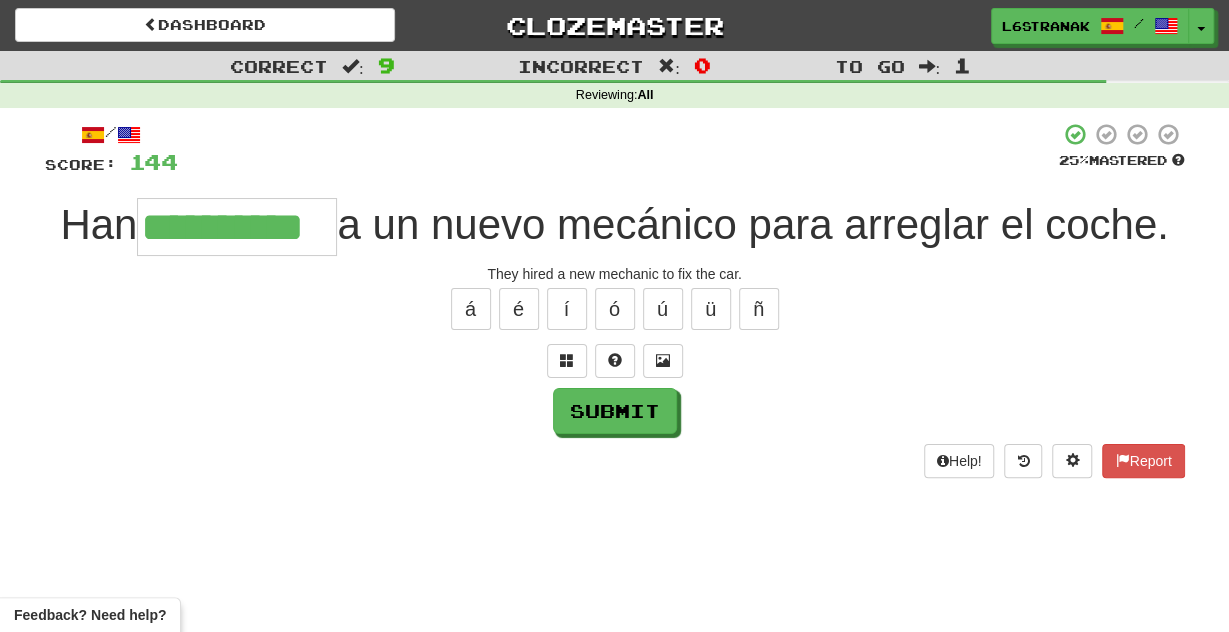 scroll, scrollTop: 0, scrollLeft: 6, axis: horizontal 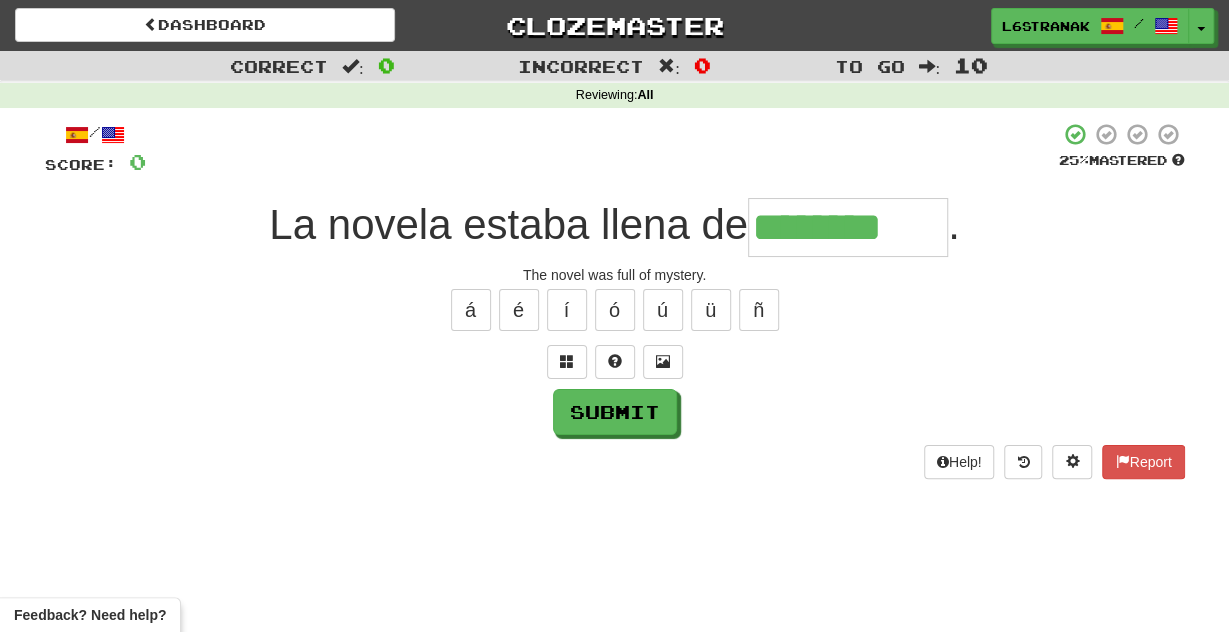 type on "********" 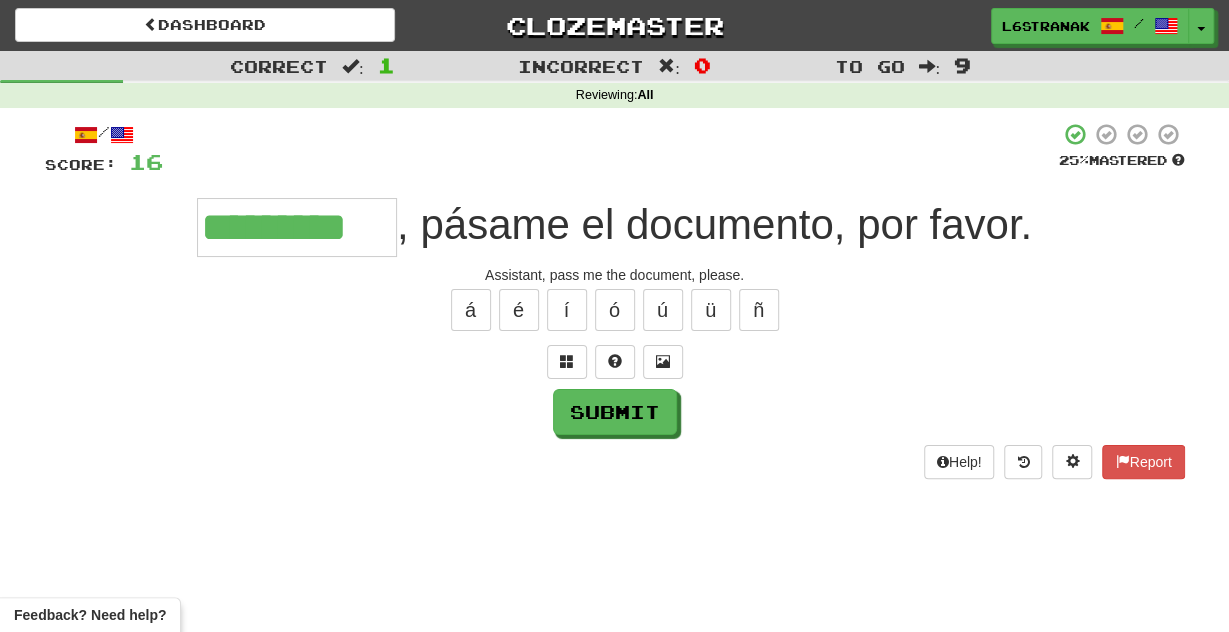 type on "*********" 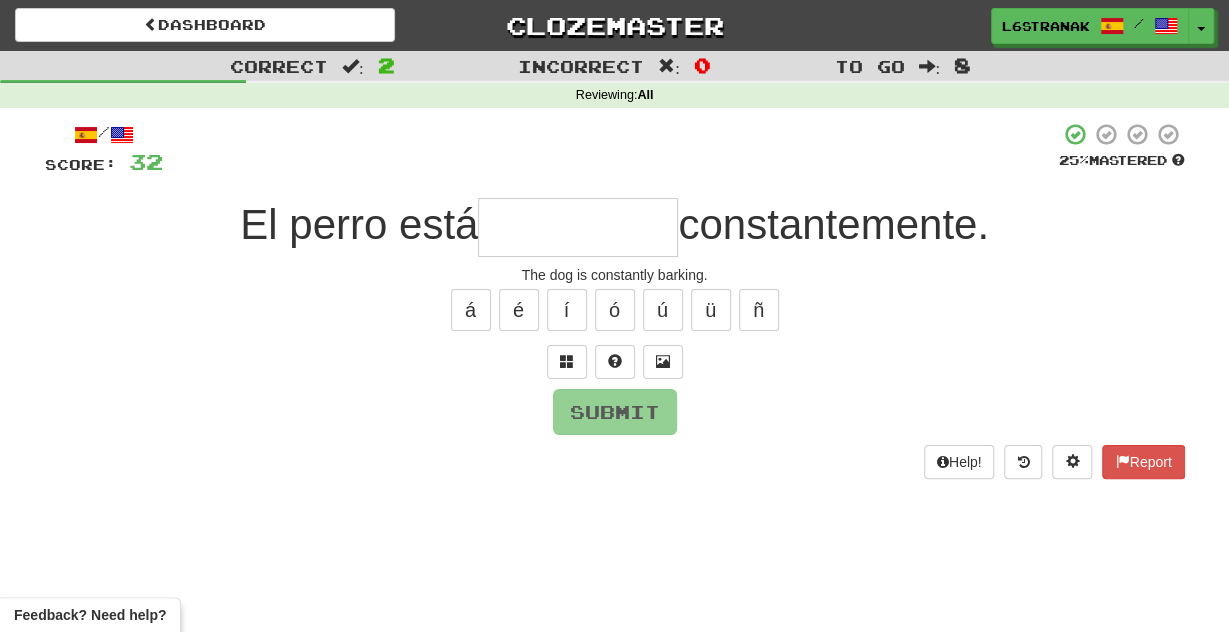 type on "*" 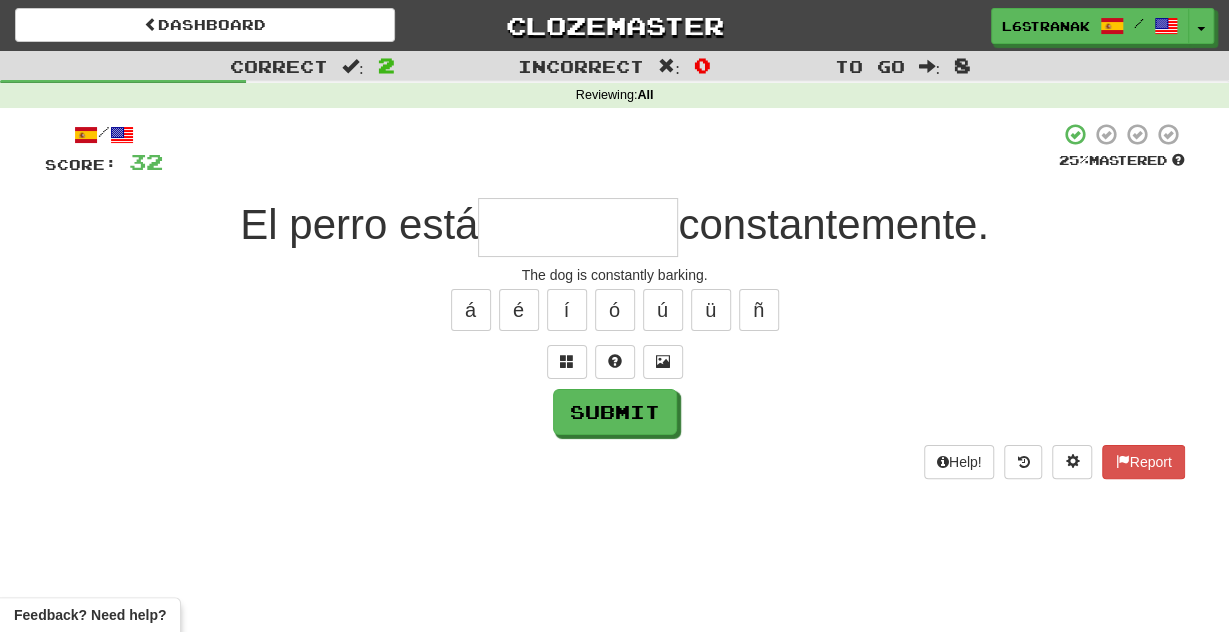 type on "*" 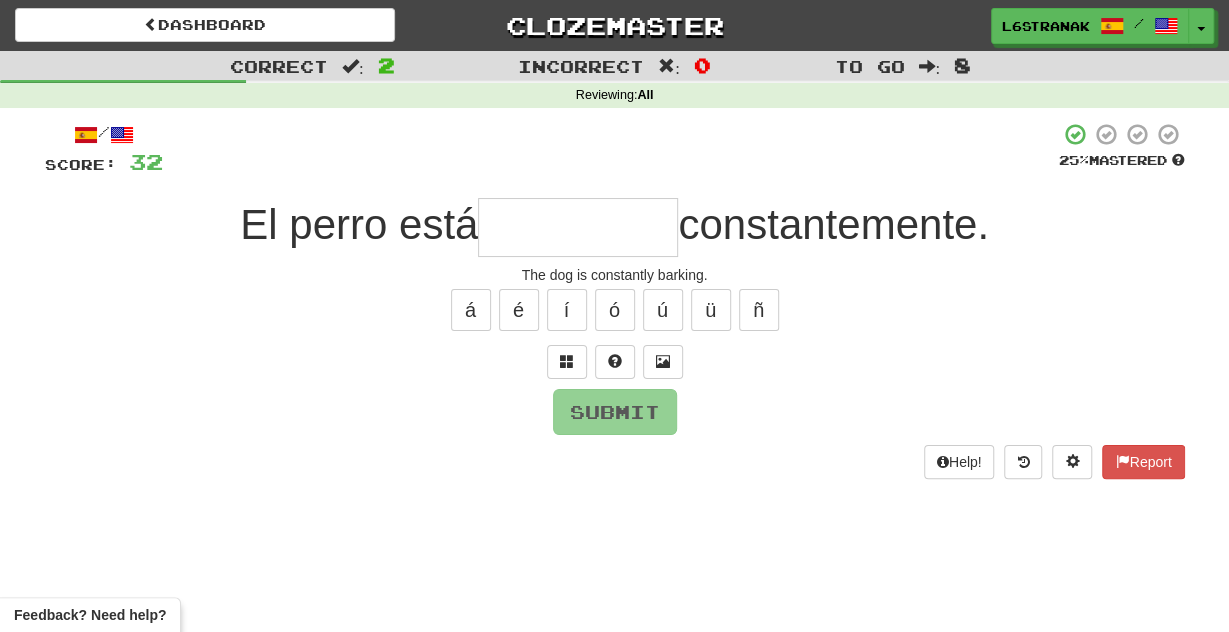 type on "*" 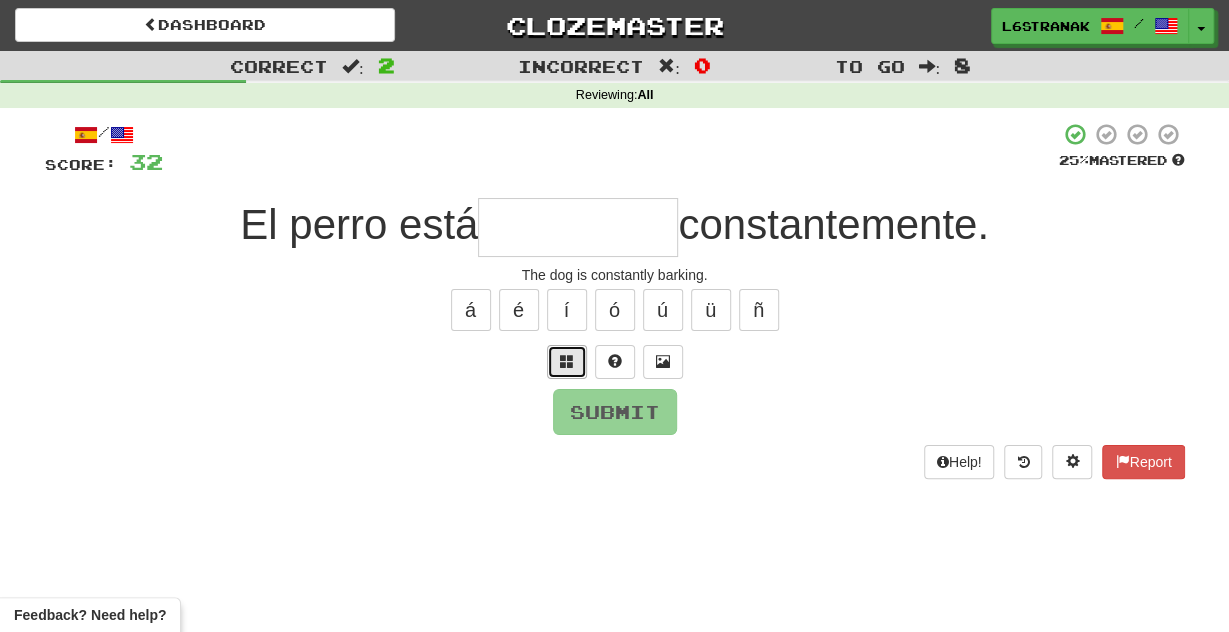 click at bounding box center (567, 362) 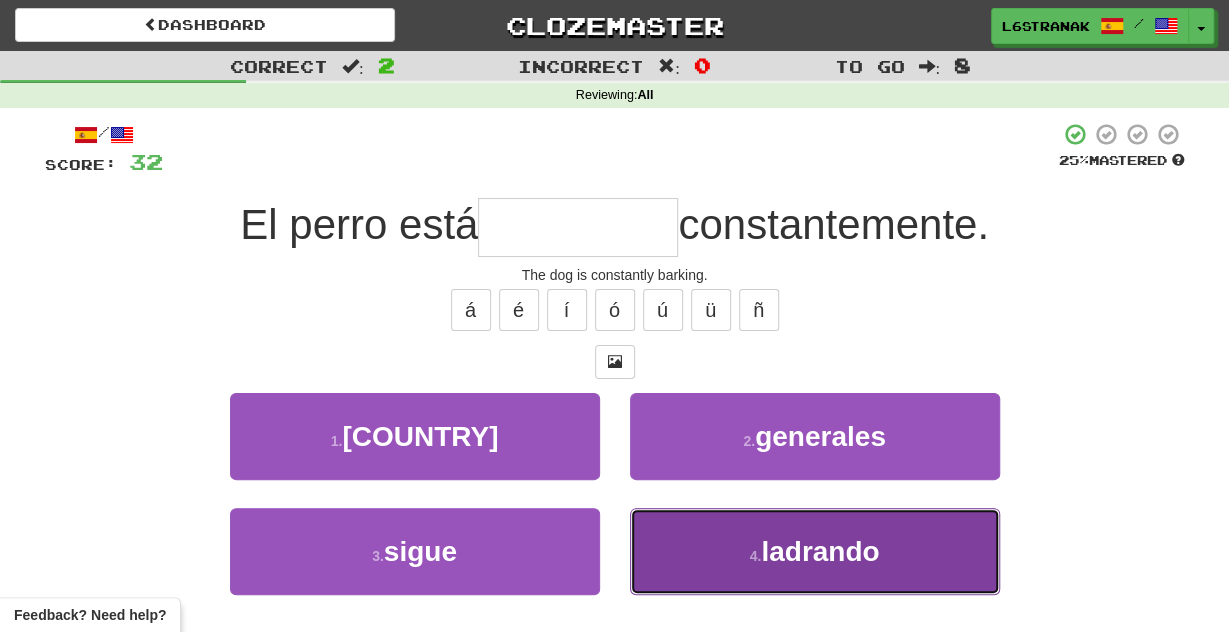 click on "4 .  ladrando" at bounding box center (815, 551) 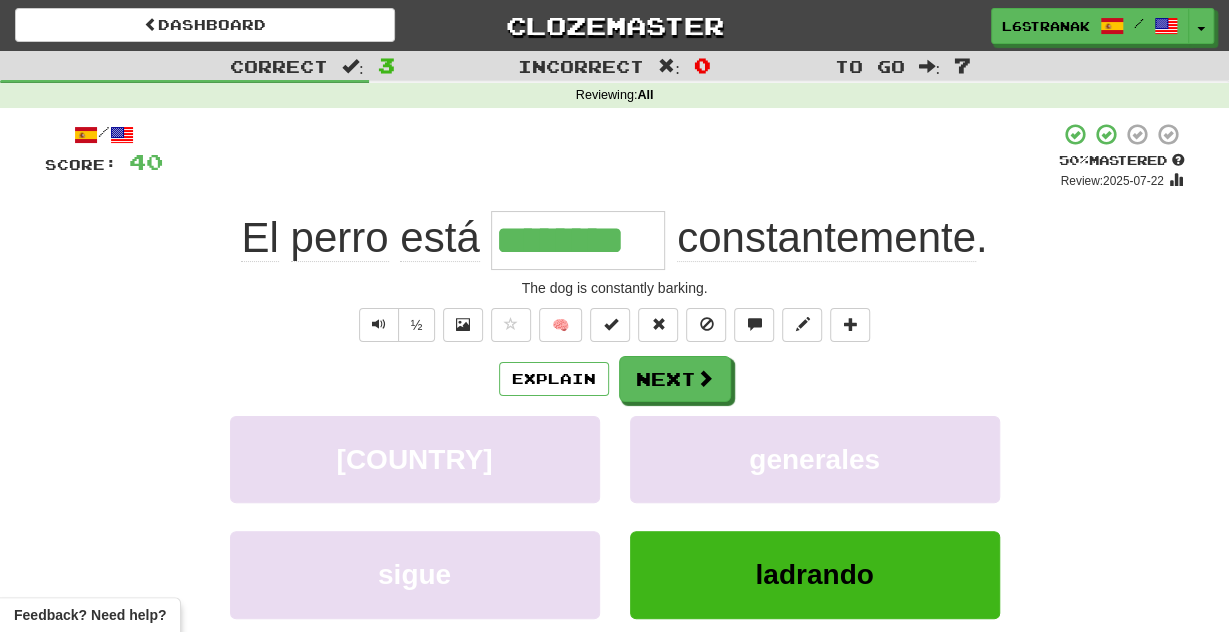 click on "El   perro   está   ********   constantemente ." at bounding box center (615, 240) 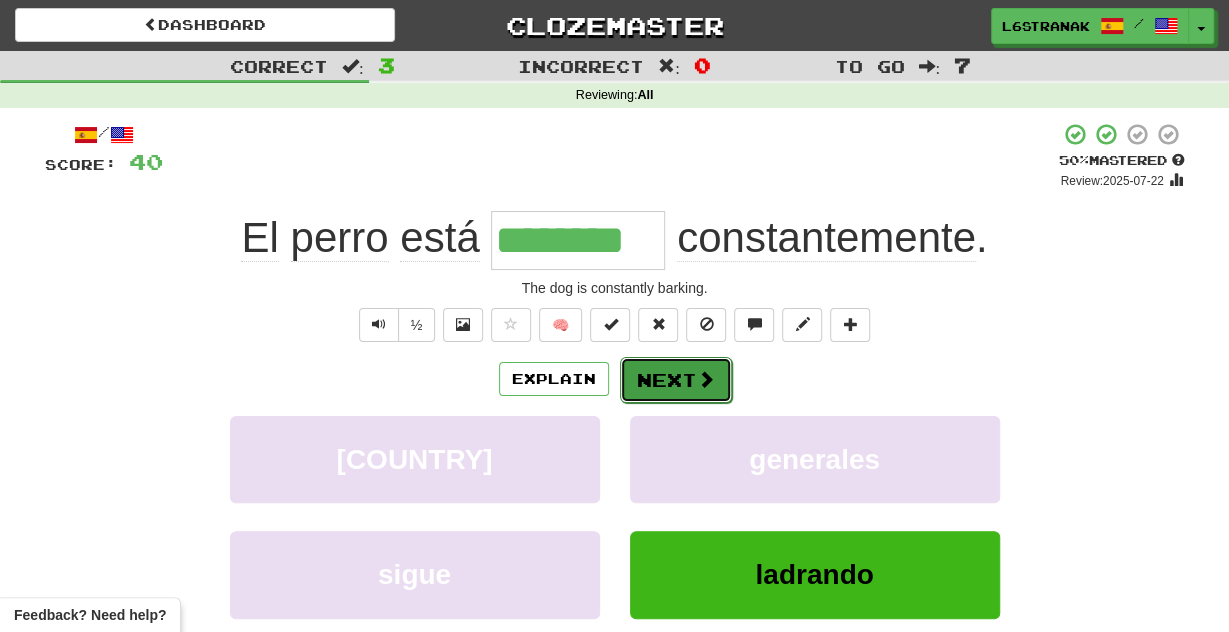 click on "Next" at bounding box center (676, 380) 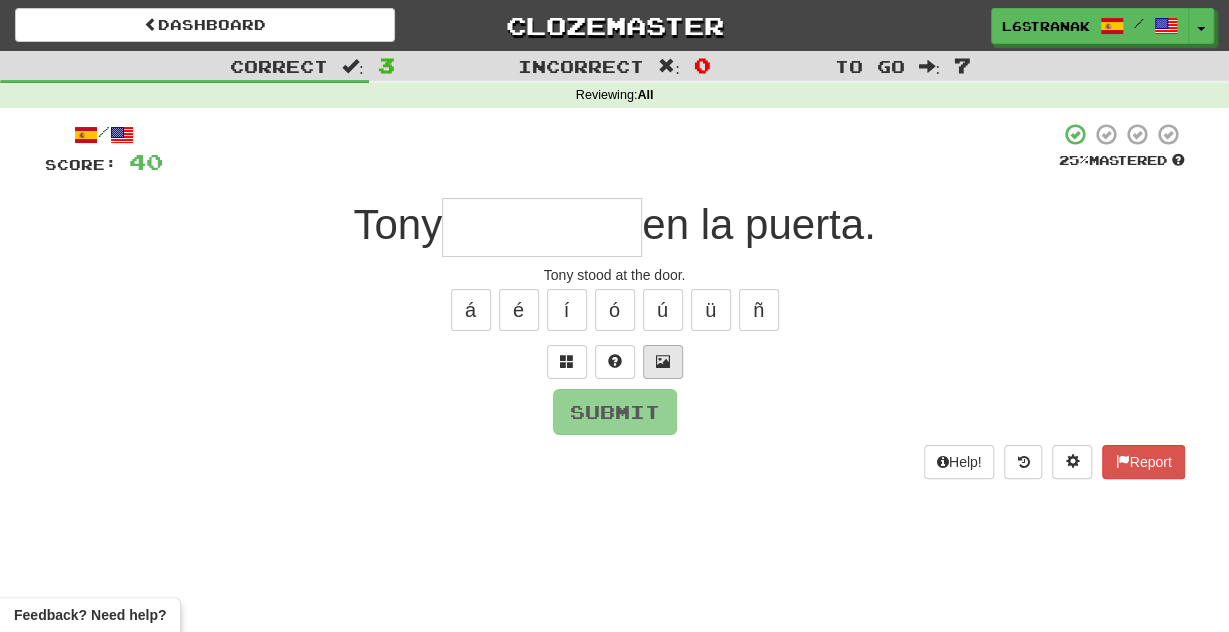 type on "*" 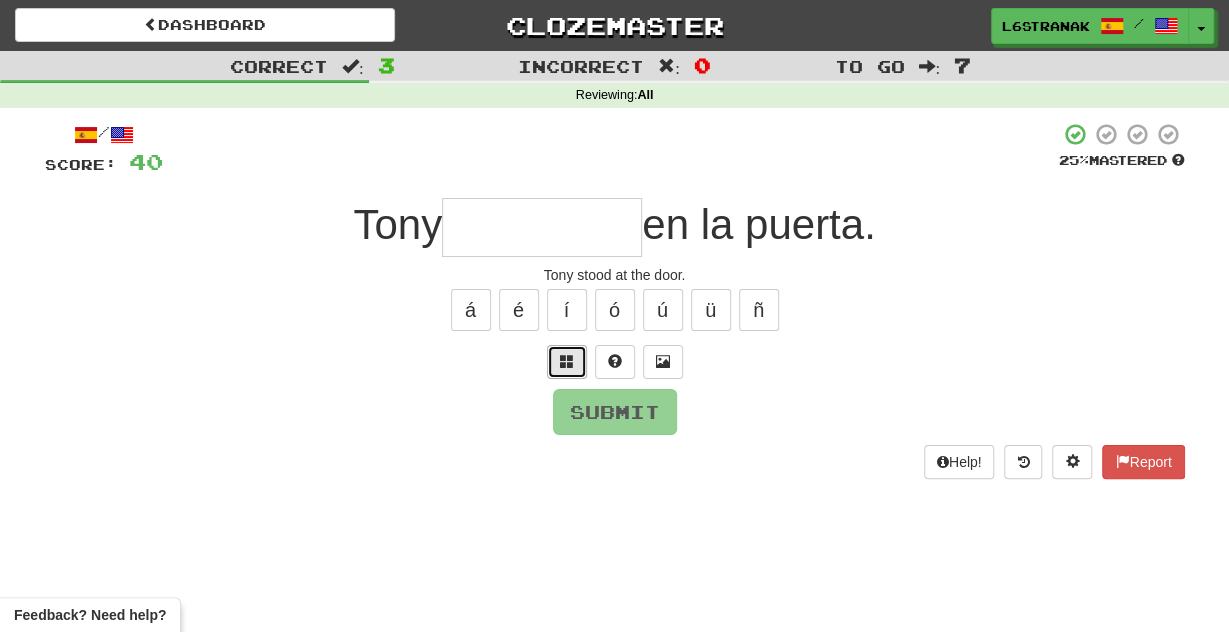 click at bounding box center [567, 362] 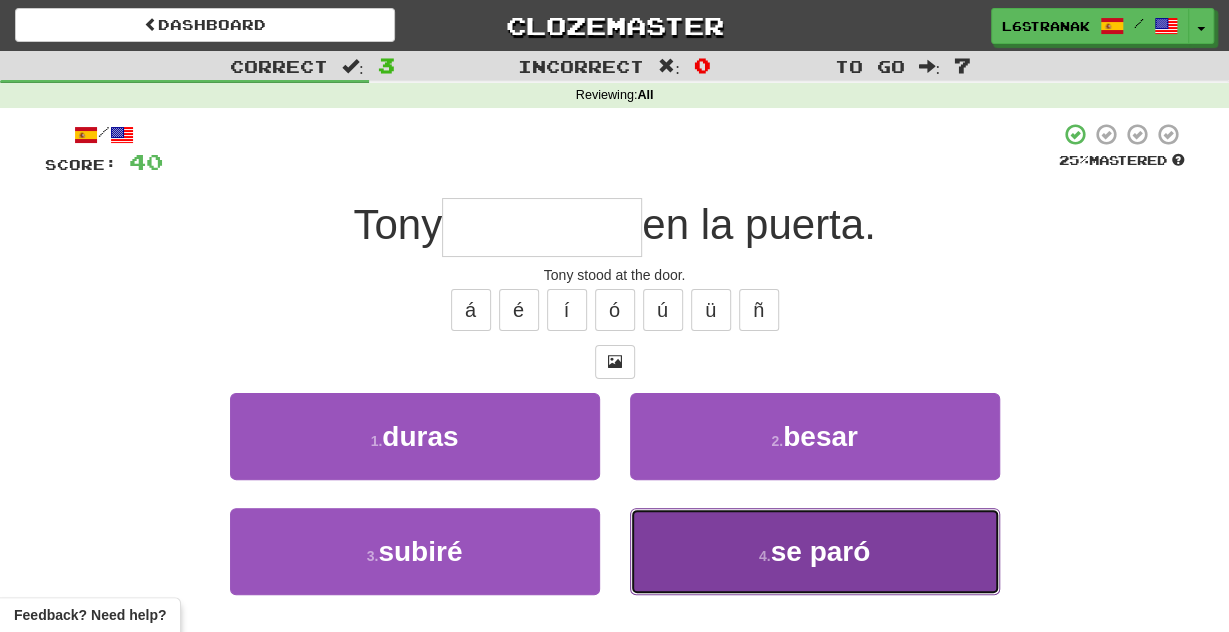 click on "4 .  se paró" at bounding box center (815, 551) 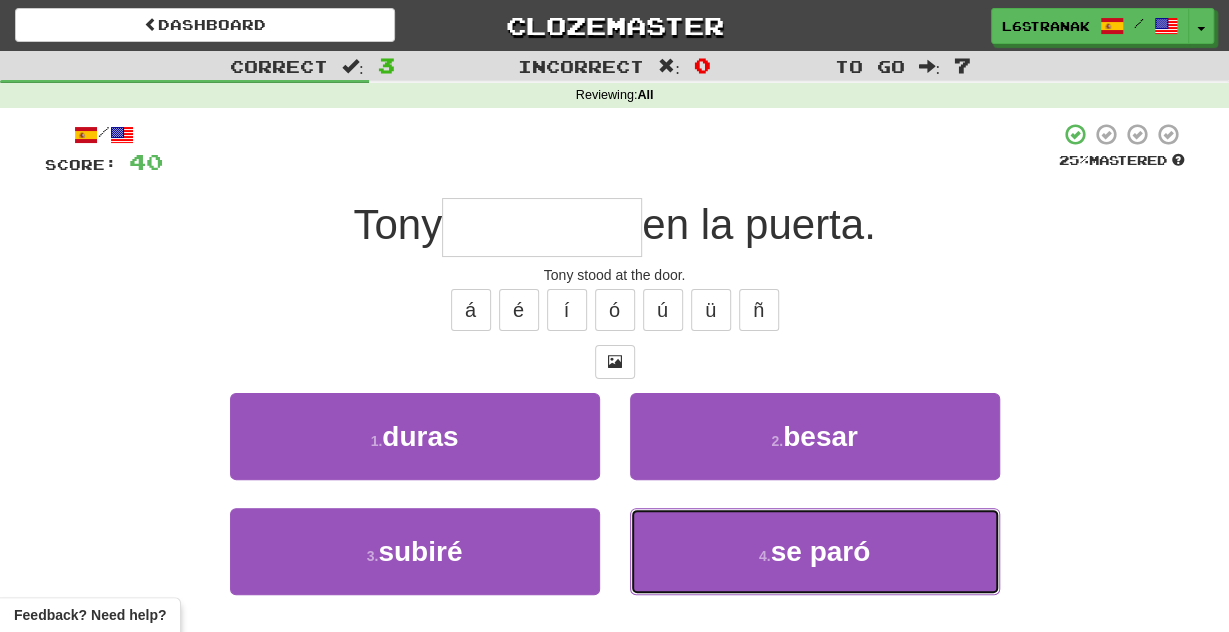 type on "*******" 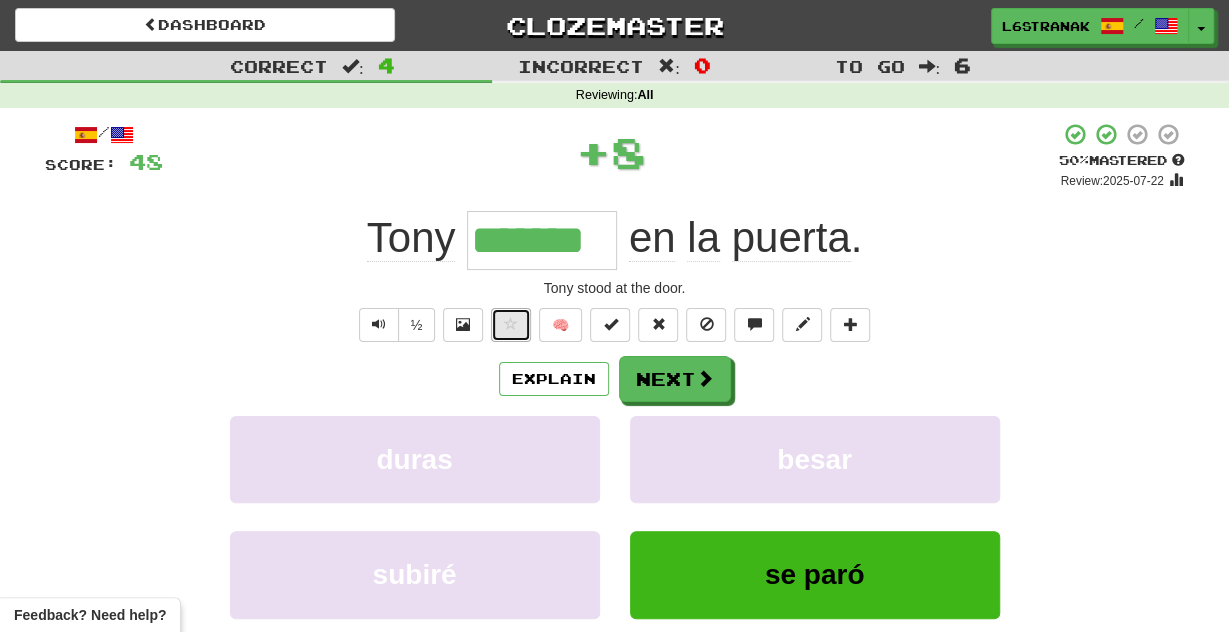 click at bounding box center (511, 325) 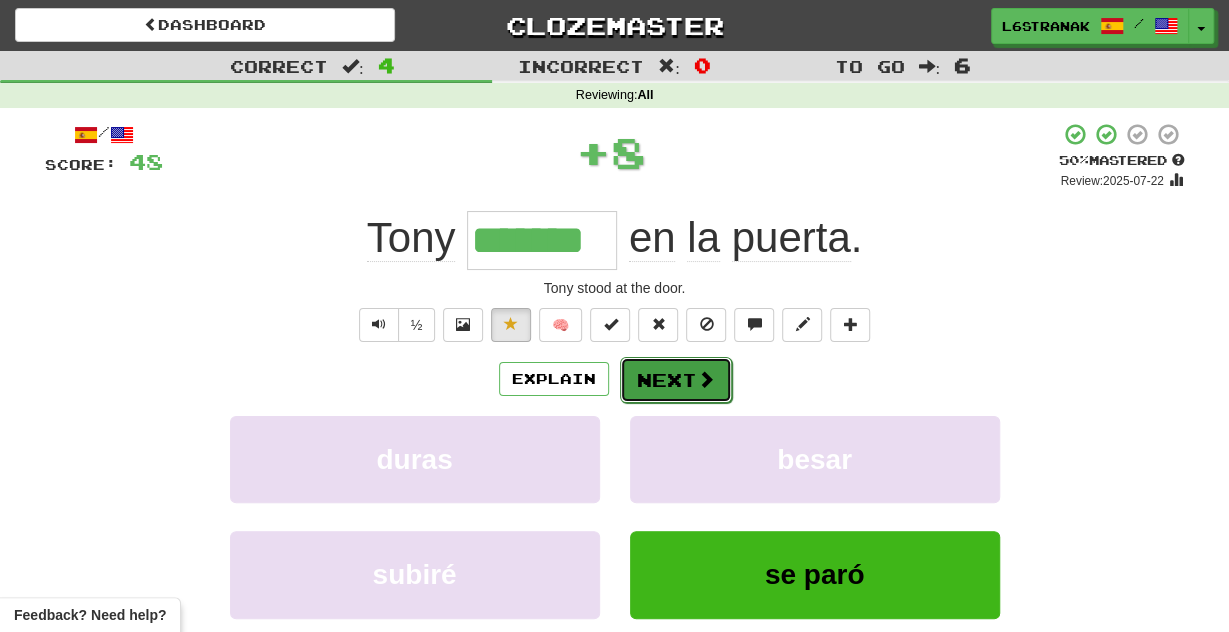 click on "Next" at bounding box center [676, 380] 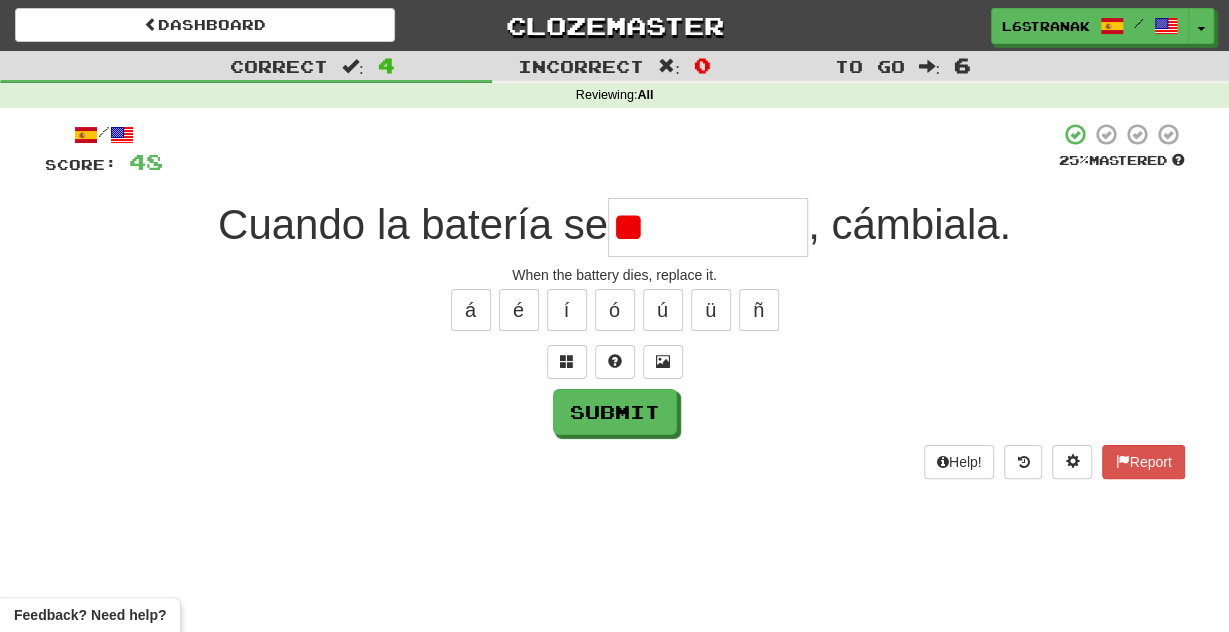 type on "*" 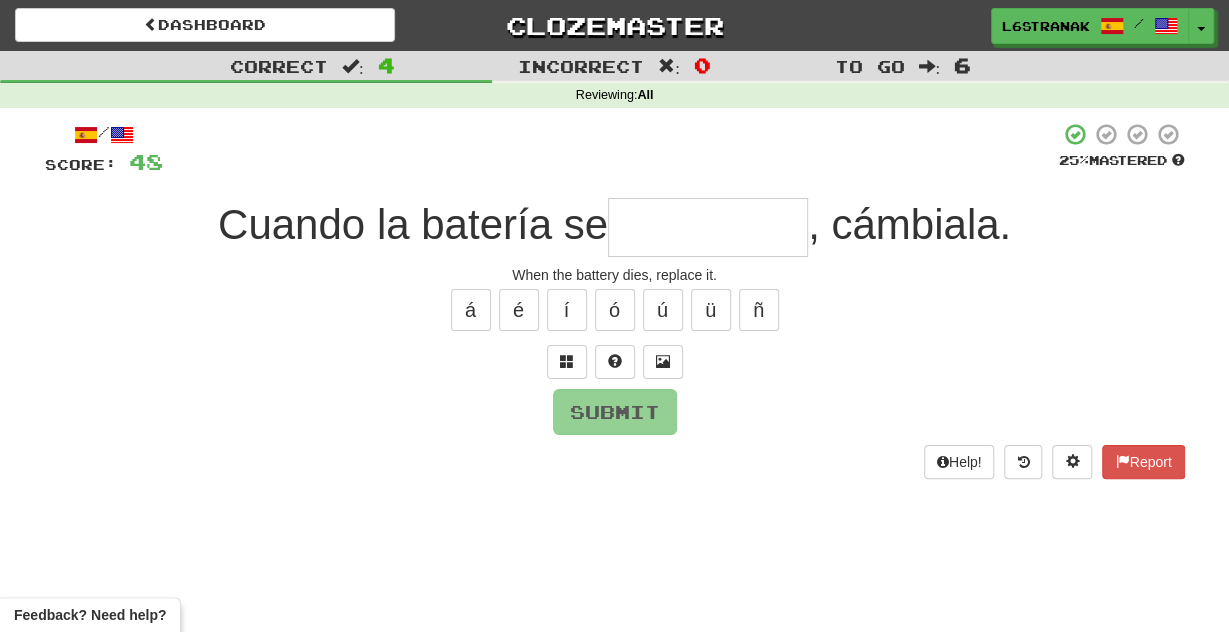 type on "*" 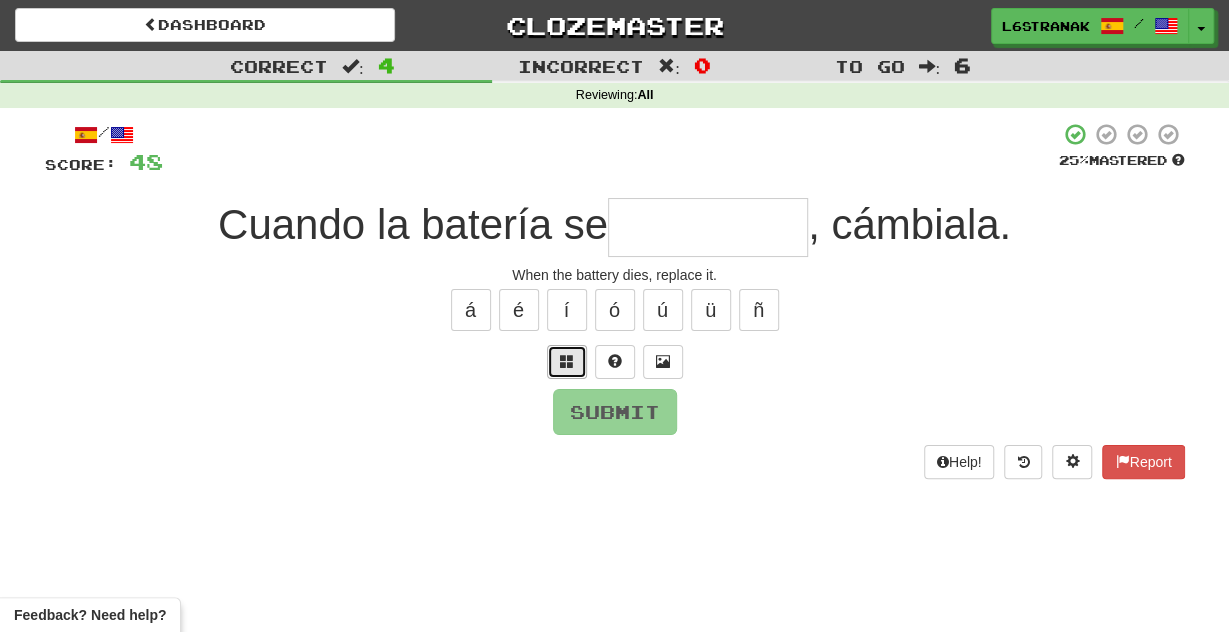 click at bounding box center [567, 362] 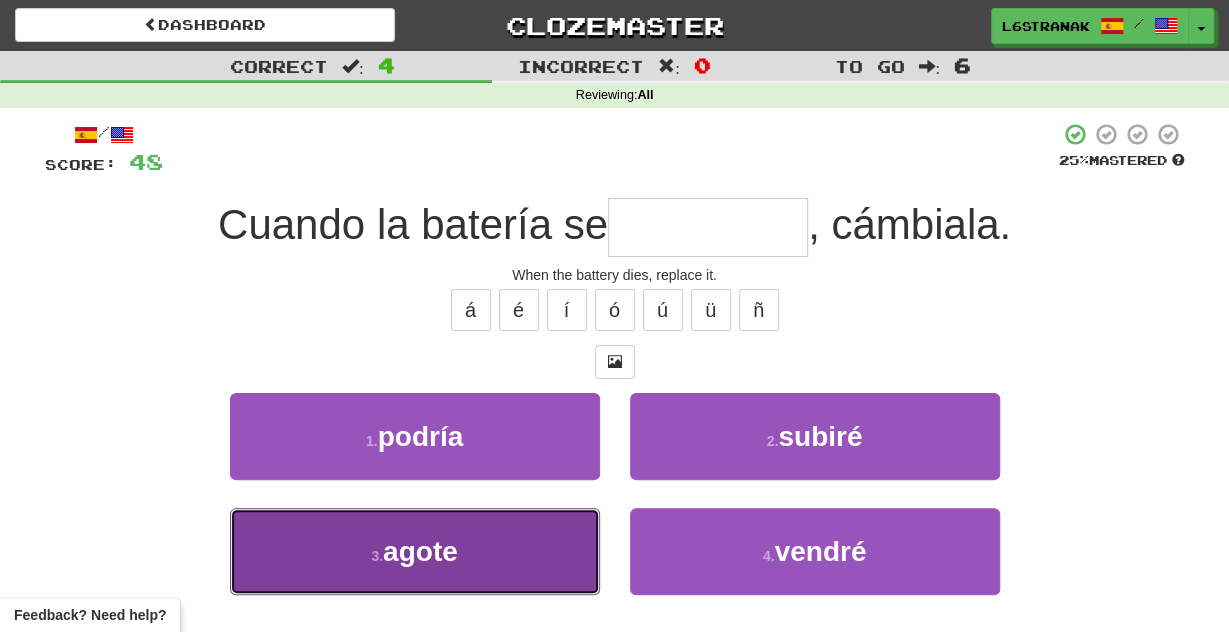 click on "agote" at bounding box center [420, 551] 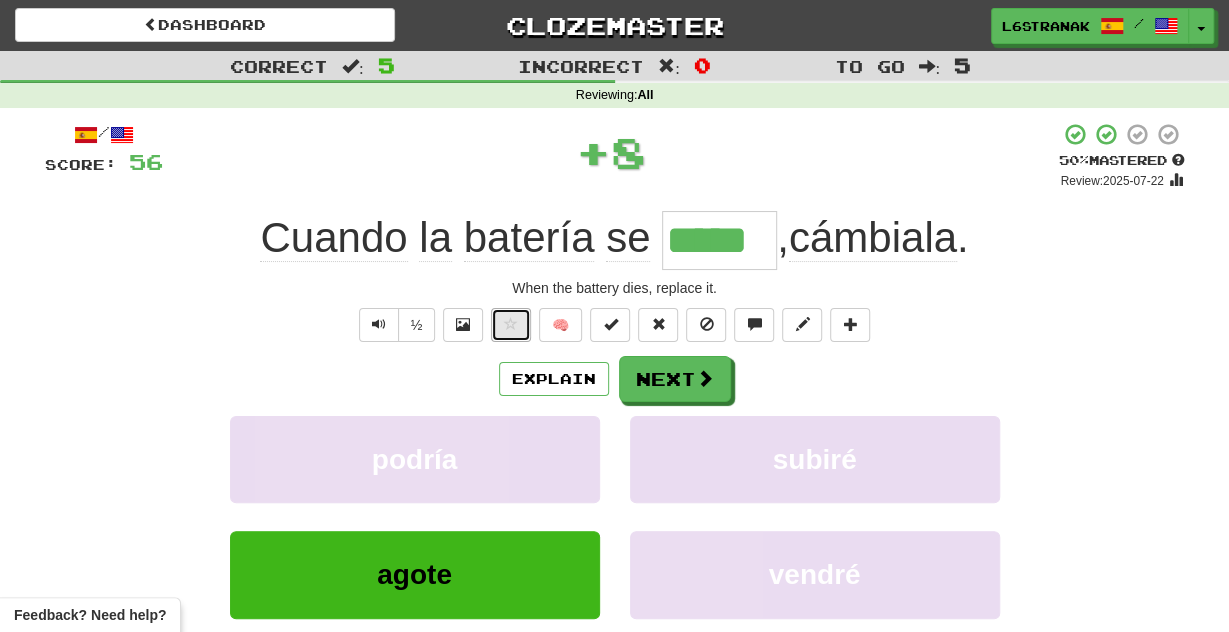 click at bounding box center [511, 324] 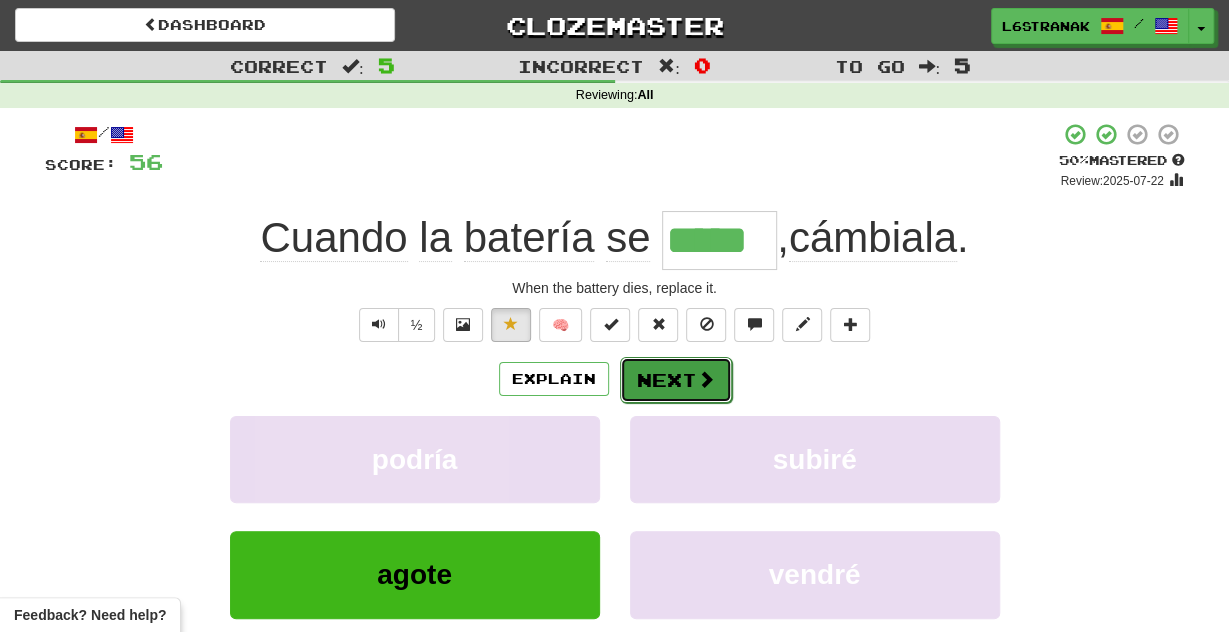 click on "Next" at bounding box center (676, 380) 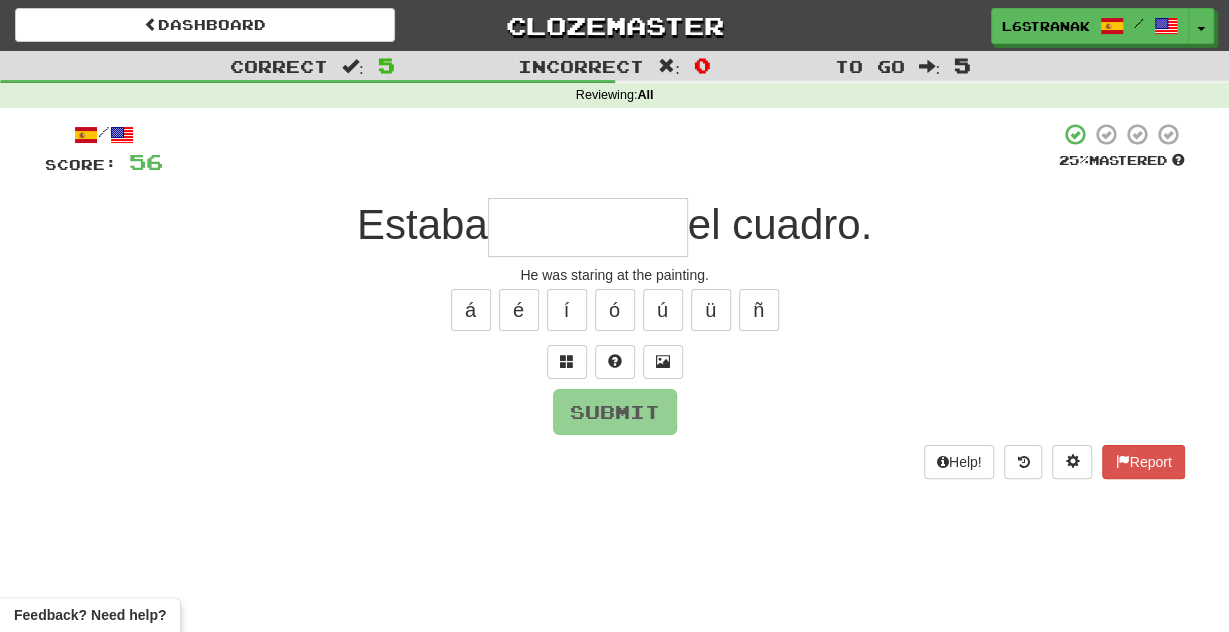 click at bounding box center (588, 227) 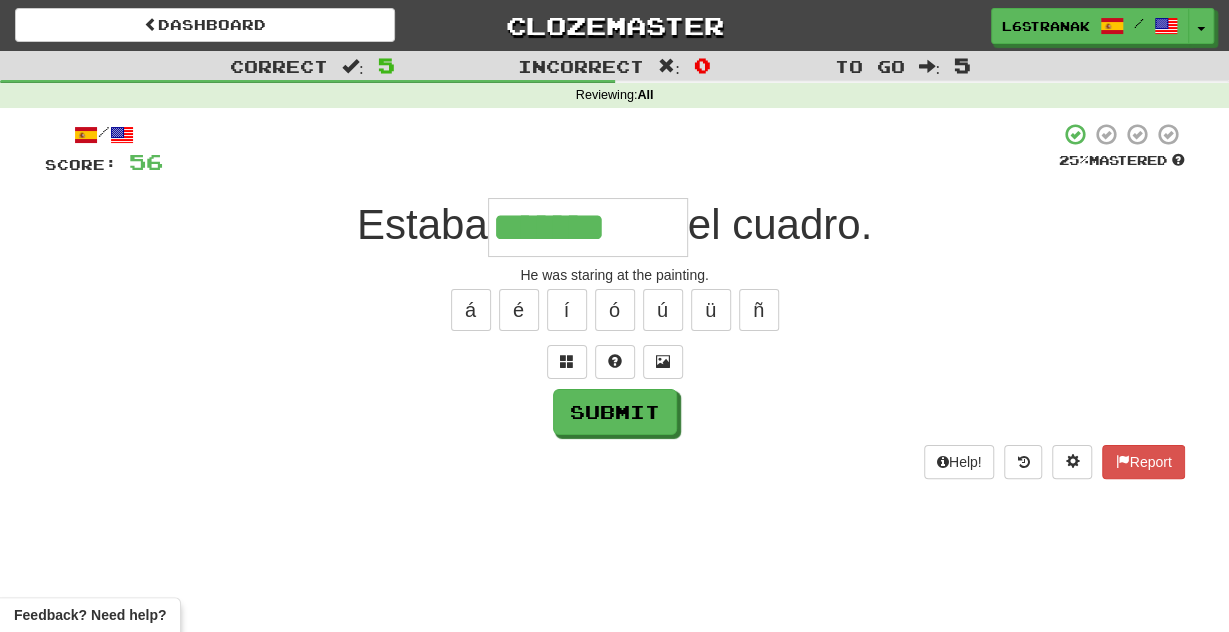 type on "**********" 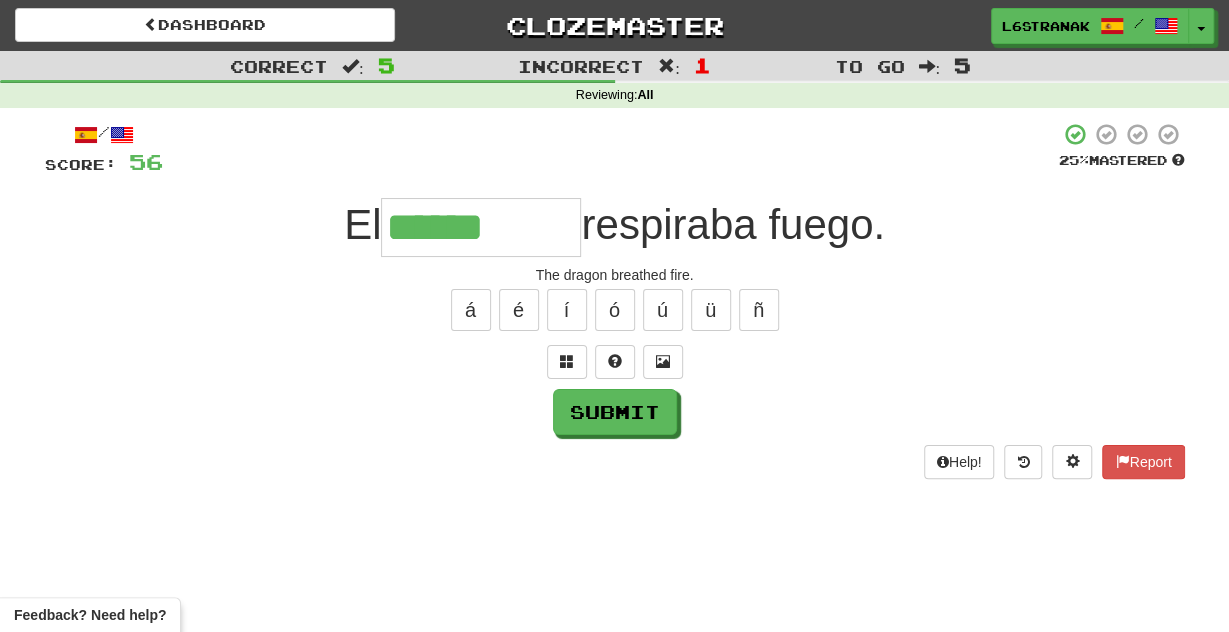 type on "******" 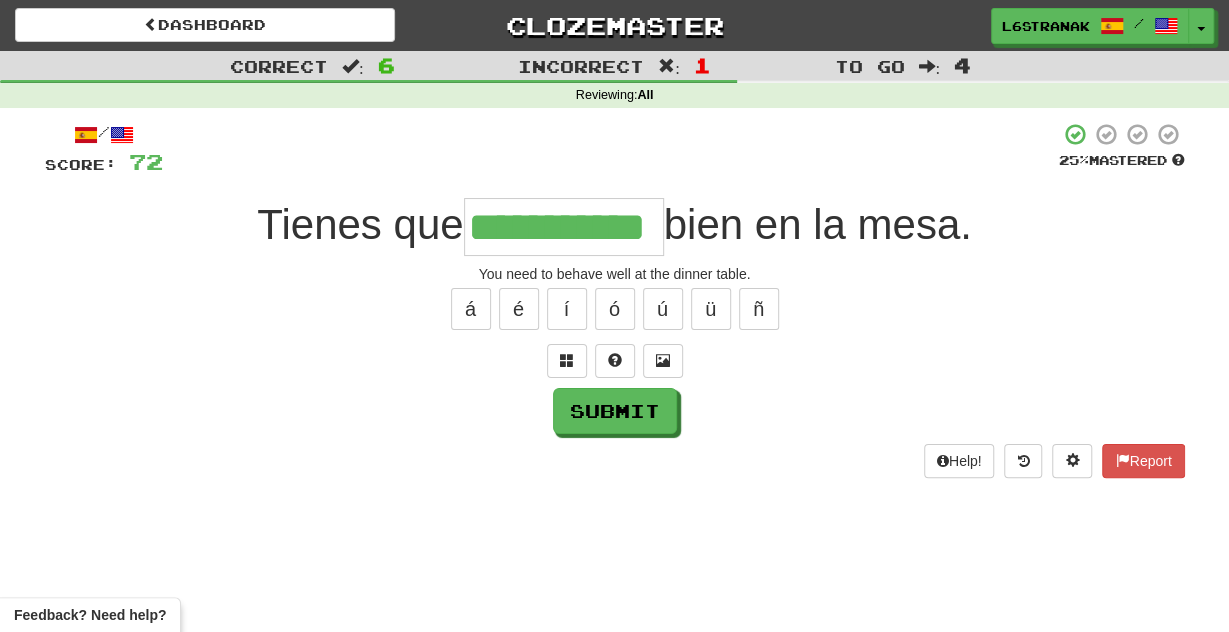 scroll, scrollTop: 0, scrollLeft: 31, axis: horizontal 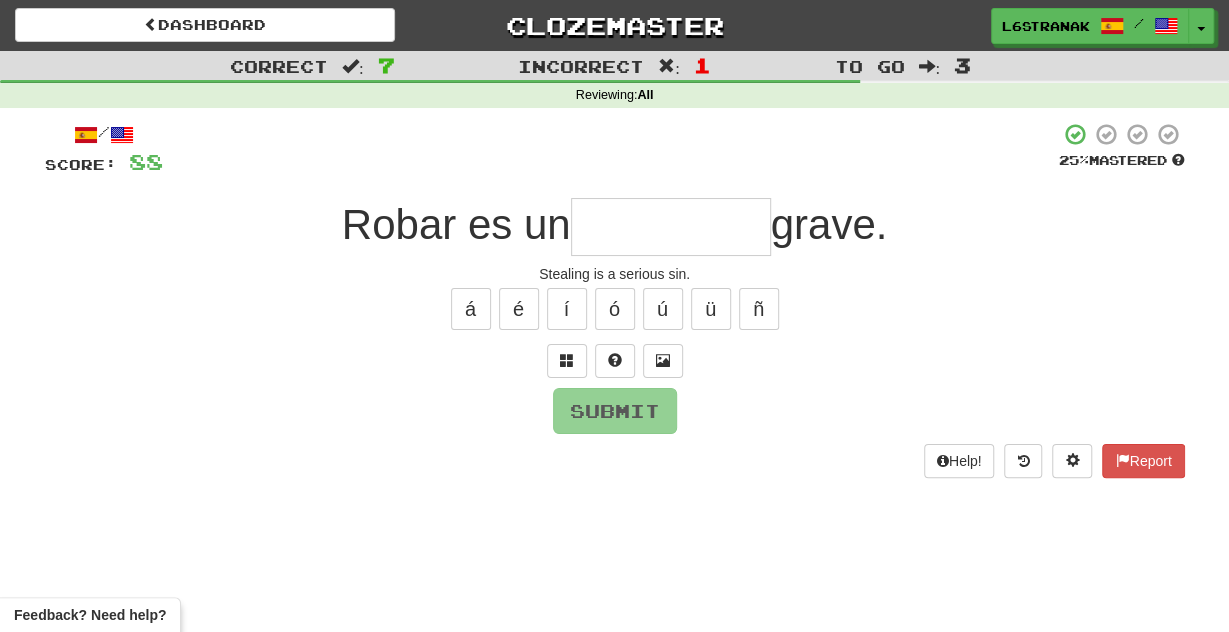 type on "*" 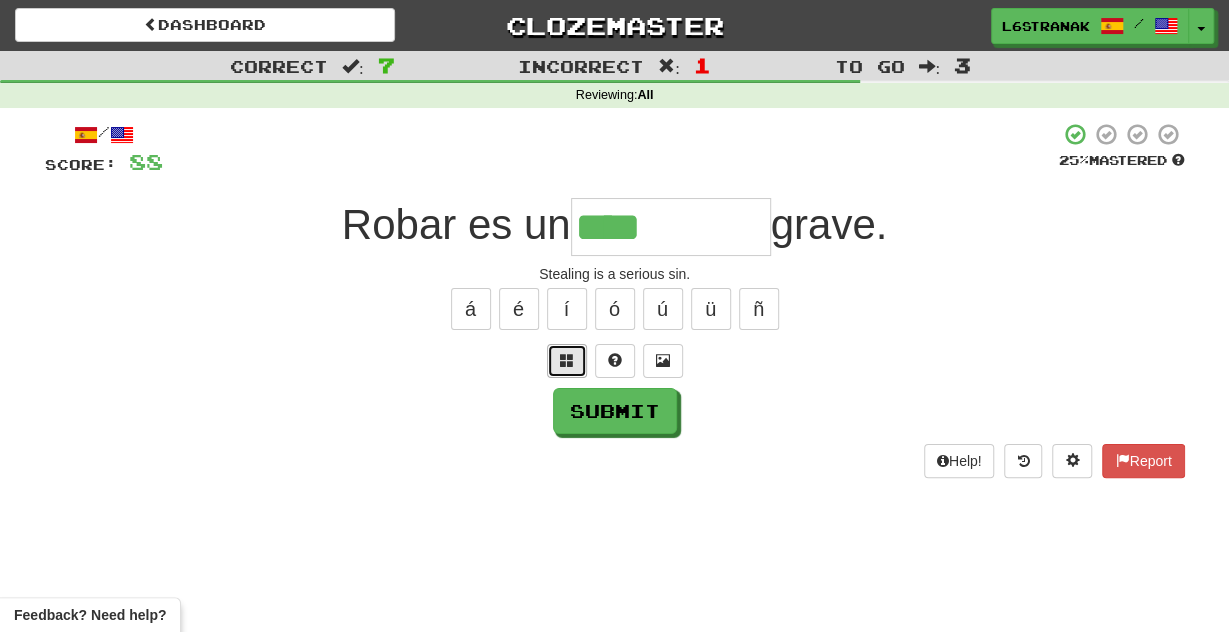 click at bounding box center (567, 360) 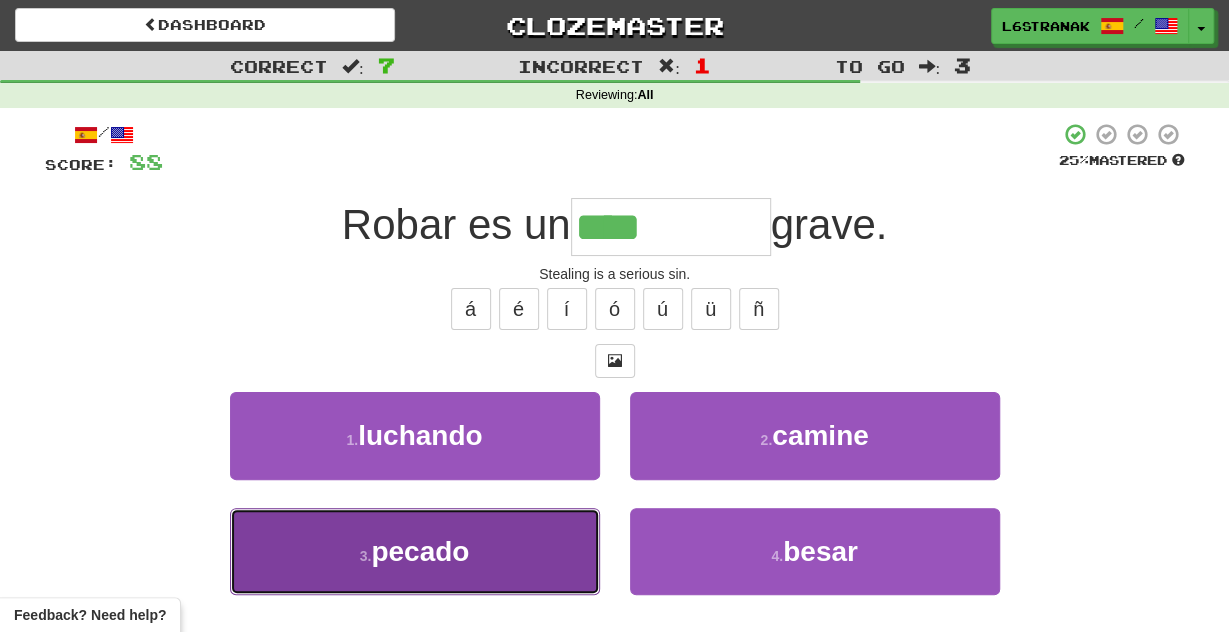 click on "3 .  pecado" at bounding box center [415, 551] 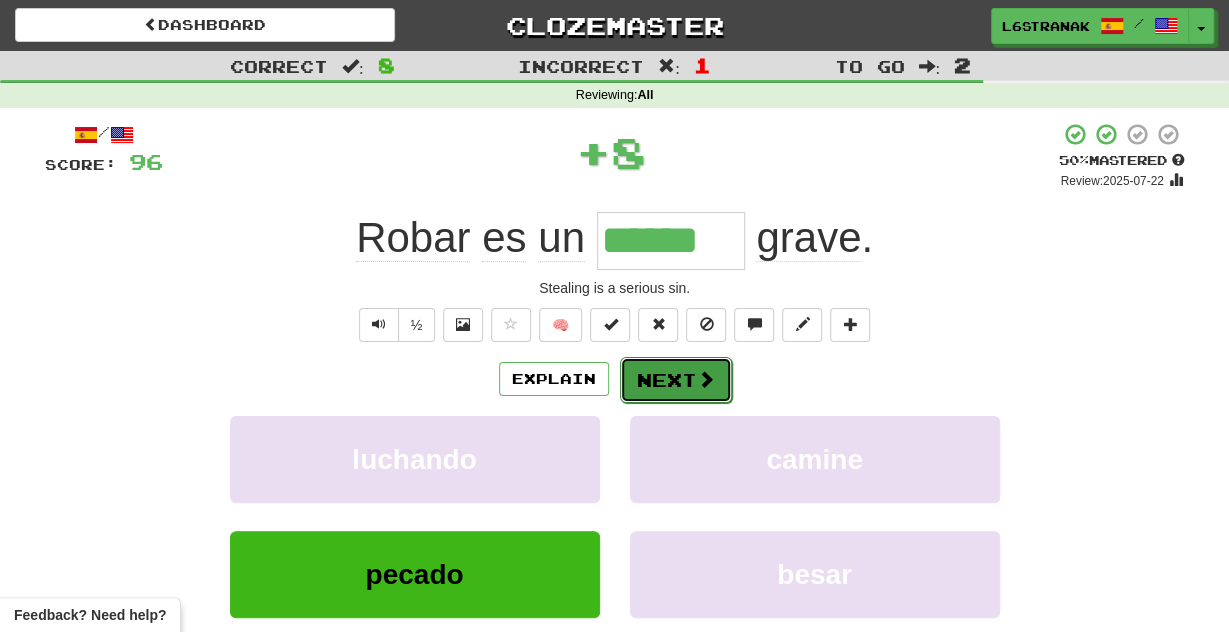 click on "Next" at bounding box center [676, 380] 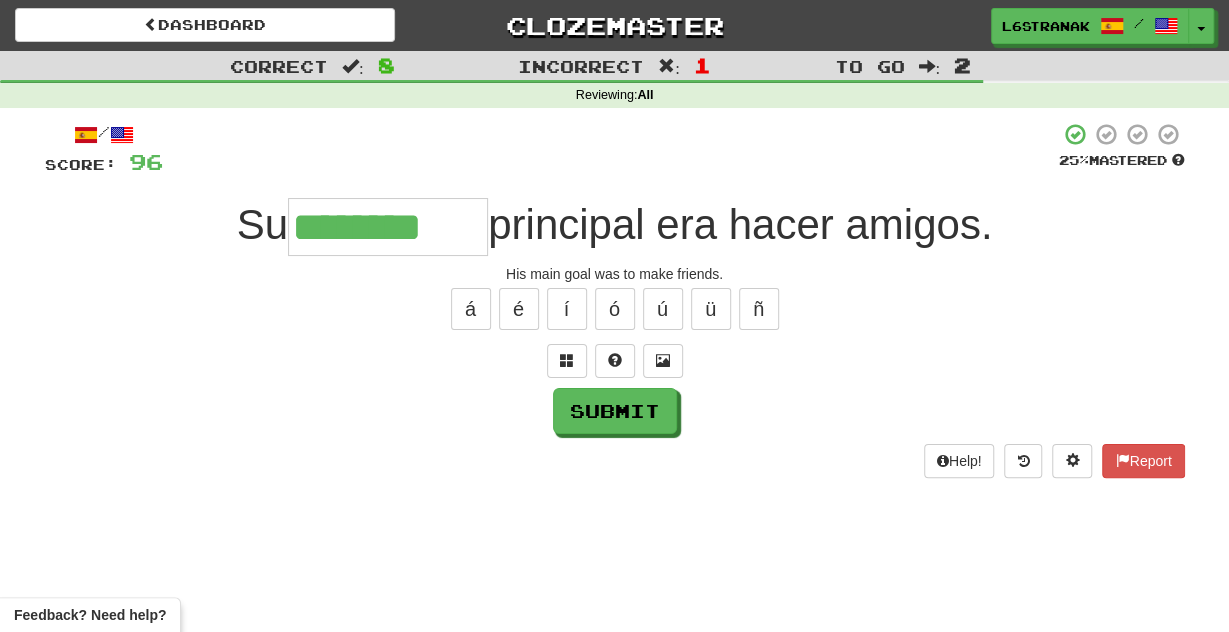 type on "********" 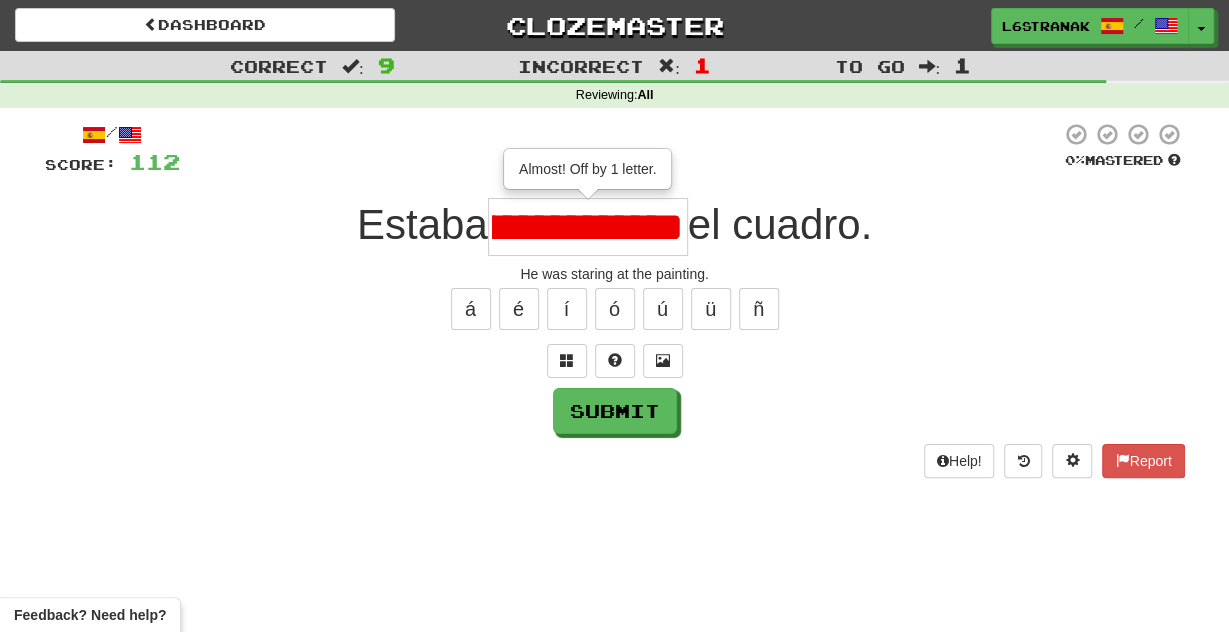 scroll, scrollTop: 0, scrollLeft: 141, axis: horizontal 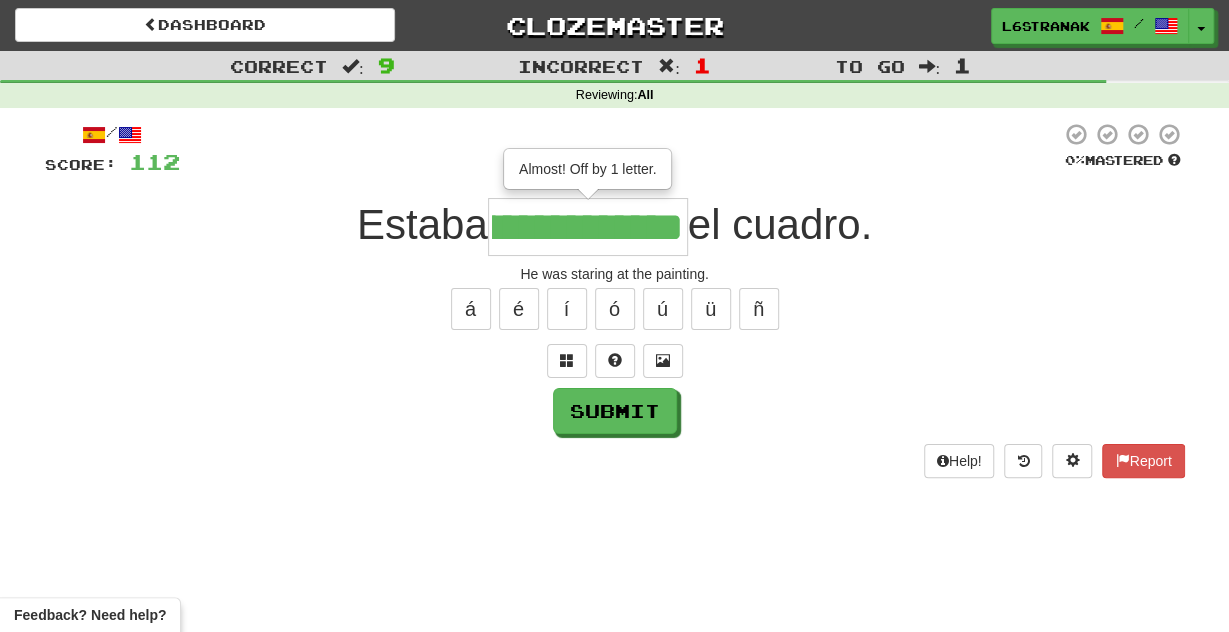 type on "**********" 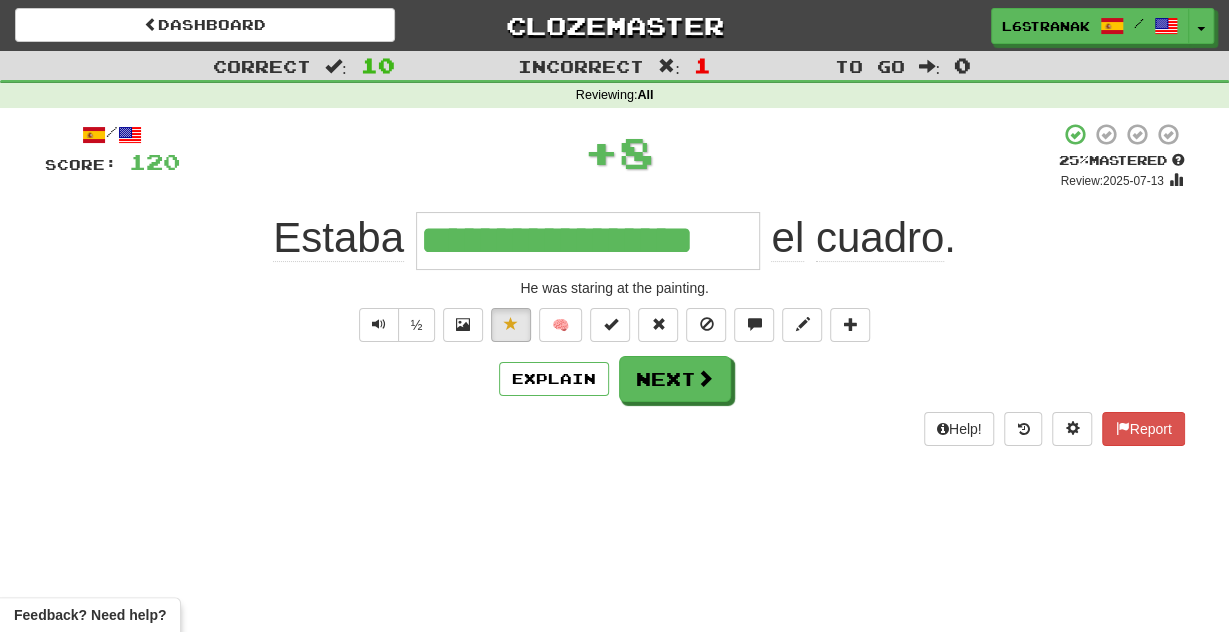 scroll, scrollTop: 0, scrollLeft: 0, axis: both 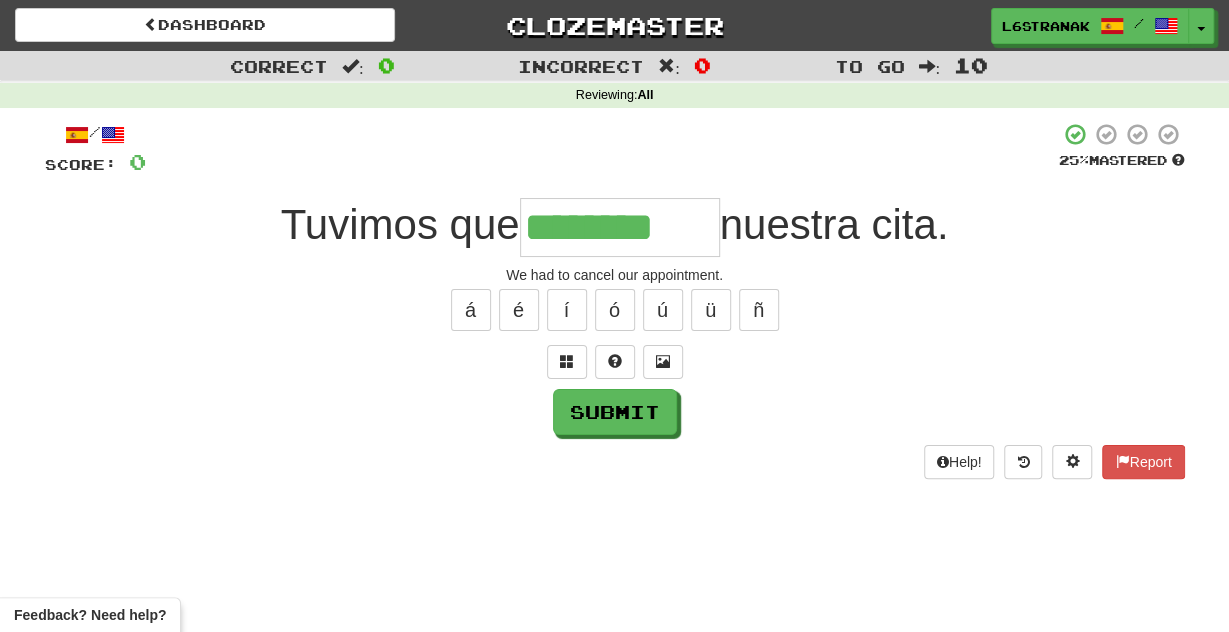 type on "********" 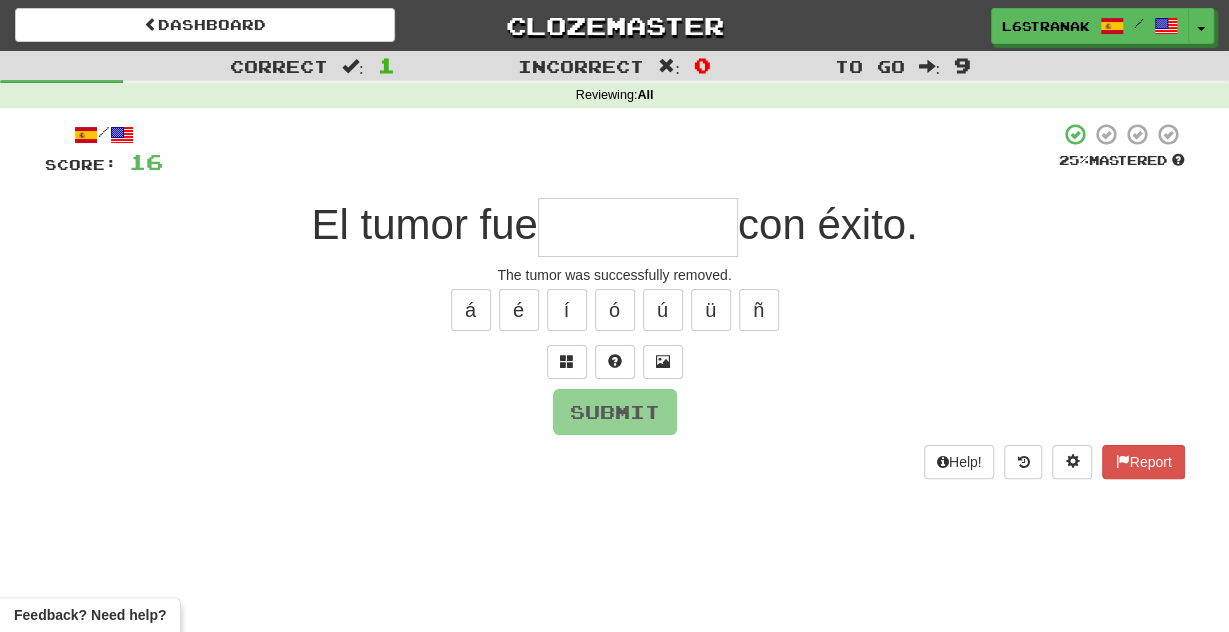 type on "*" 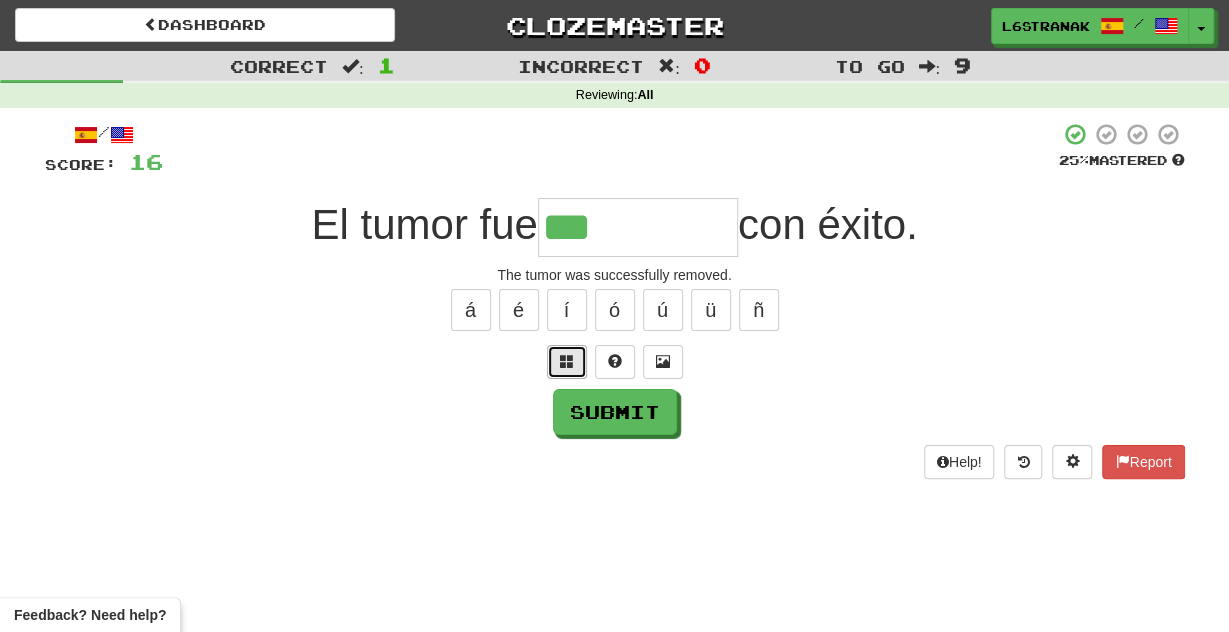 click at bounding box center [567, 362] 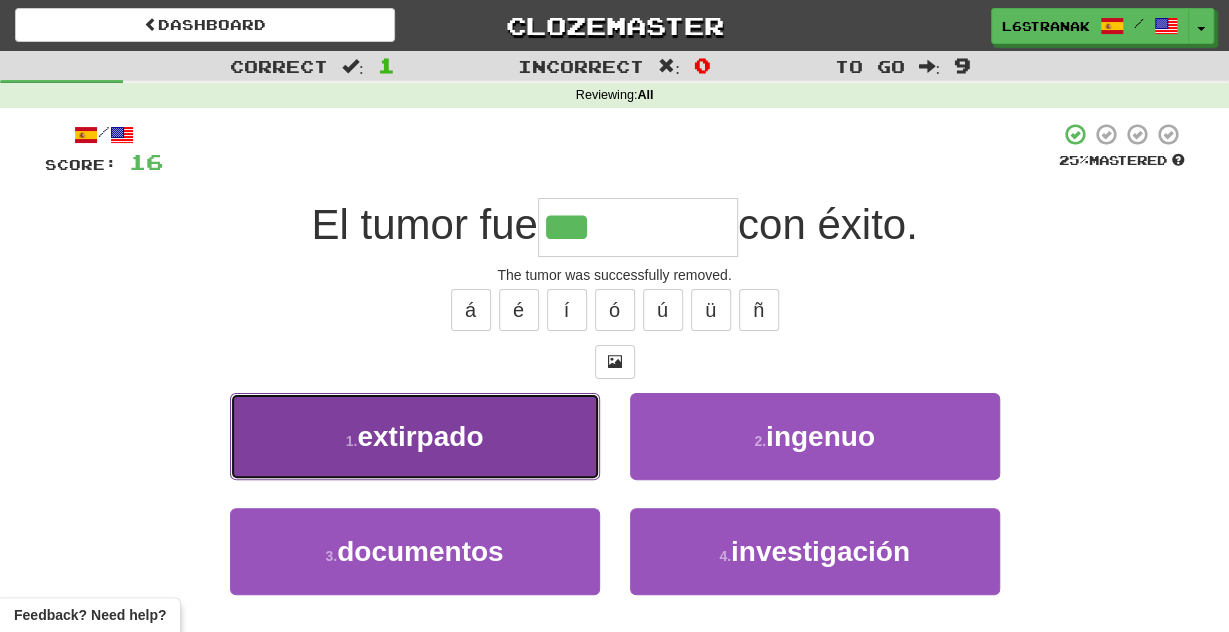 click on "1 .  extirpado" at bounding box center [415, 436] 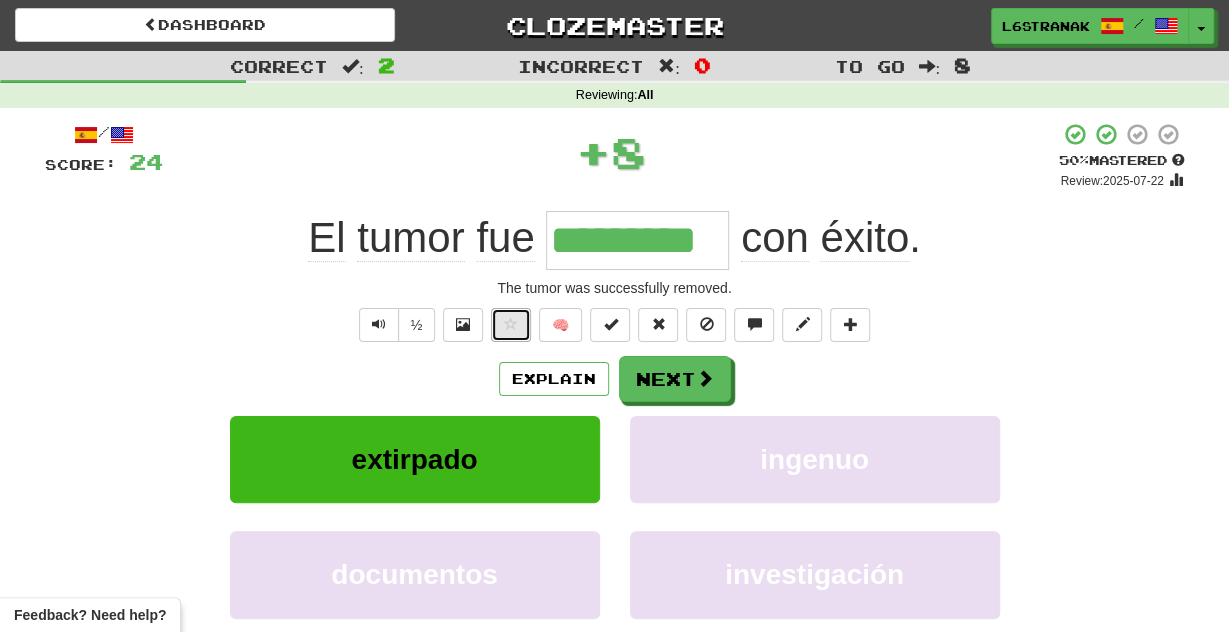 click at bounding box center [511, 325] 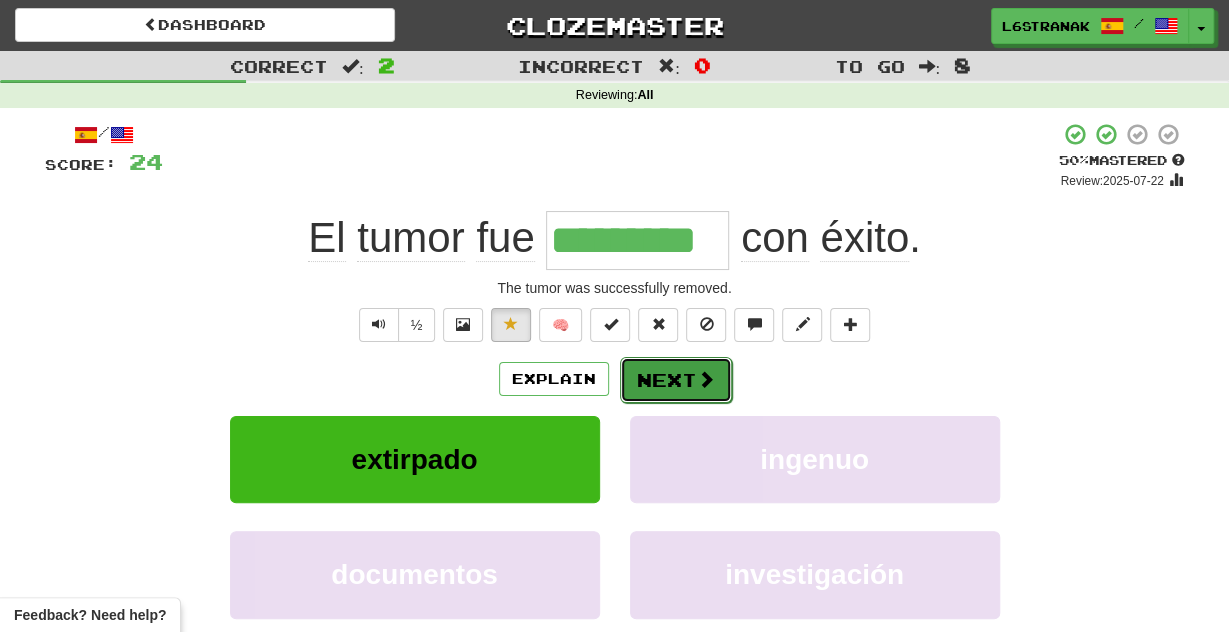 click on "Next" at bounding box center [676, 380] 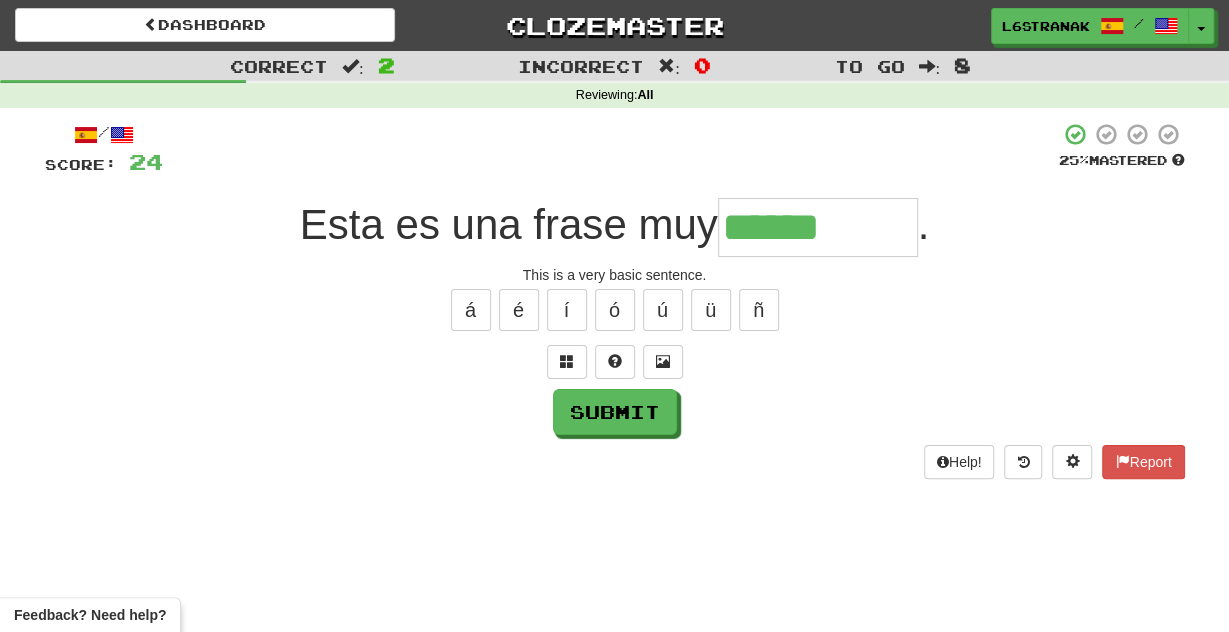 type on "******" 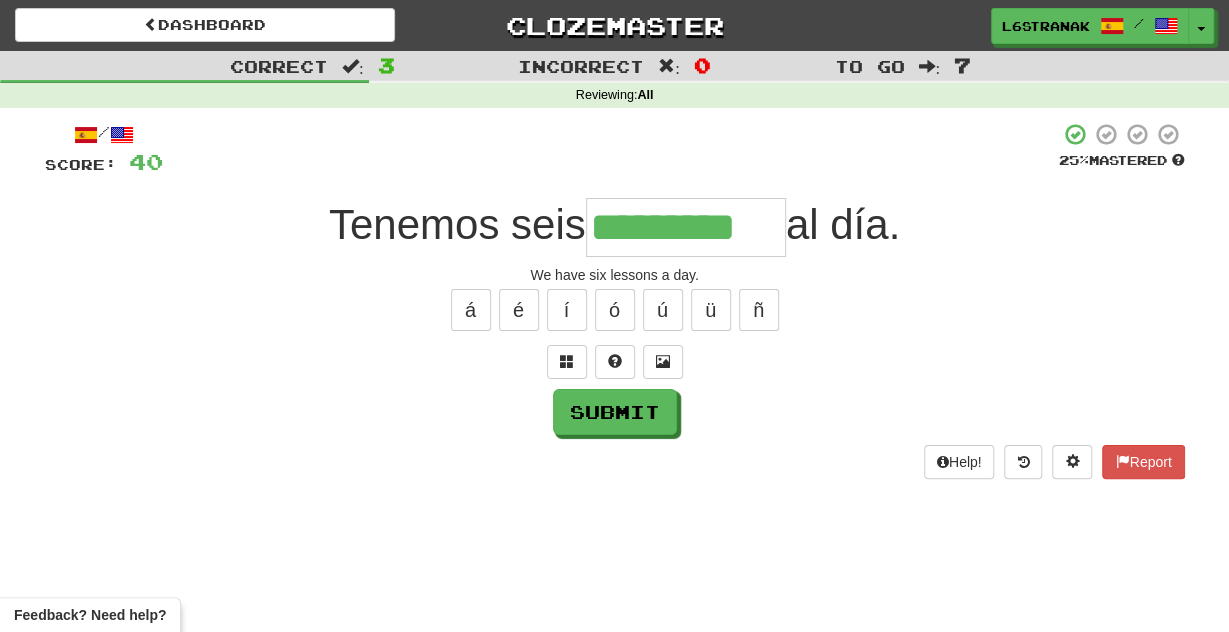 type on "*********" 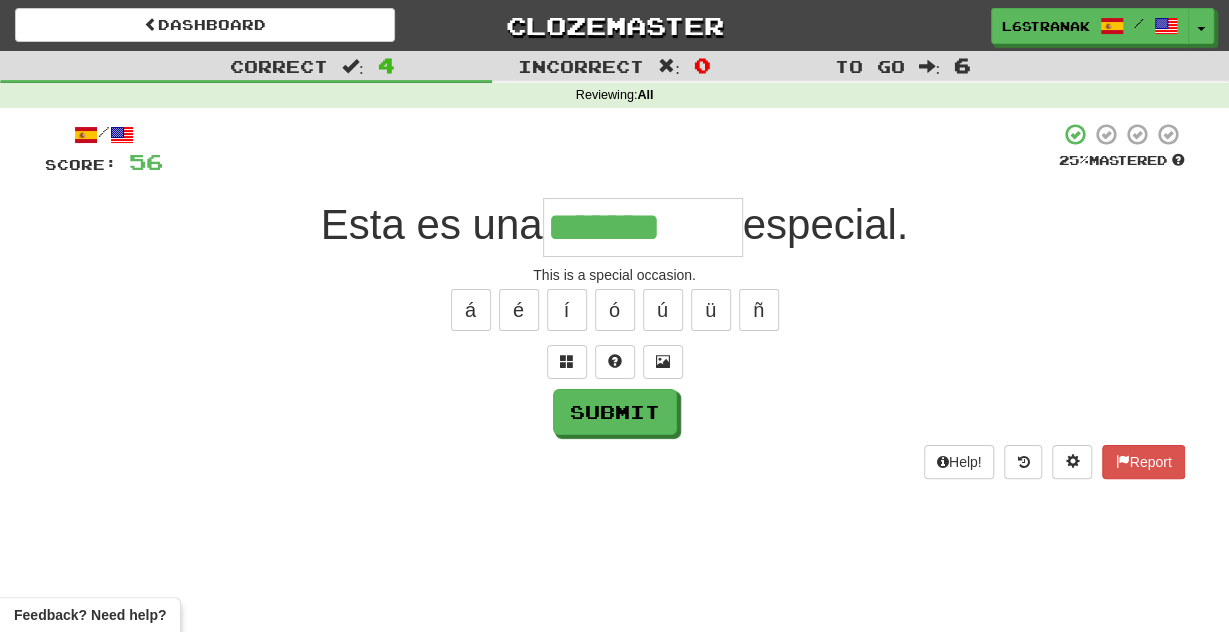 type on "*******" 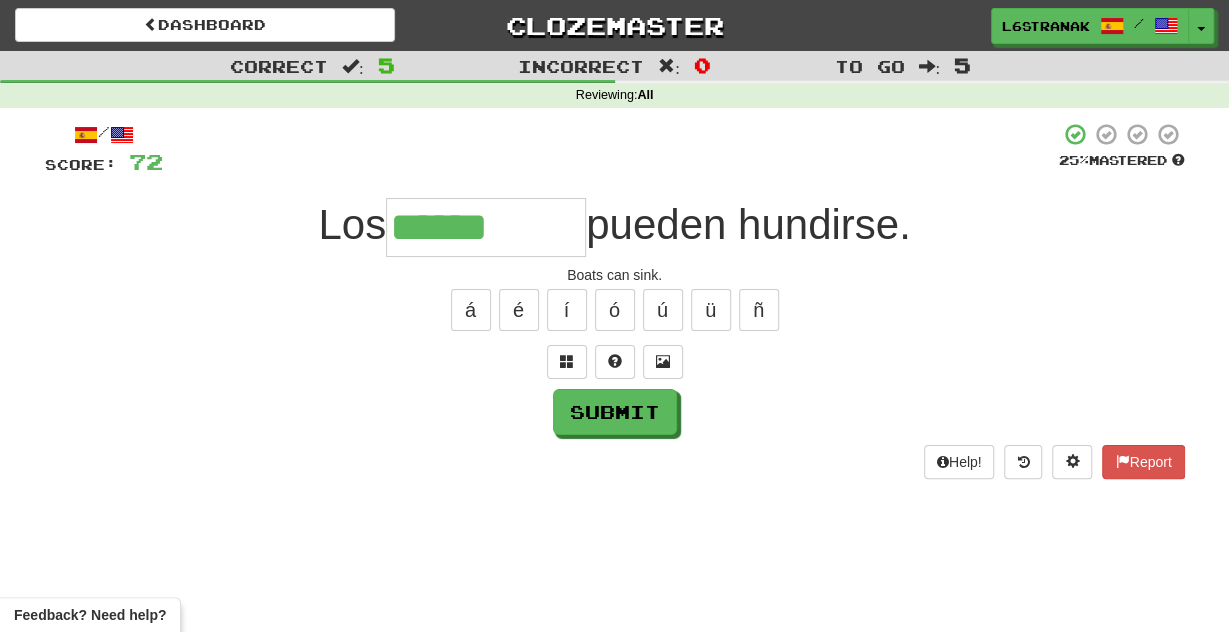 type on "******" 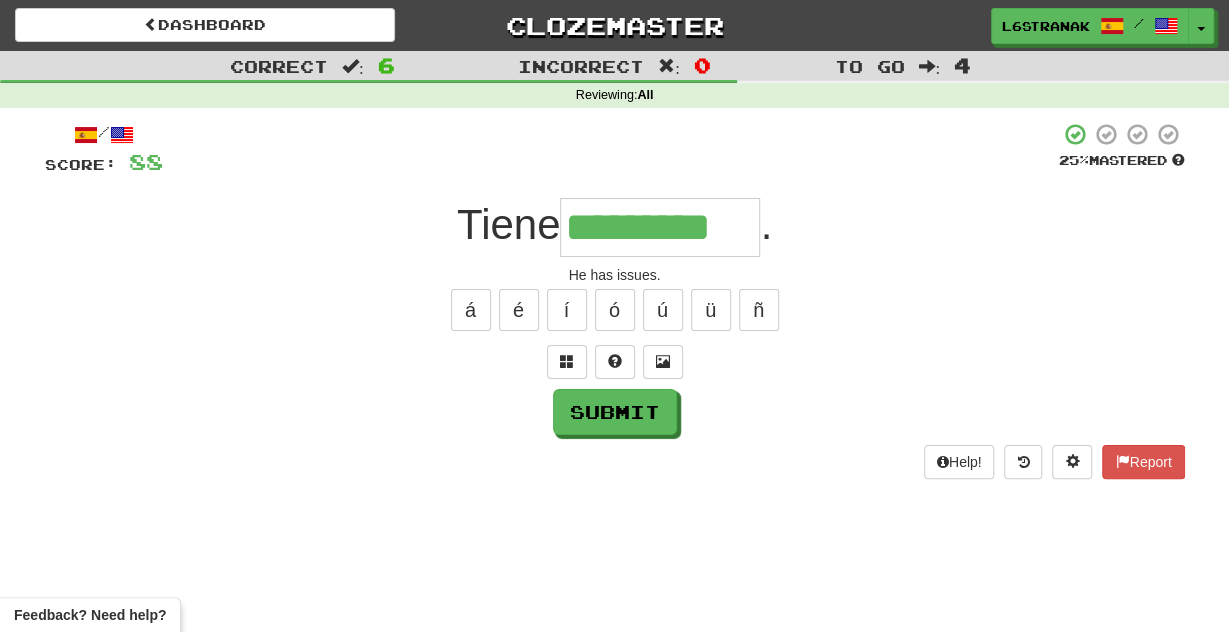 scroll, scrollTop: 0, scrollLeft: 3, axis: horizontal 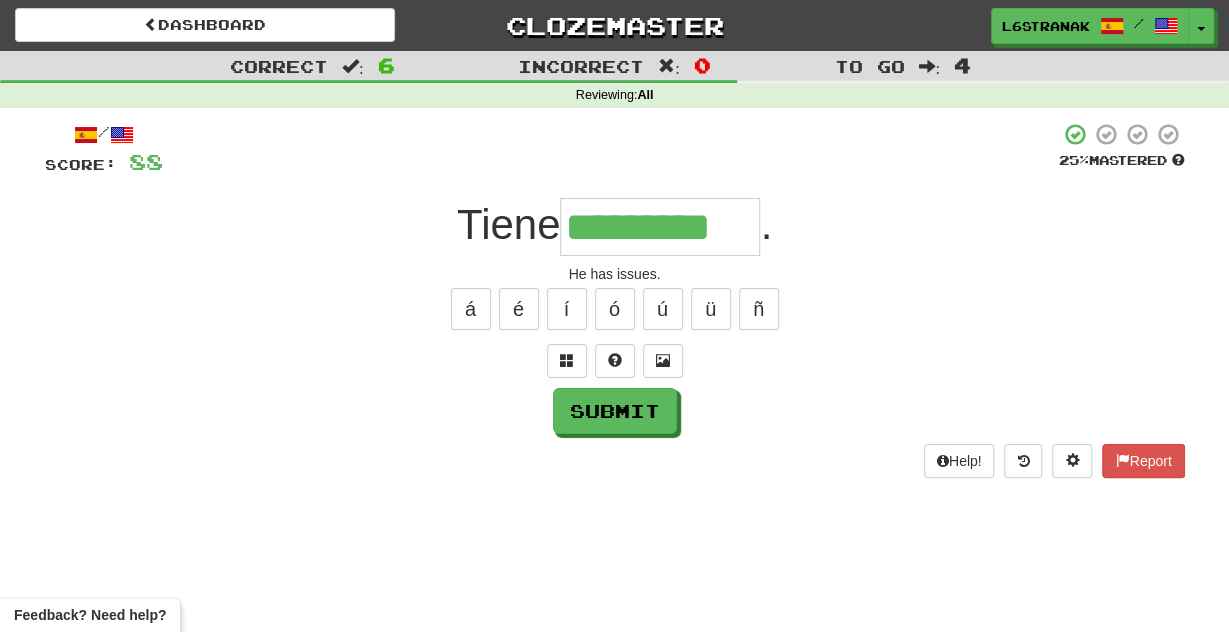 type on "*********" 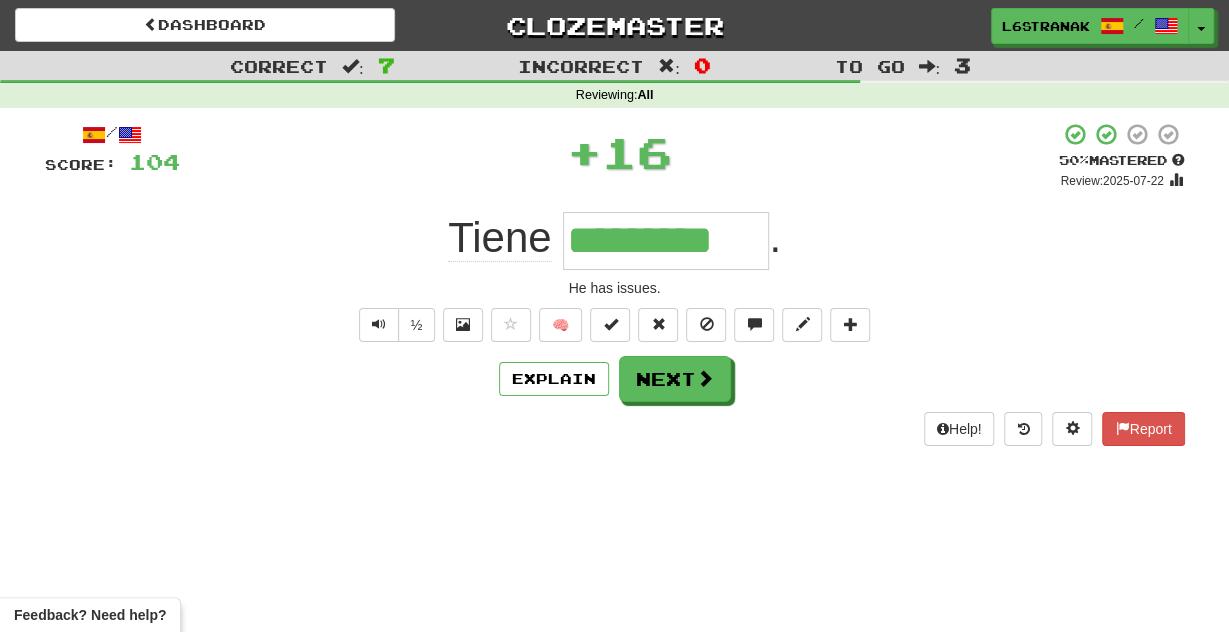 scroll, scrollTop: 0, scrollLeft: 0, axis: both 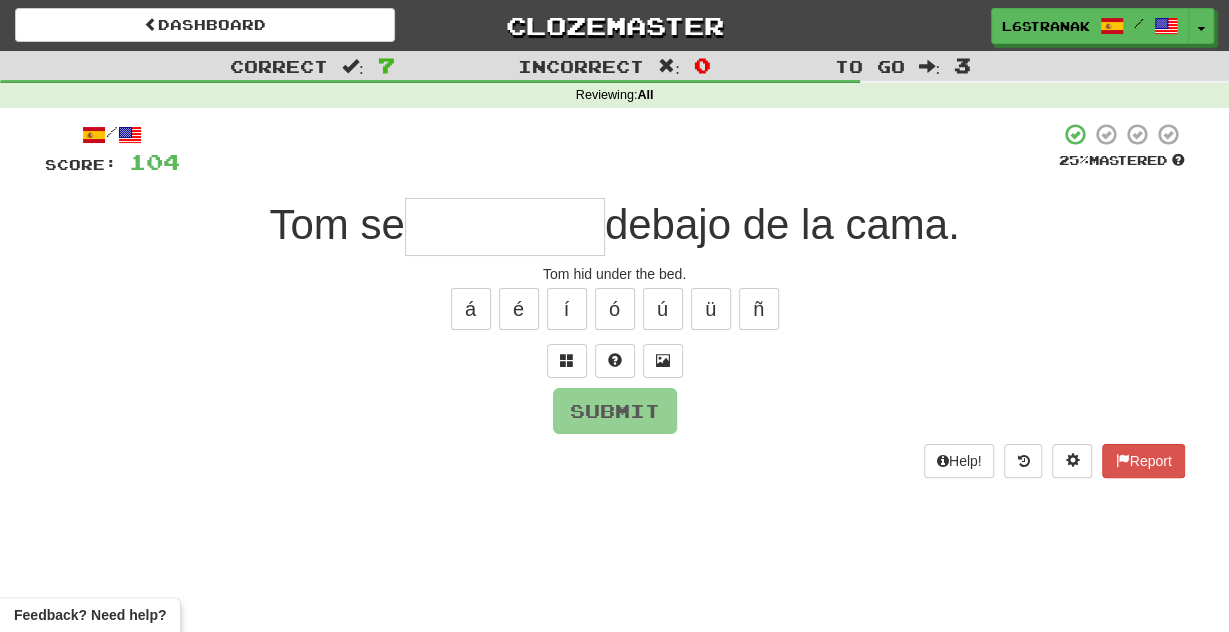 type on "*" 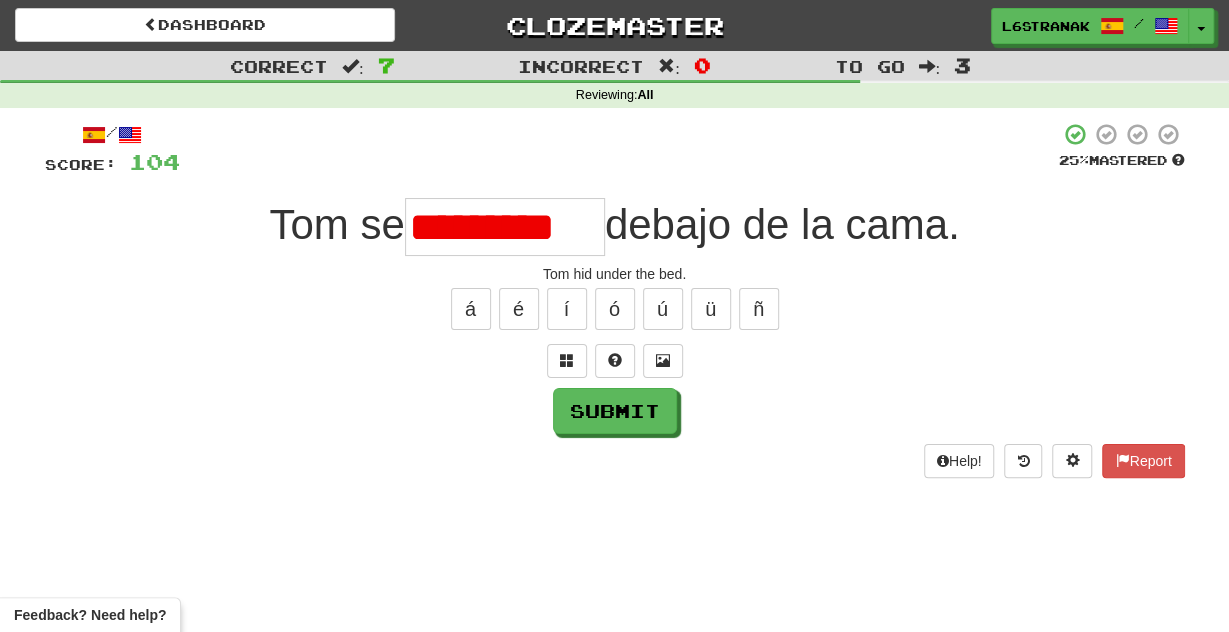 scroll, scrollTop: 0, scrollLeft: 0, axis: both 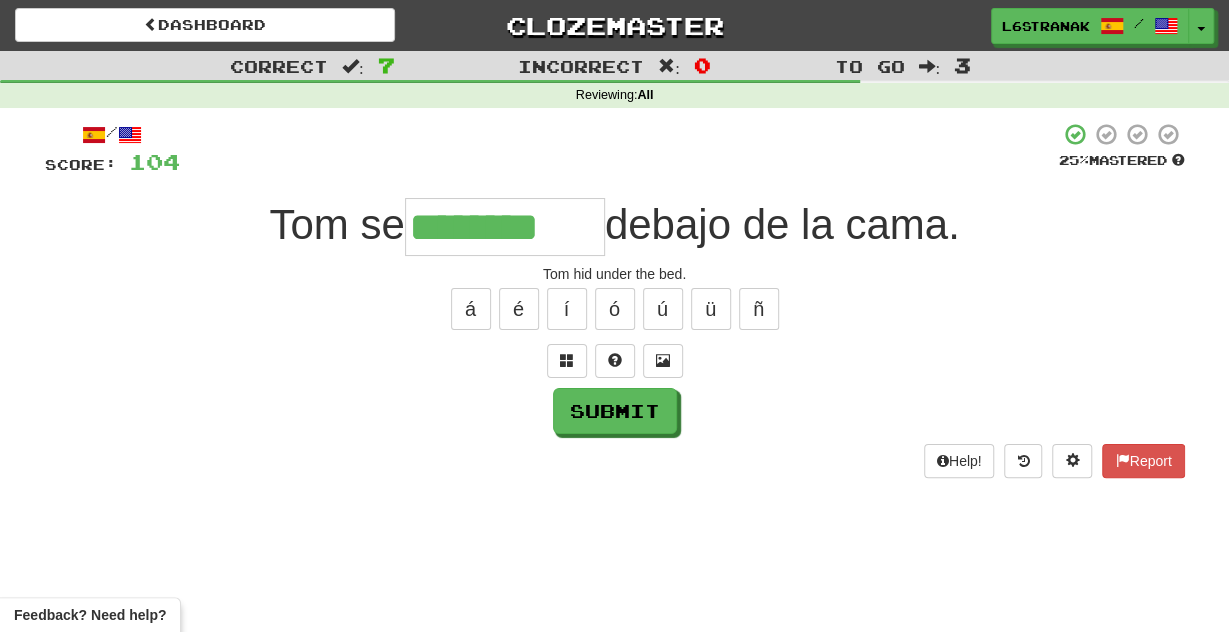 type on "********" 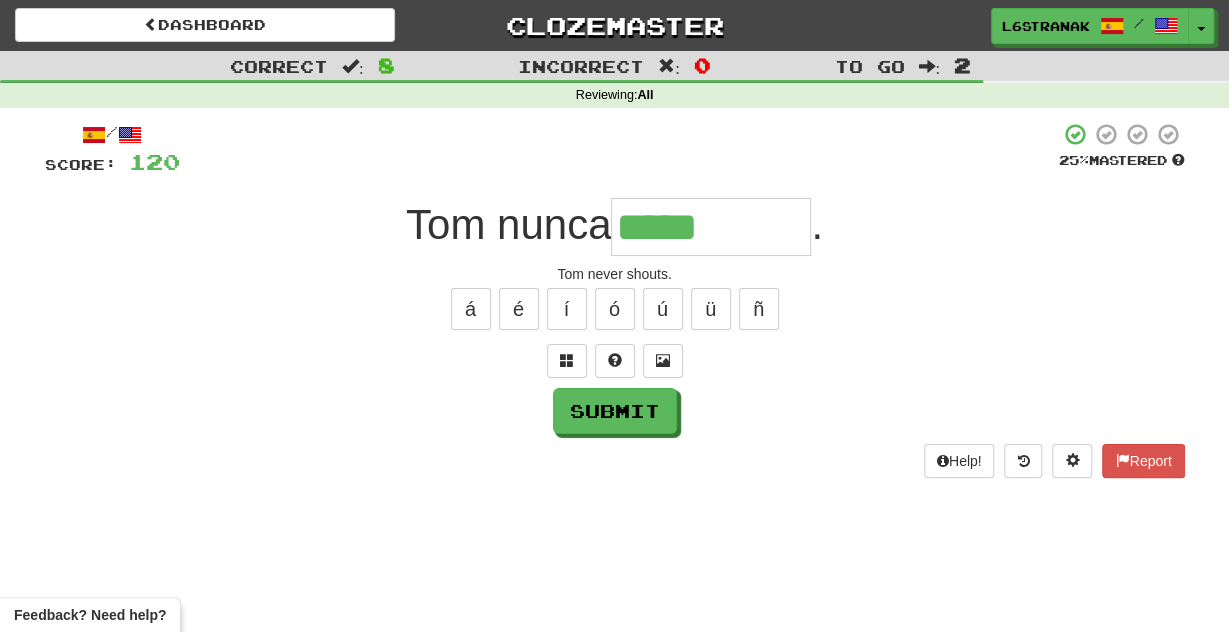 type on "*****" 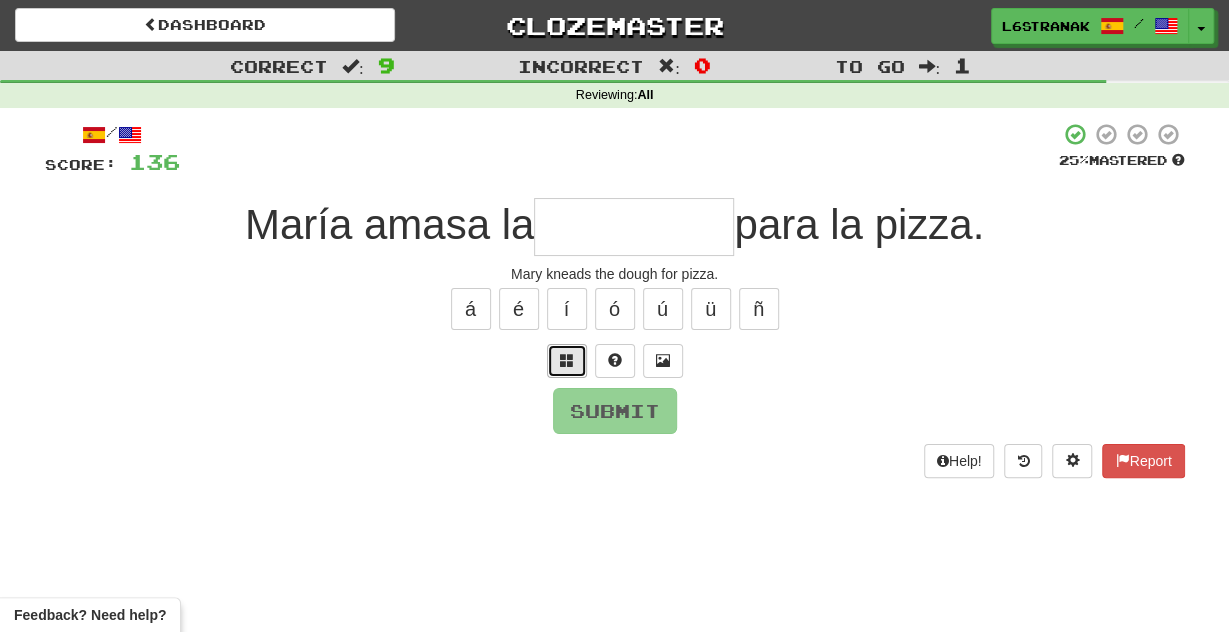click at bounding box center (567, 360) 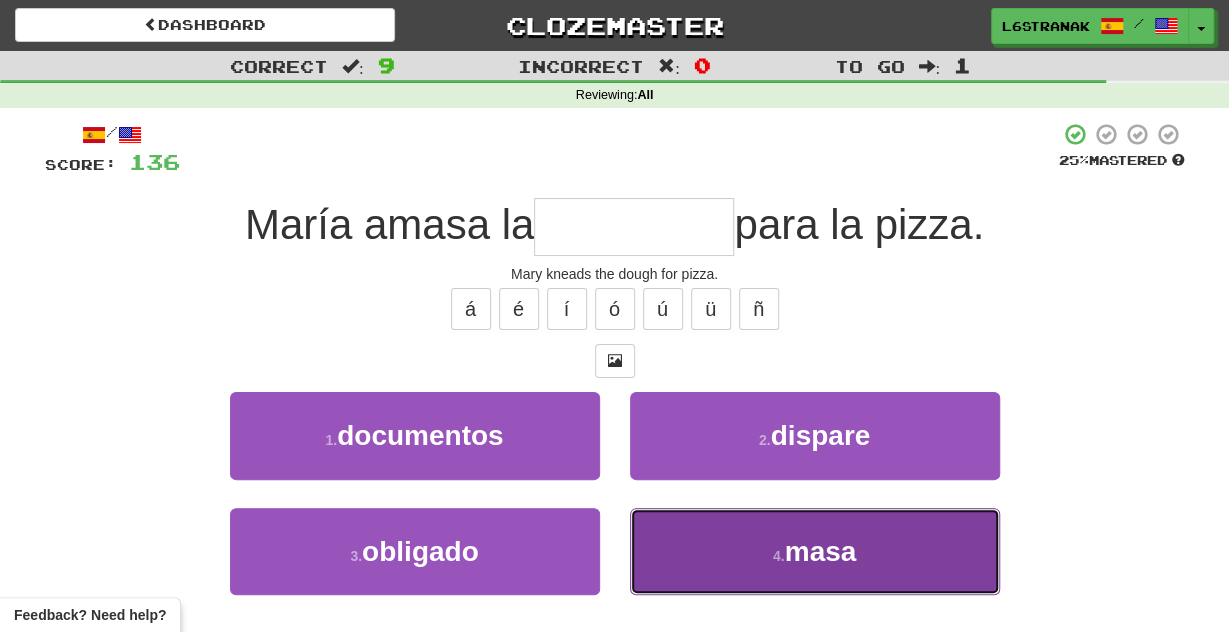 click on "4 .  masa" at bounding box center (815, 551) 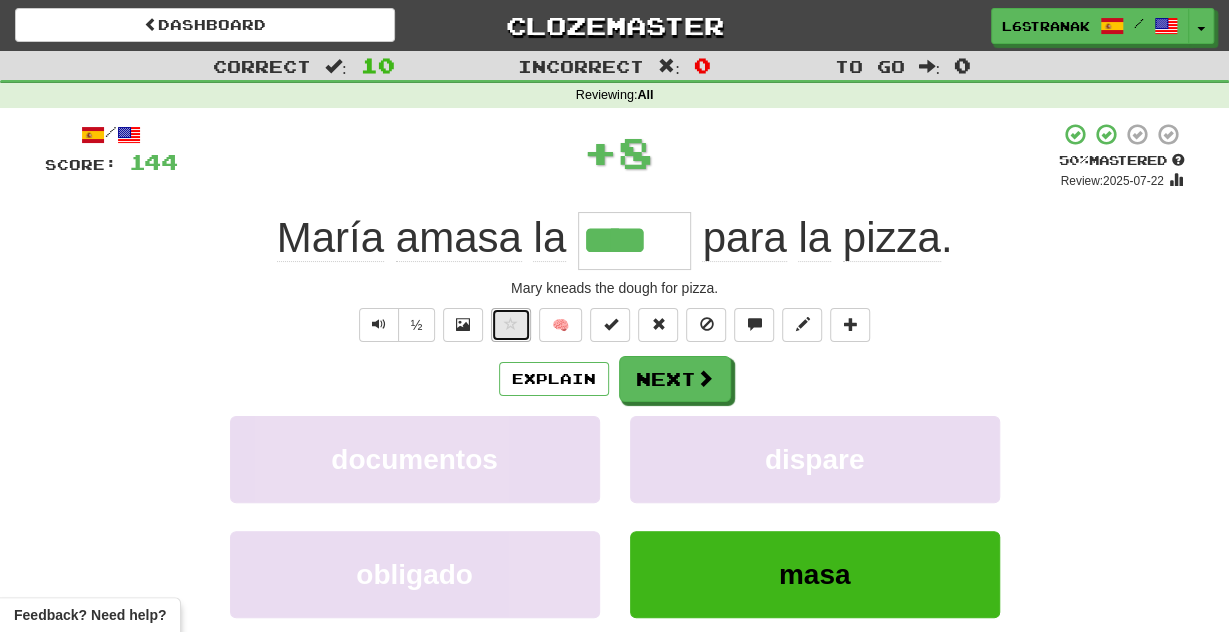 click at bounding box center (511, 325) 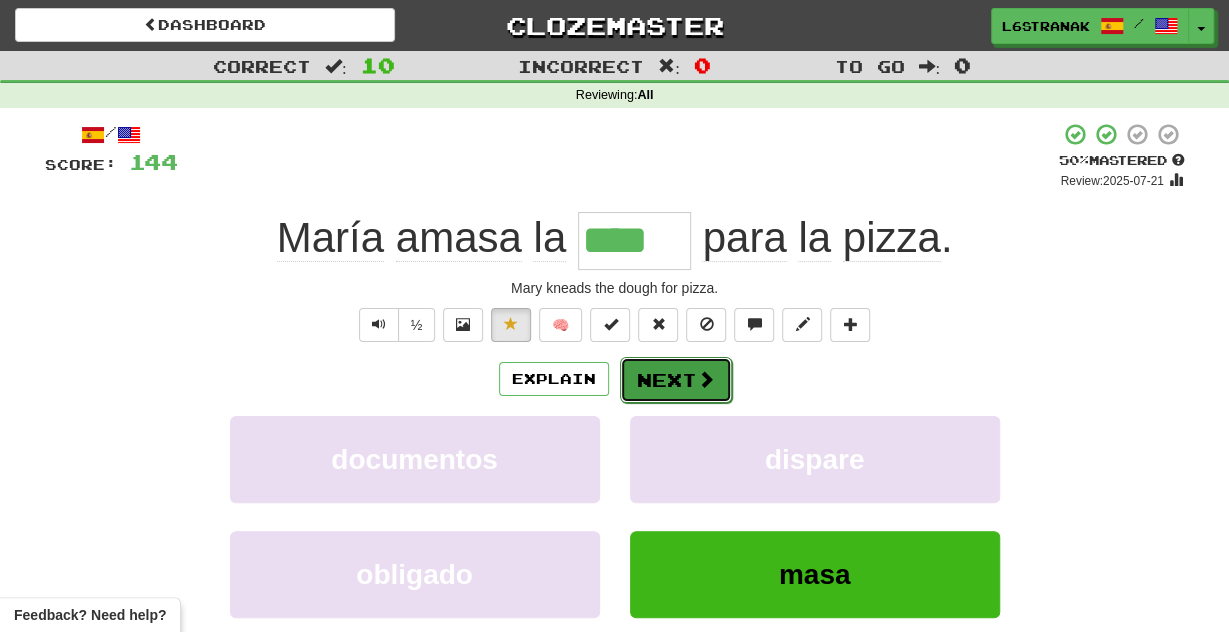click on "Next" at bounding box center (676, 380) 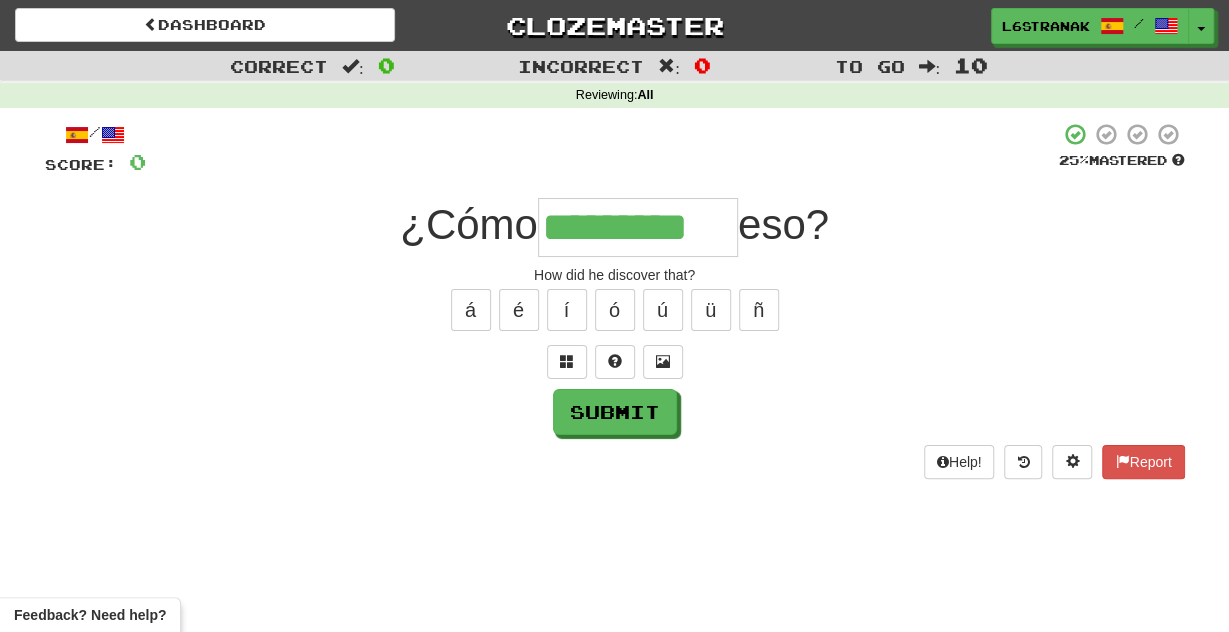 type on "*********" 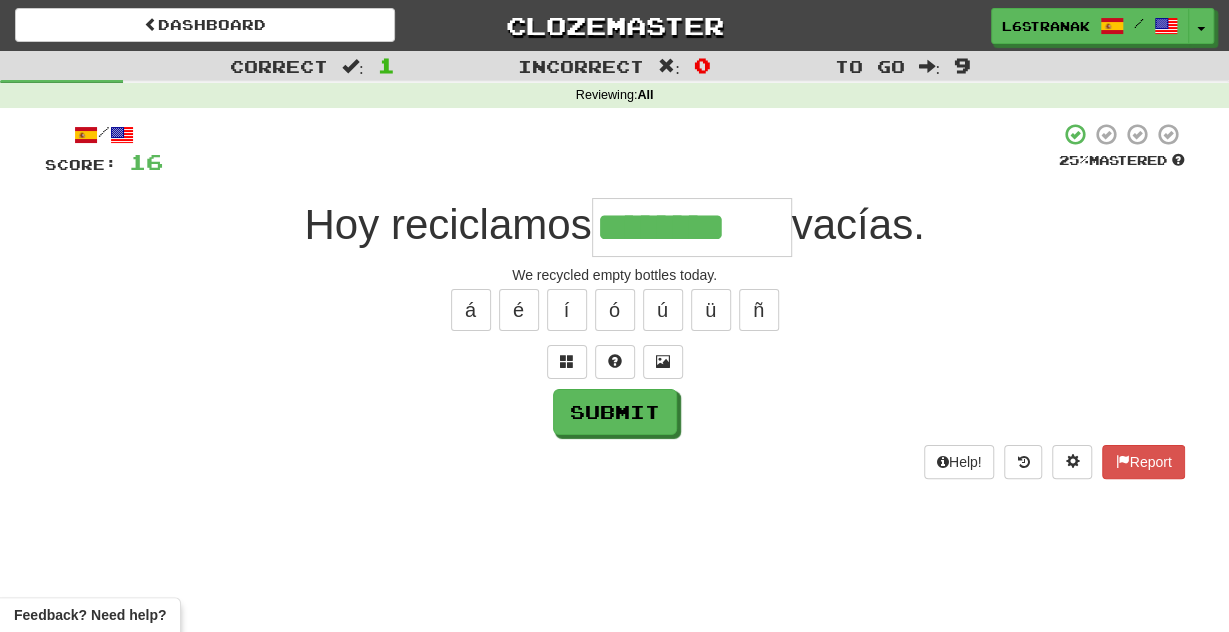 type on "********" 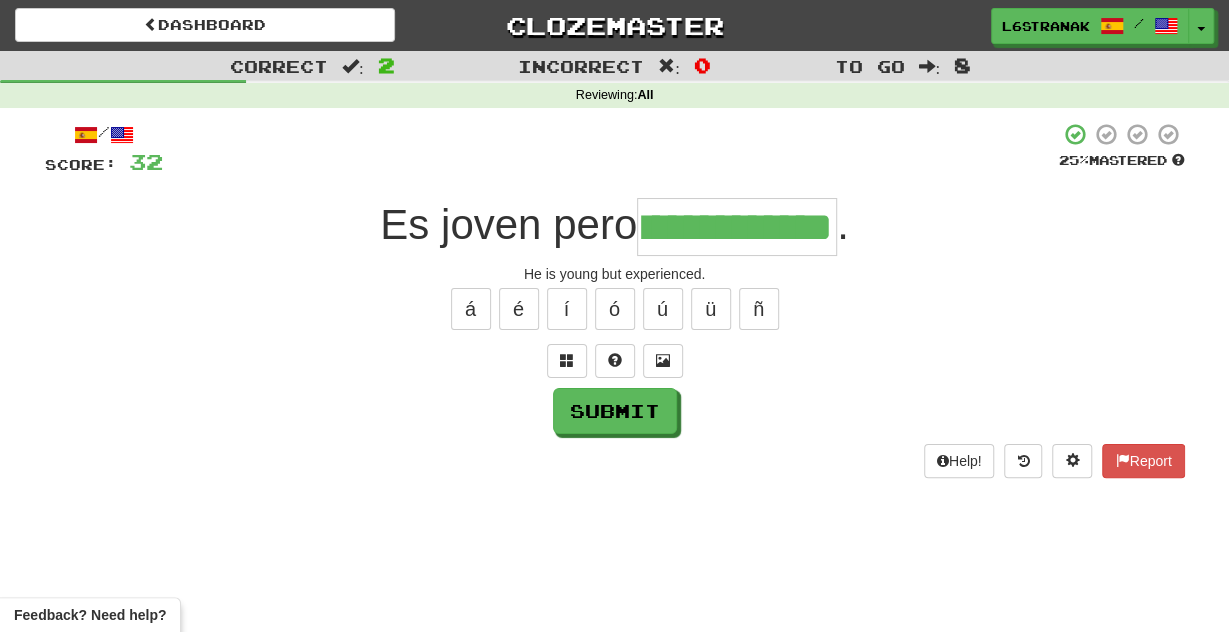 scroll, scrollTop: 0, scrollLeft: 85, axis: horizontal 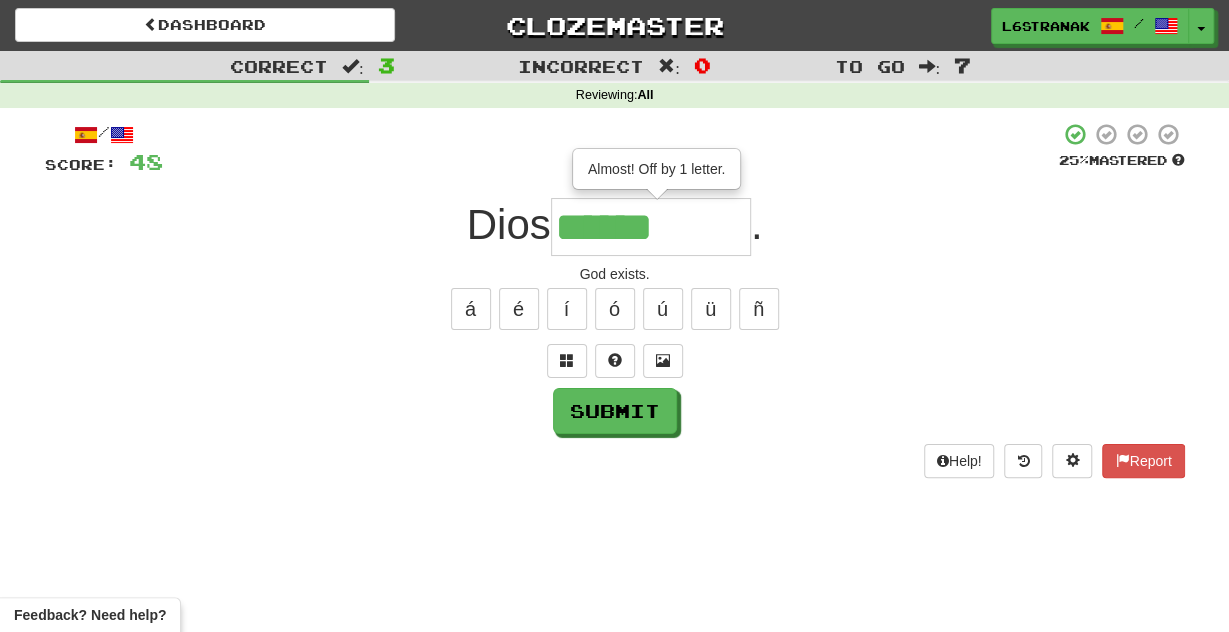 type on "******" 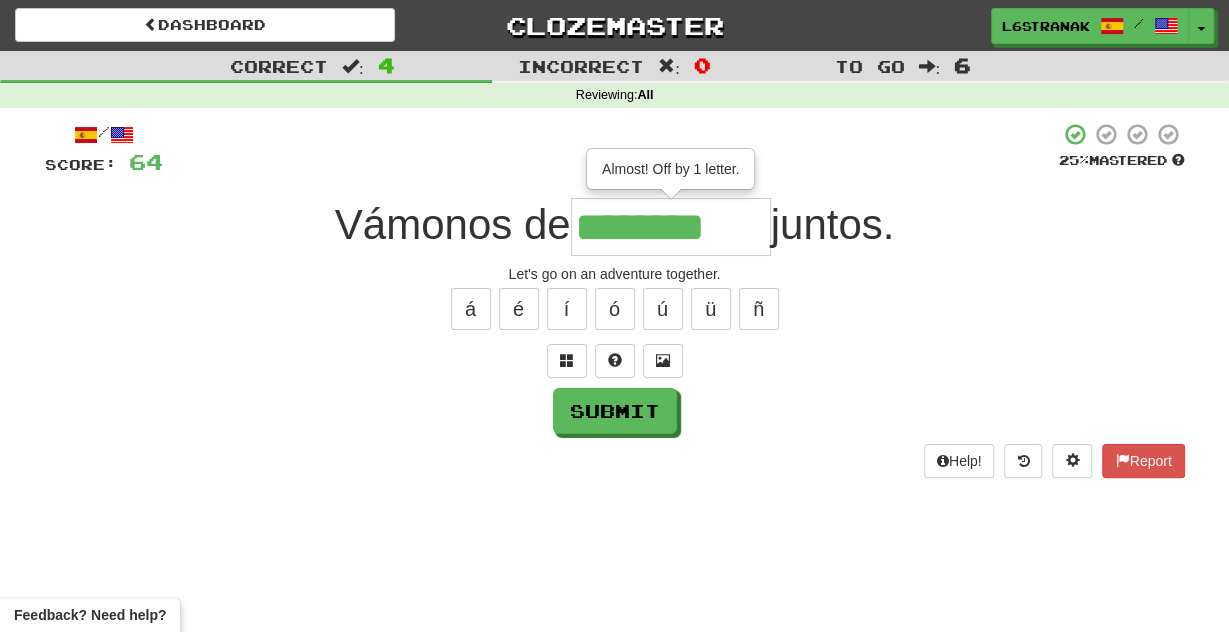 type on "********" 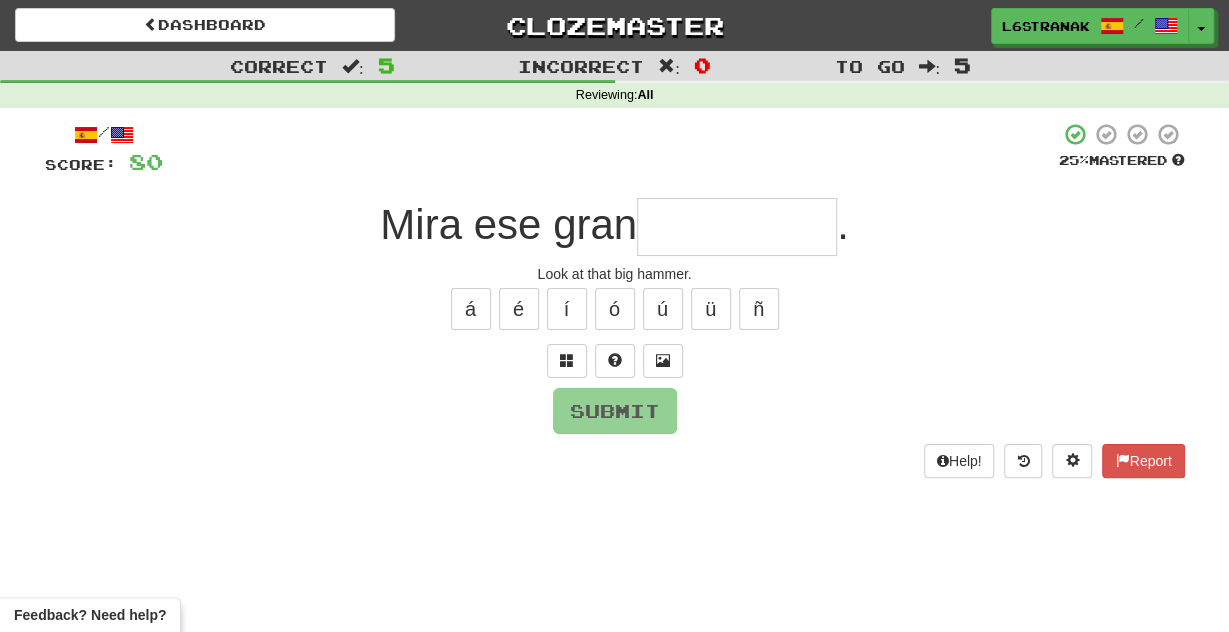type on "*" 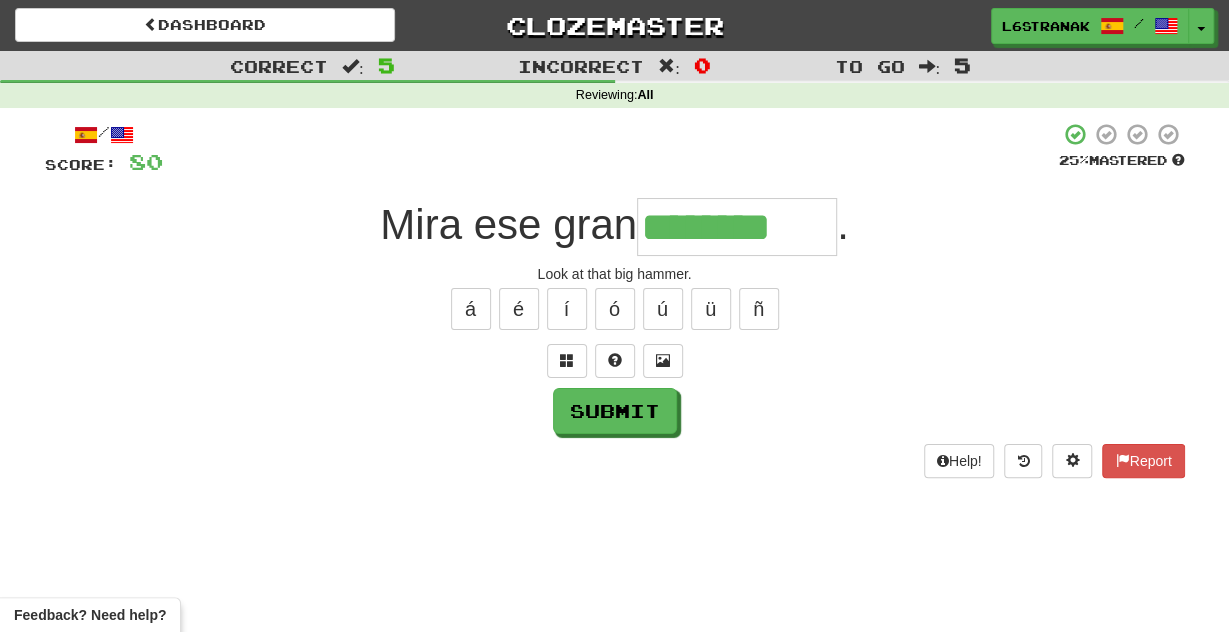 type on "********" 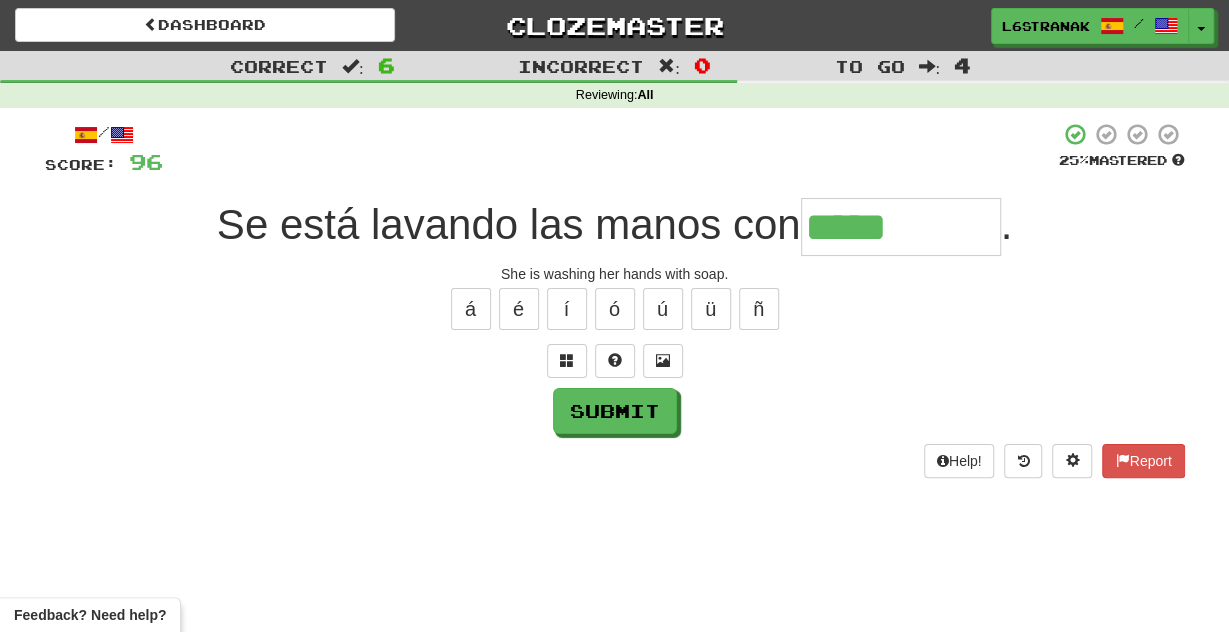 type on "*****" 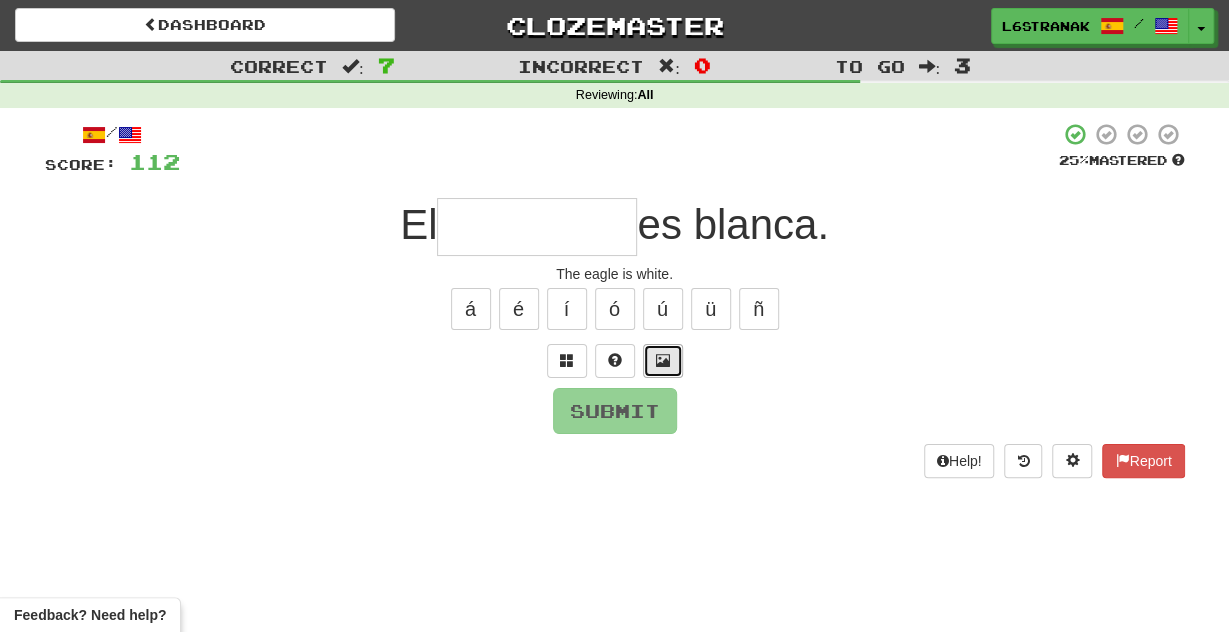 click at bounding box center (663, 361) 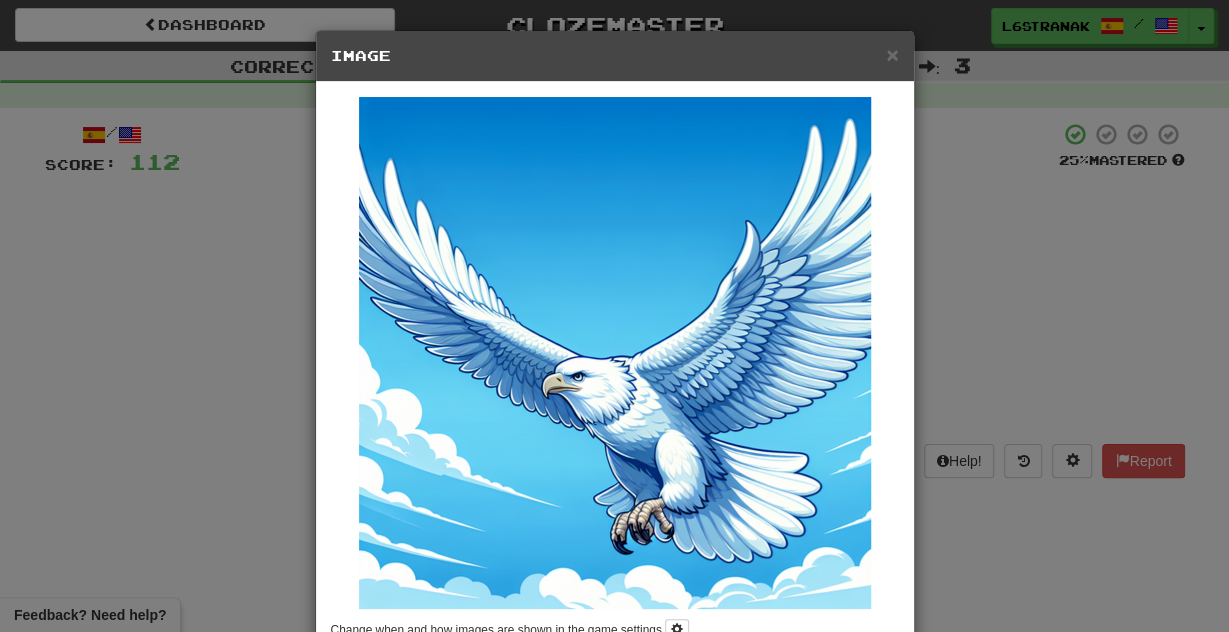 click on "× Image Change when and how images are shown in the game settings.  Images are in beta. Like them? Hate them?  Let us know ! Close" at bounding box center [614, 316] 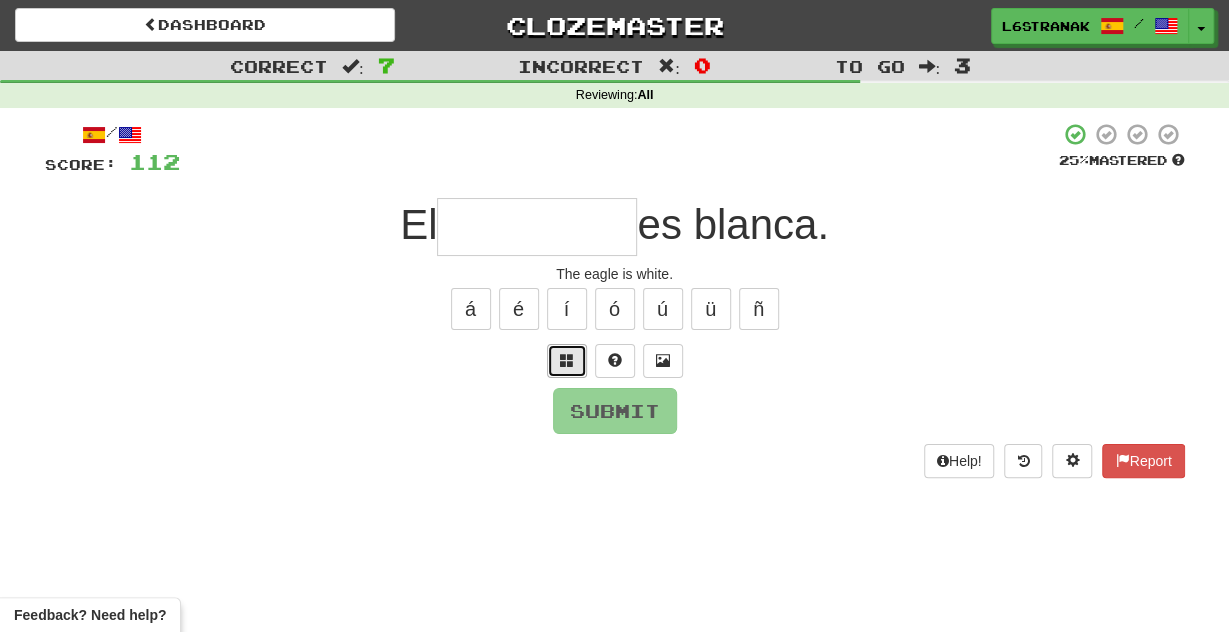 click at bounding box center (567, 361) 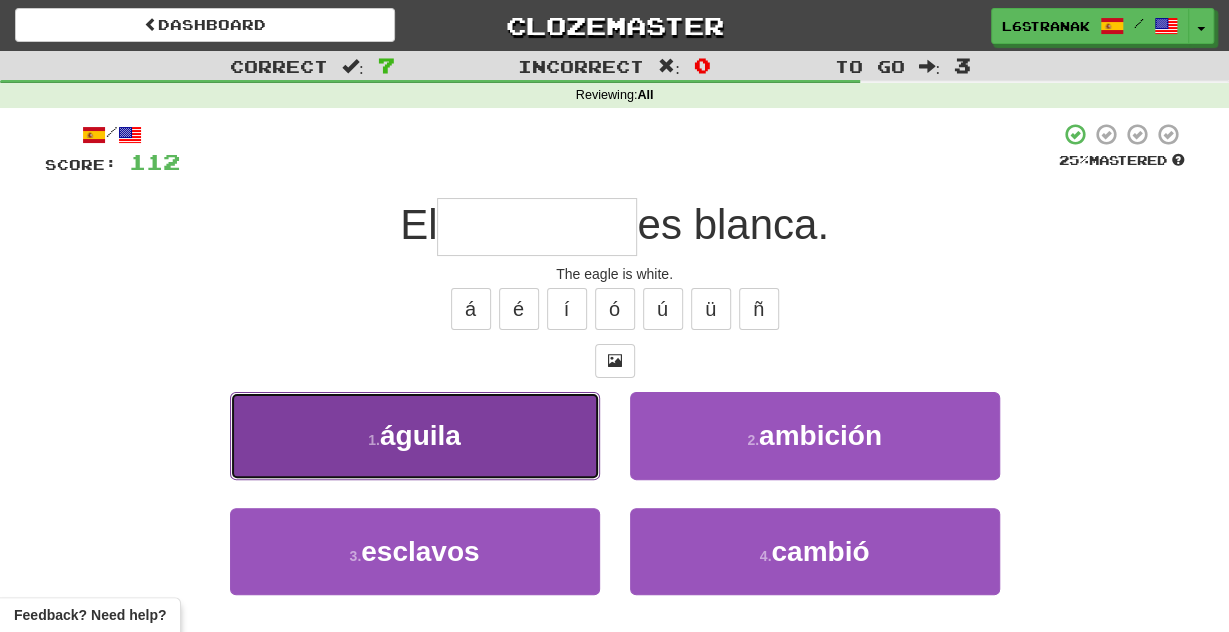 click on "1 .  águila" at bounding box center (415, 435) 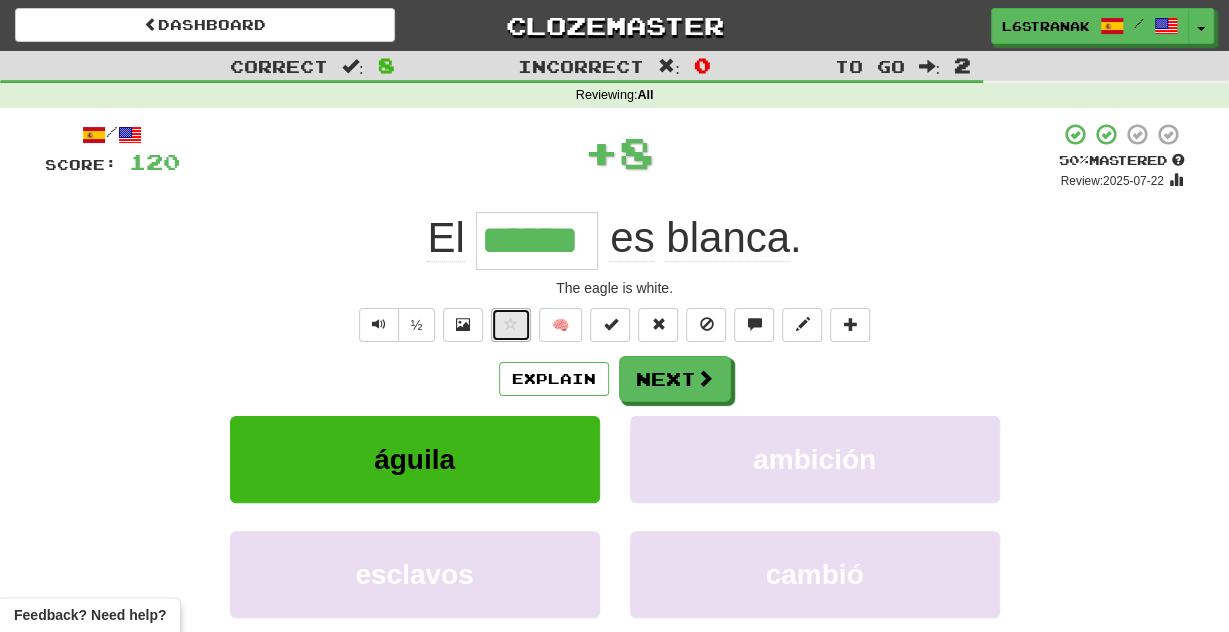 click at bounding box center [511, 324] 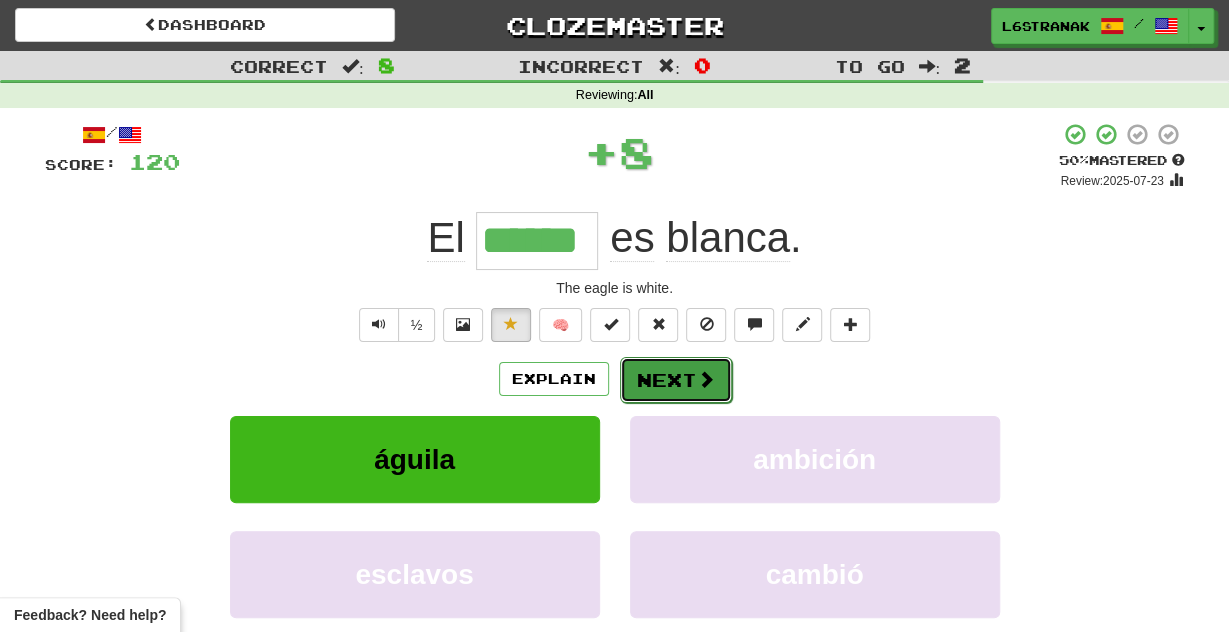 click on "Next" at bounding box center (676, 380) 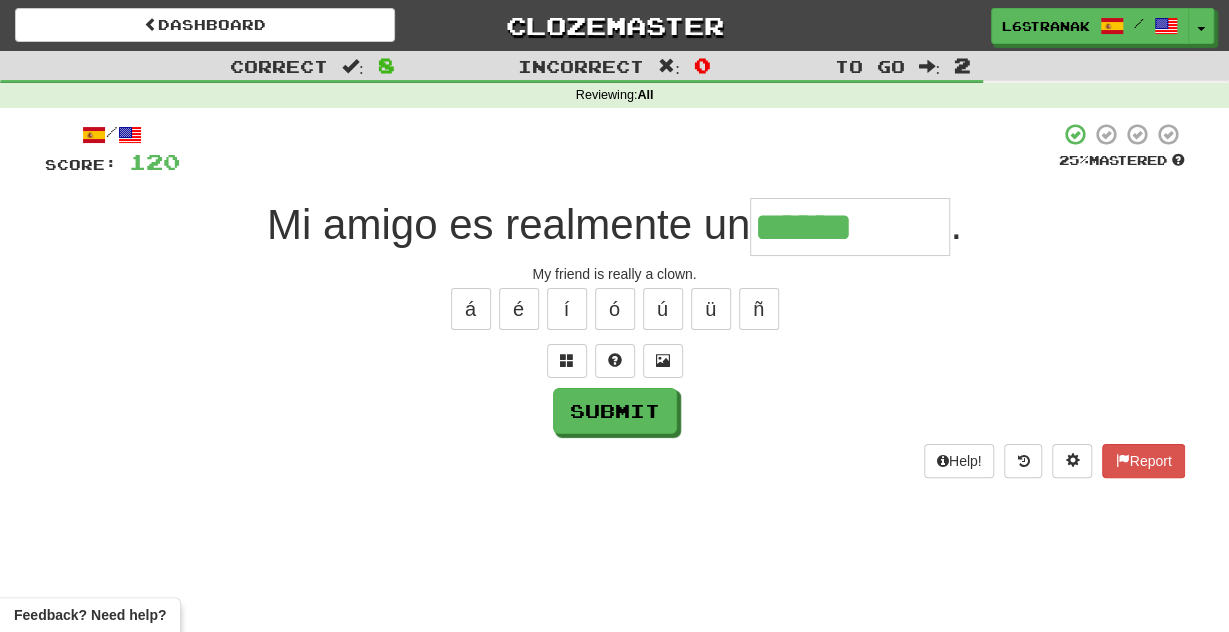 type on "******" 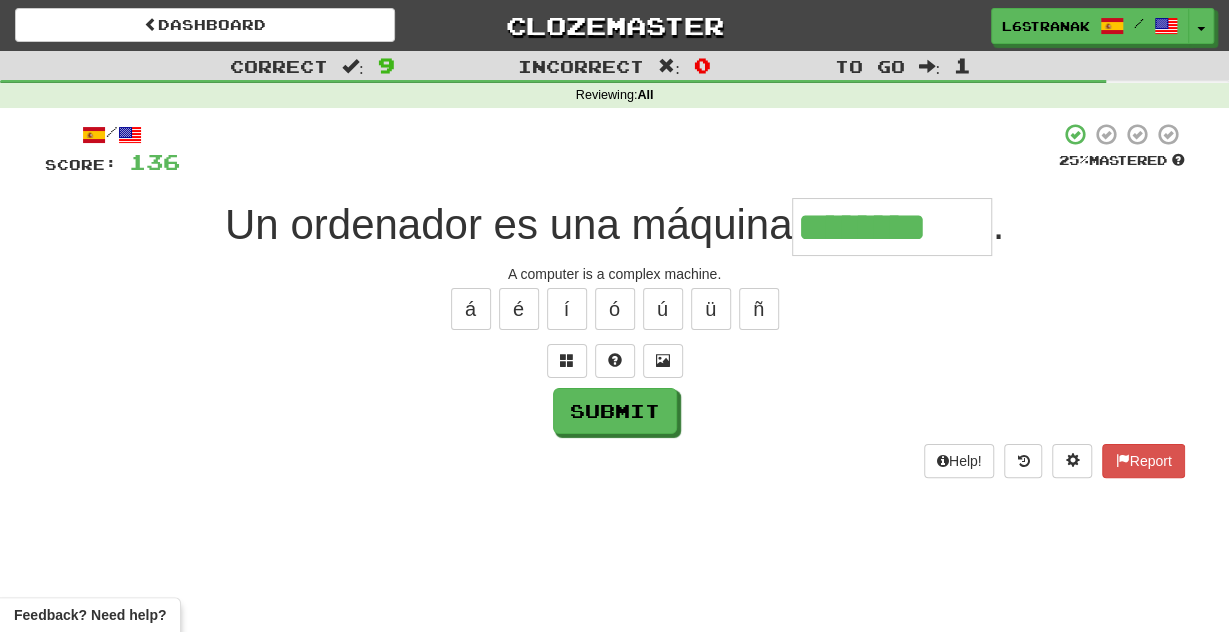type on "********" 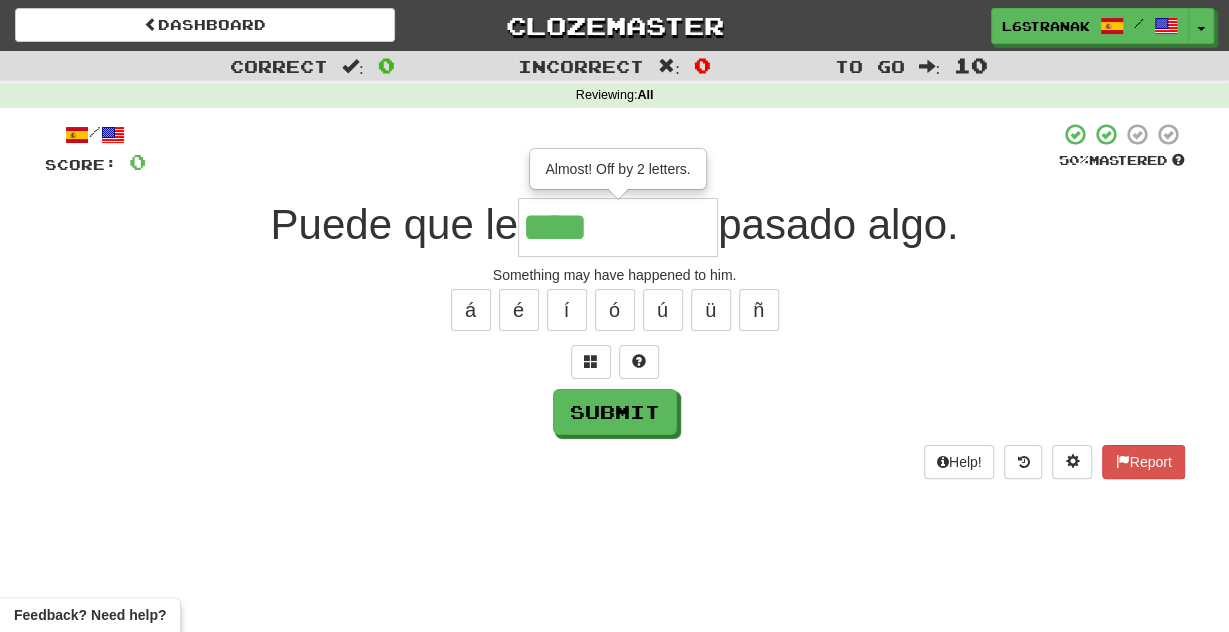 type on "****" 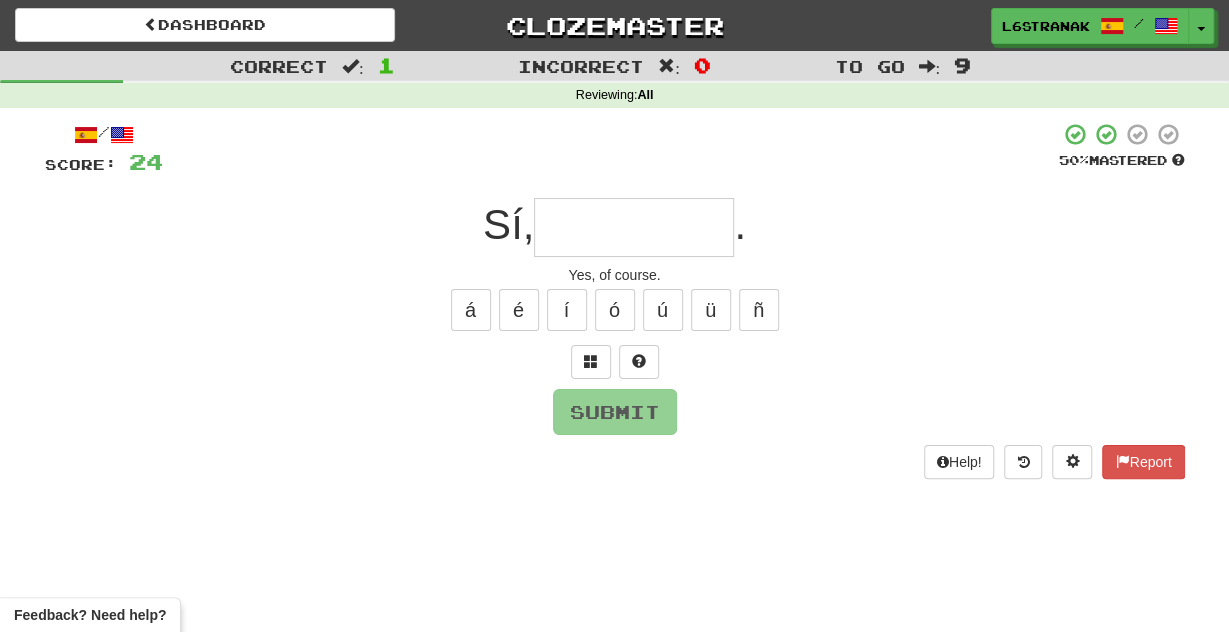 type on "*" 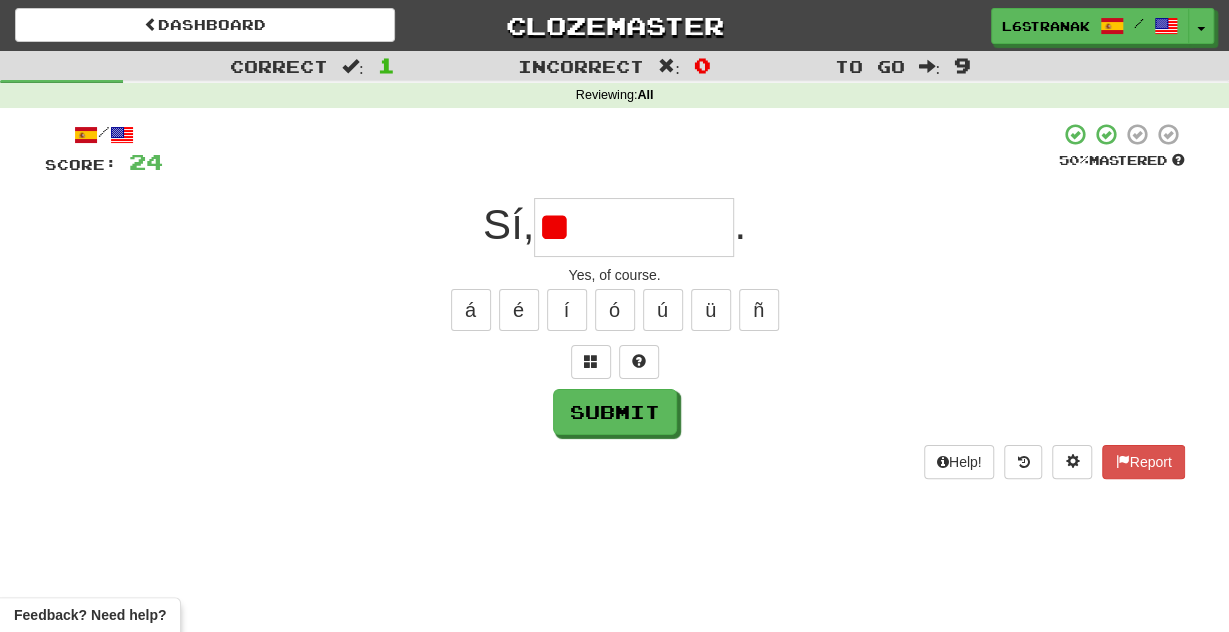 type on "*" 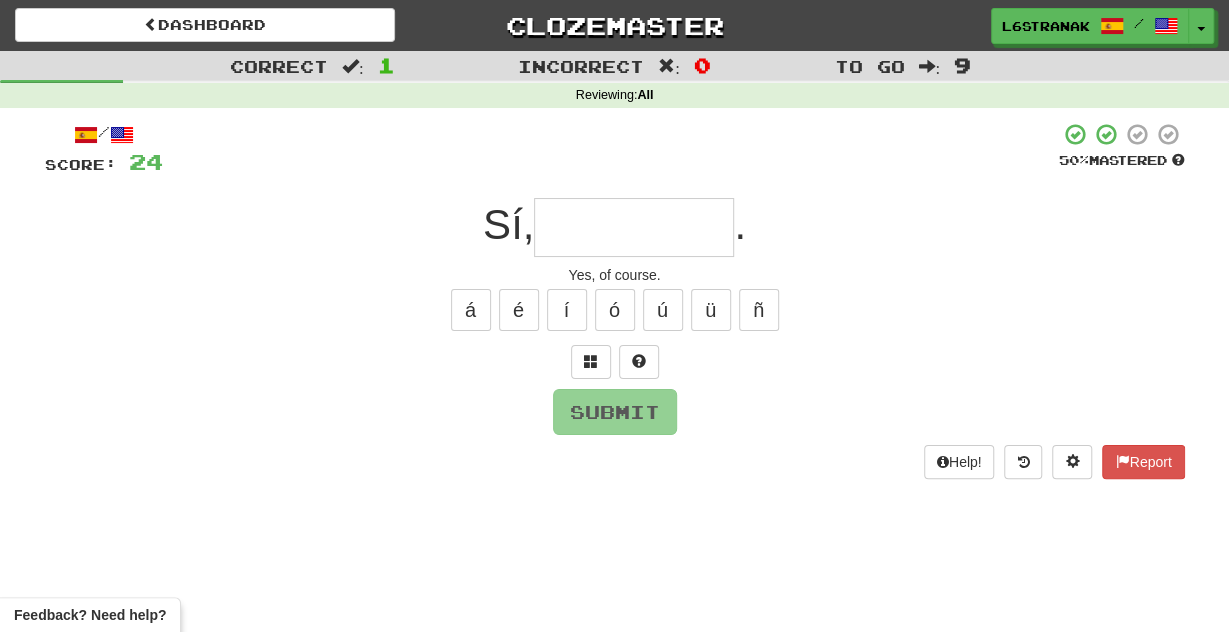 type on "*" 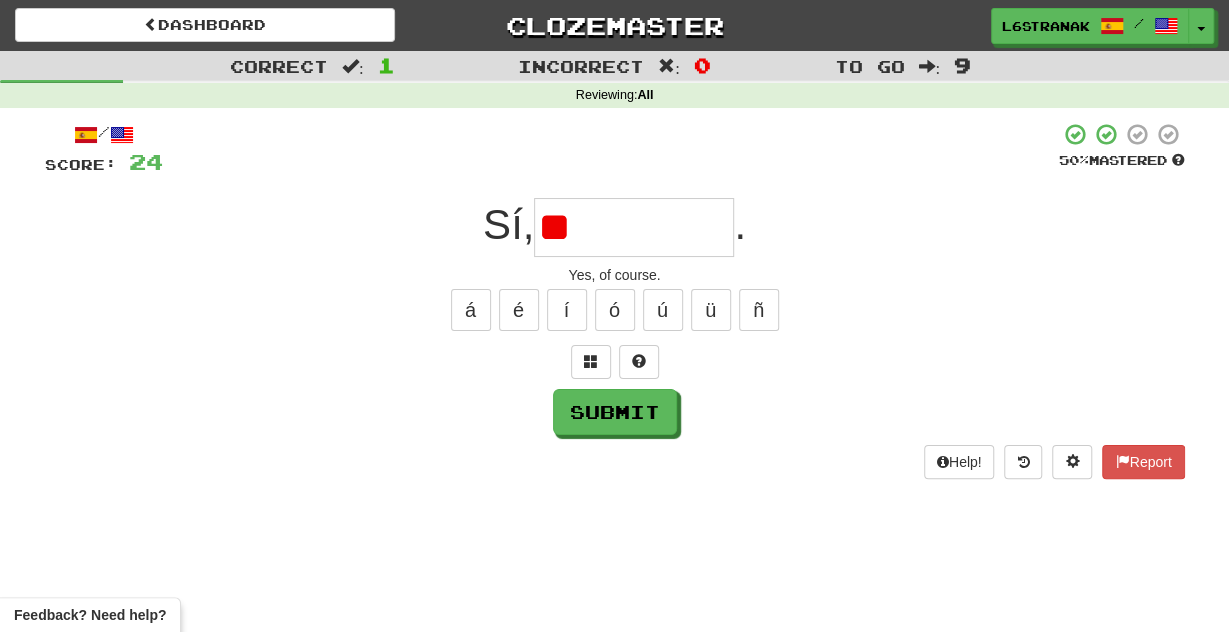 type on "*" 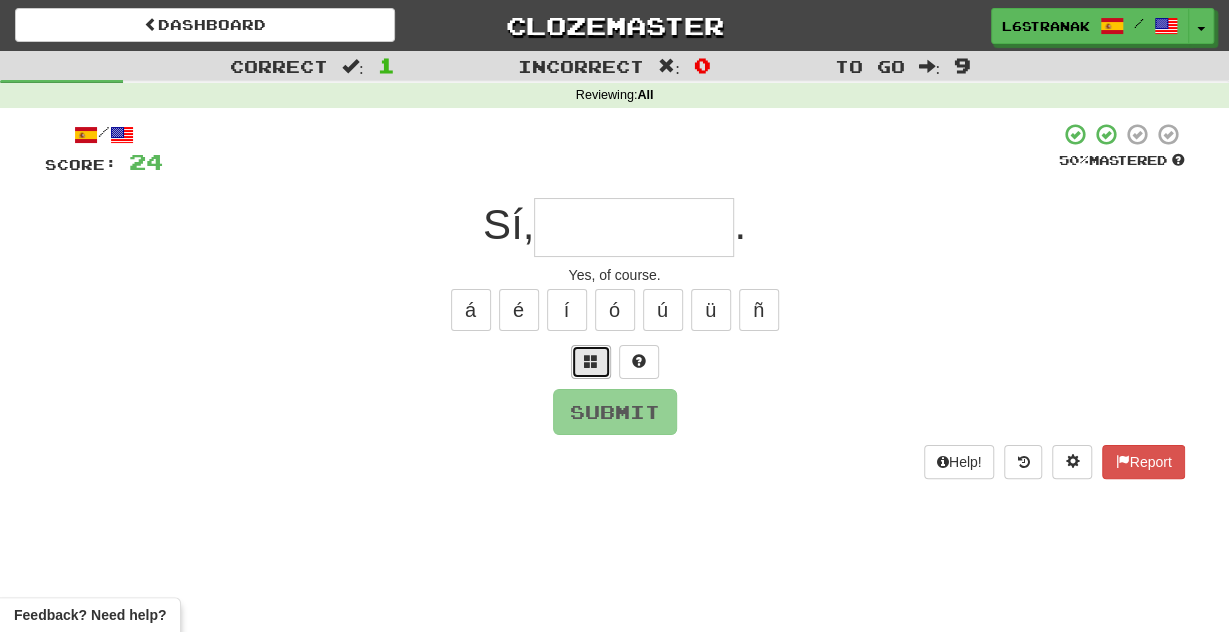click at bounding box center (591, 361) 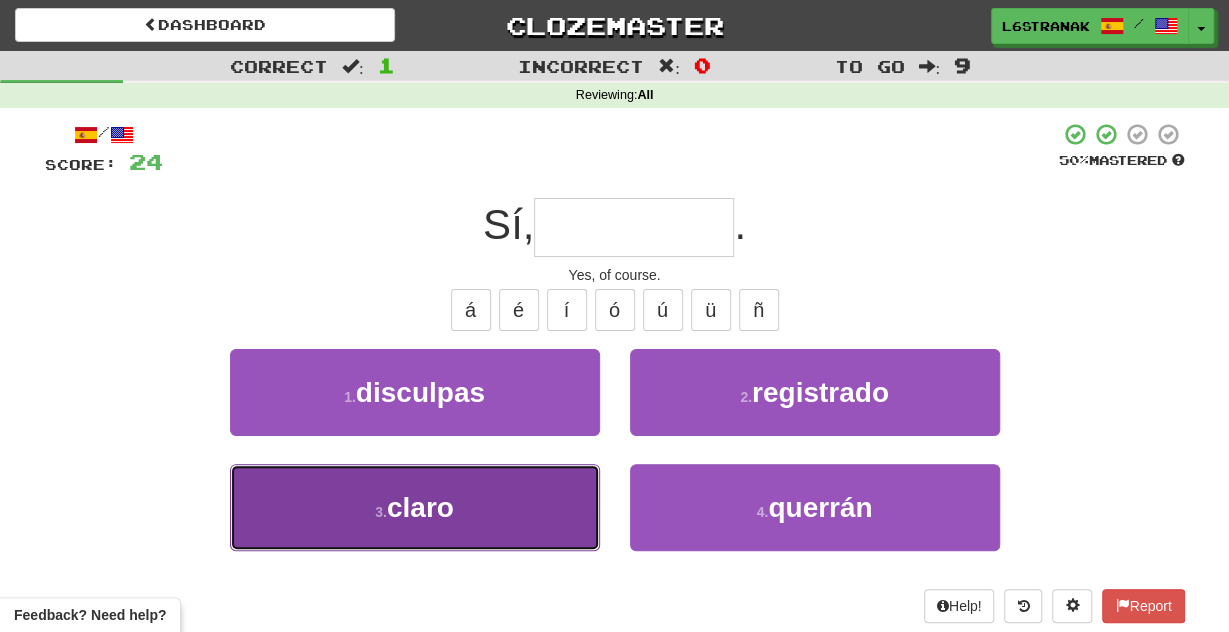 click on "3 .  claro" at bounding box center [415, 507] 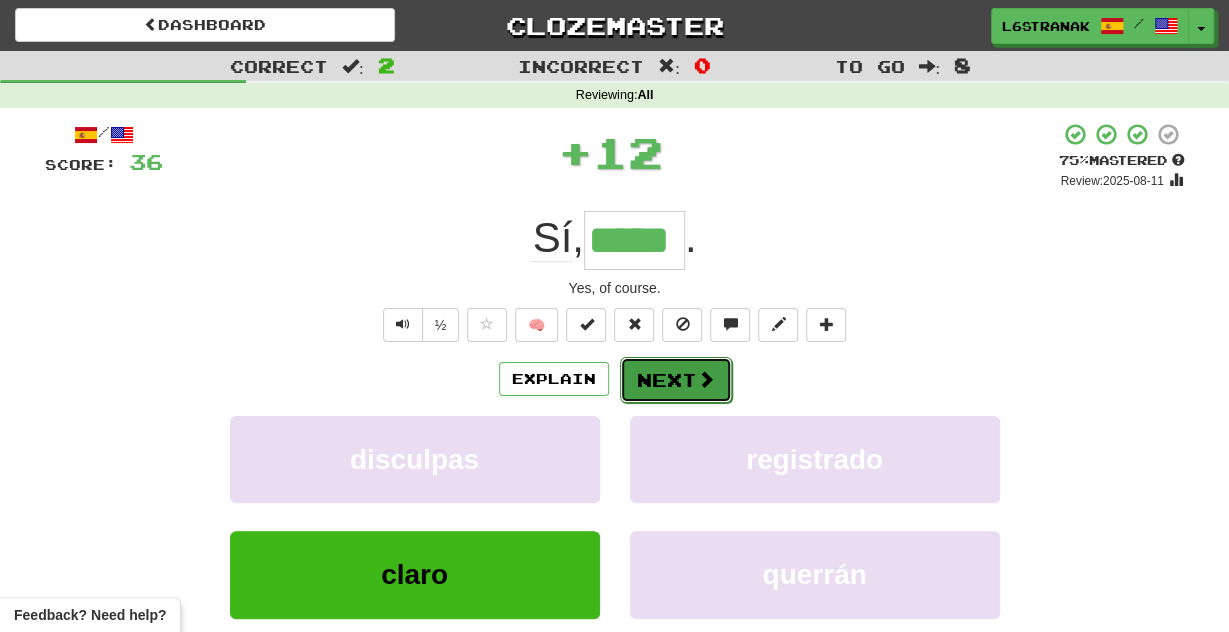 click on "Next" at bounding box center [676, 380] 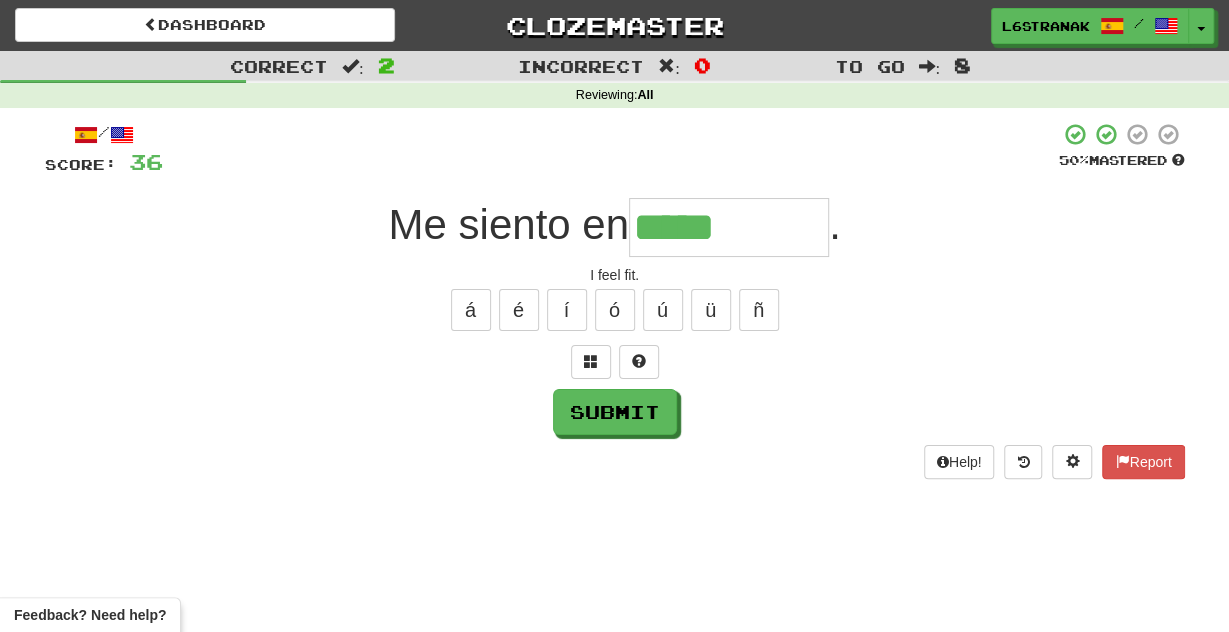 type on "*****" 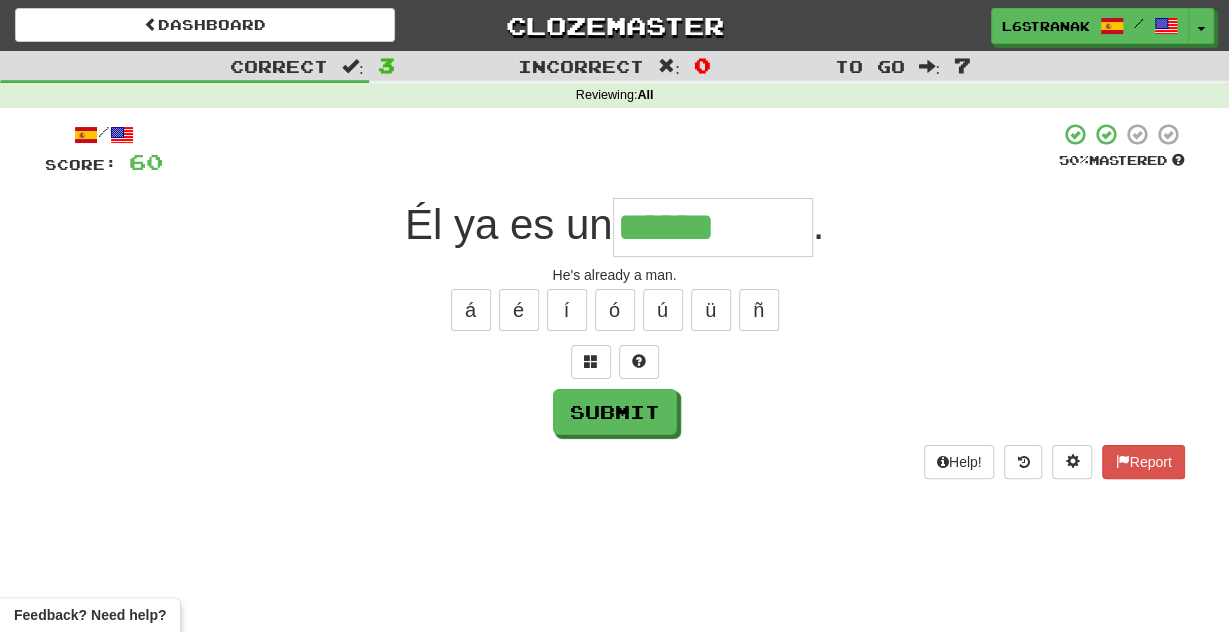type on "******" 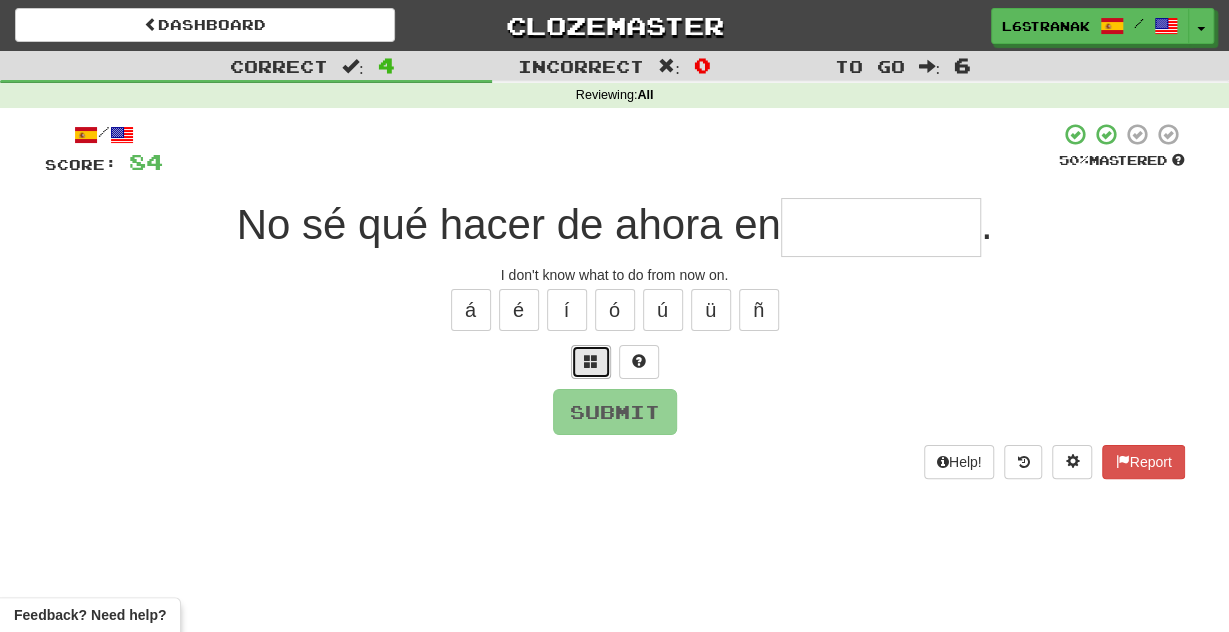 click at bounding box center (591, 362) 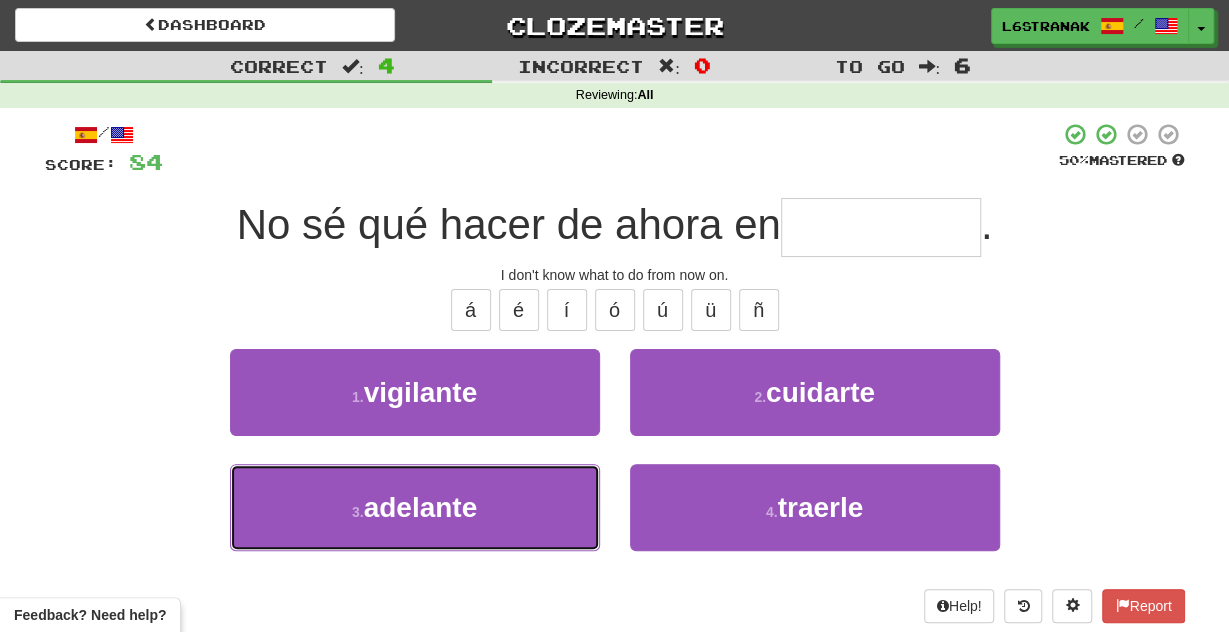 drag, startPoint x: 522, startPoint y: 485, endPoint x: 519, endPoint y: 503, distance: 18.248287 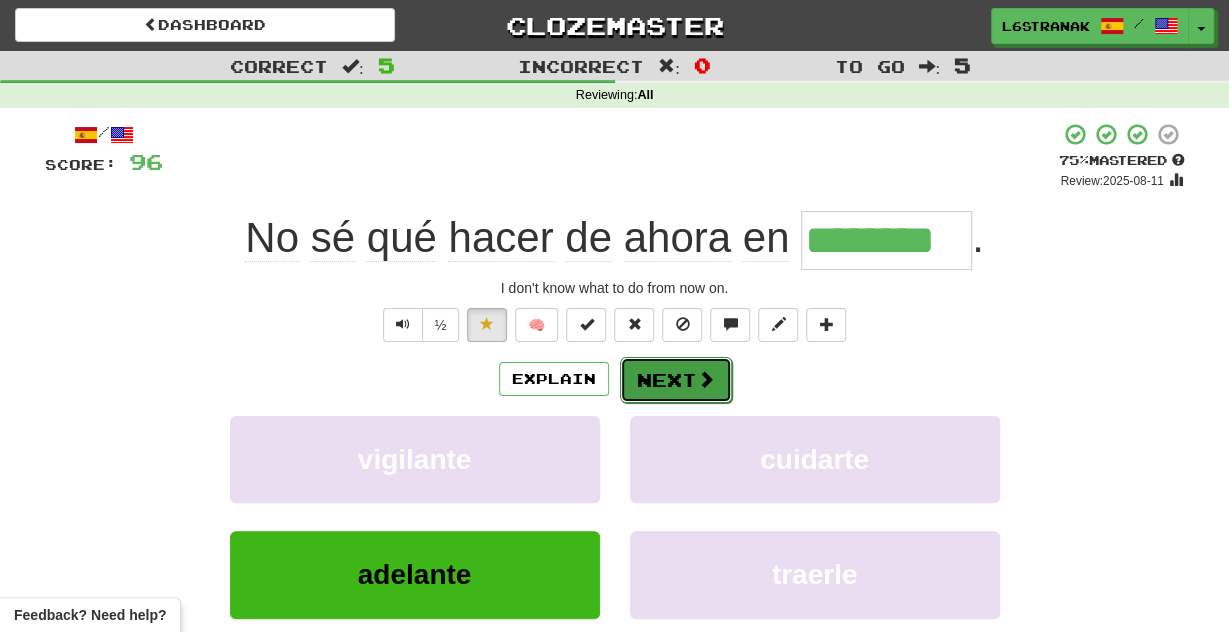 click on "Next" at bounding box center [676, 380] 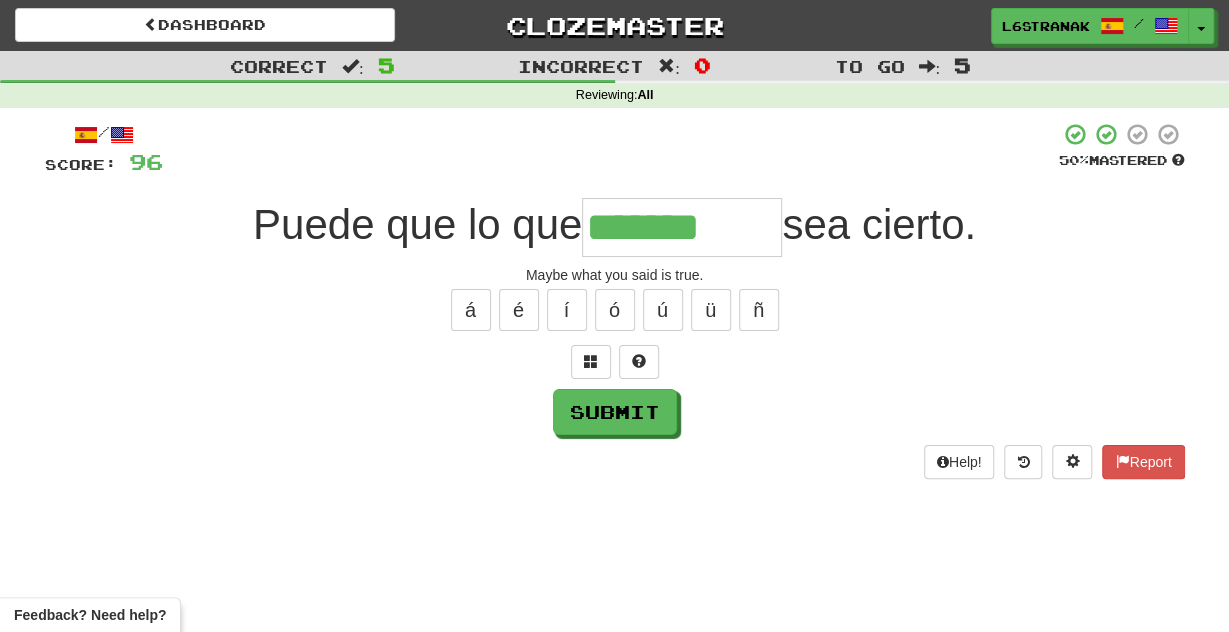 type on "*******" 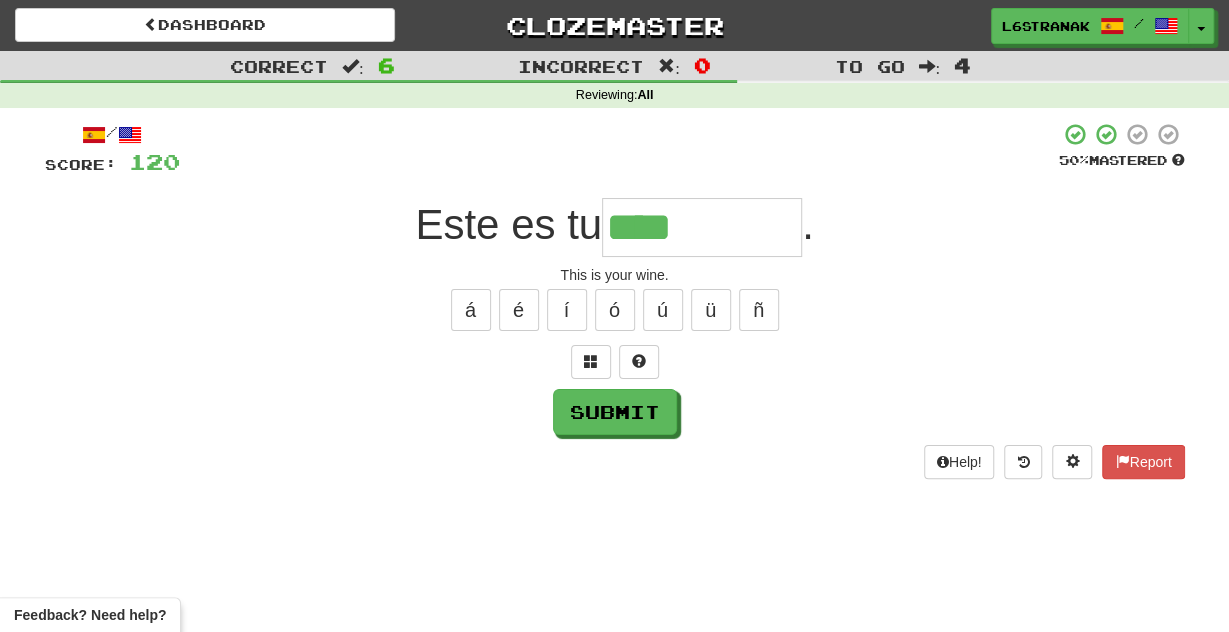 type on "****" 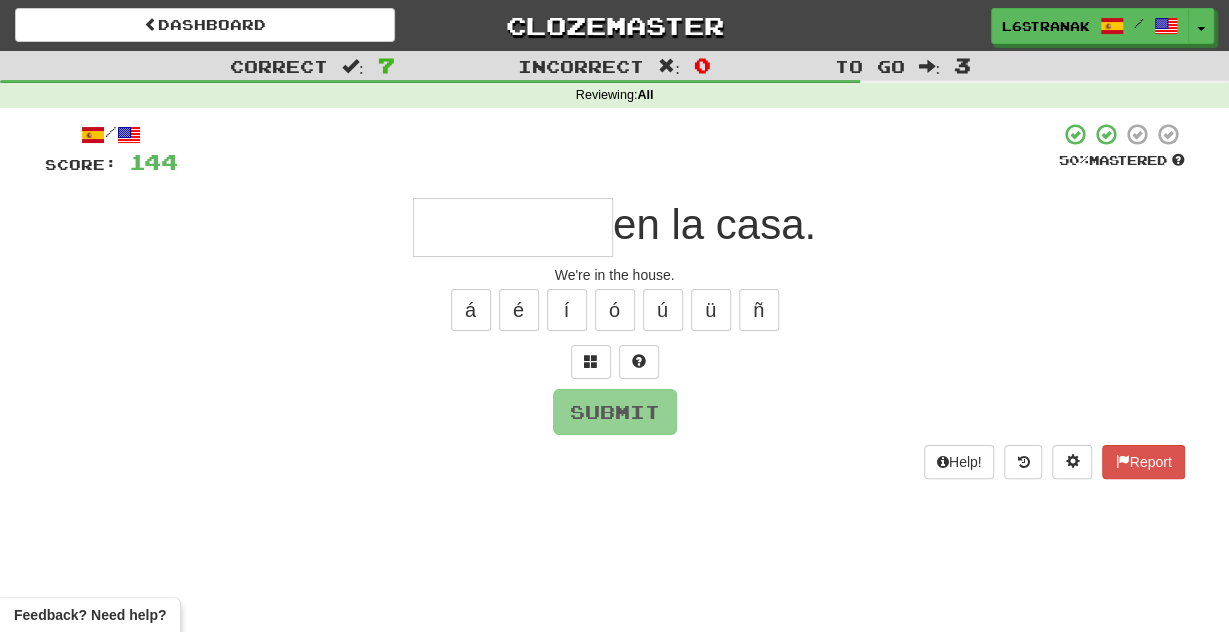 type on "*" 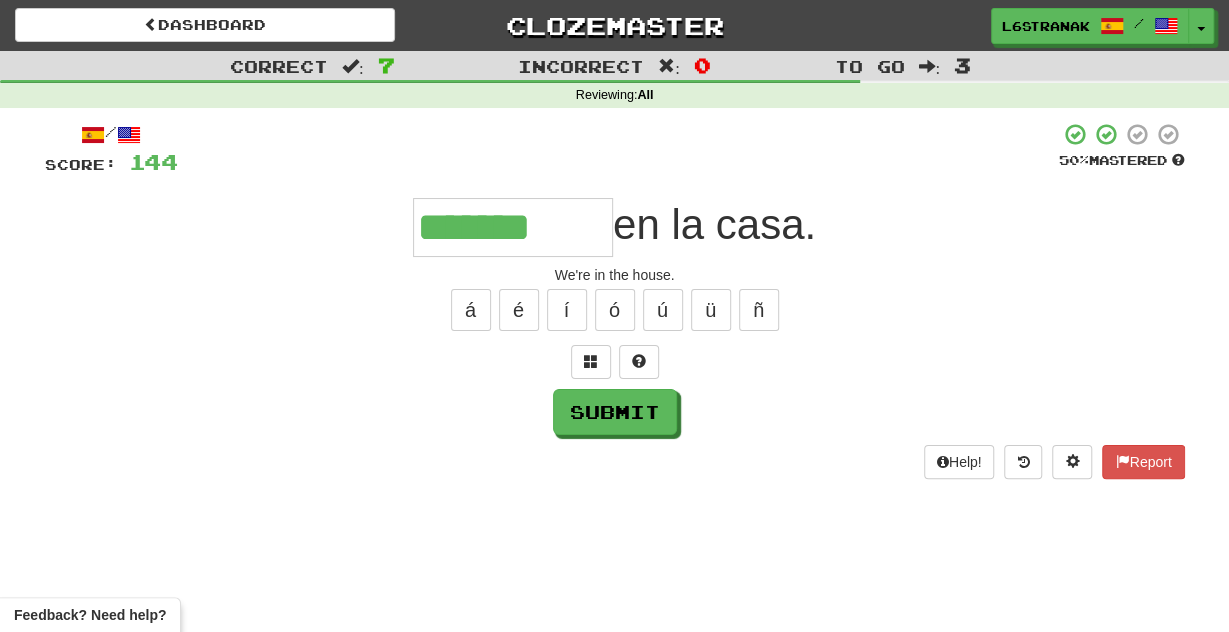 type on "*******" 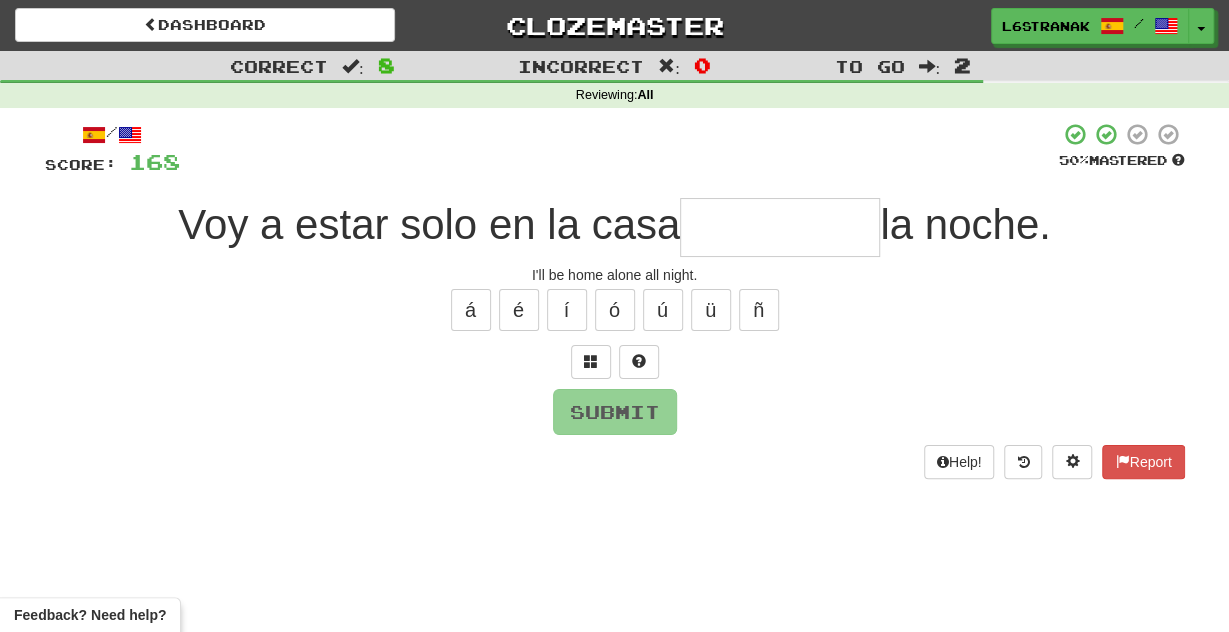 type on "*" 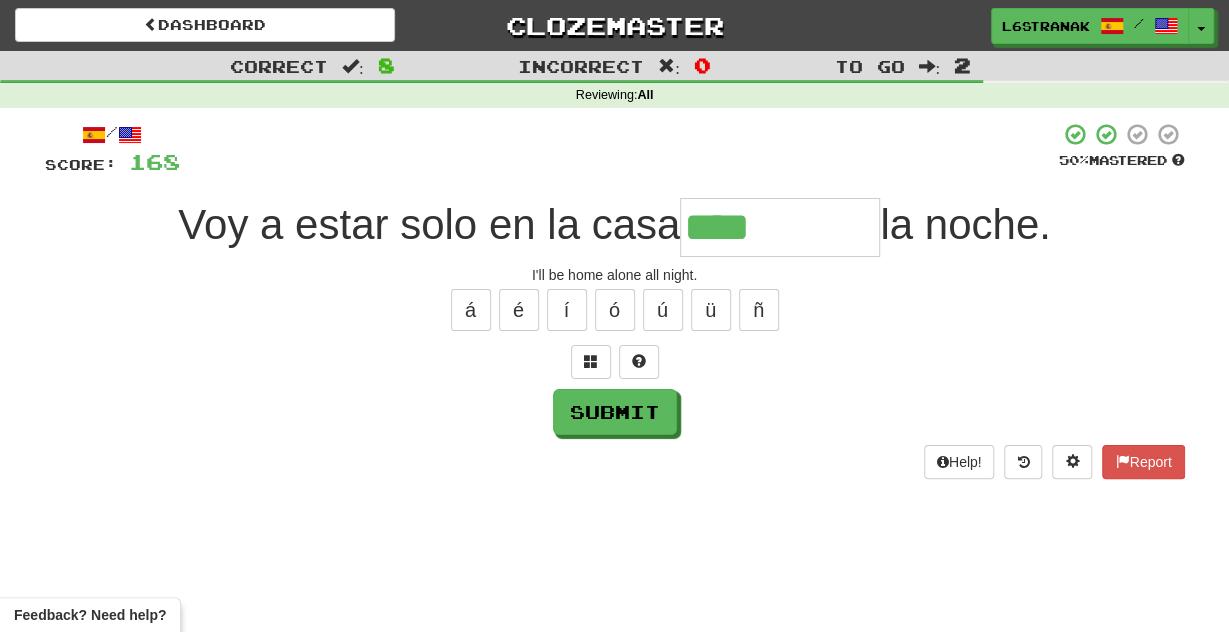 type on "****" 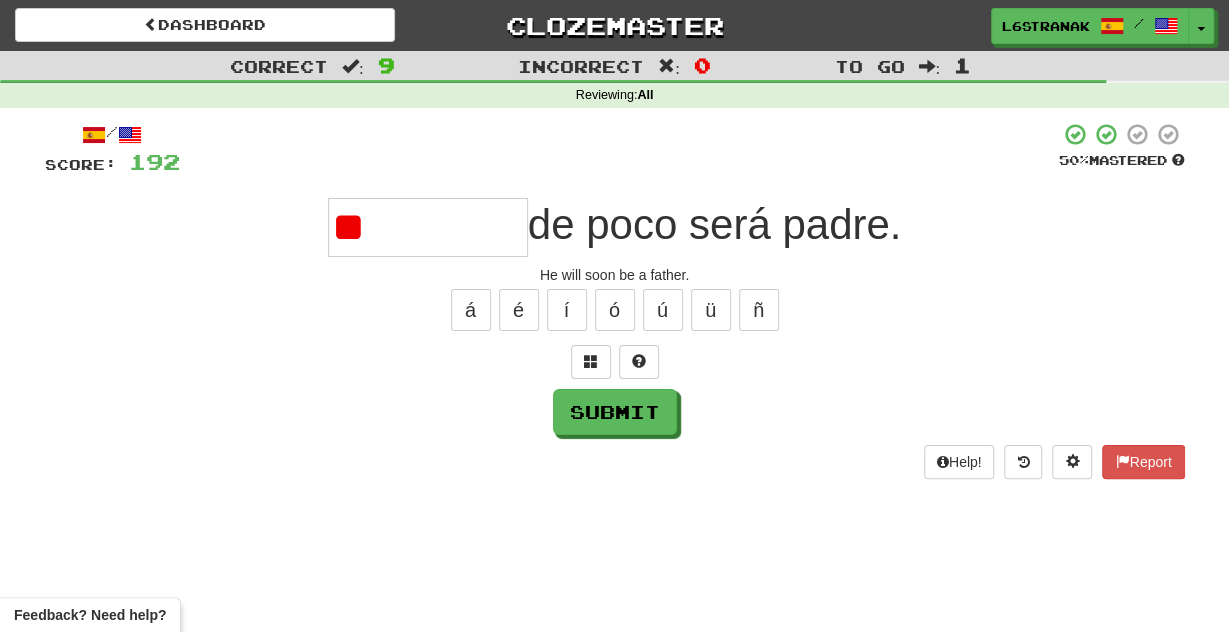 type on "*" 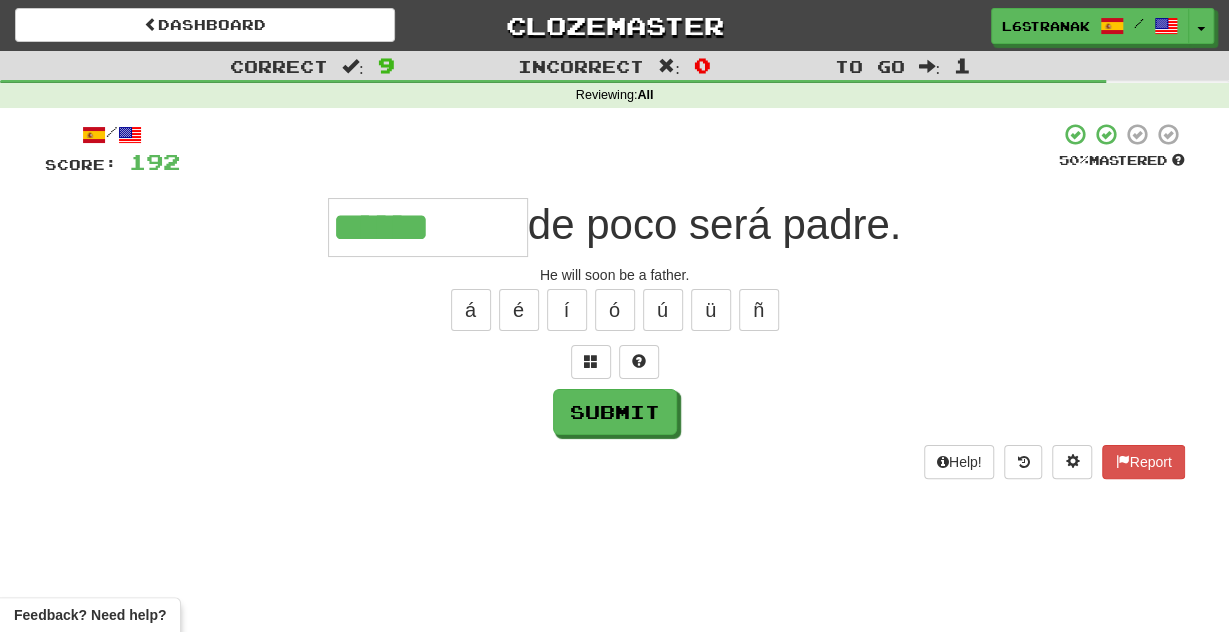 type on "******" 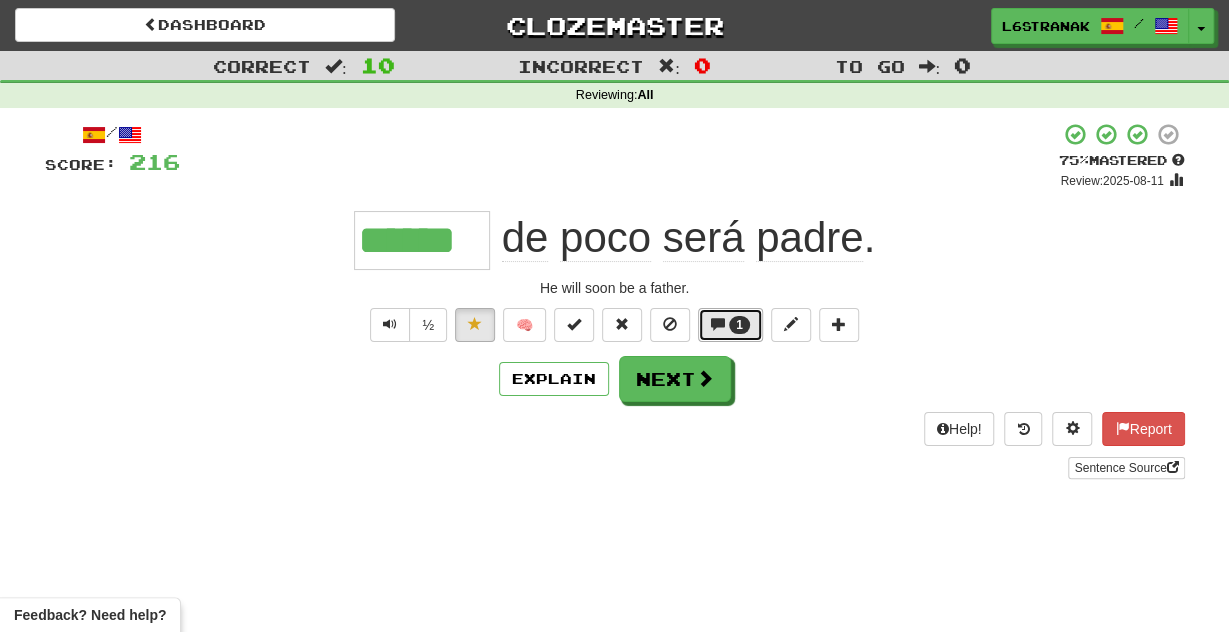 click on "1" at bounding box center (730, 325) 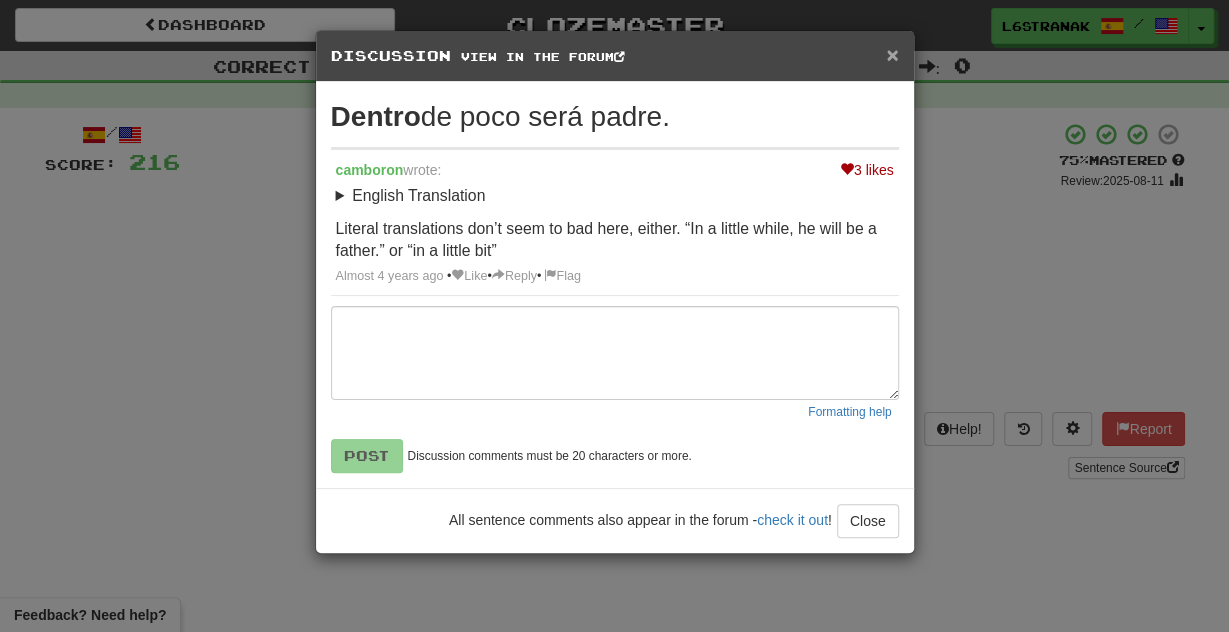 click on "×" at bounding box center (892, 54) 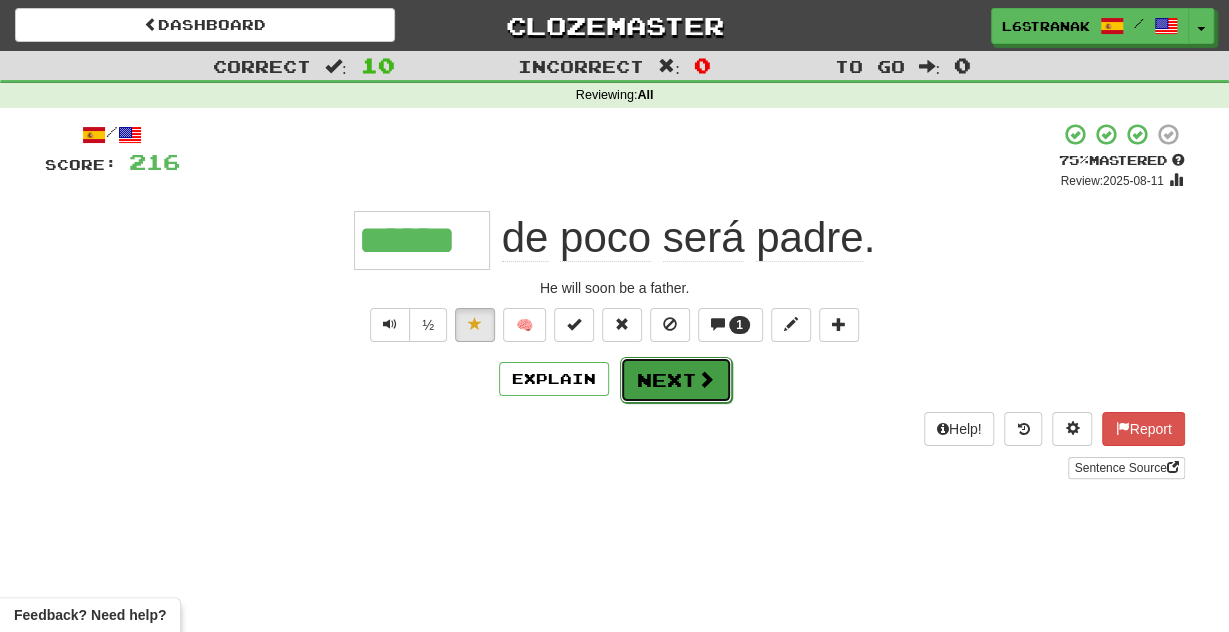 click on "Next" at bounding box center [676, 380] 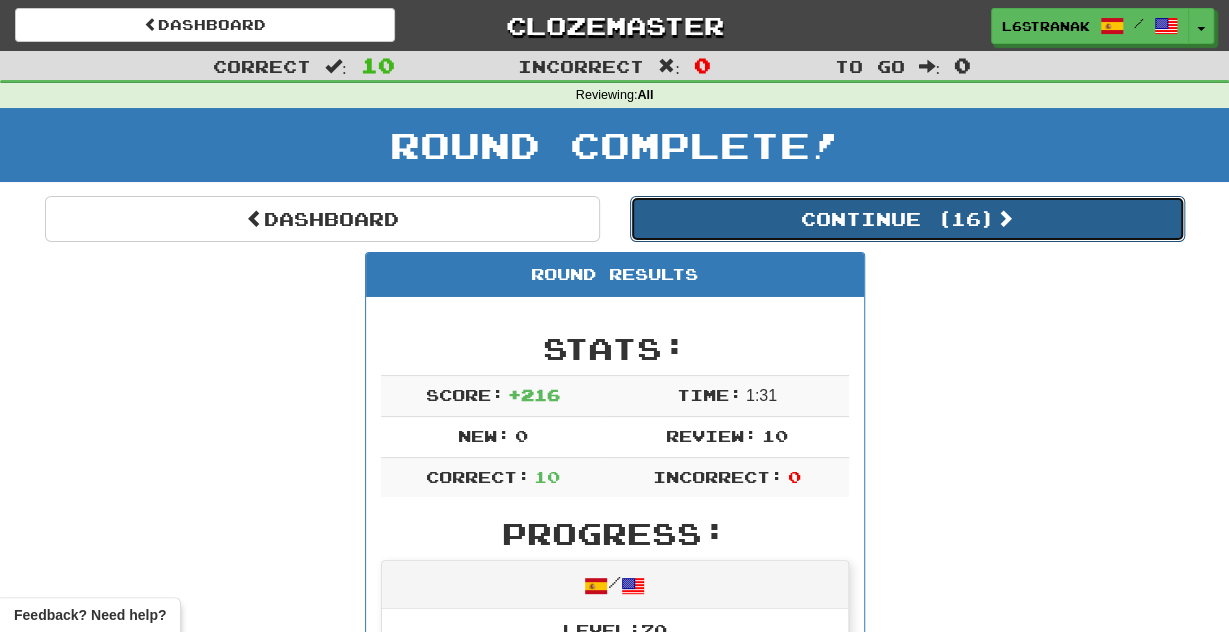 click on "Continue ( 16 )" at bounding box center (907, 219) 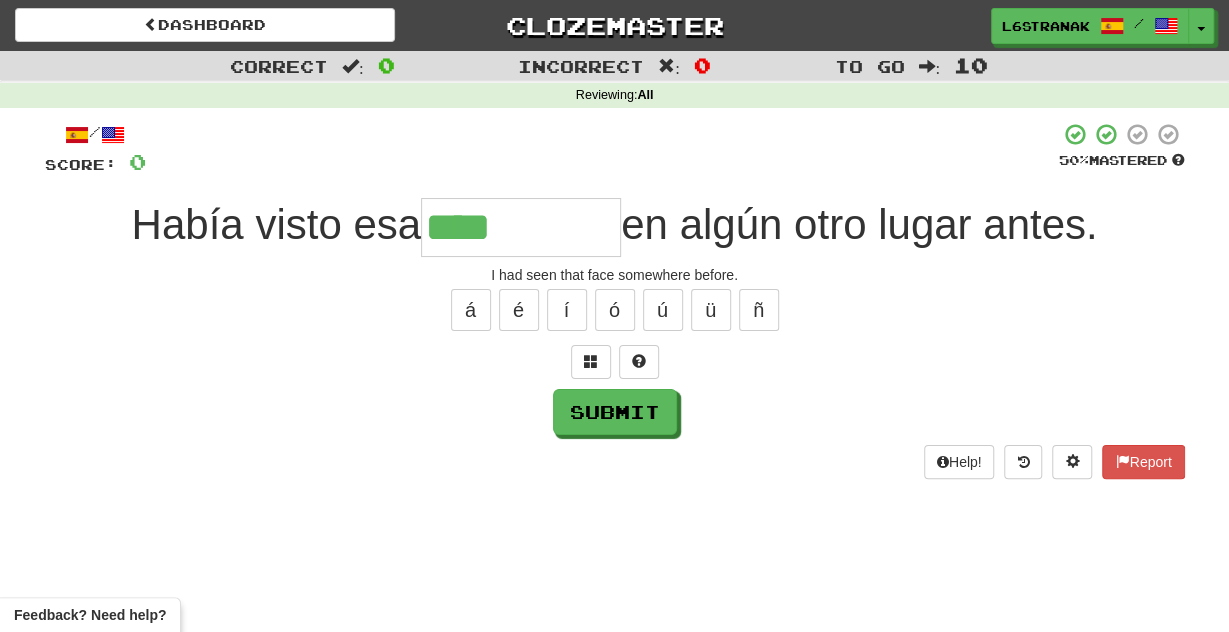 type on "****" 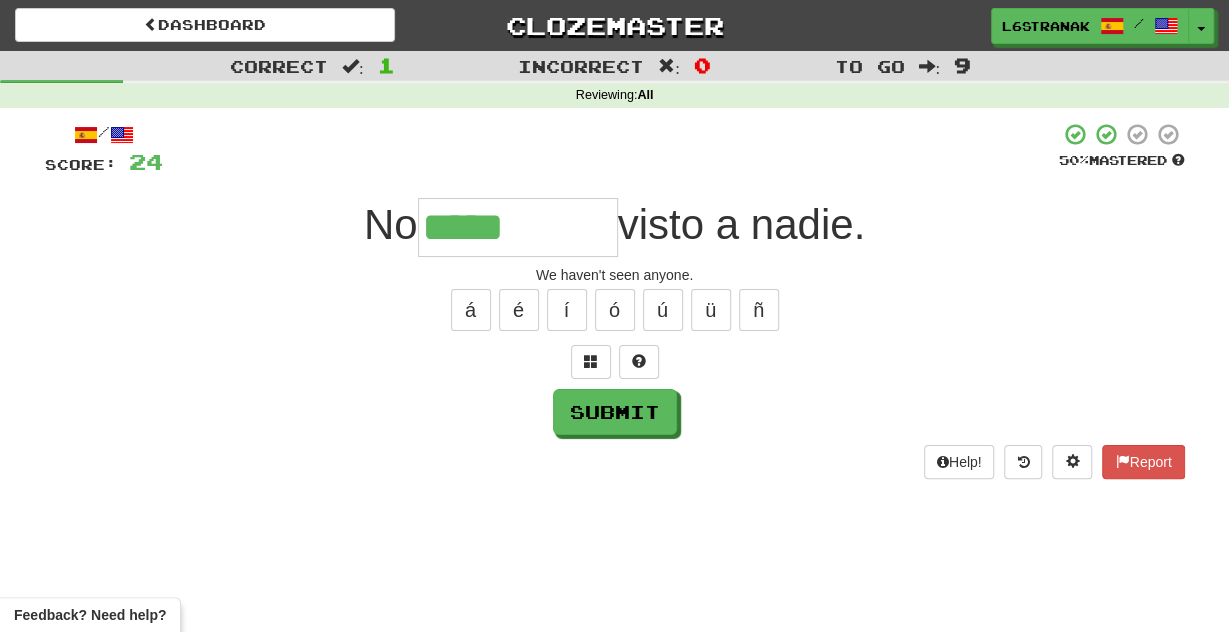 type on "*****" 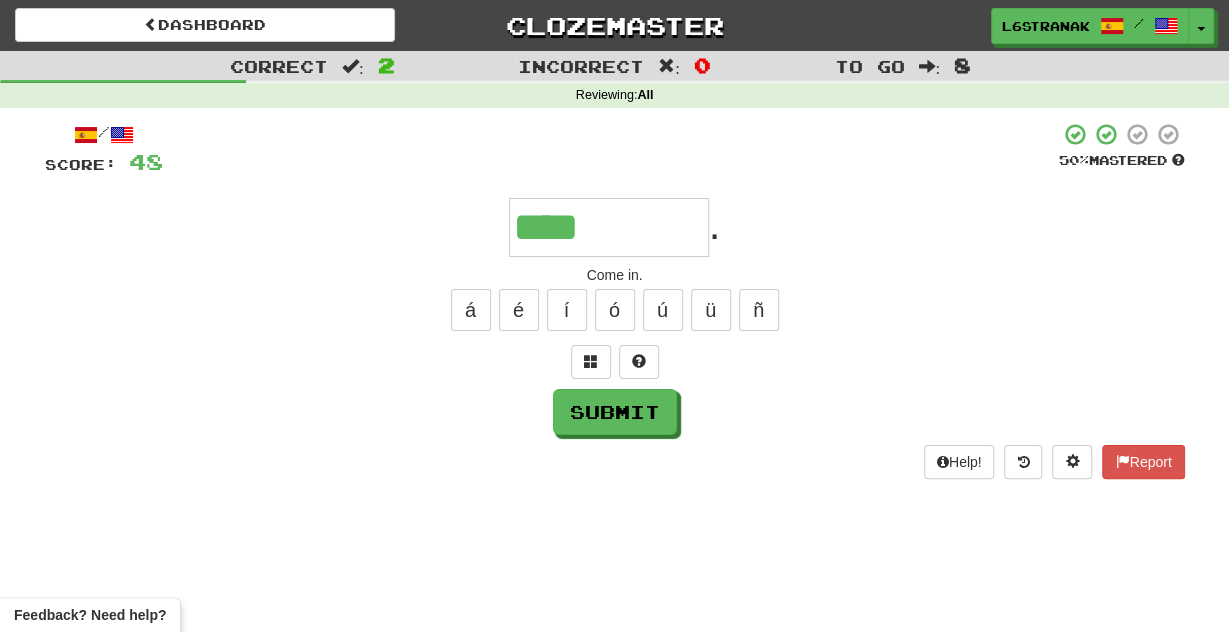 type on "*****" 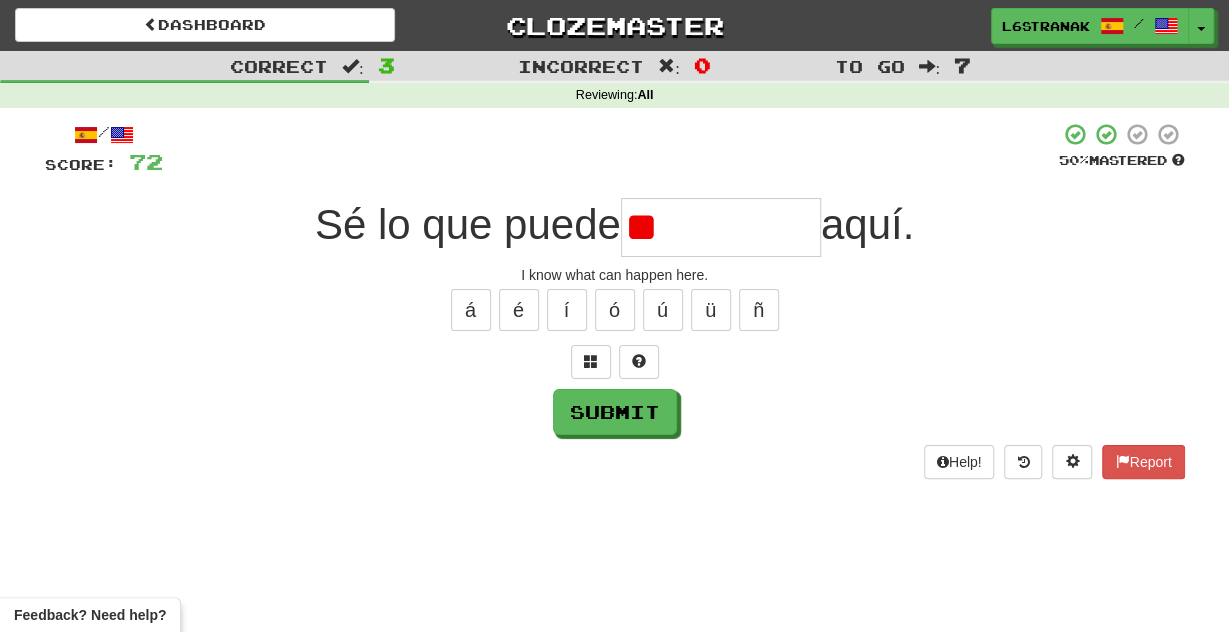 type on "*" 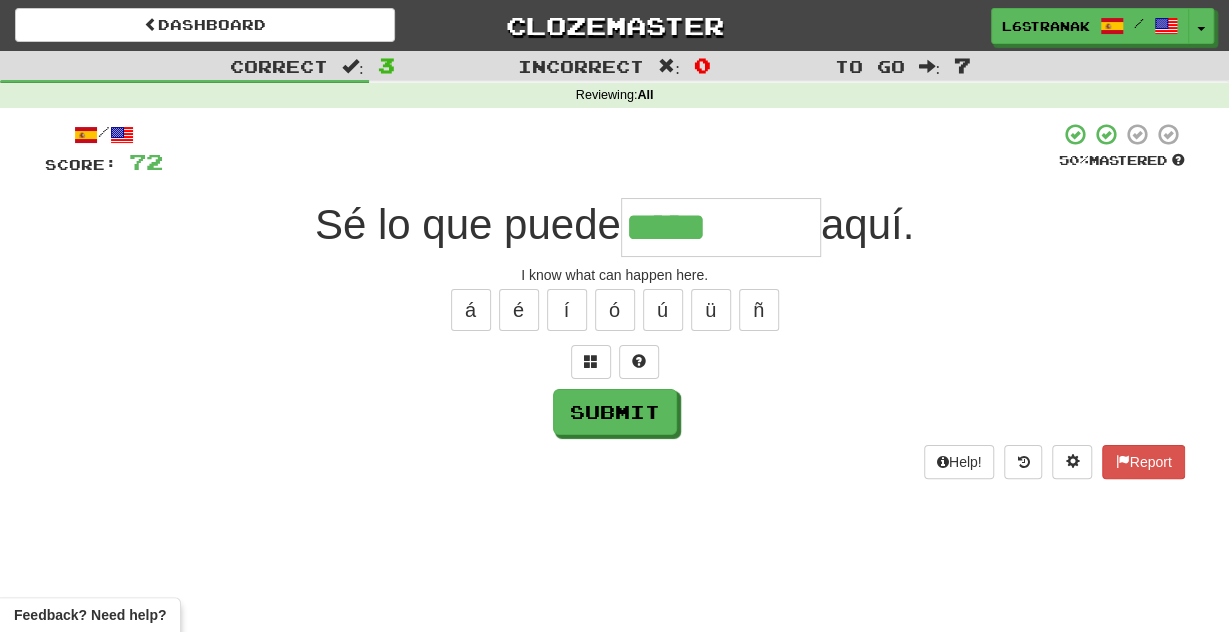 type on "*****" 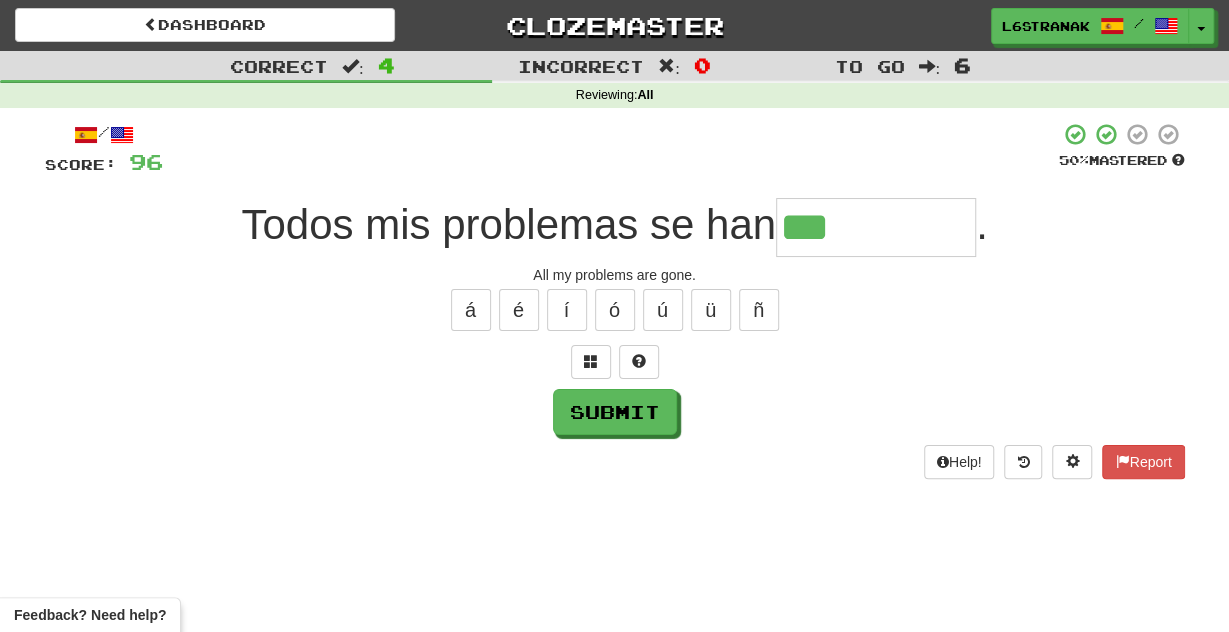 type on "***" 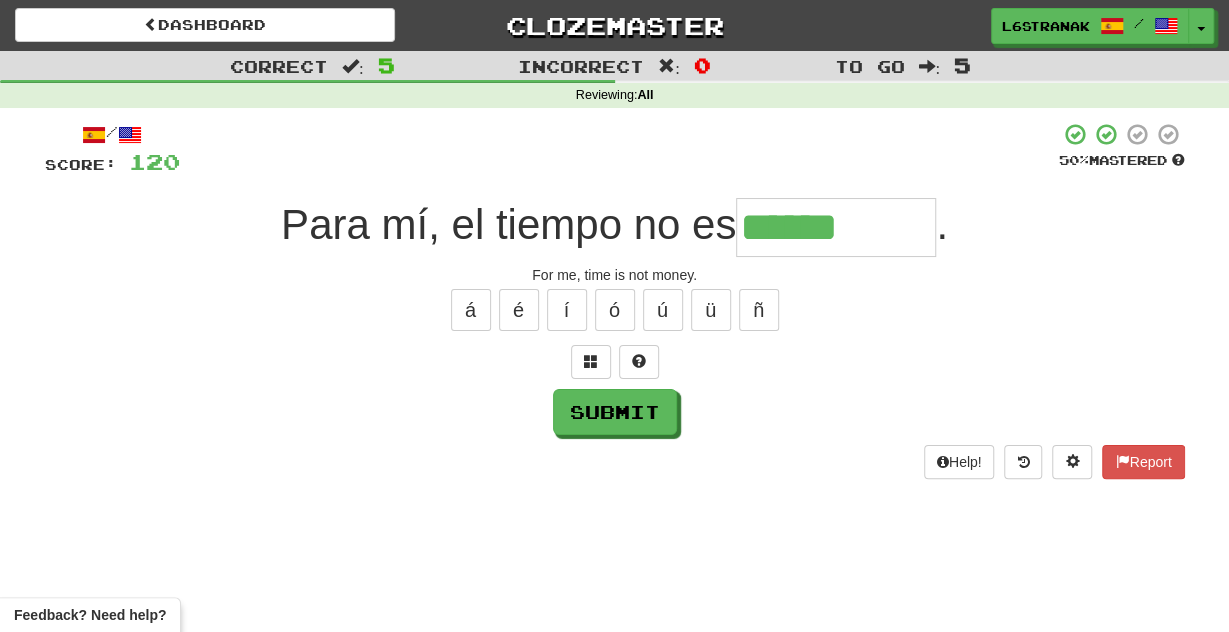 type on "******" 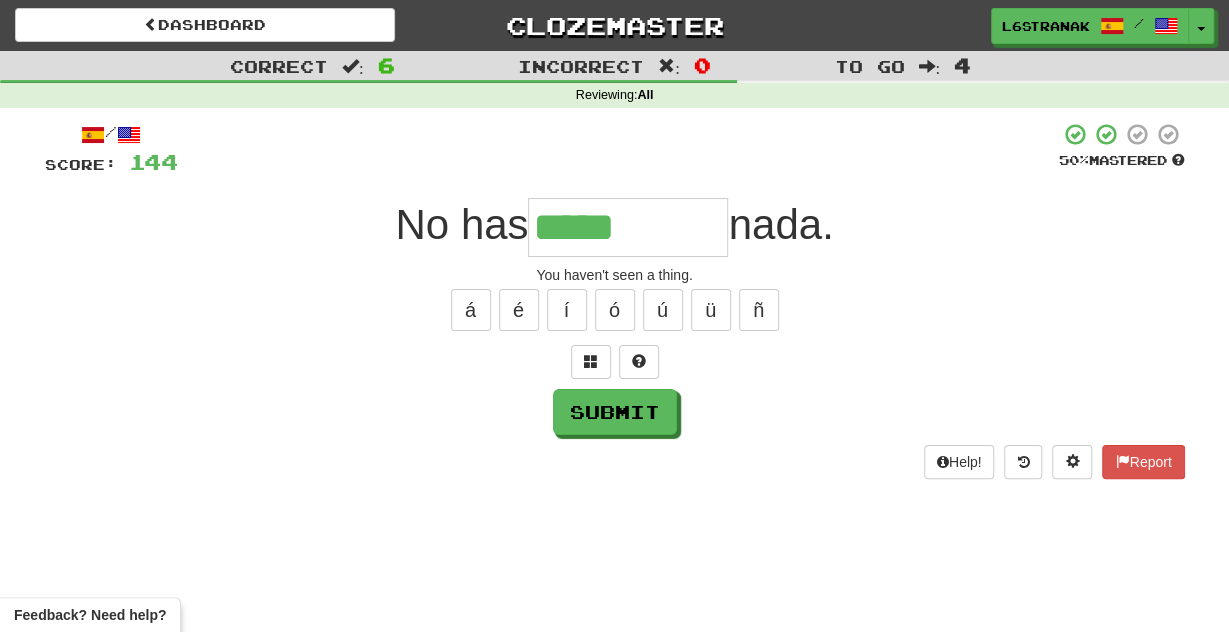 type on "*****" 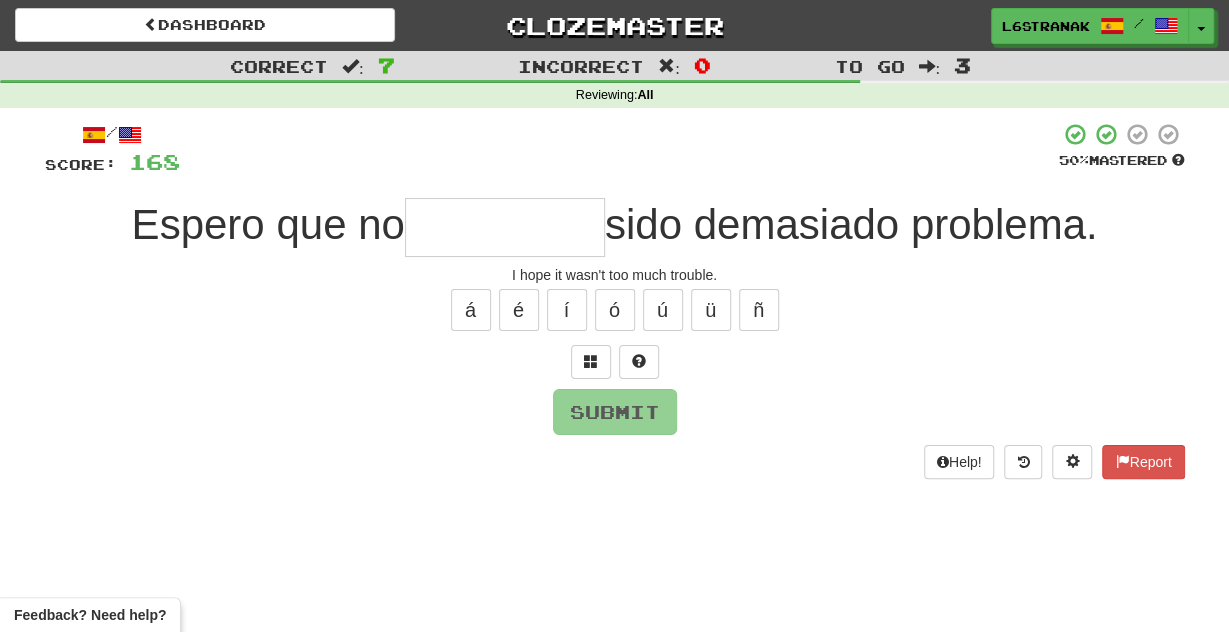 type on "*" 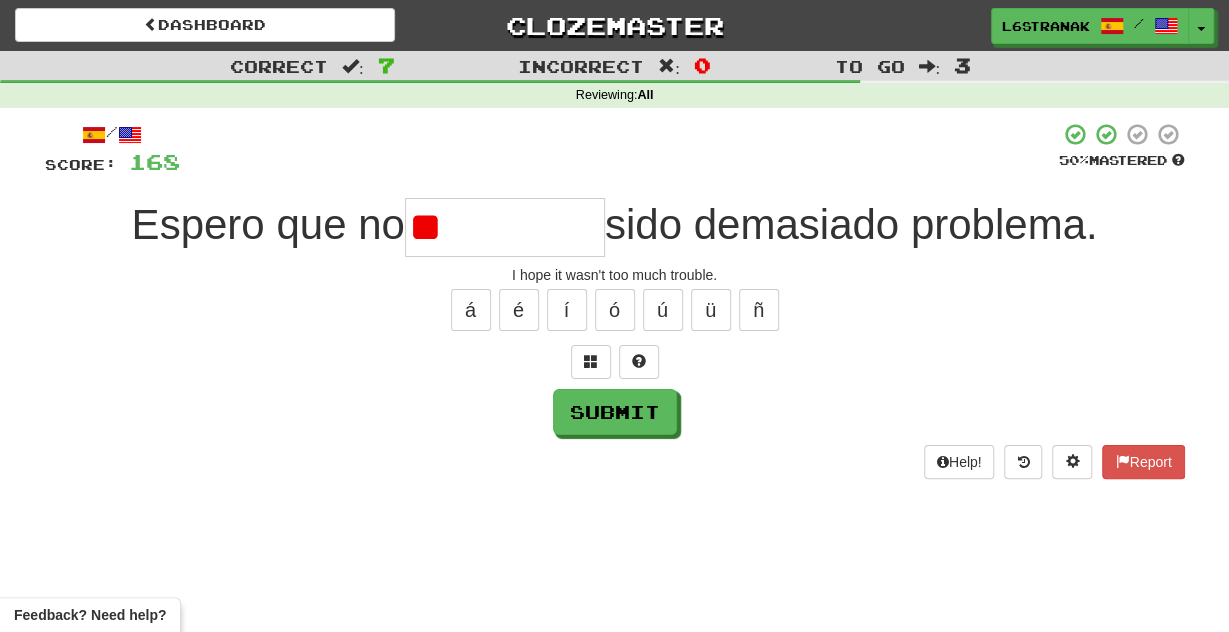 type on "*" 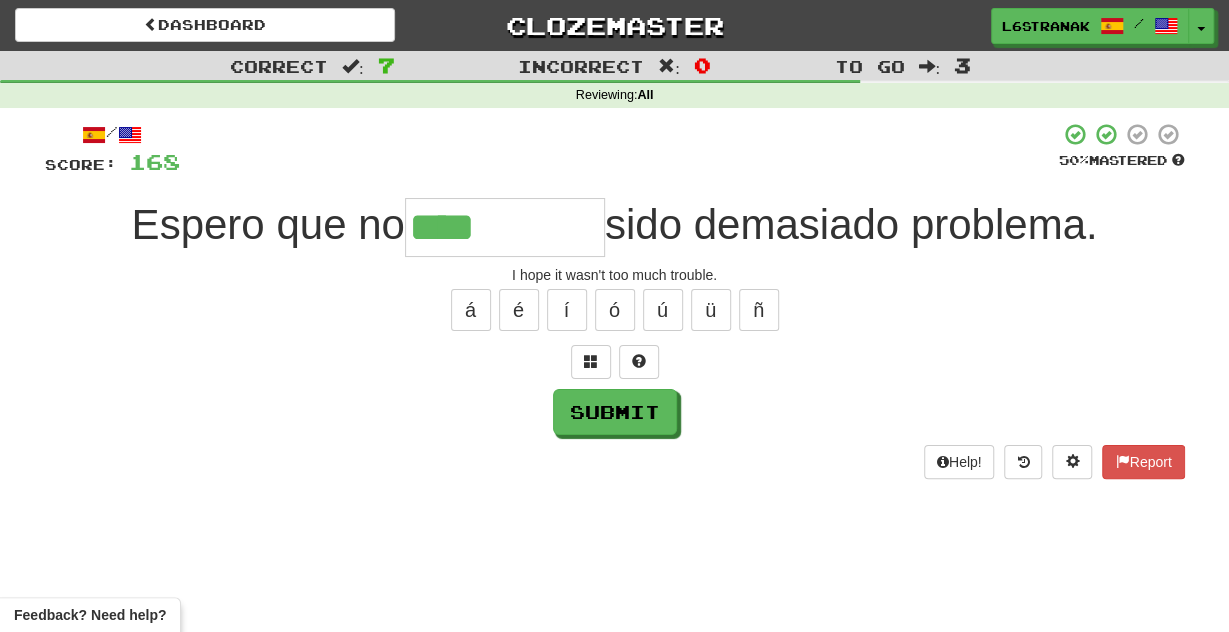 type on "****" 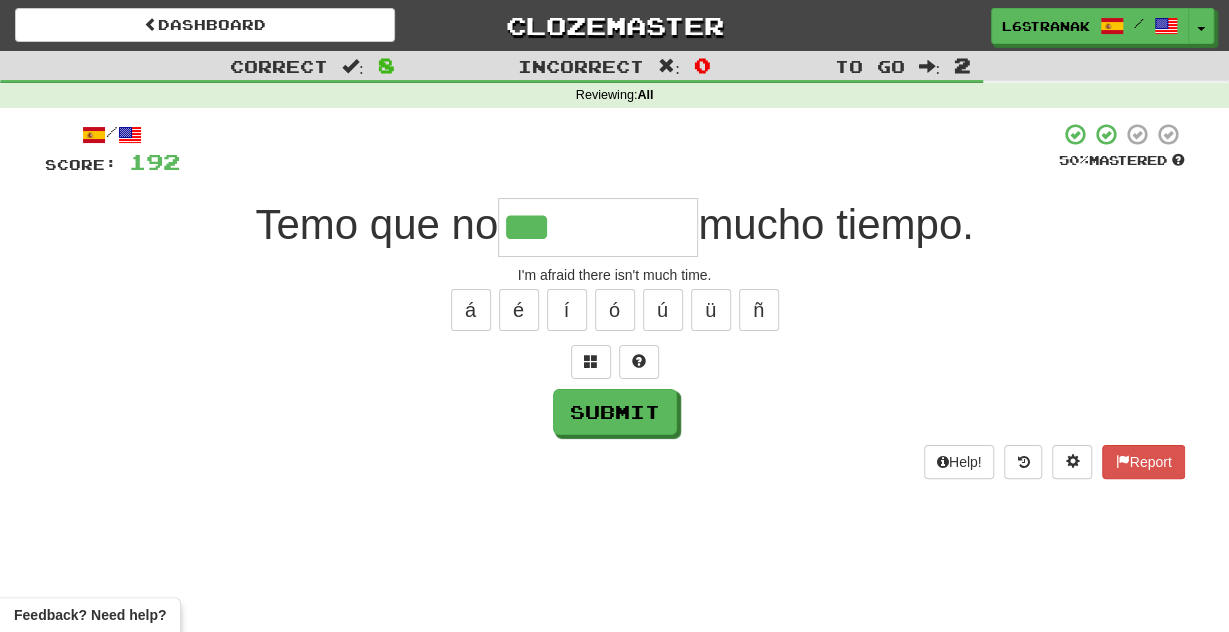 type on "***" 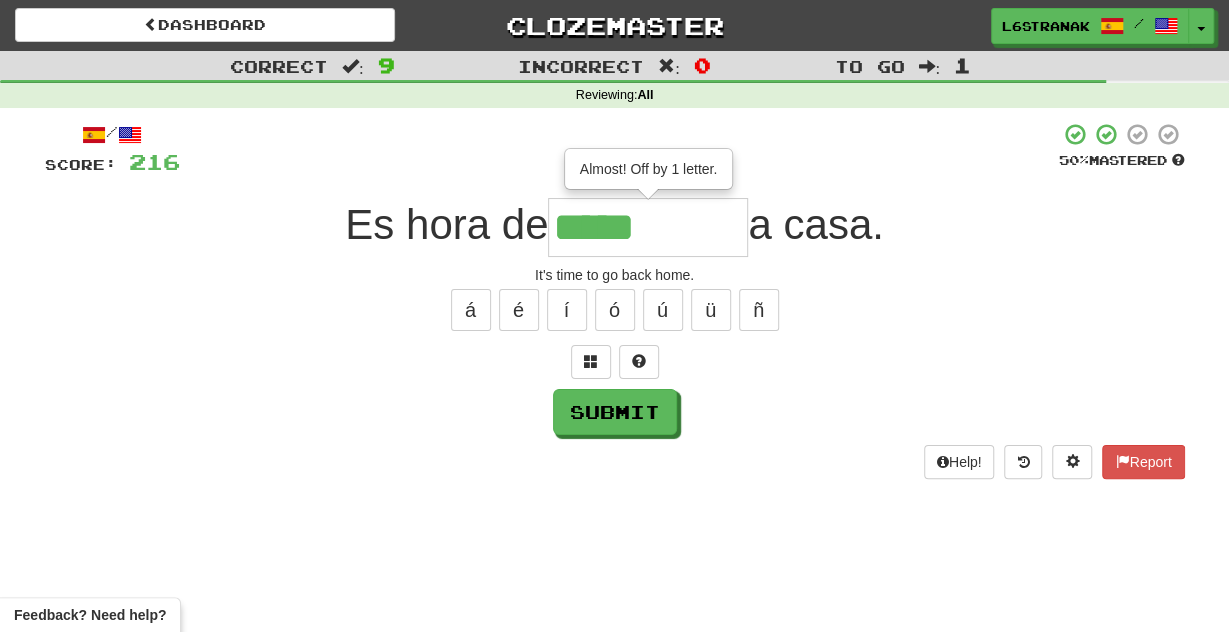 type on "******" 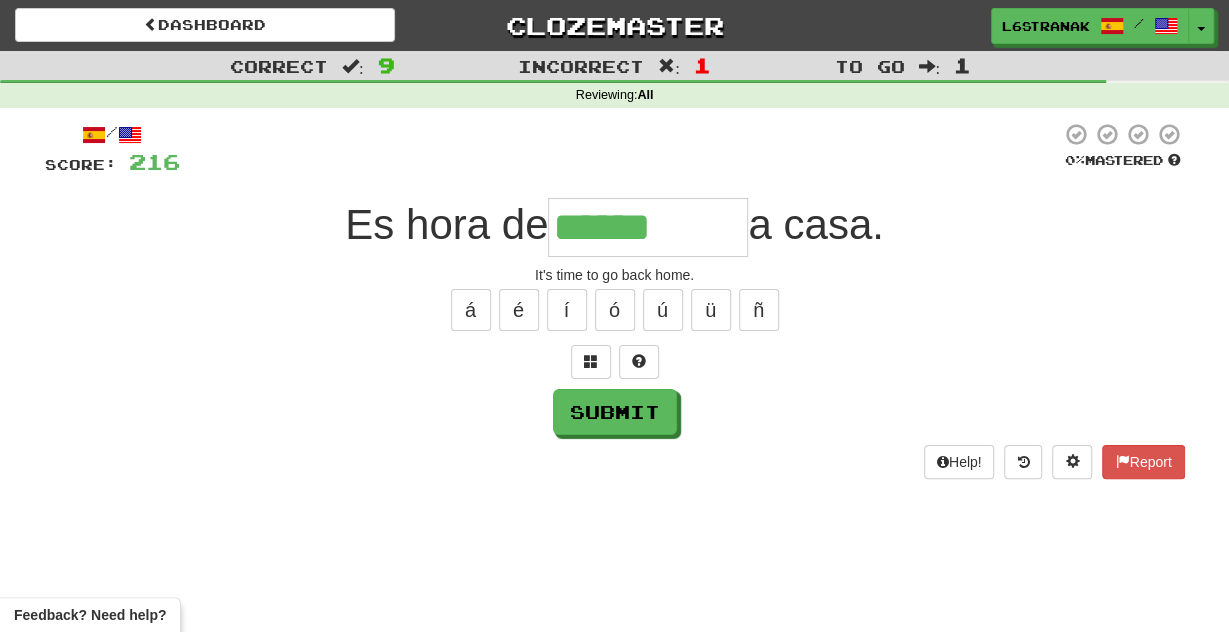 type on "******" 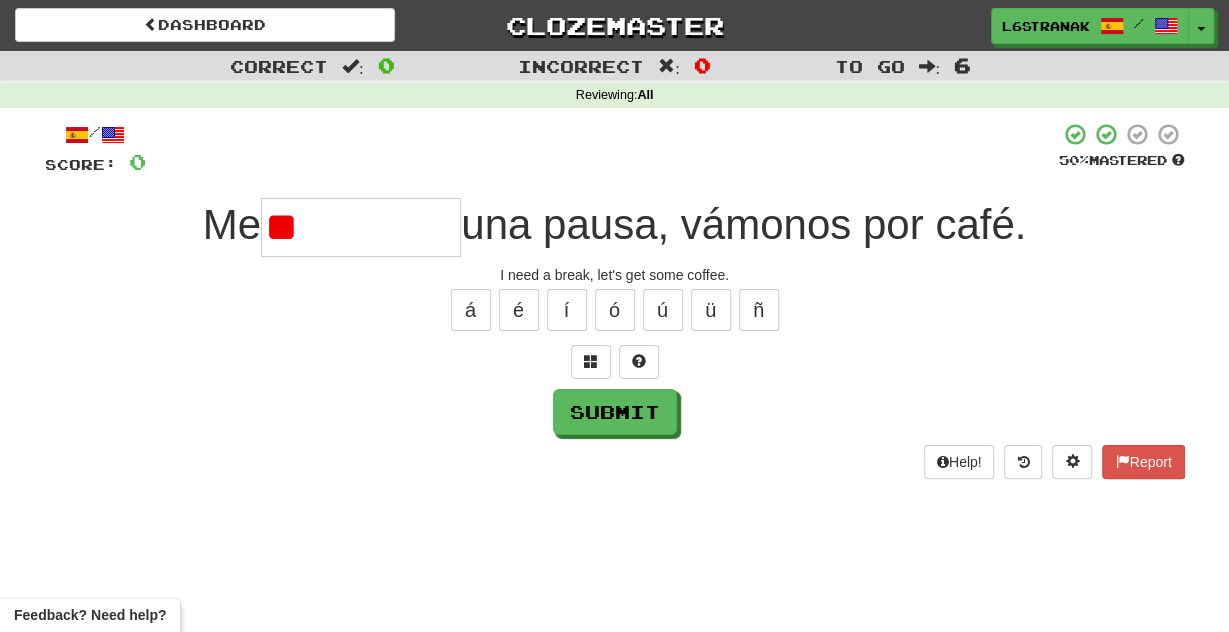 type on "*" 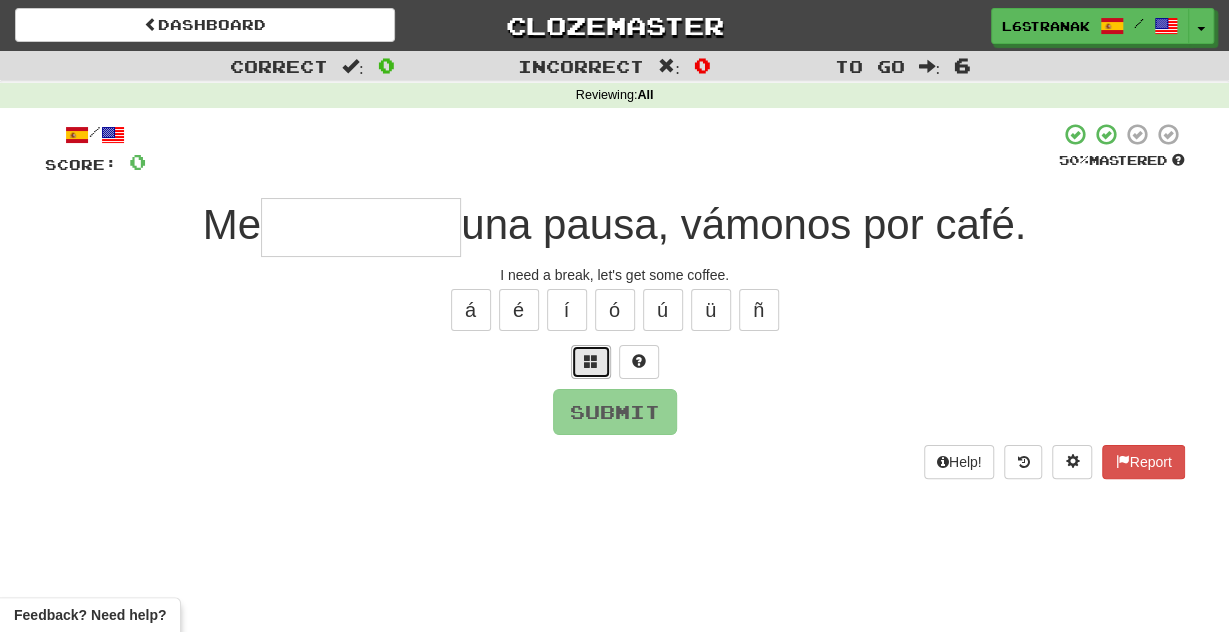 click at bounding box center [591, 362] 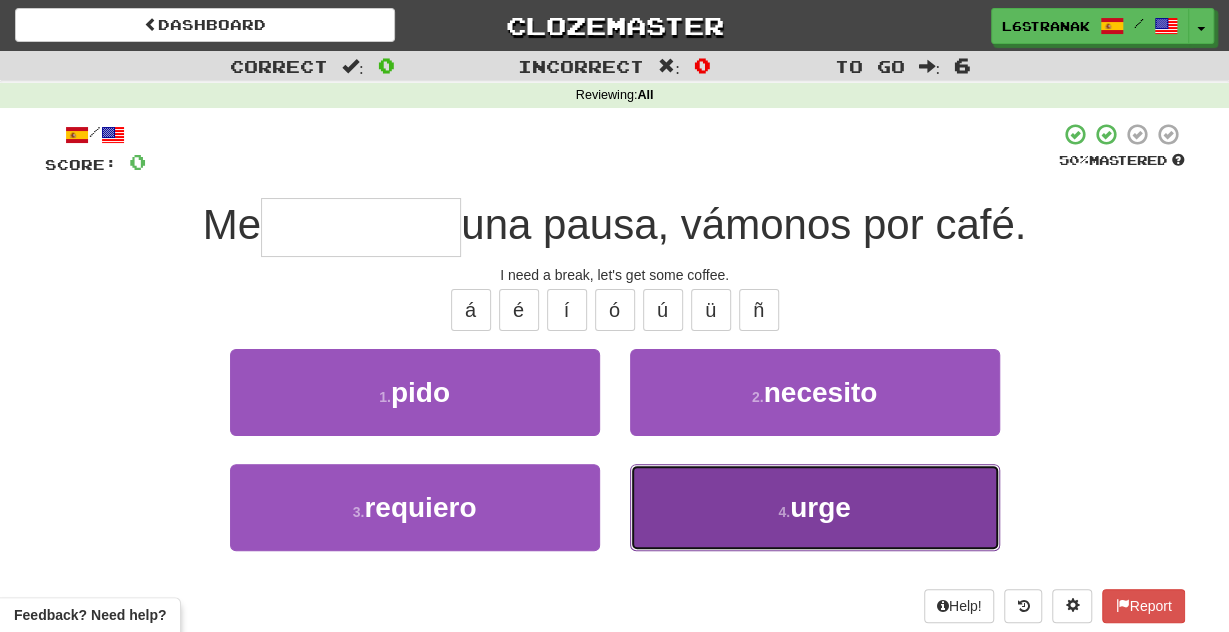 click on "4 .  urge" at bounding box center (815, 507) 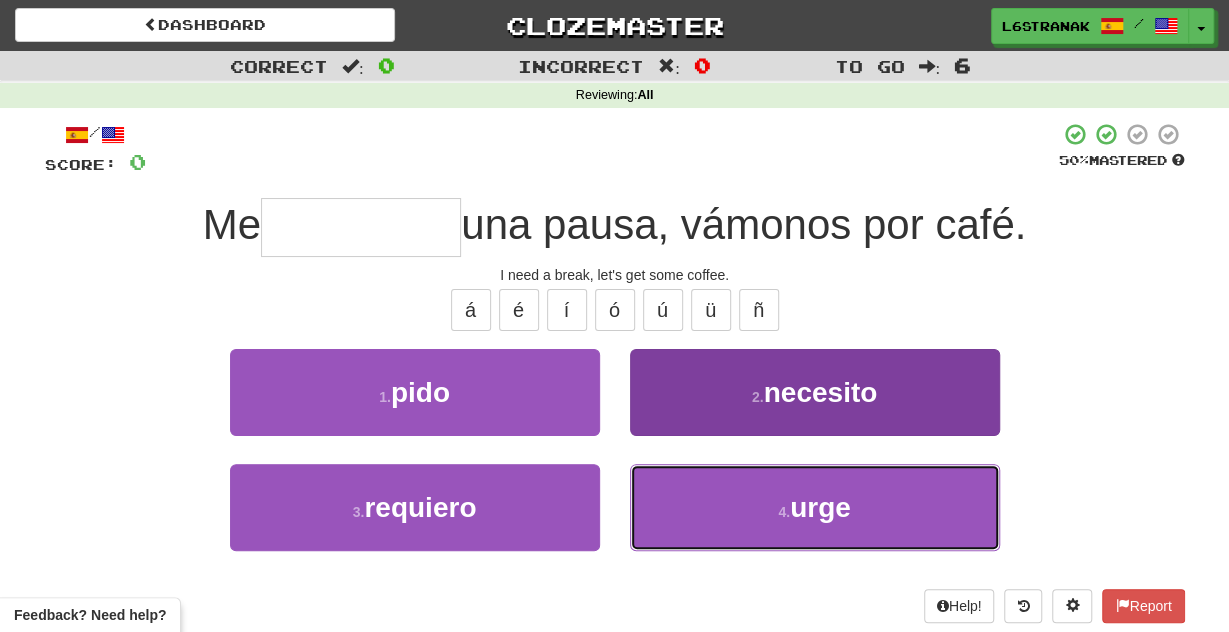 type on "****" 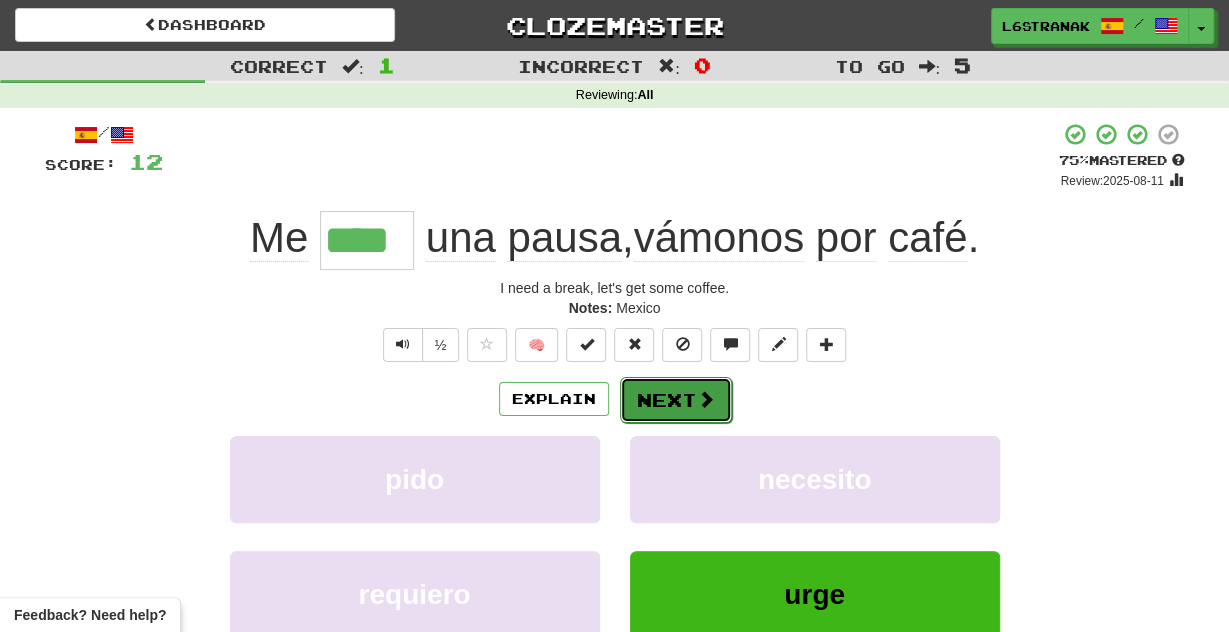 click on "Next" at bounding box center [676, 400] 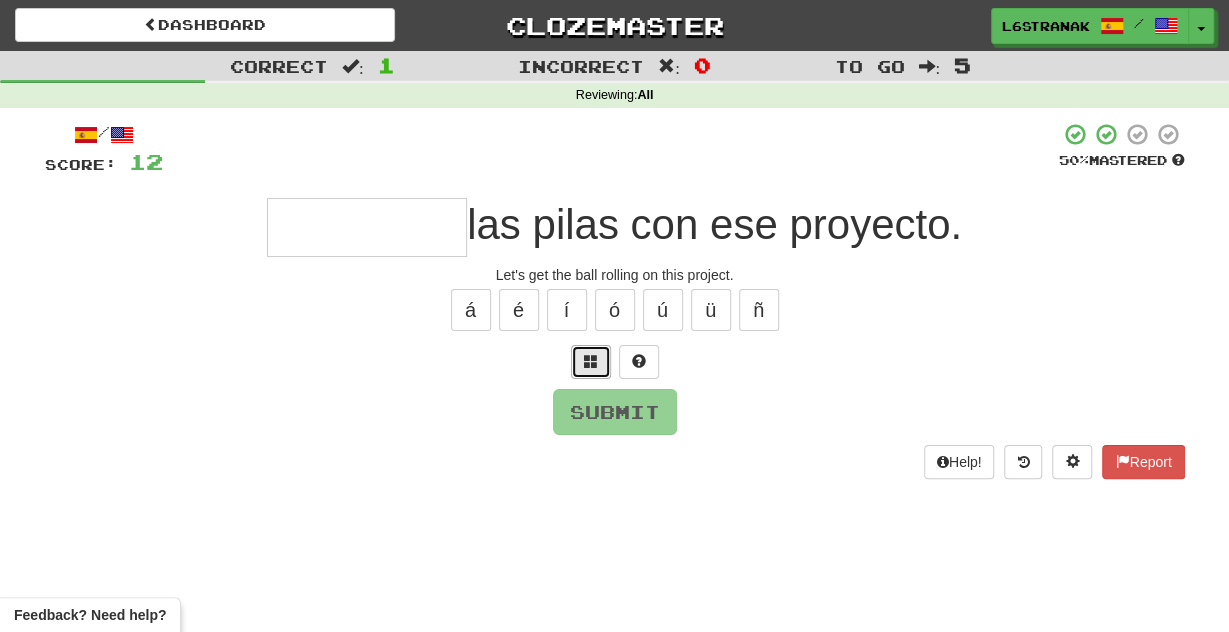click at bounding box center [591, 362] 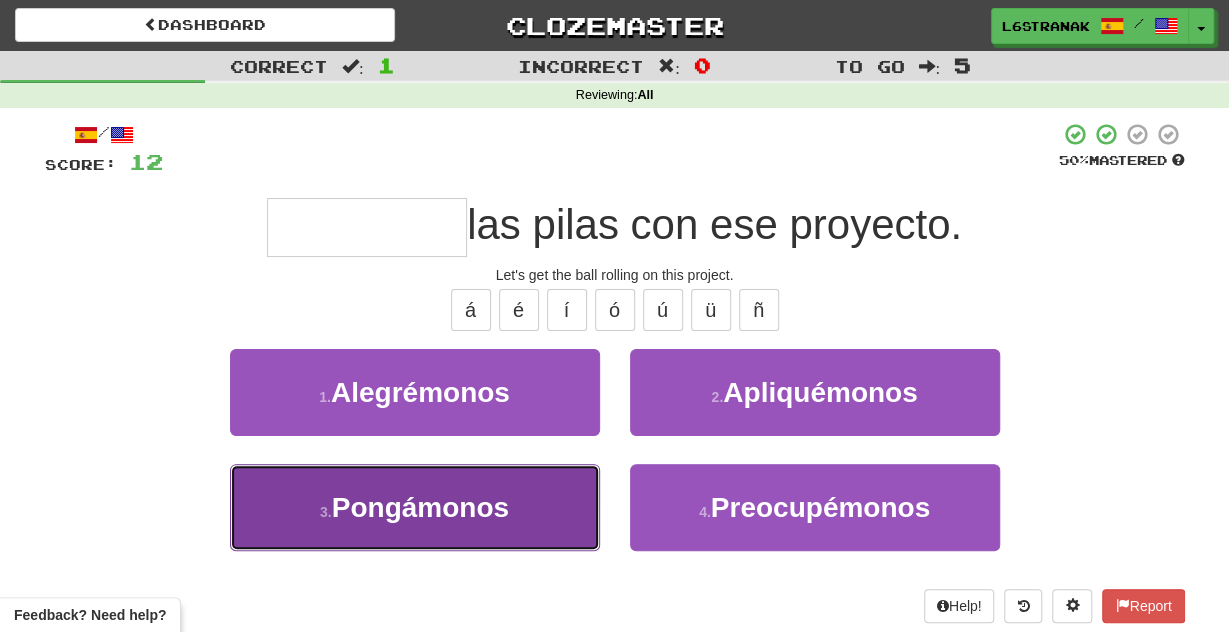 click on "3 .  Pongámonos" at bounding box center [415, 507] 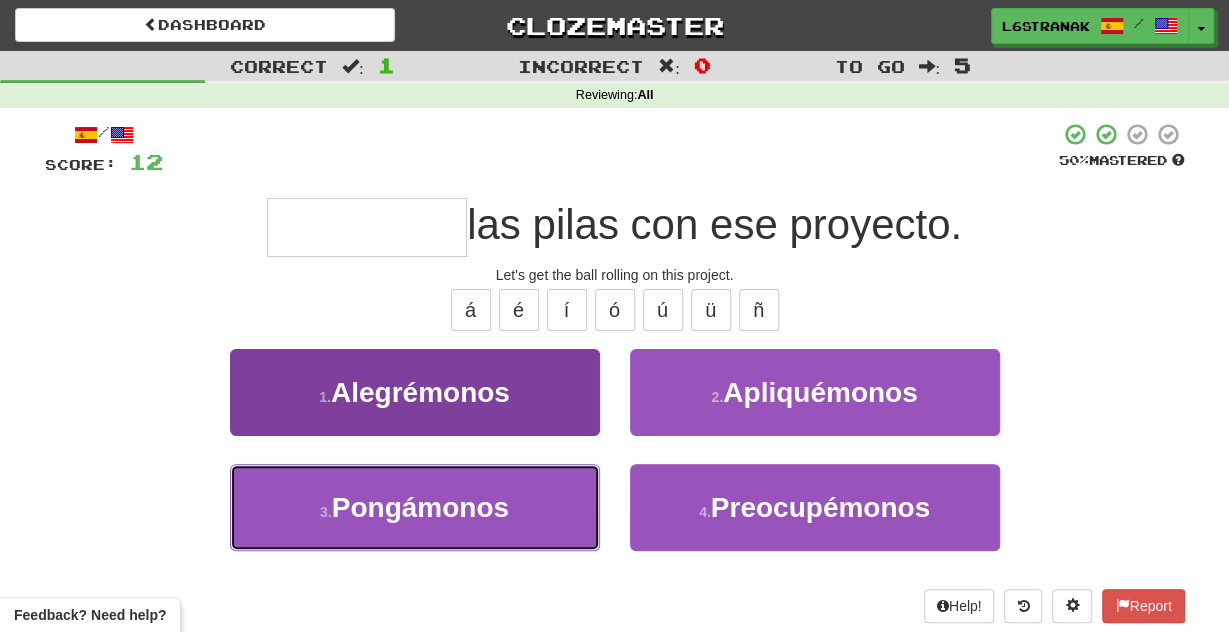 type on "**********" 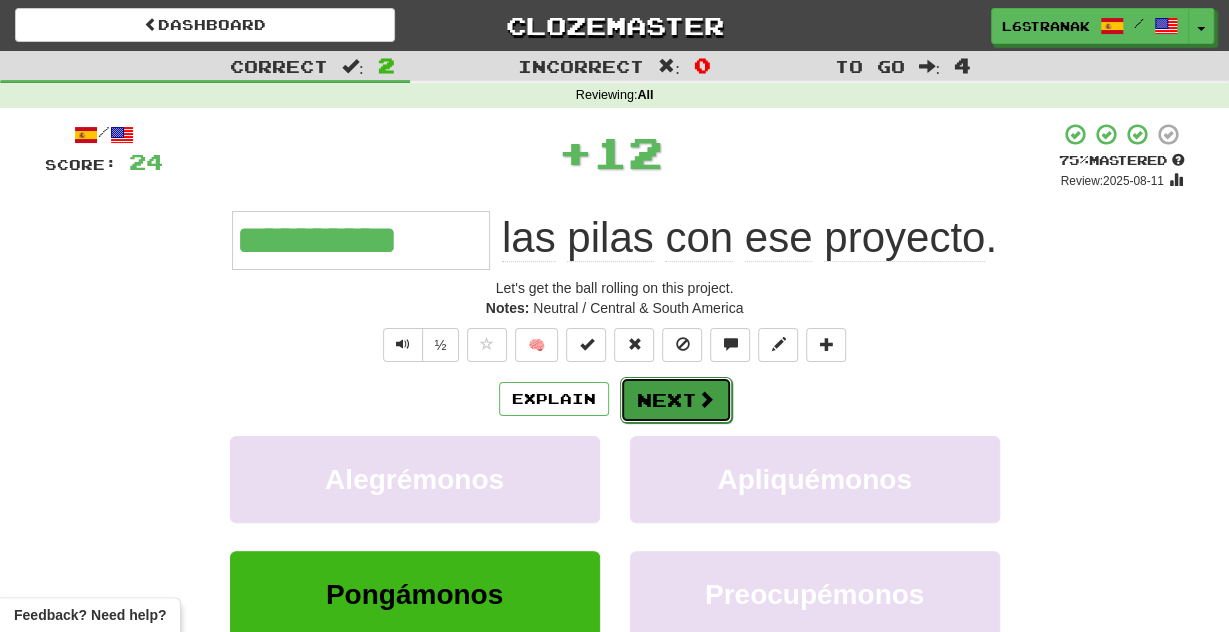 click on "Next" at bounding box center [676, 400] 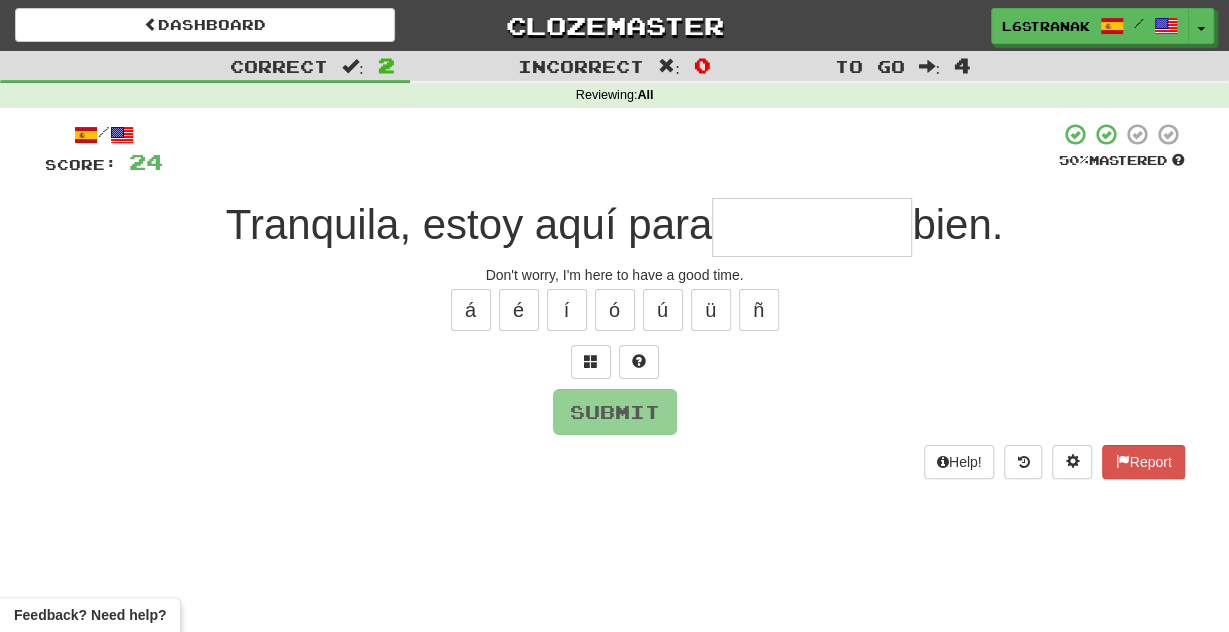 click at bounding box center [615, 362] 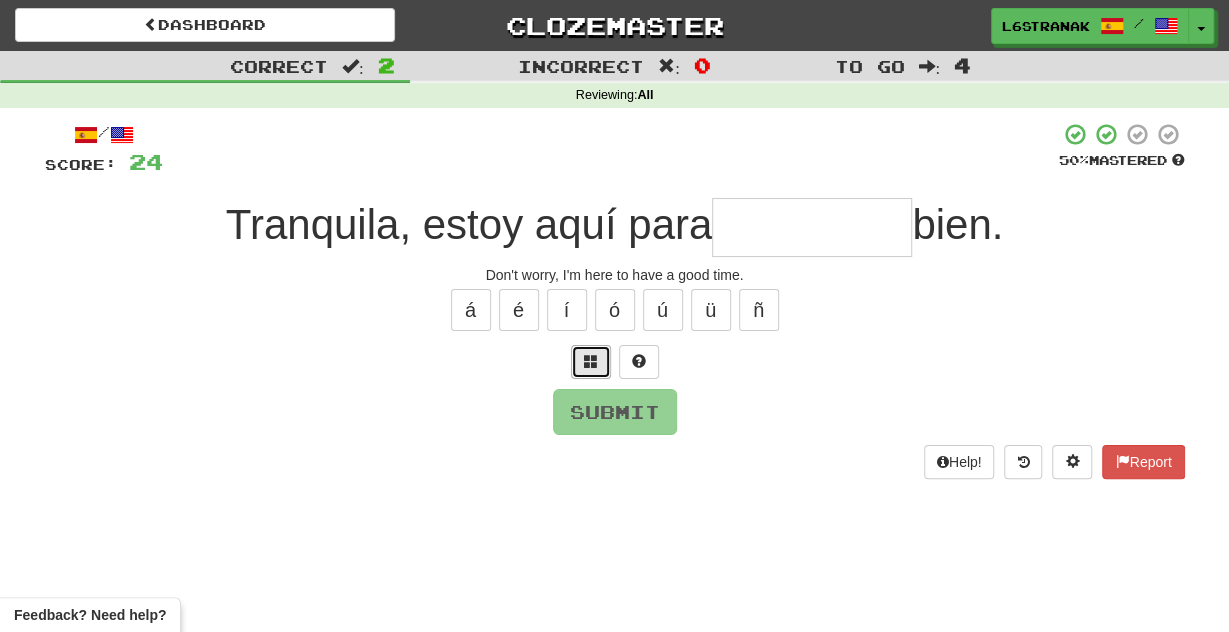click at bounding box center [591, 362] 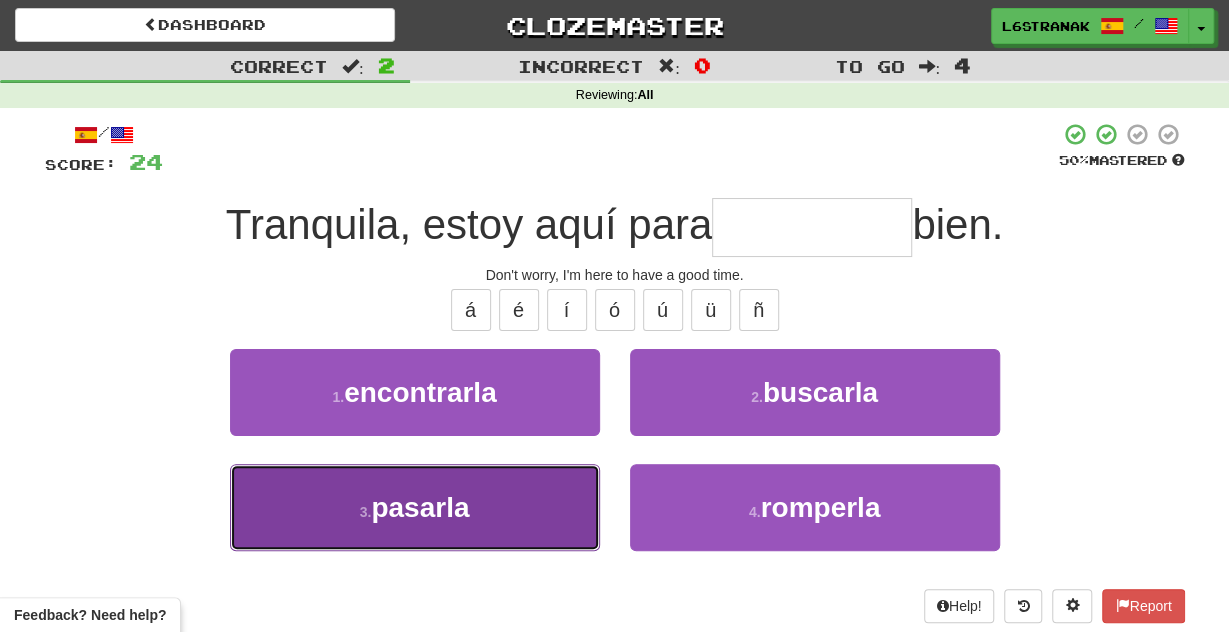 click on "3 .  pasarla" at bounding box center (415, 507) 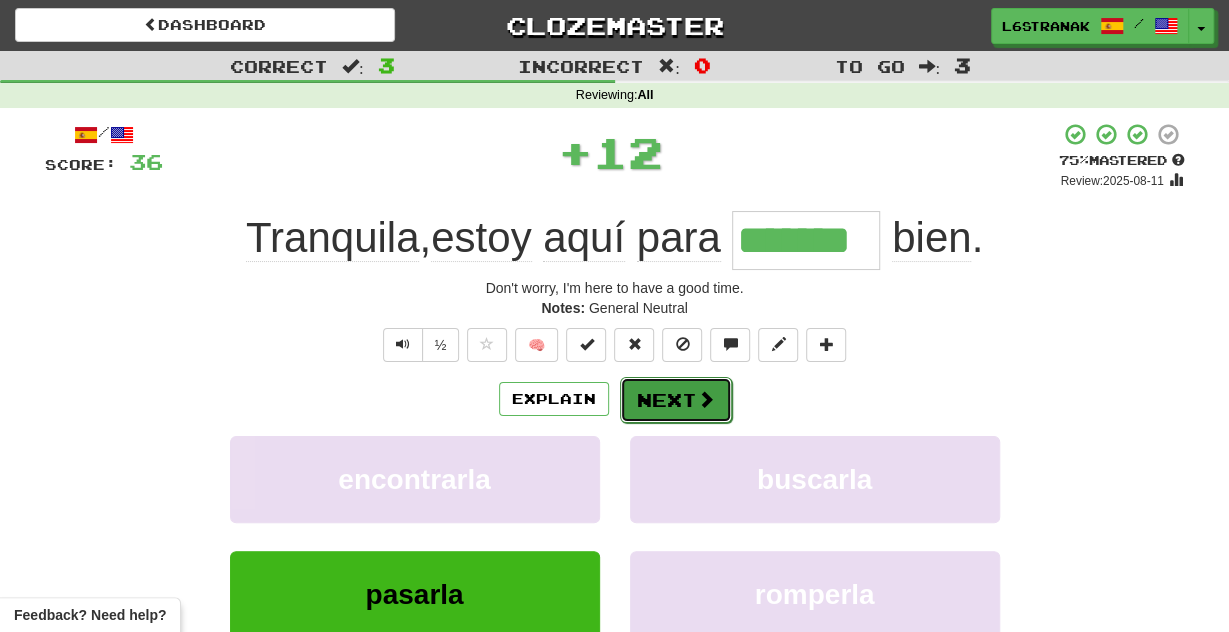 click on "Next" at bounding box center (676, 400) 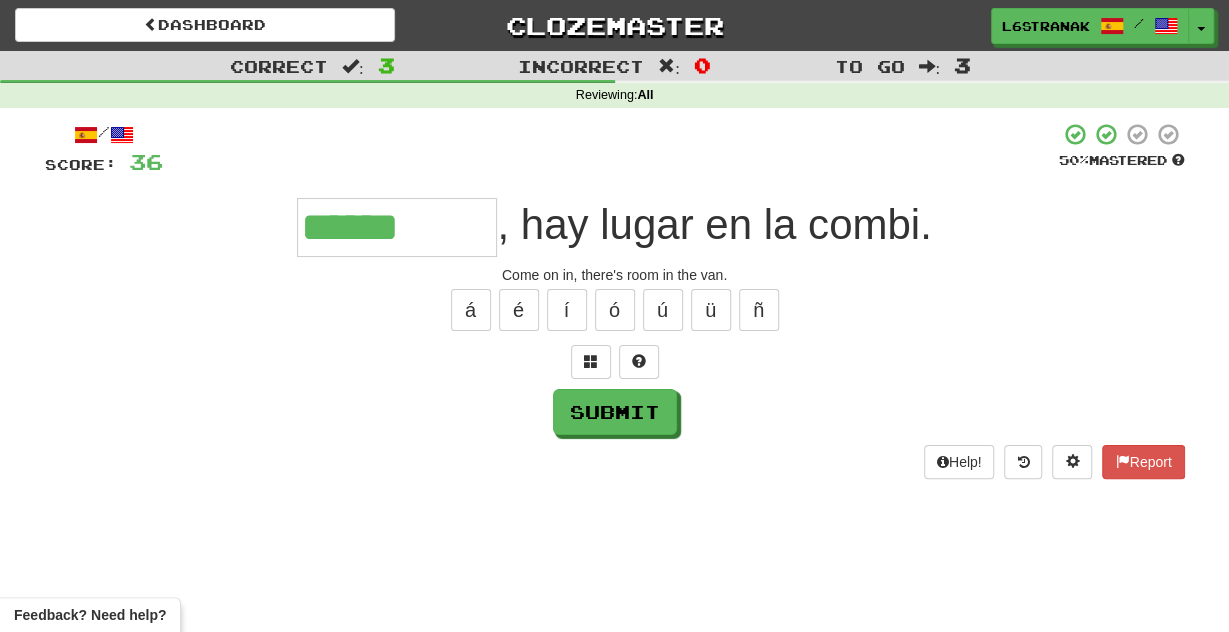 type on "******" 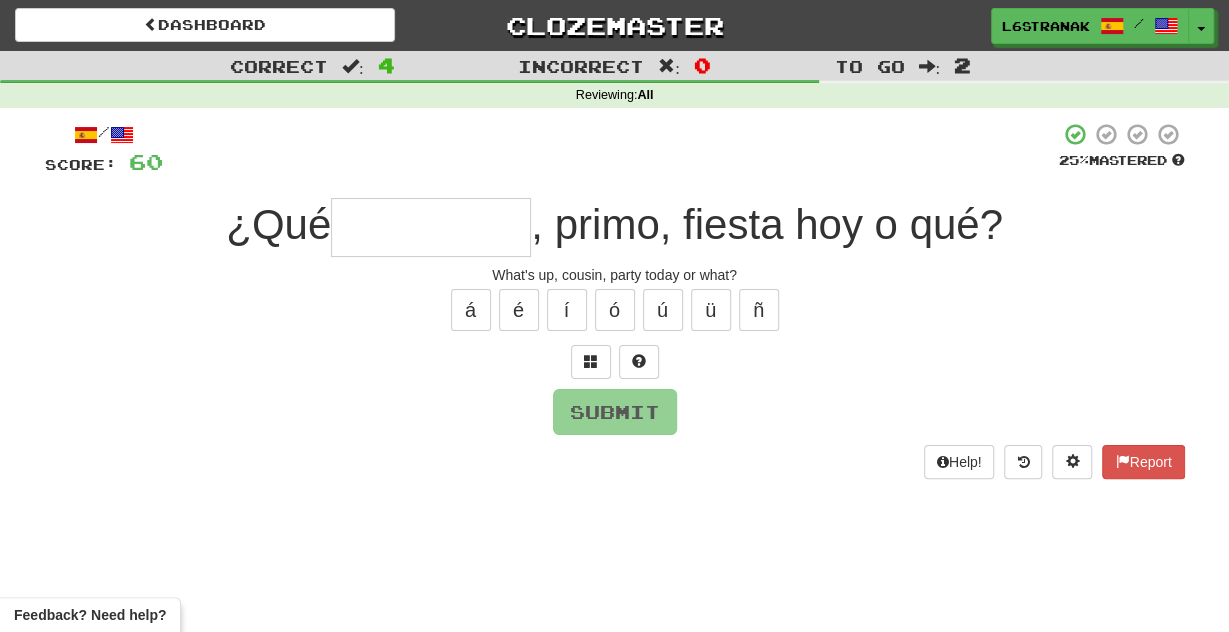 type on "*" 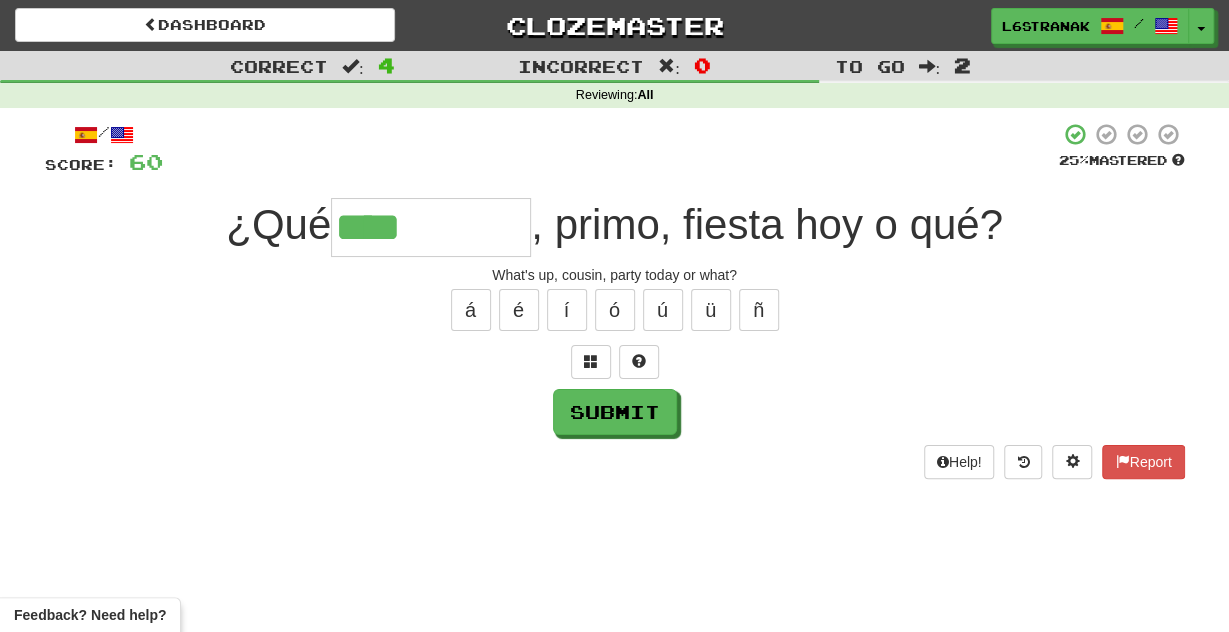 type on "****" 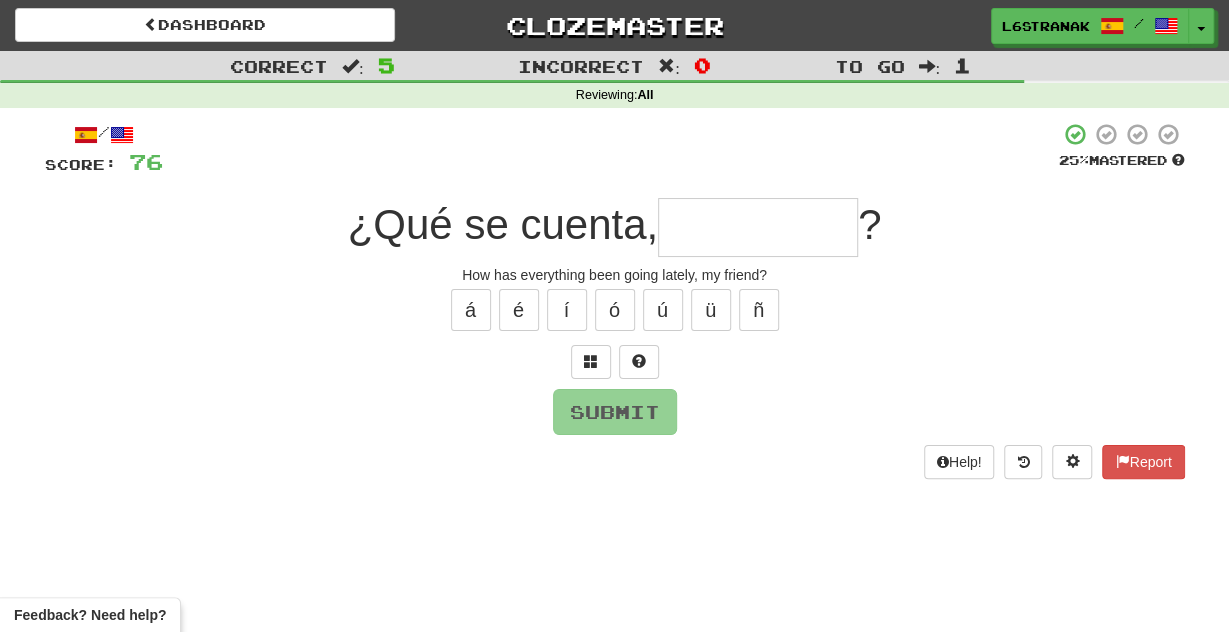 type on "*" 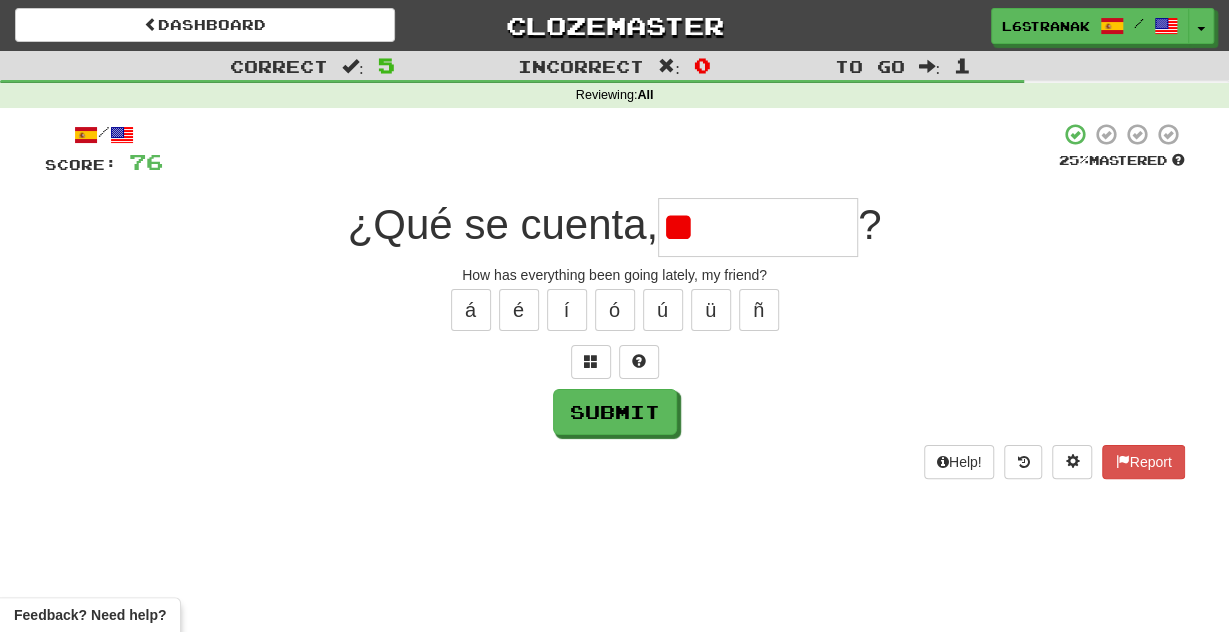 type on "*" 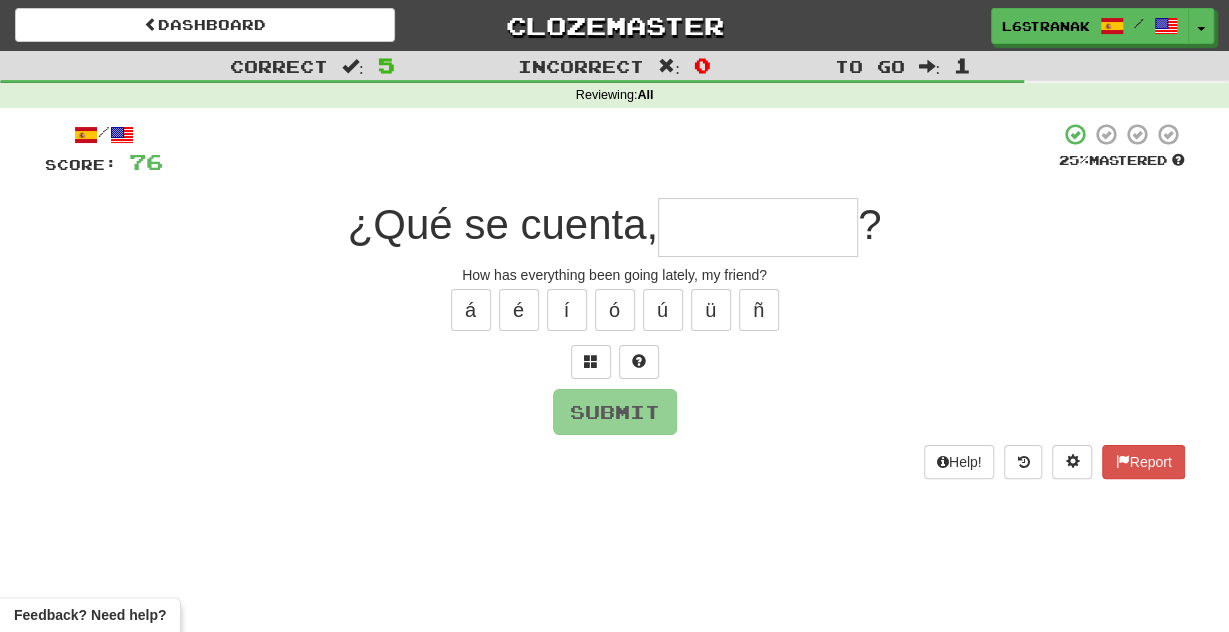 type on "*" 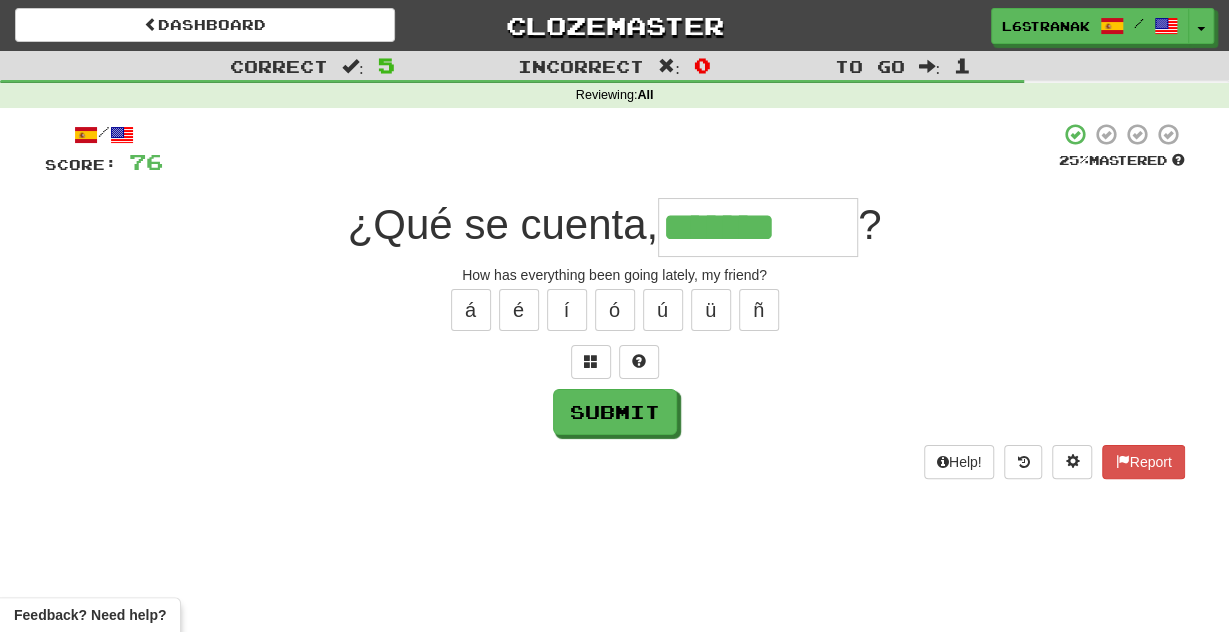 type on "*******" 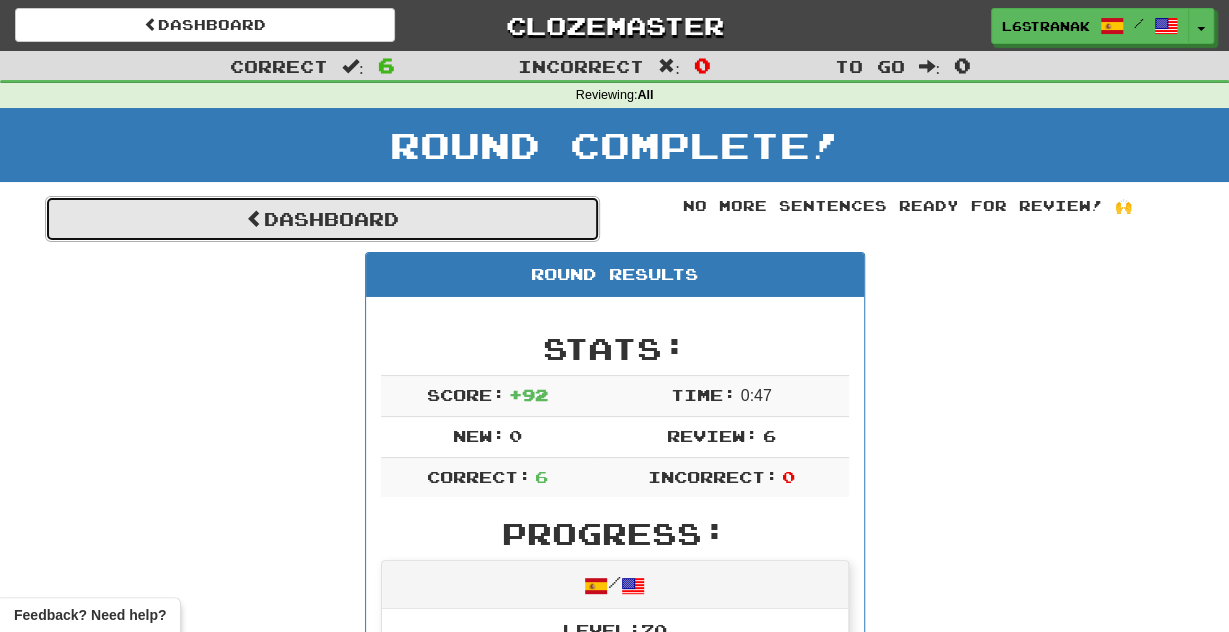 click at bounding box center [255, 218] 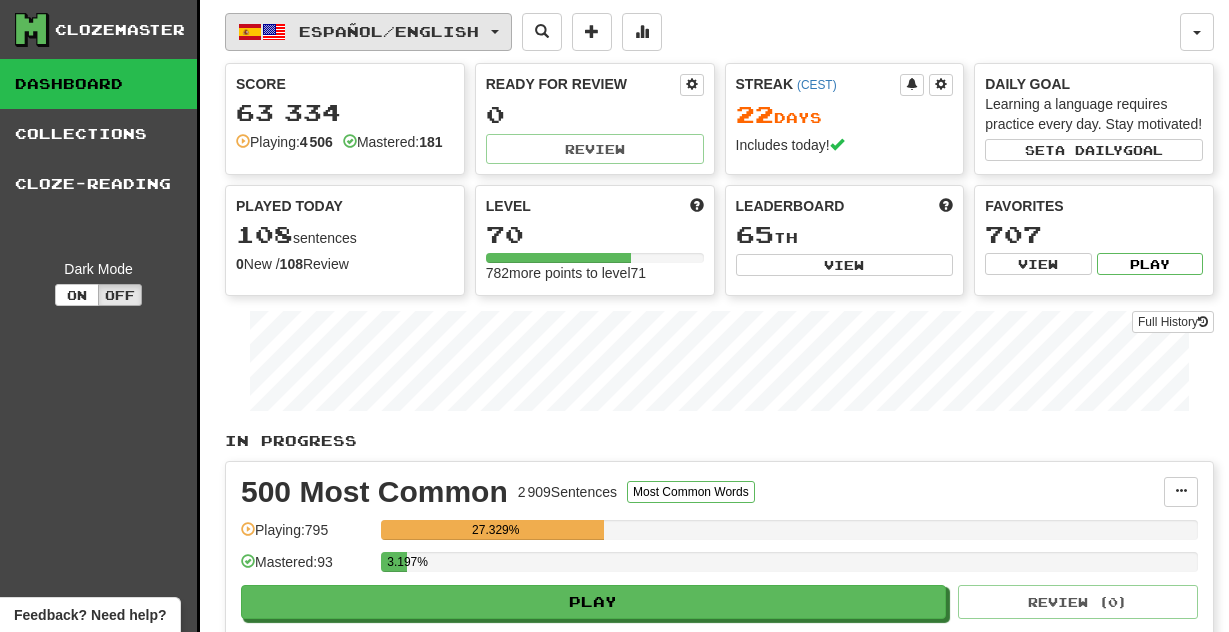 scroll, scrollTop: 0, scrollLeft: 0, axis: both 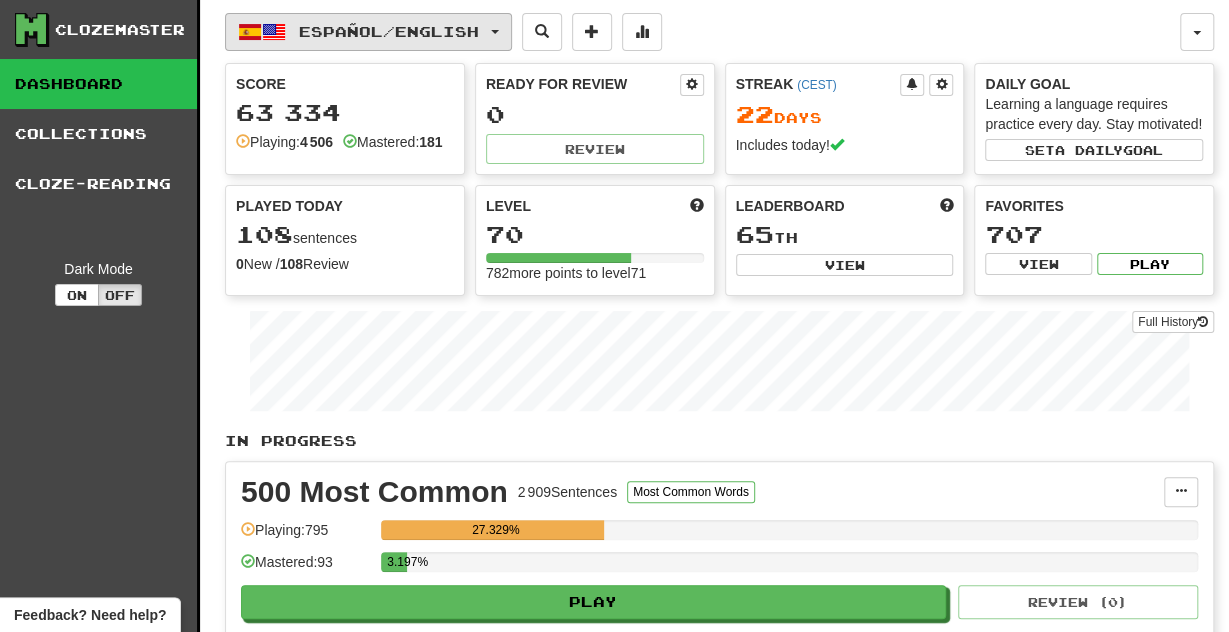 click on "Español  /  English" at bounding box center (389, 31) 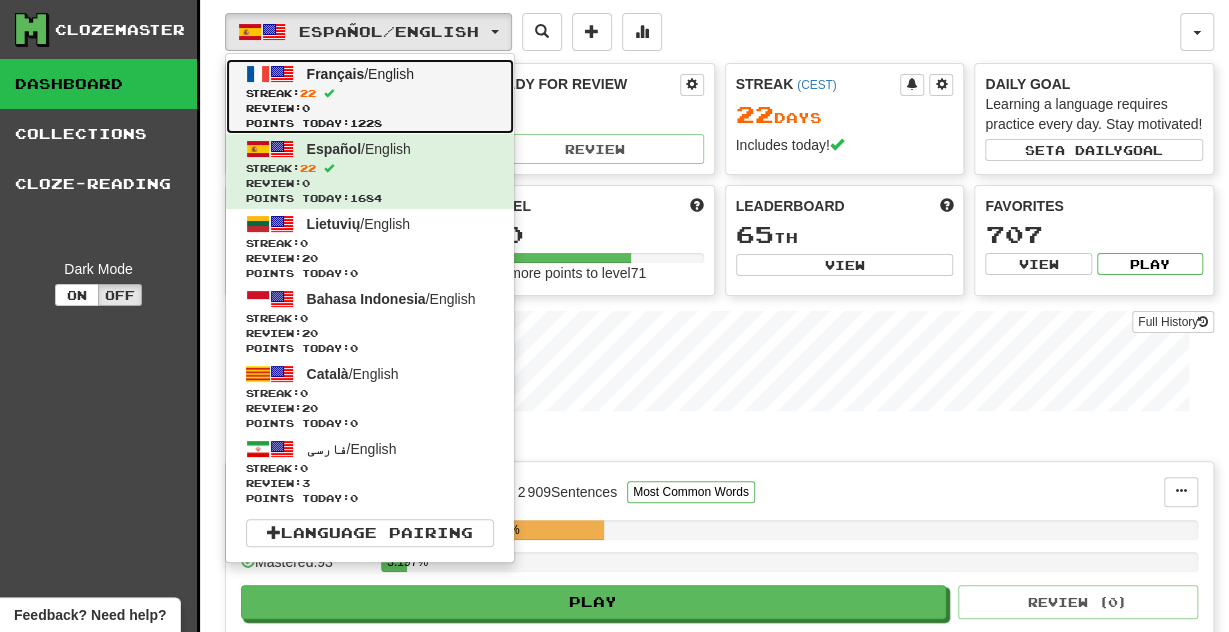 click on "Streak:  22" at bounding box center (370, 93) 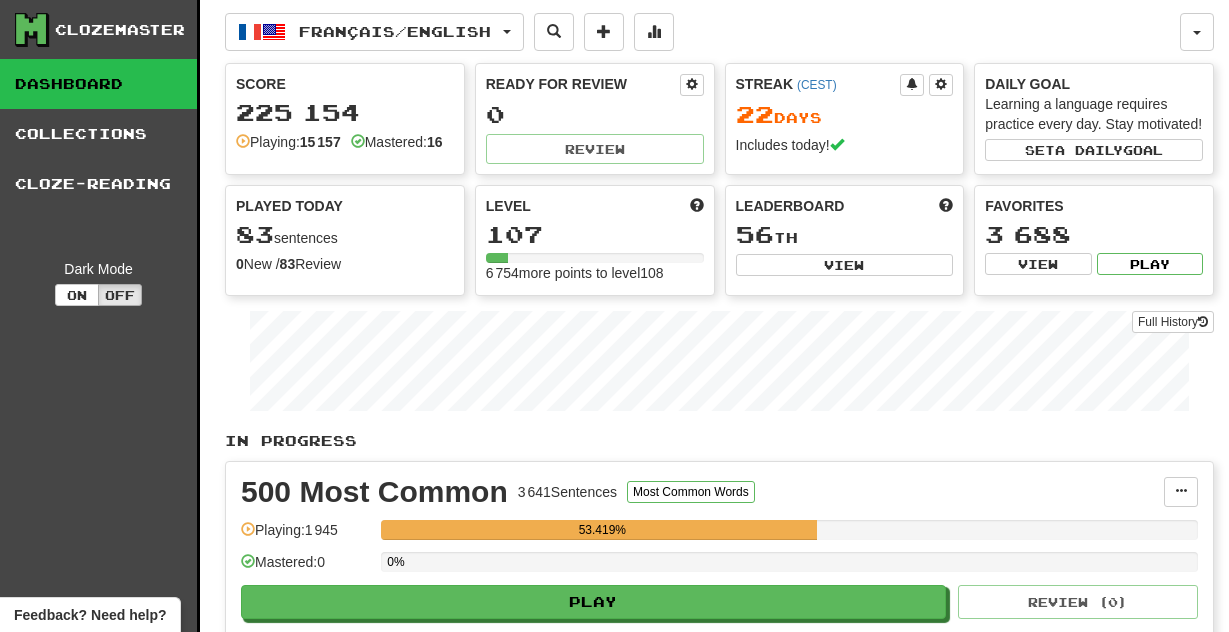 scroll, scrollTop: 0, scrollLeft: 0, axis: both 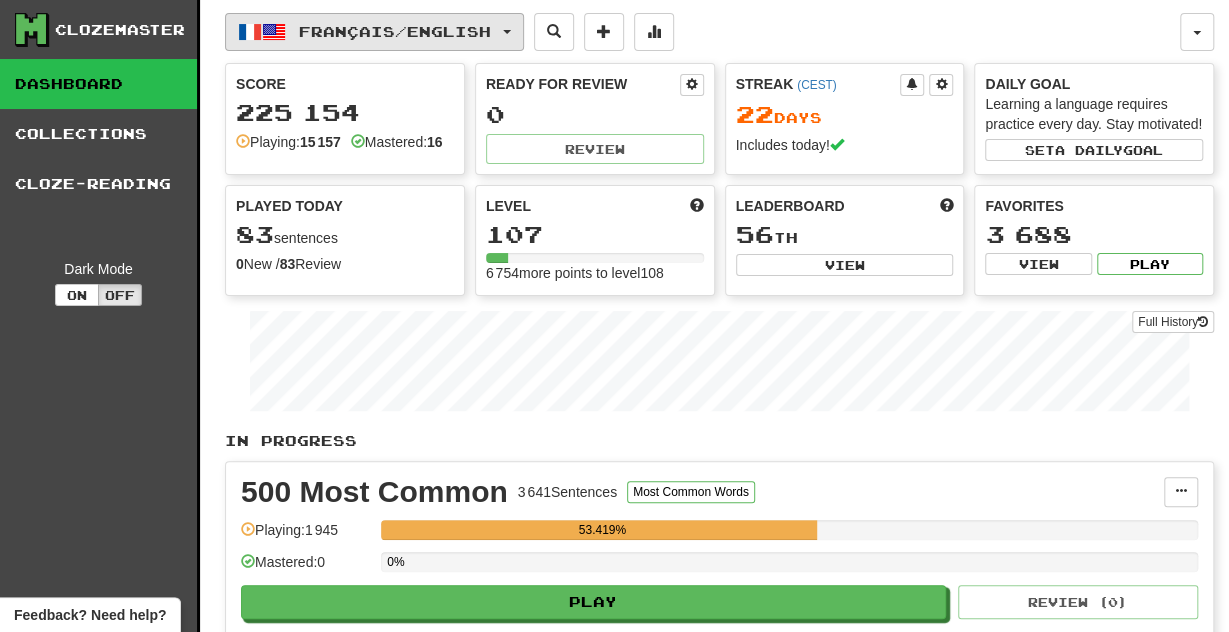 click on "Français  /  English" at bounding box center (374, 32) 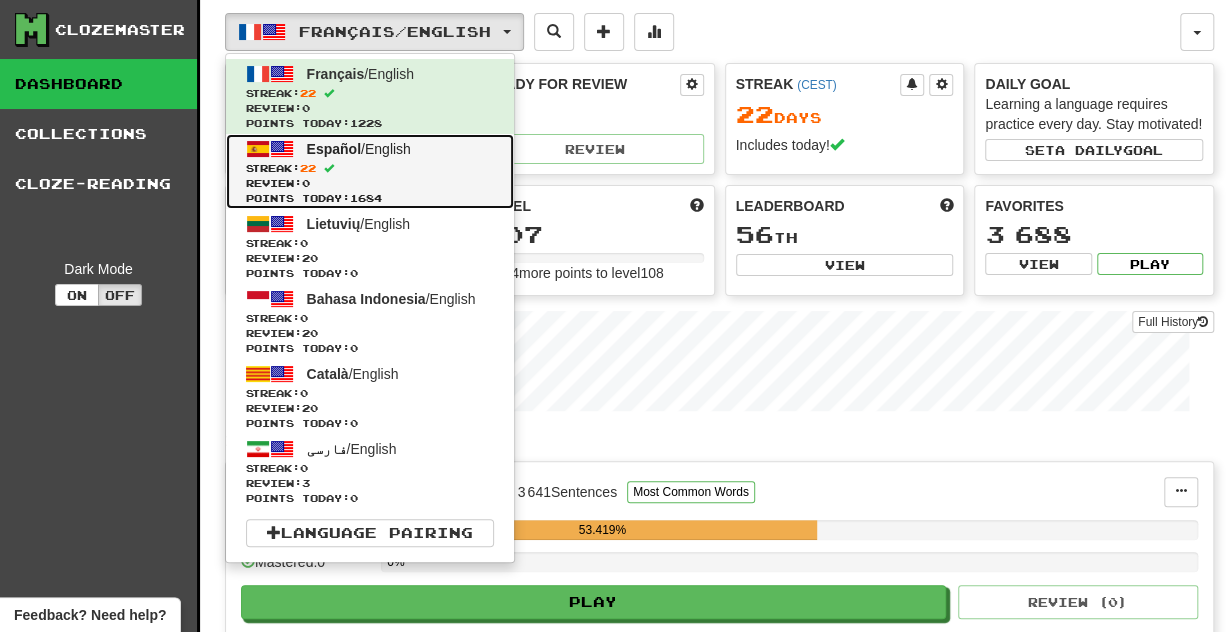 click on "Español  /  English Streak:  22   Review:  0 Points today:  1684" at bounding box center (370, 171) 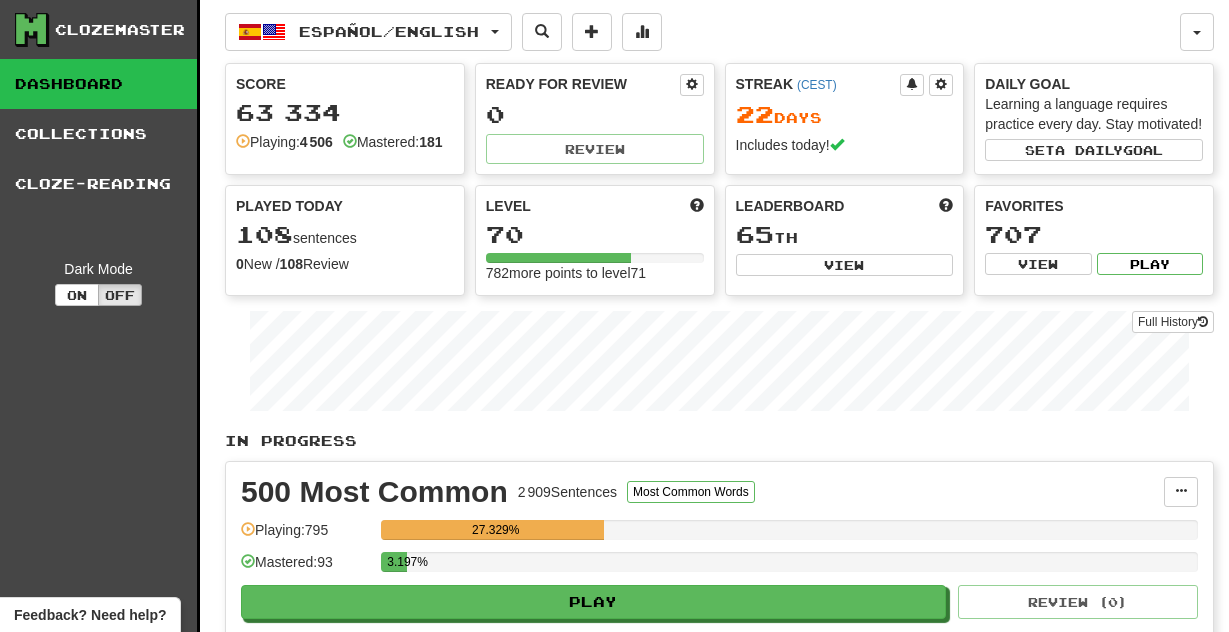 scroll, scrollTop: 0, scrollLeft: 0, axis: both 